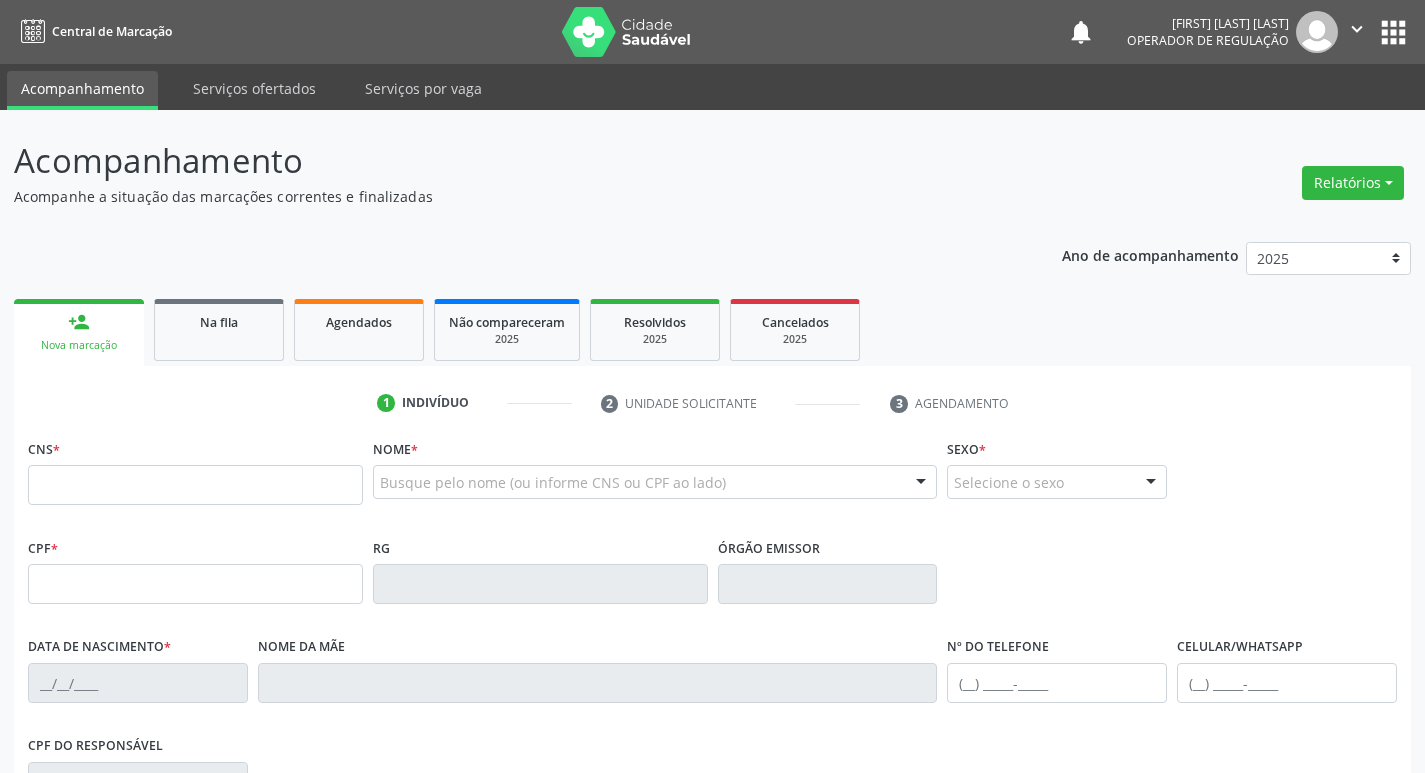 scroll, scrollTop: 0, scrollLeft: 0, axis: both 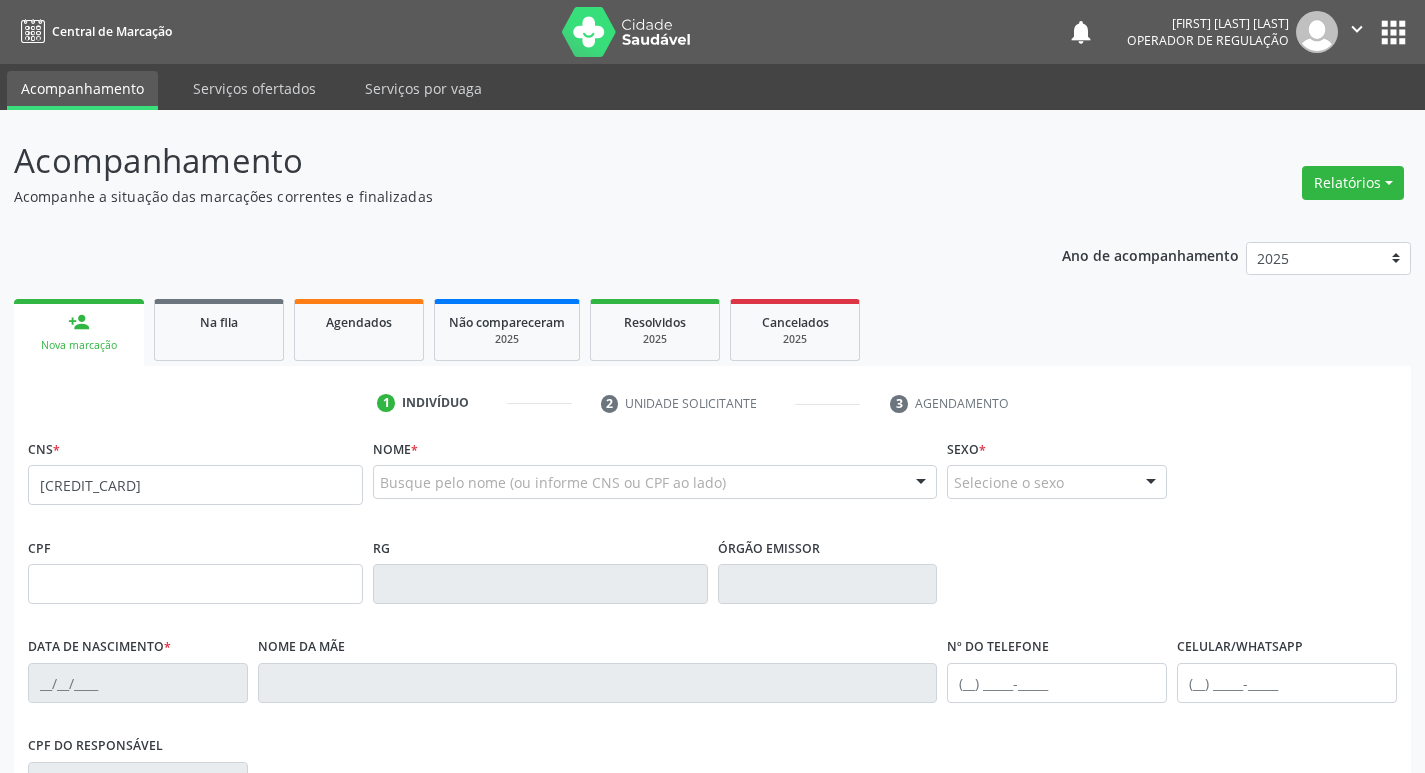 type on "[CREDIT_CARD]" 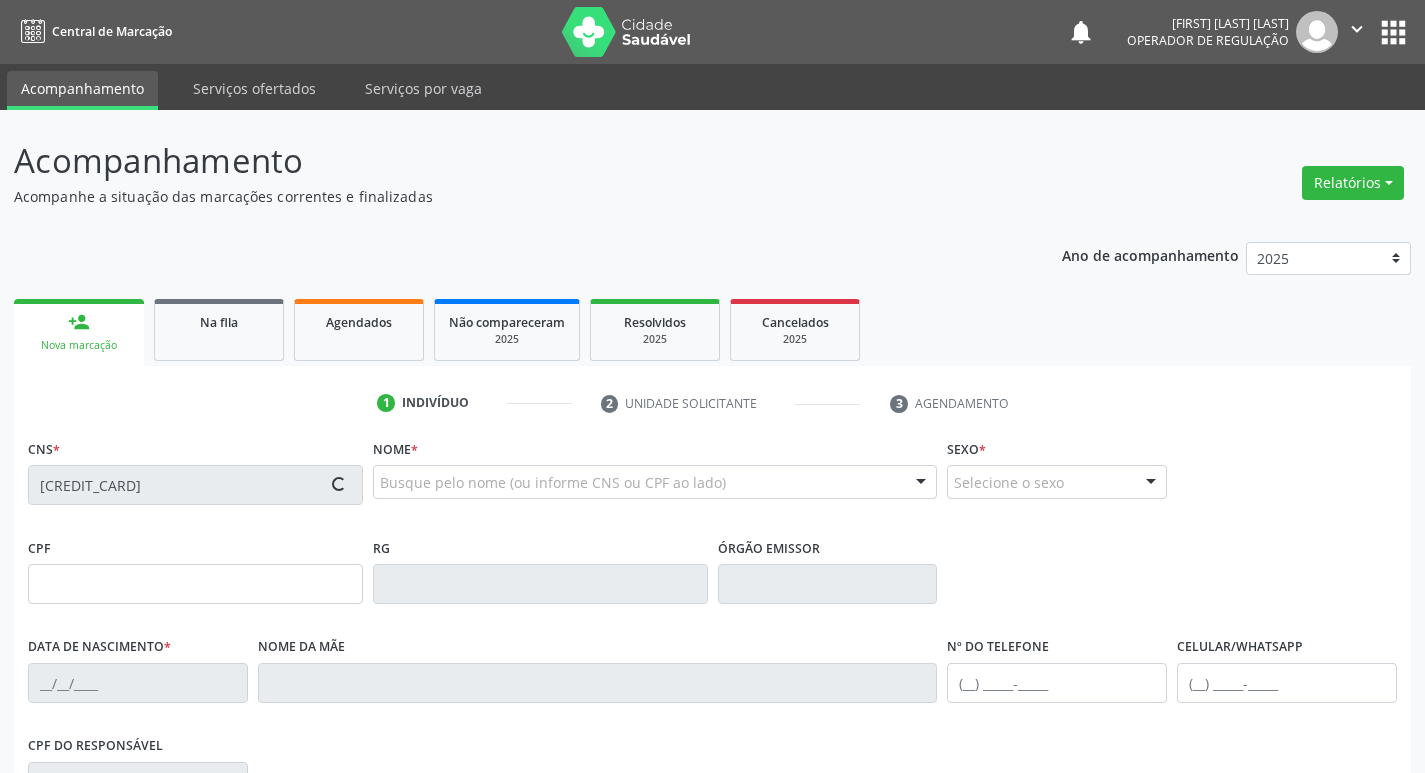 type on "[SSN]" 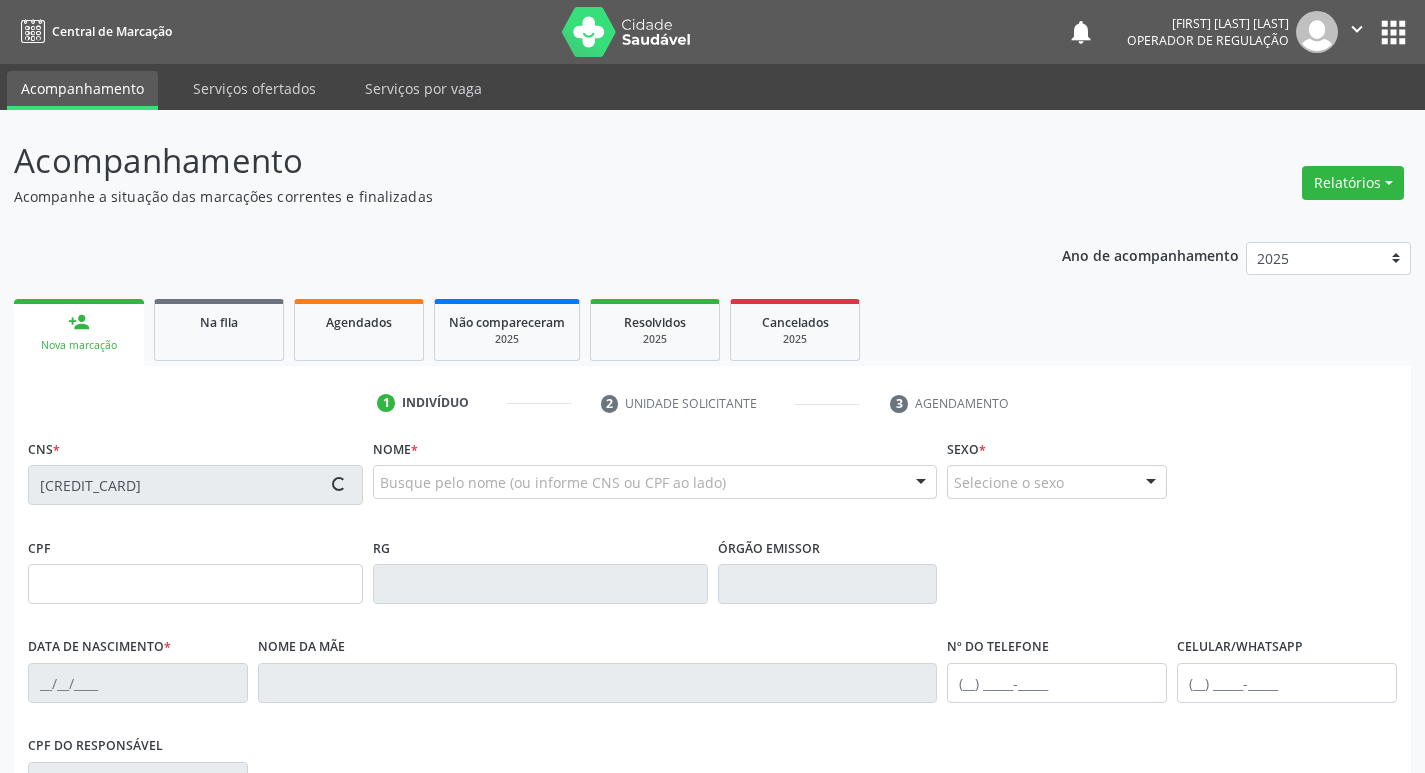 type on "[DATE]" 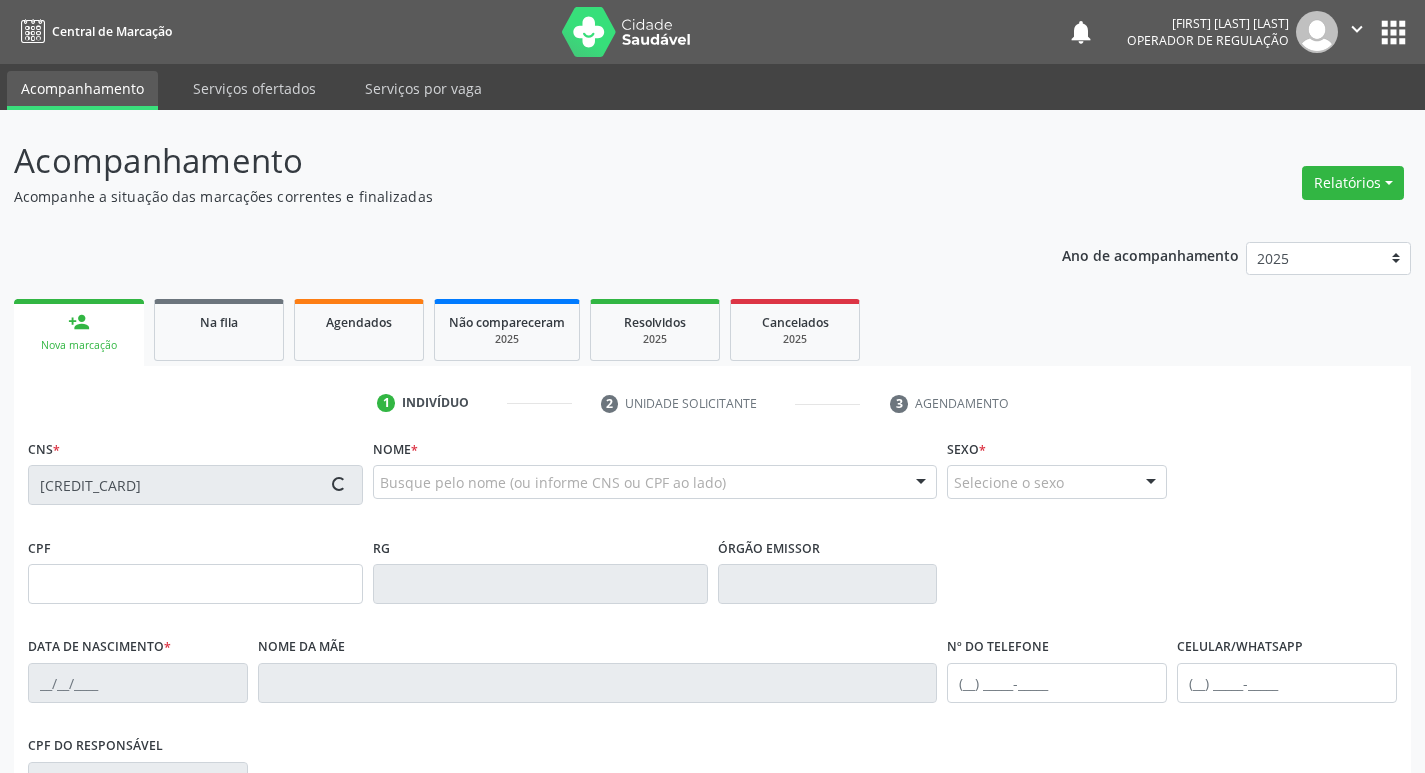 type on "[FIRST] [LAST] da [LAST]" 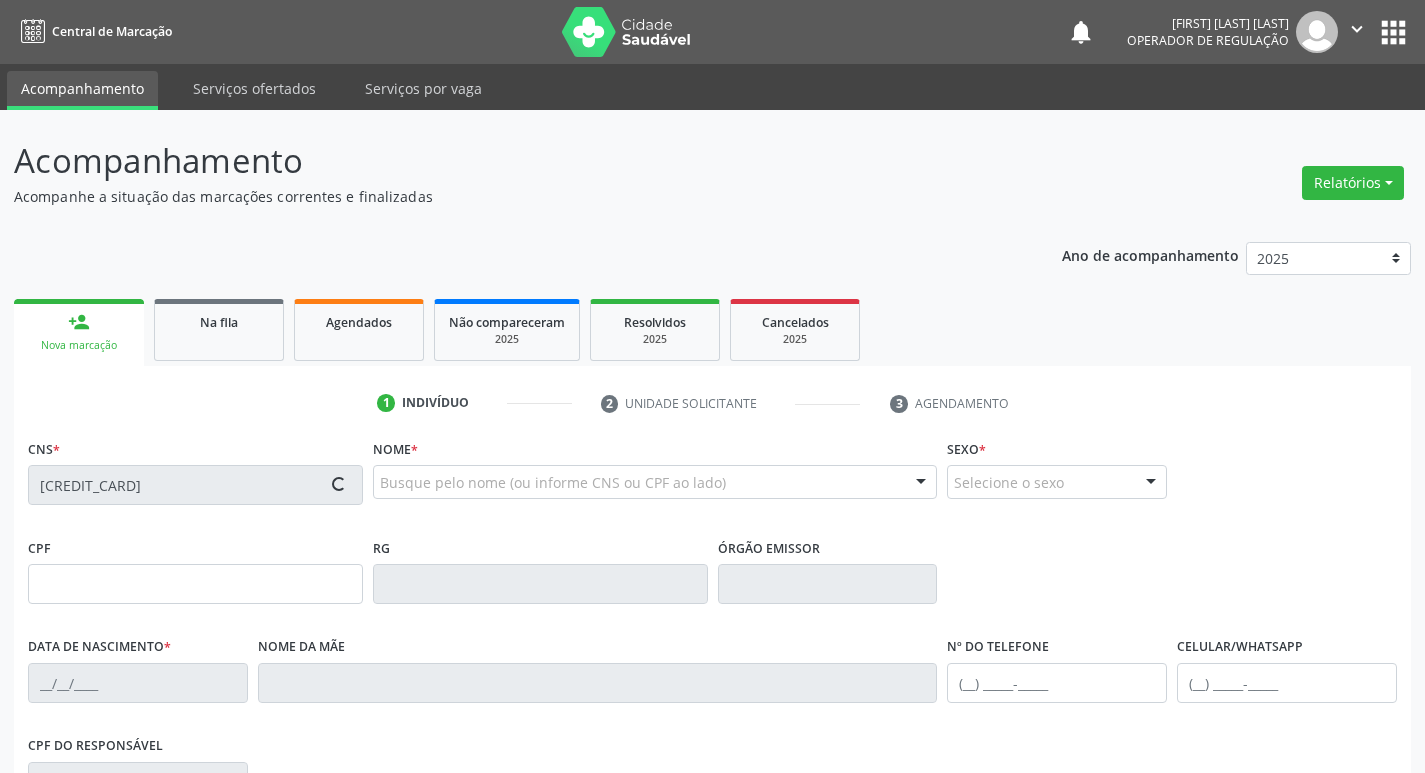 type on "104" 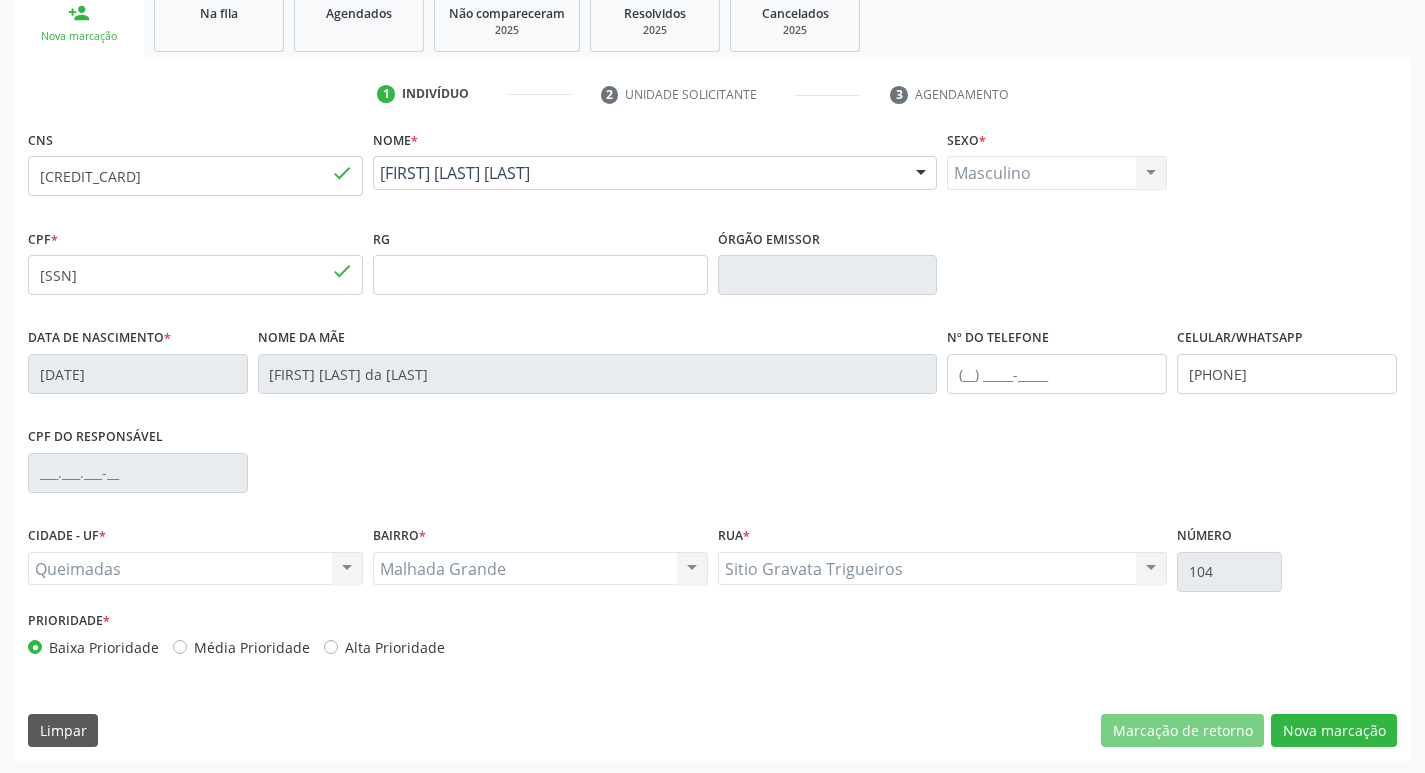 scroll, scrollTop: 311, scrollLeft: 0, axis: vertical 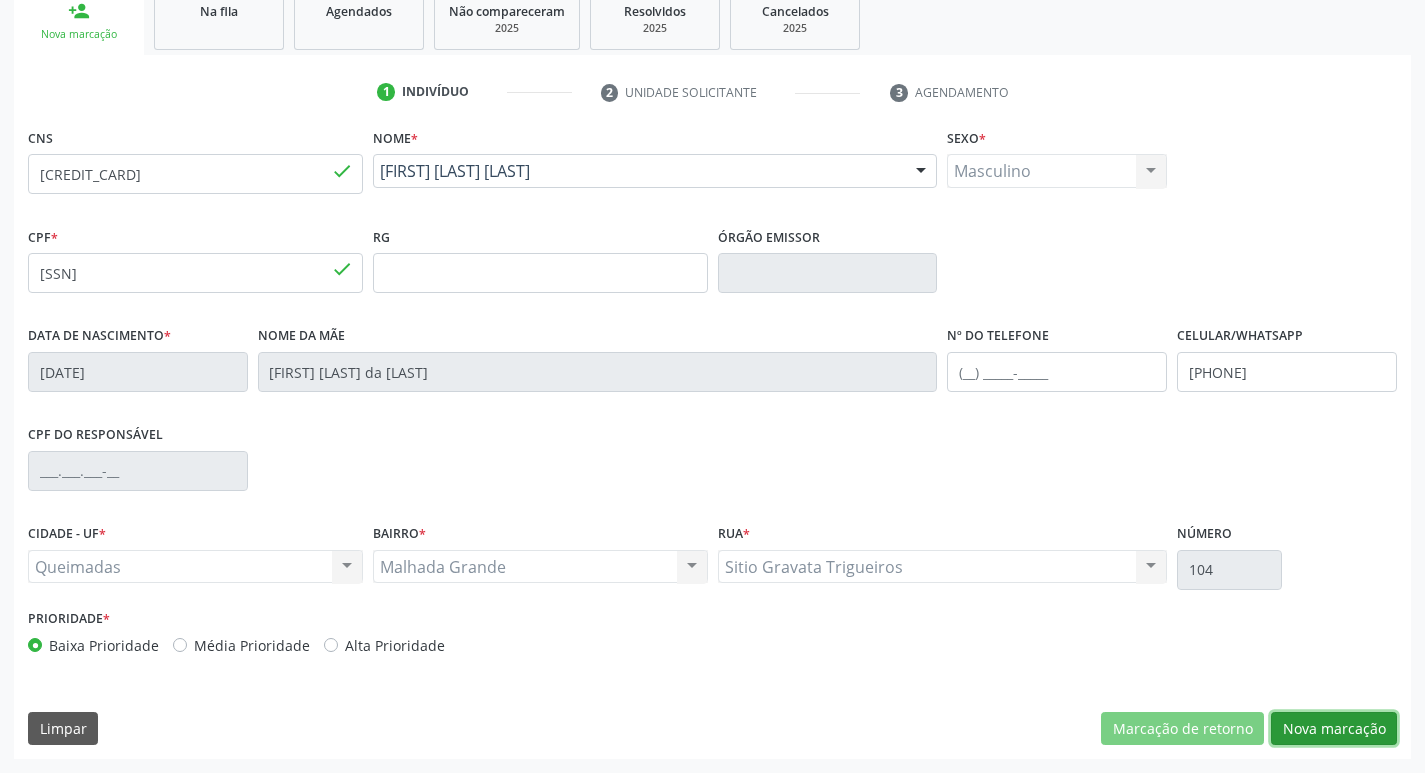 click on "Nova marcação" at bounding box center (1334, 729) 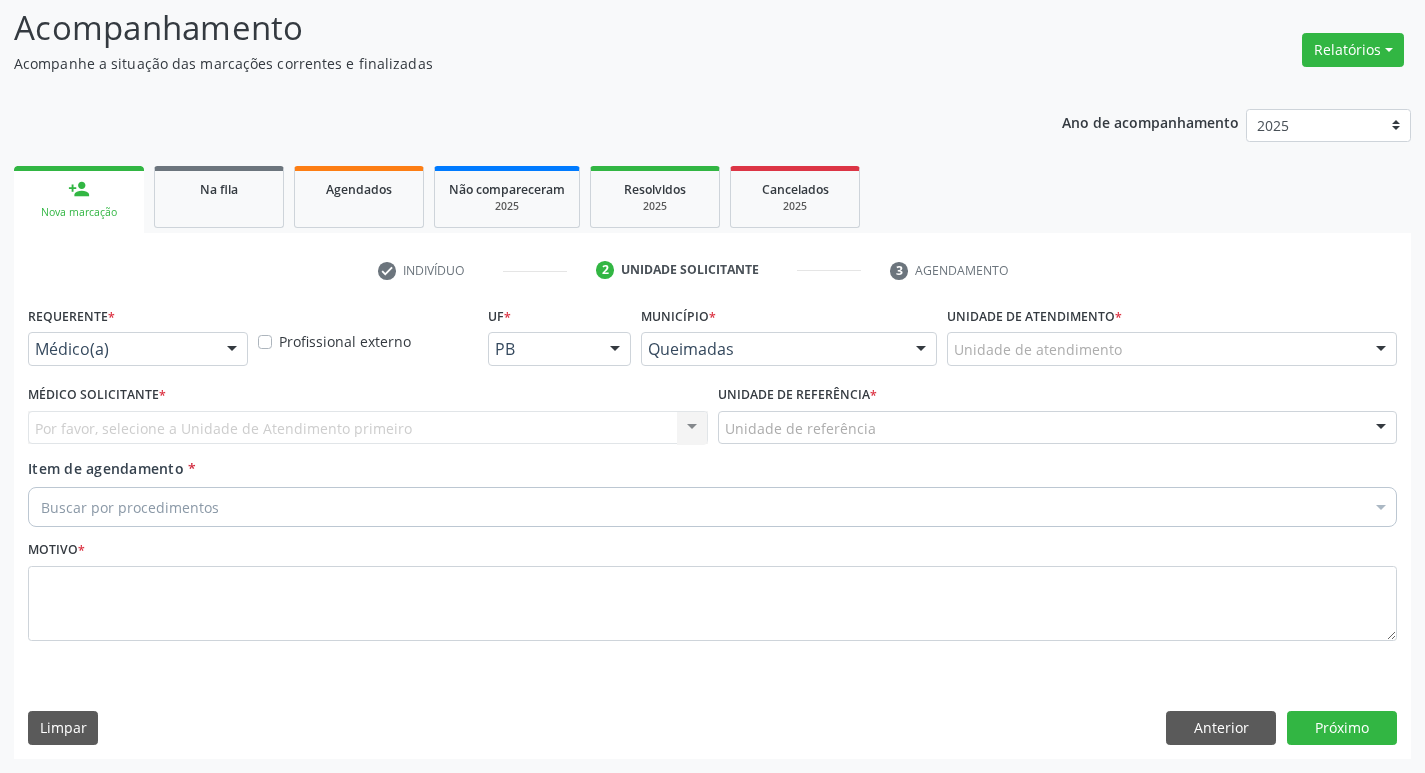 scroll, scrollTop: 133, scrollLeft: 0, axis: vertical 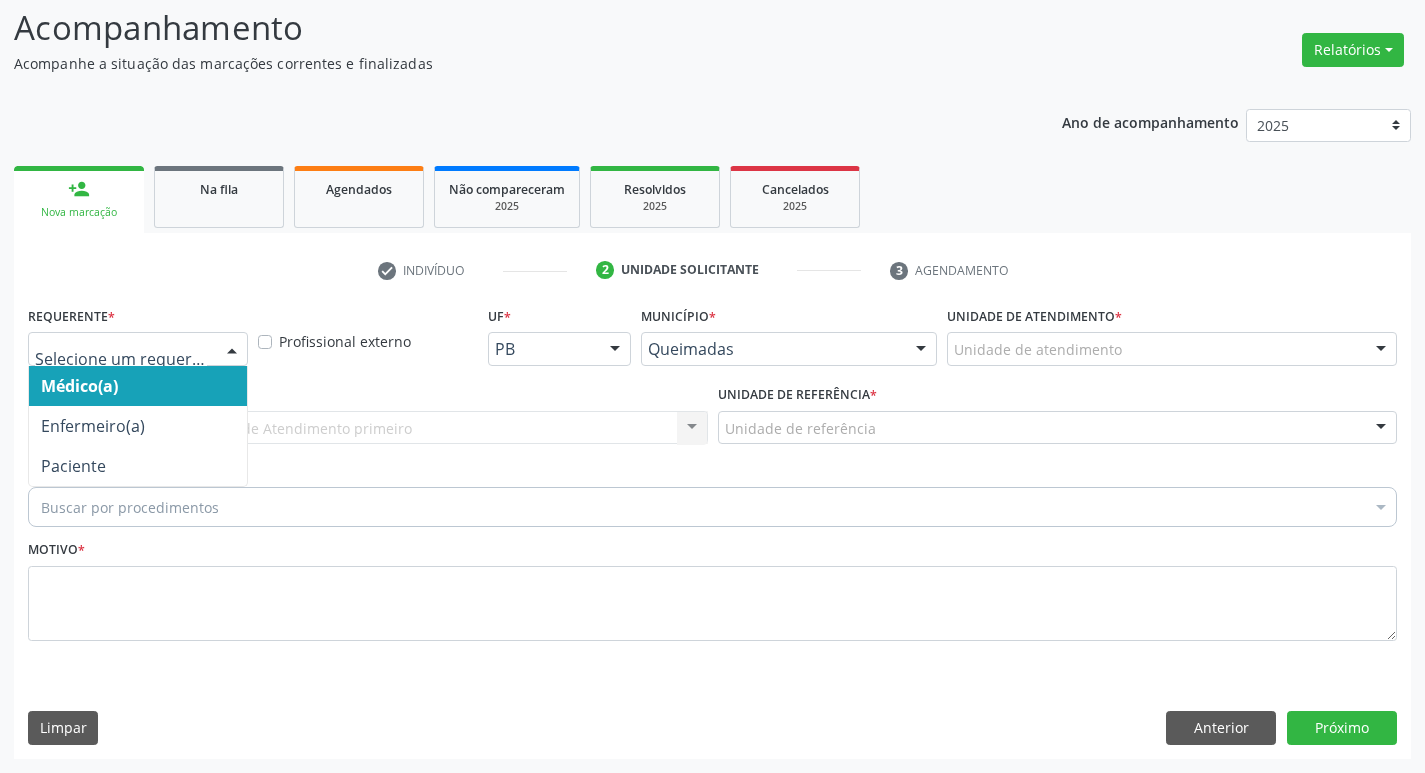 drag, startPoint x: 170, startPoint y: 359, endPoint x: 157, endPoint y: 427, distance: 69.2315 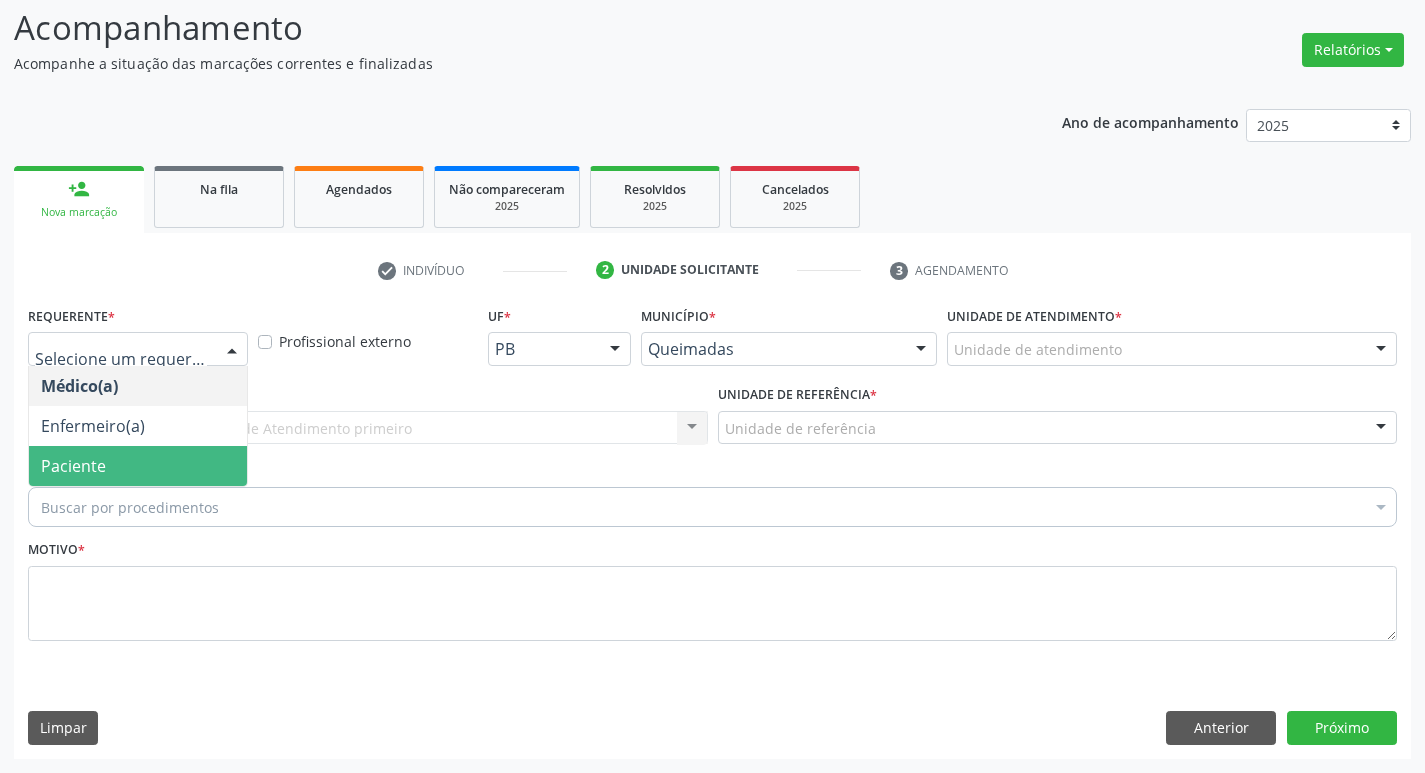 click on "Paciente" at bounding box center (138, 466) 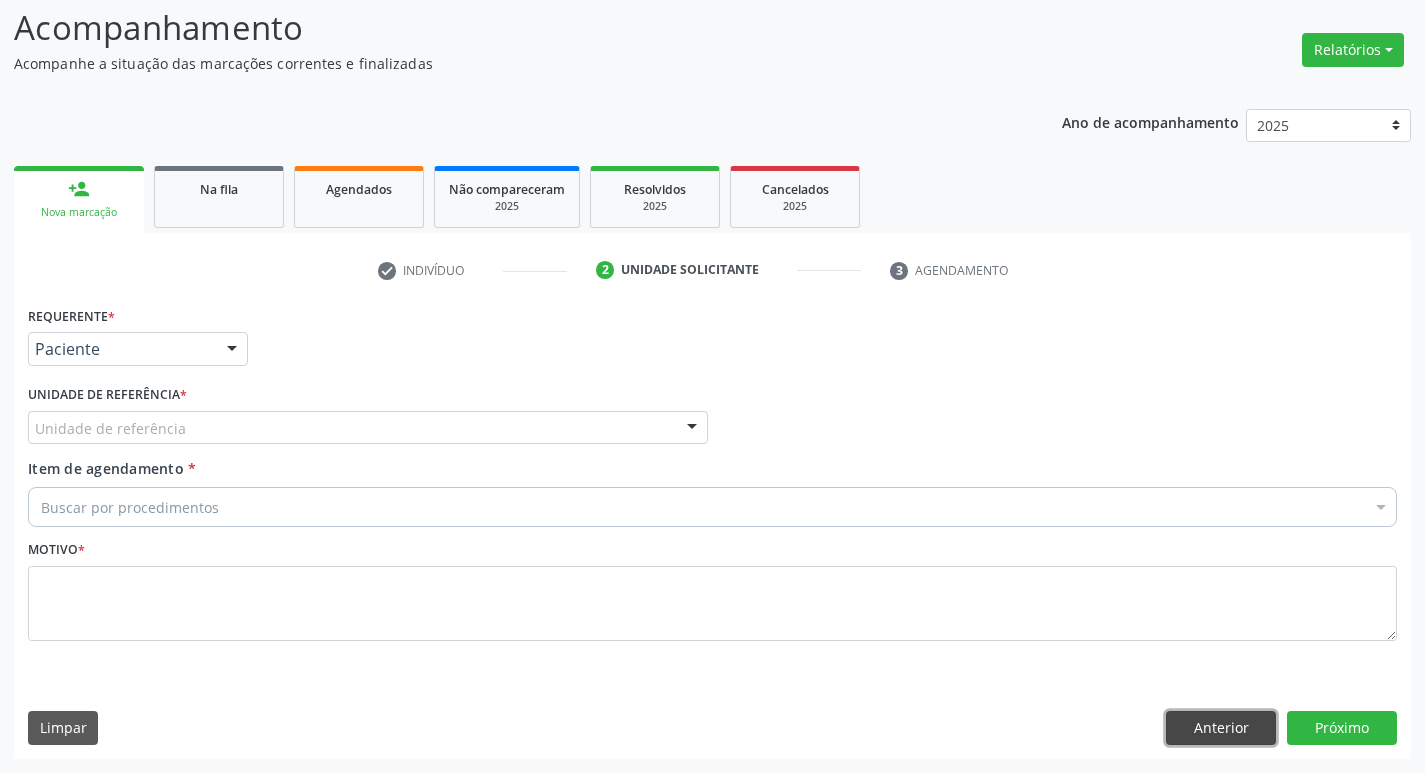 click on "Anterior" at bounding box center (1221, 728) 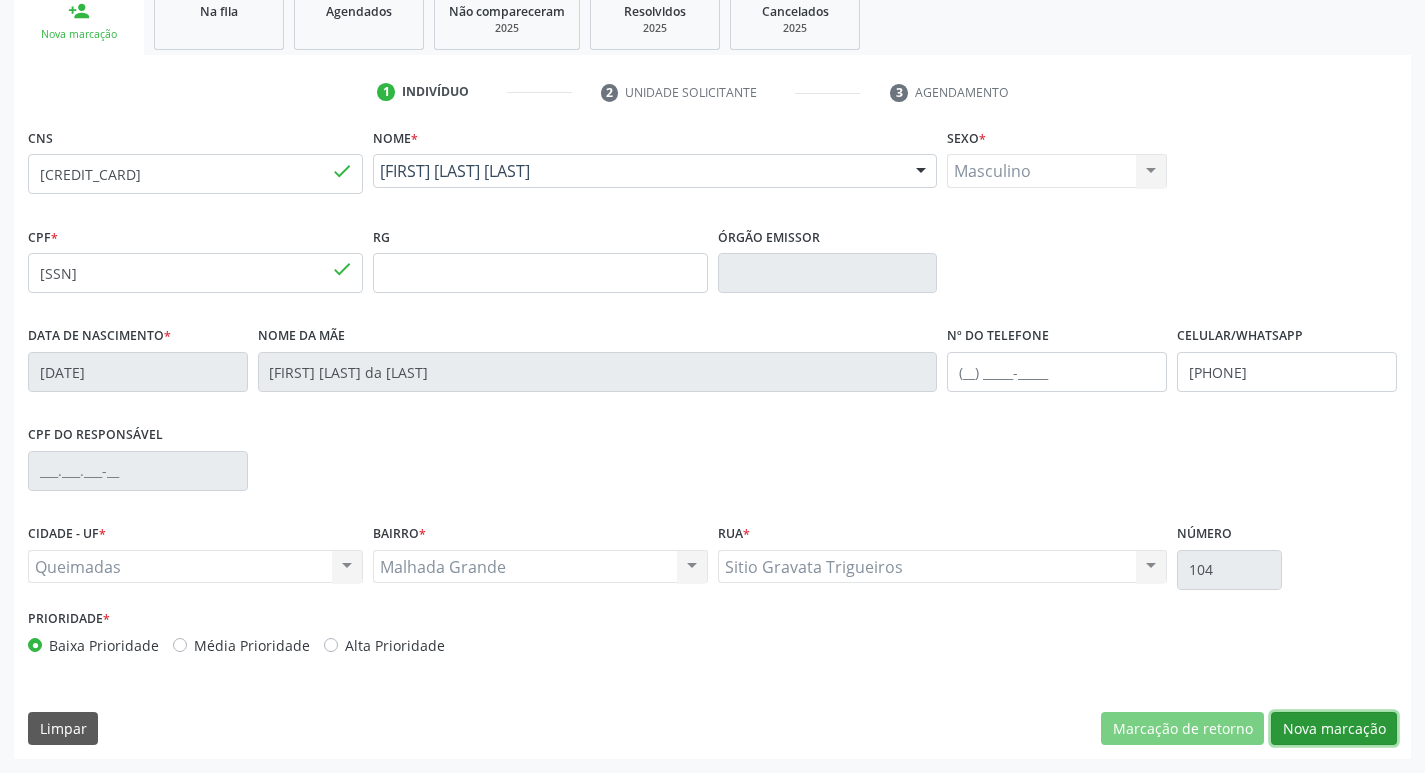 click on "Nova marcação" at bounding box center [1334, 729] 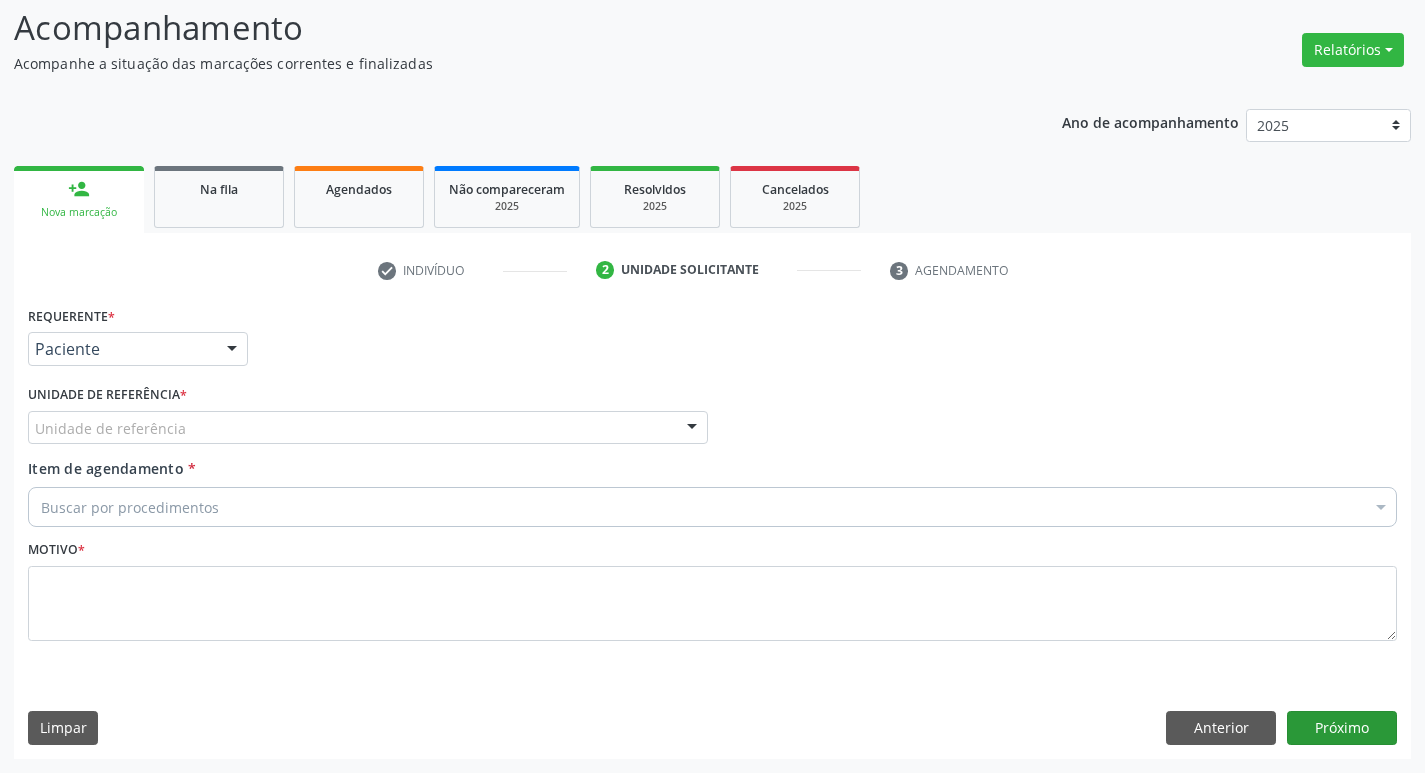 scroll, scrollTop: 133, scrollLeft: 0, axis: vertical 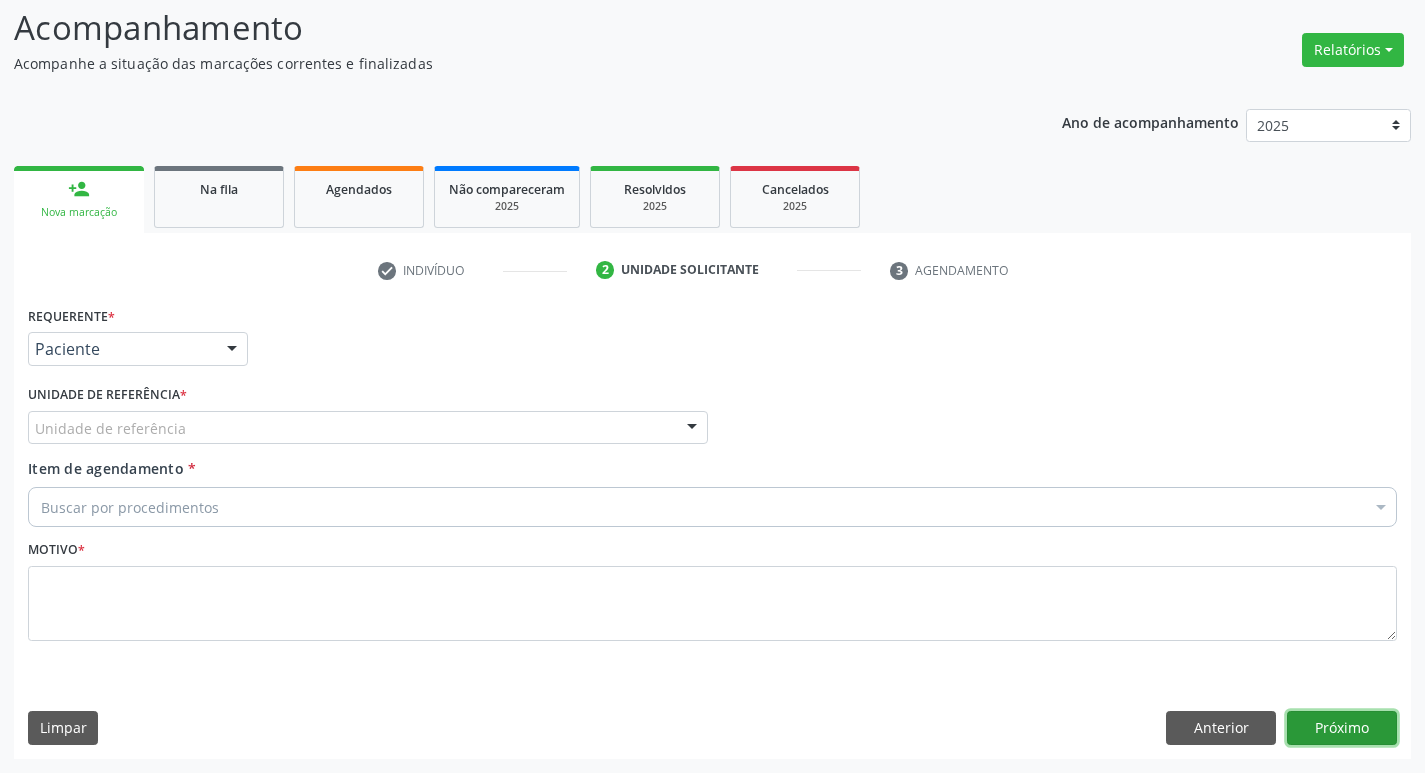 drag, startPoint x: 1325, startPoint y: 740, endPoint x: 1288, endPoint y: 731, distance: 38.078865 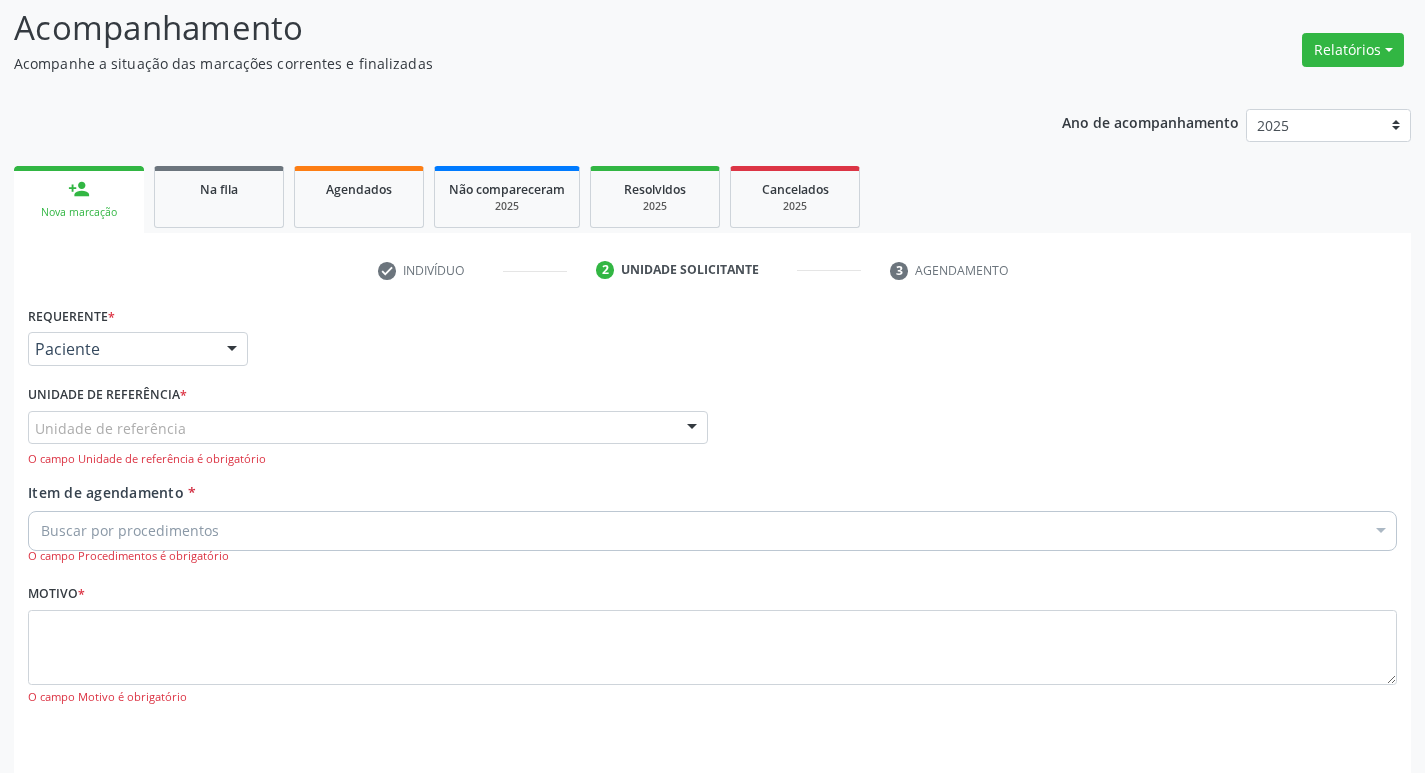 click on "Unidade de referência" at bounding box center [368, 428] 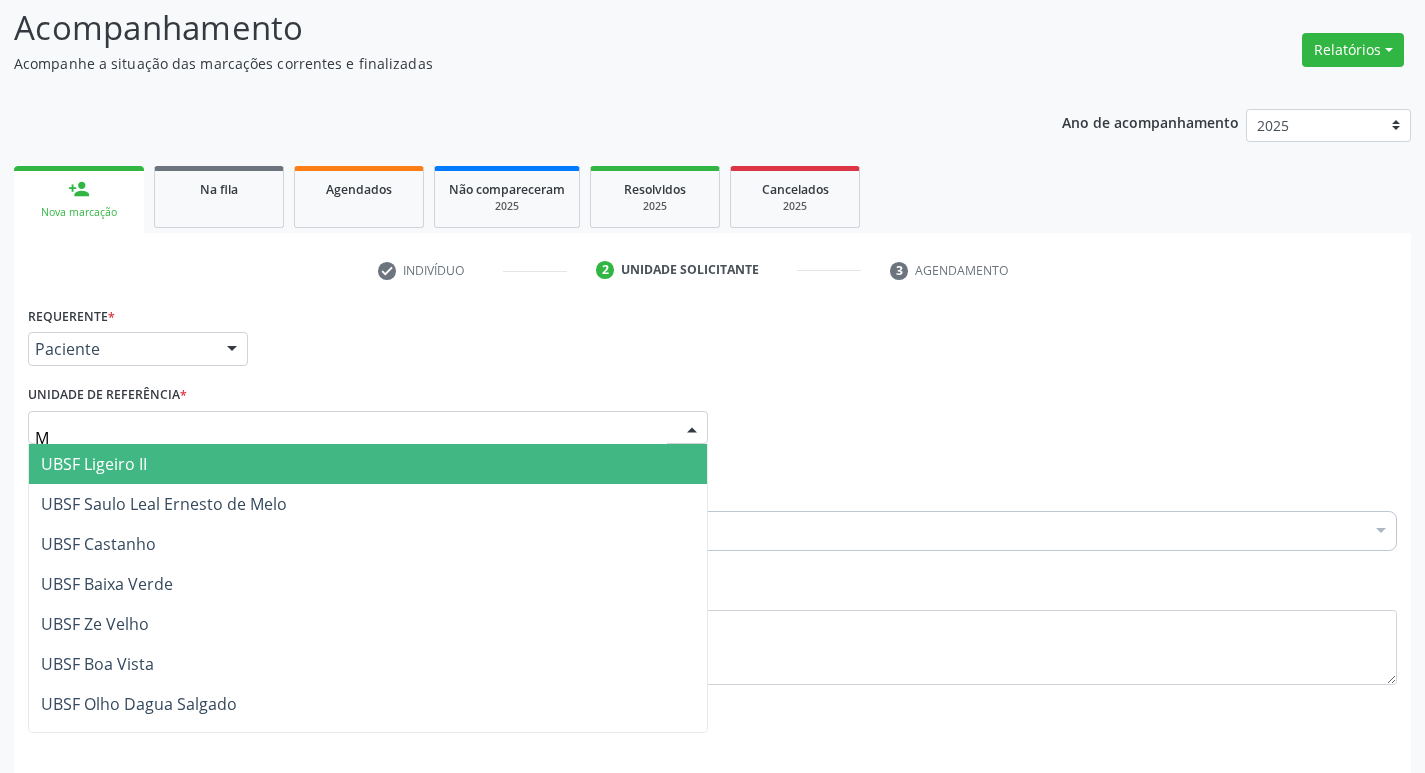 type on "MA" 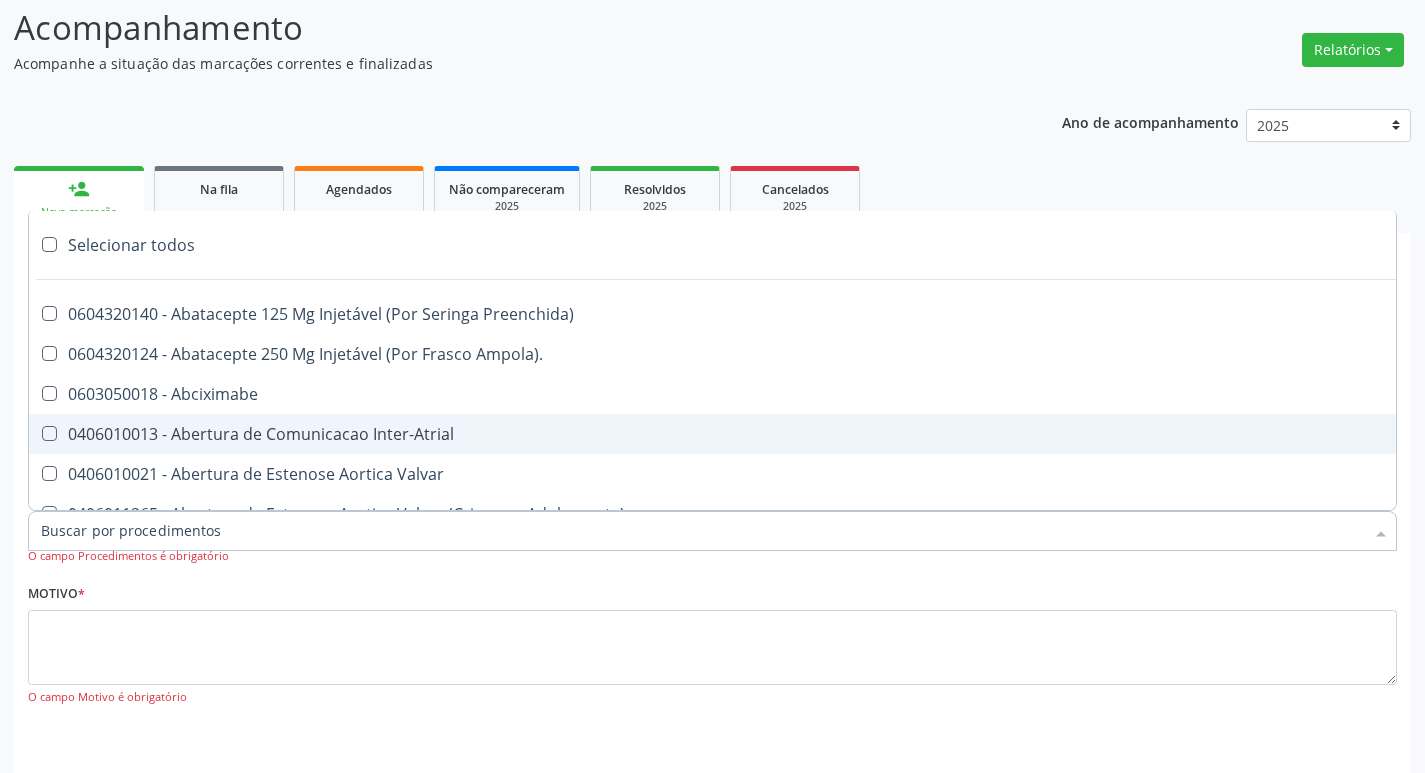 paste on "[CREDIT_CARD]" 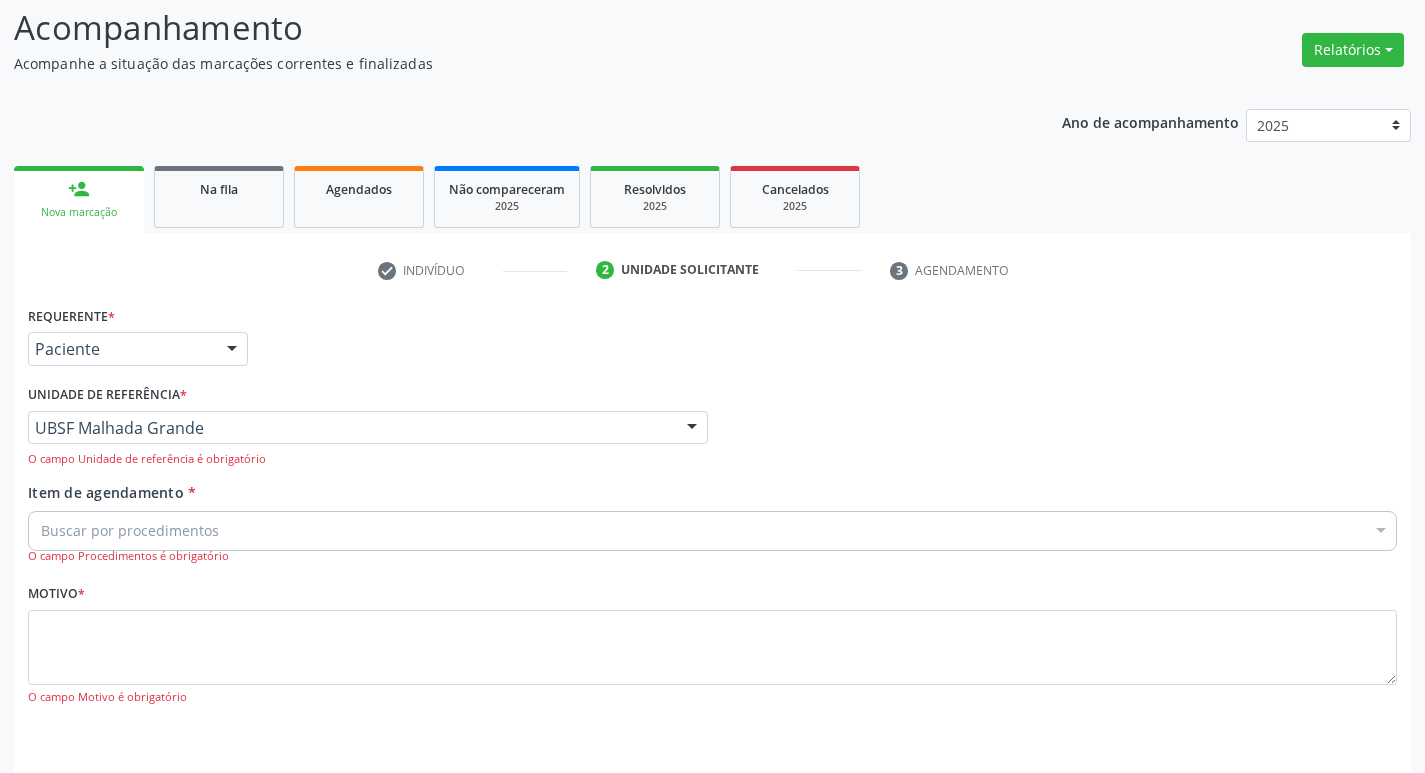 click on "Buscar por procedimentos" at bounding box center [712, 531] 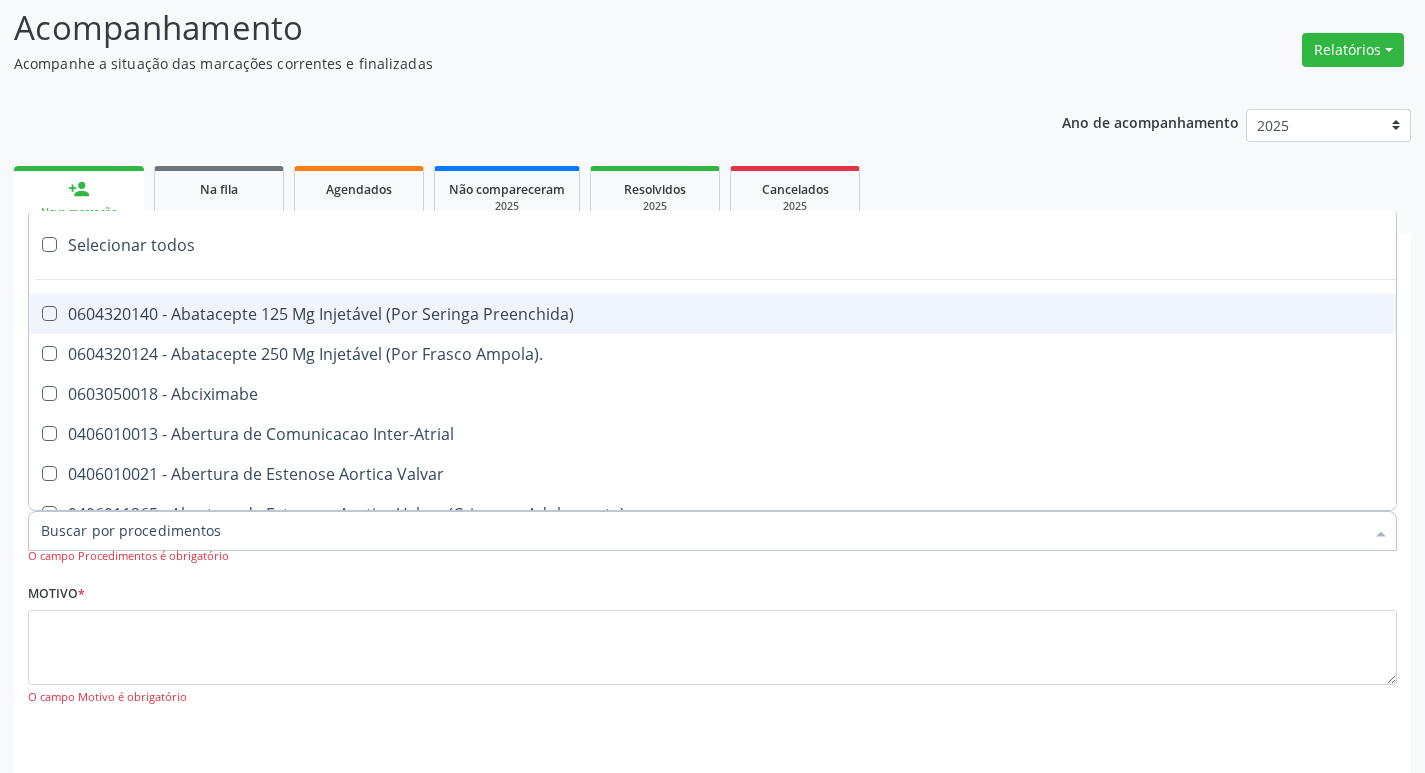 paste on "ENDOCRINOLOGISTA" 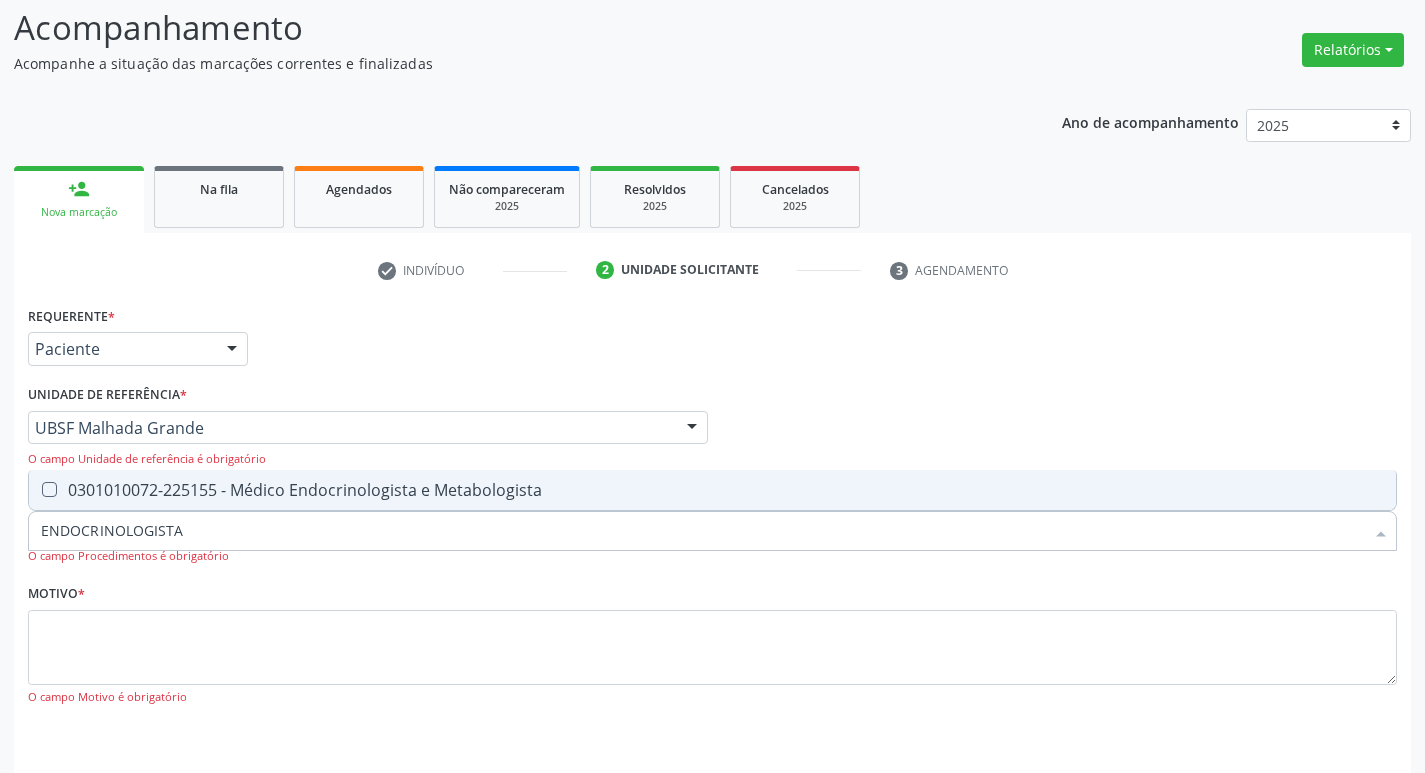 drag, startPoint x: 214, startPoint y: 504, endPoint x: 202, endPoint y: 551, distance: 48.507732 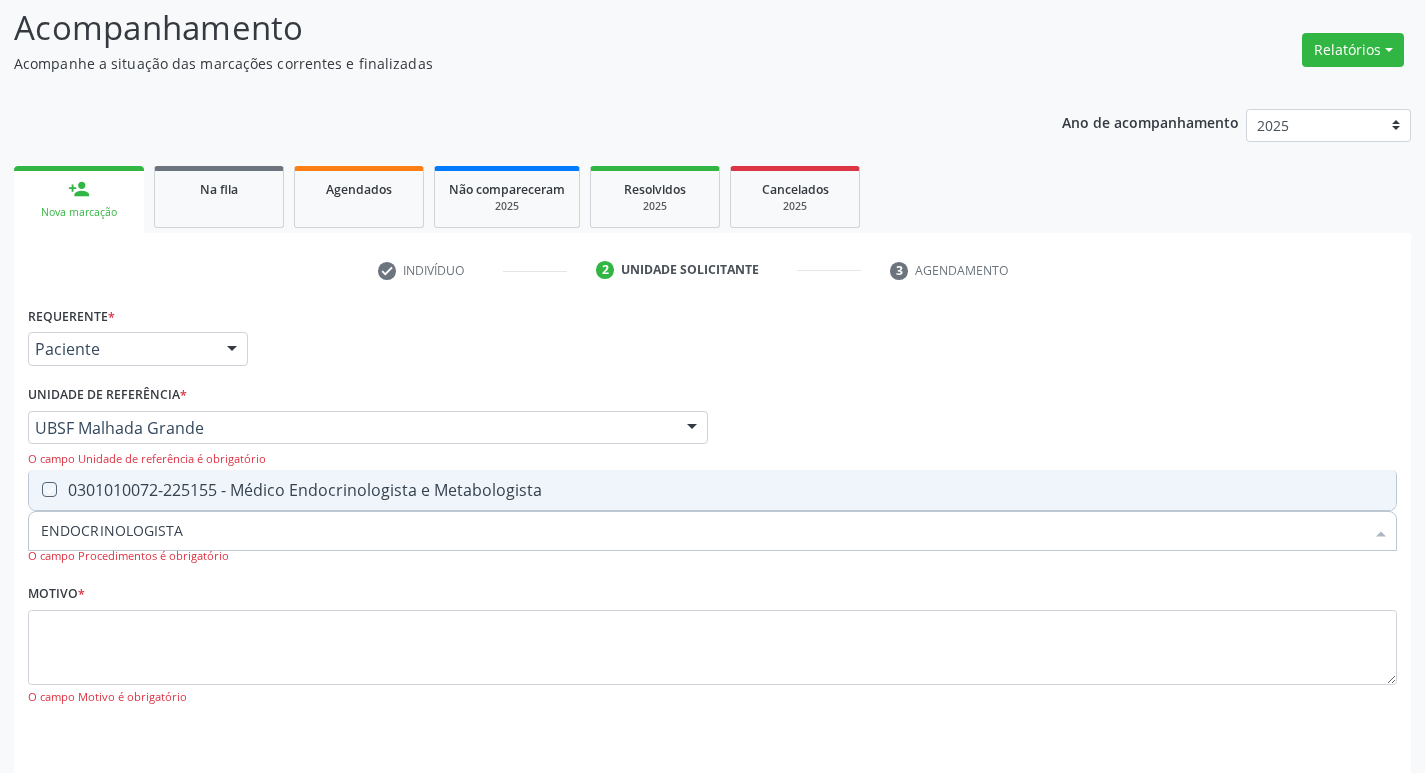 checkbox on "true" 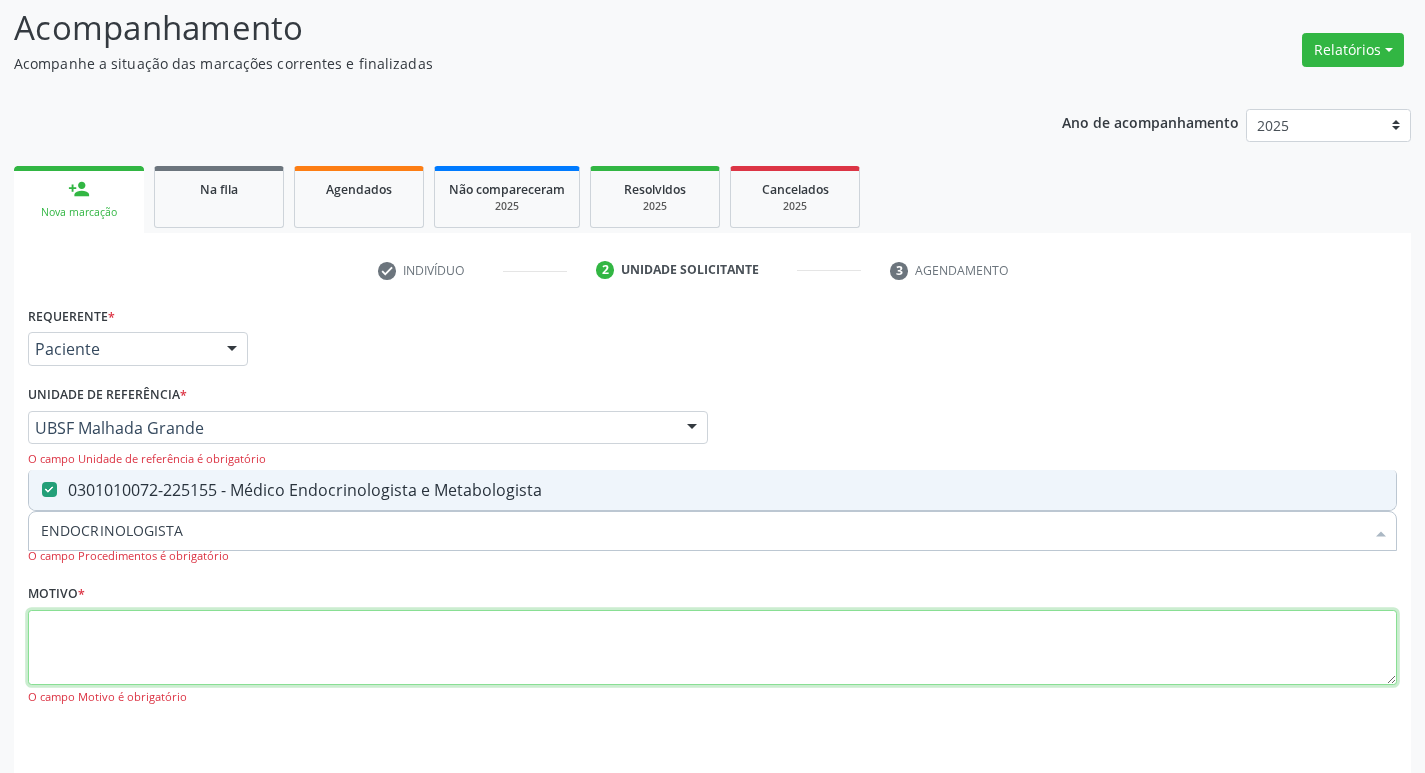 click at bounding box center (712, 648) 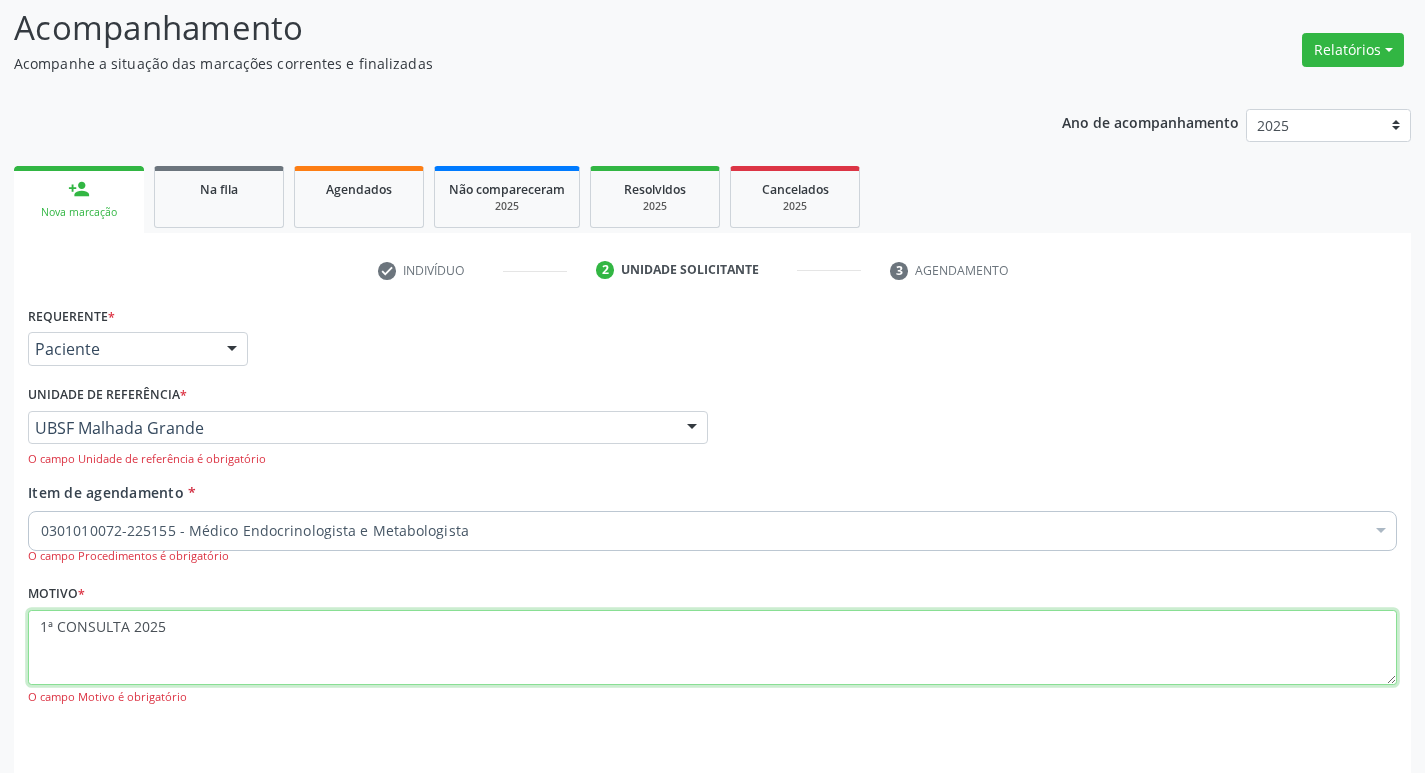type on "1ª CONSULTA 2025" 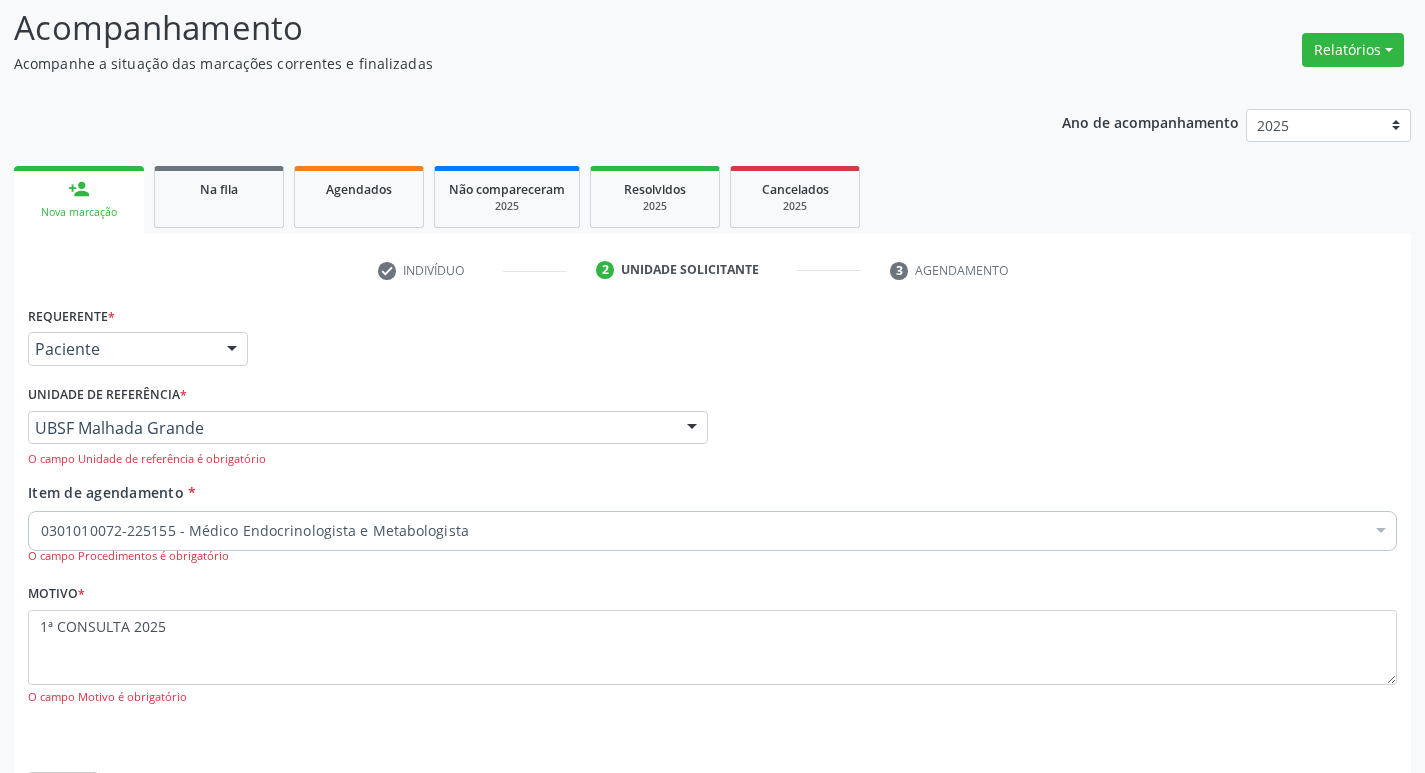 type 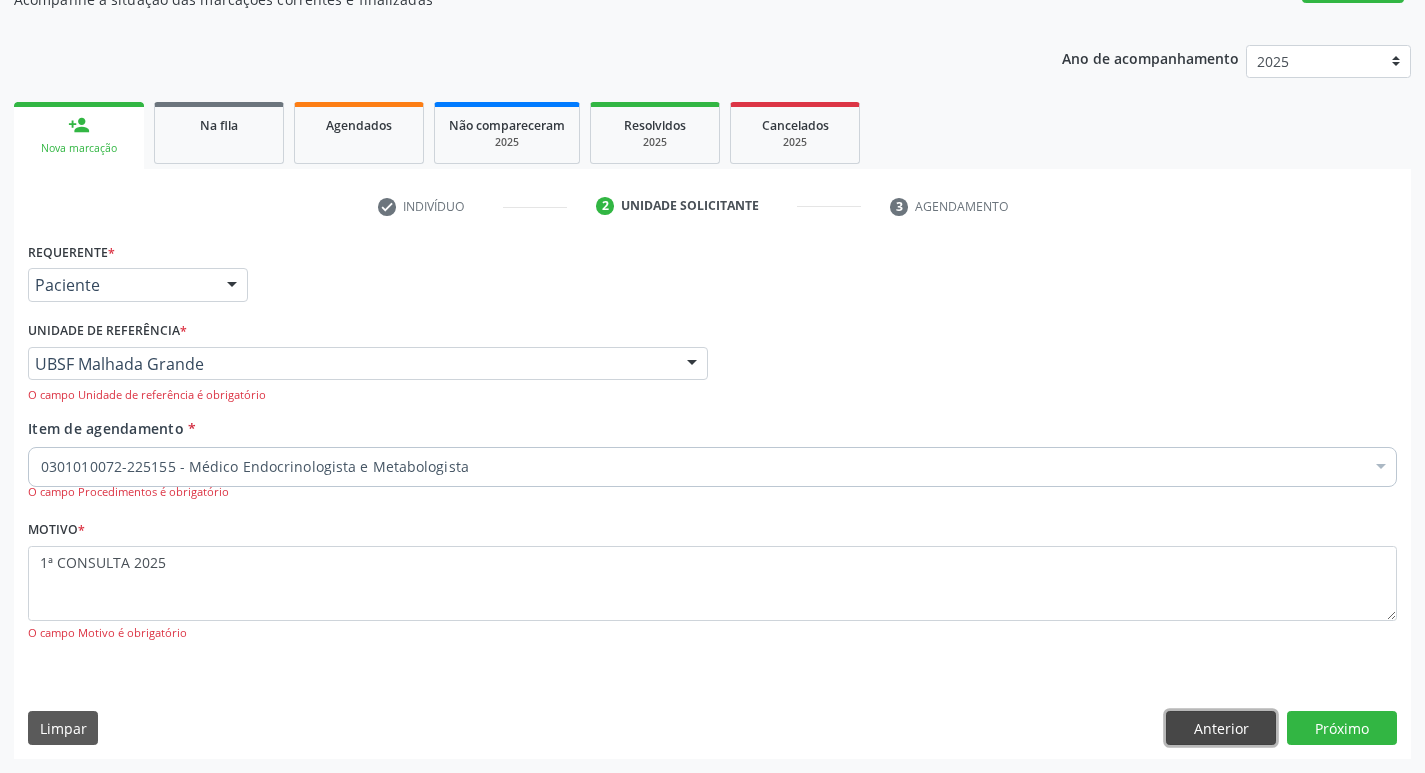 type 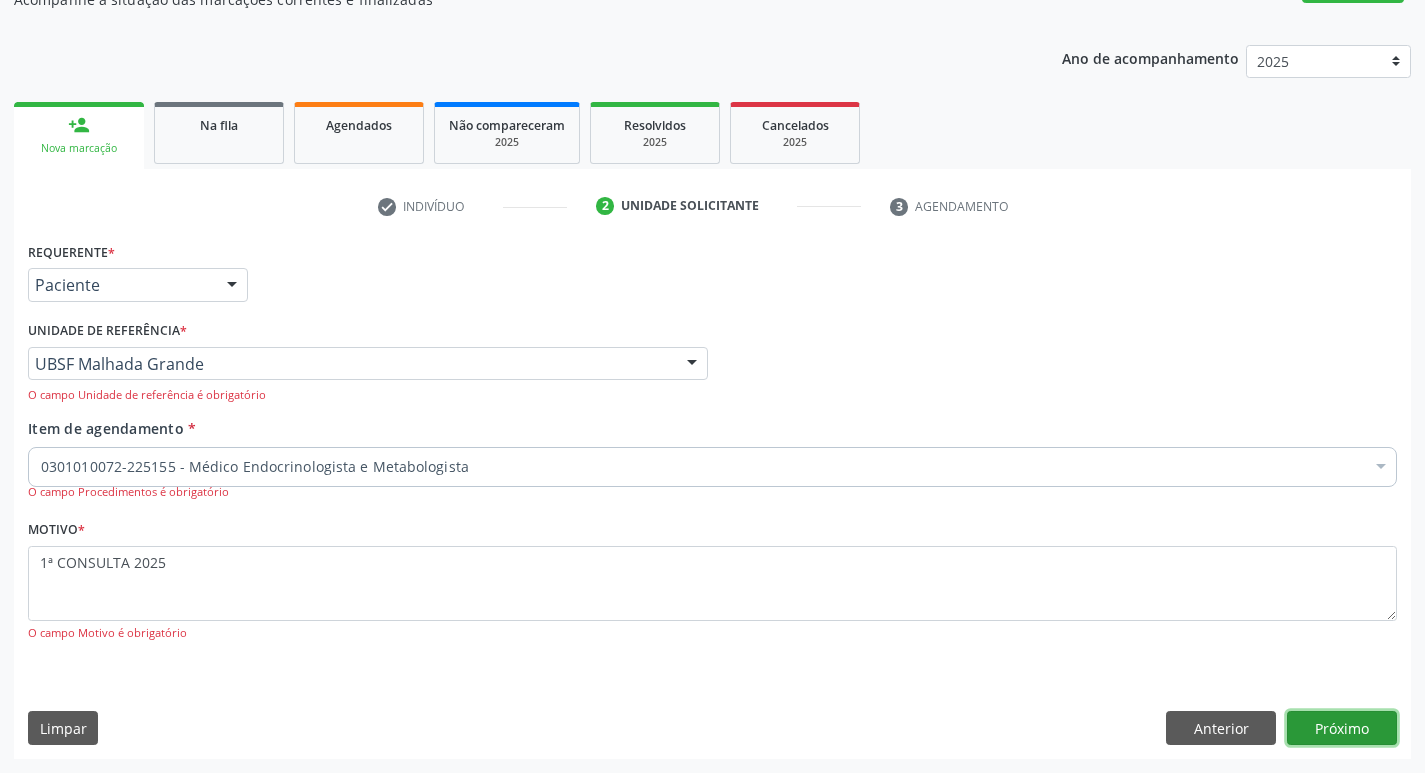 type 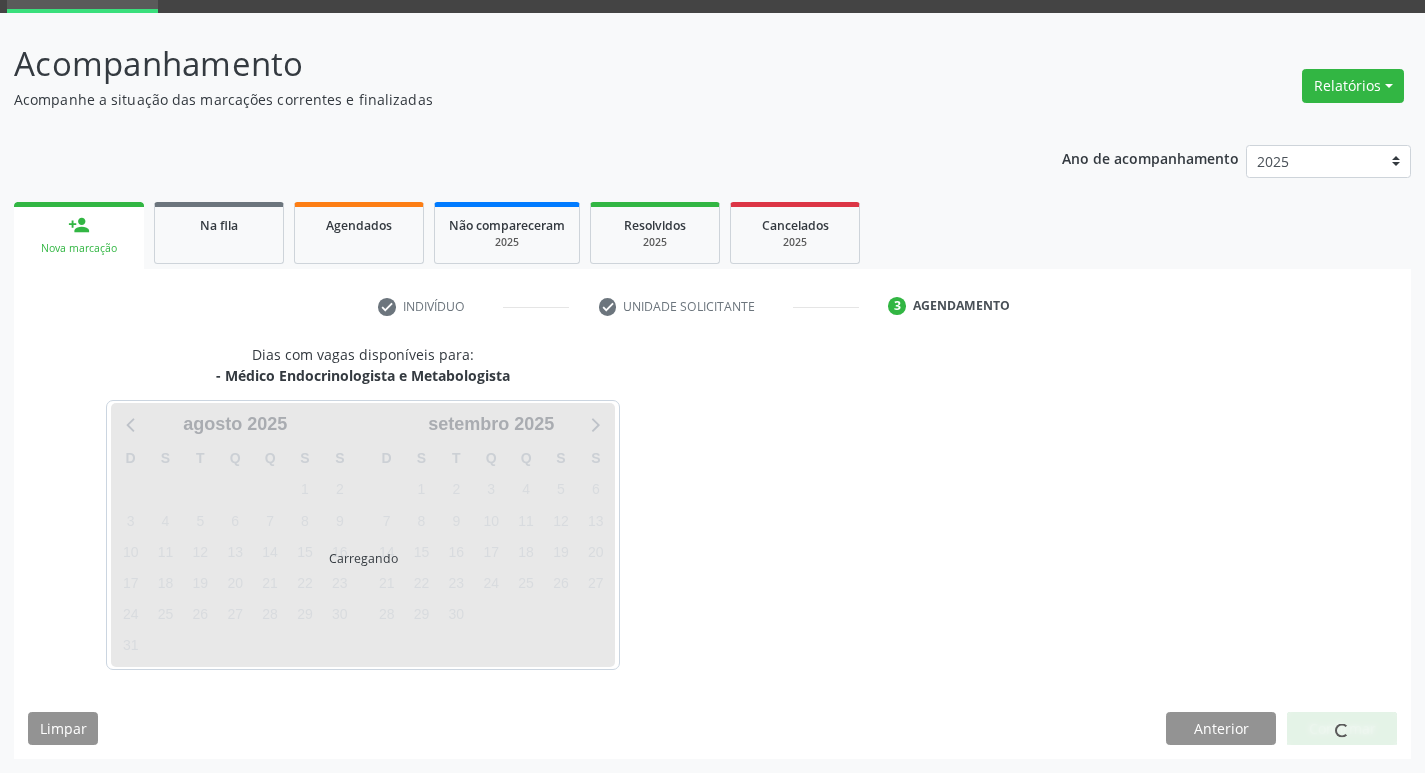 scroll, scrollTop: 97, scrollLeft: 0, axis: vertical 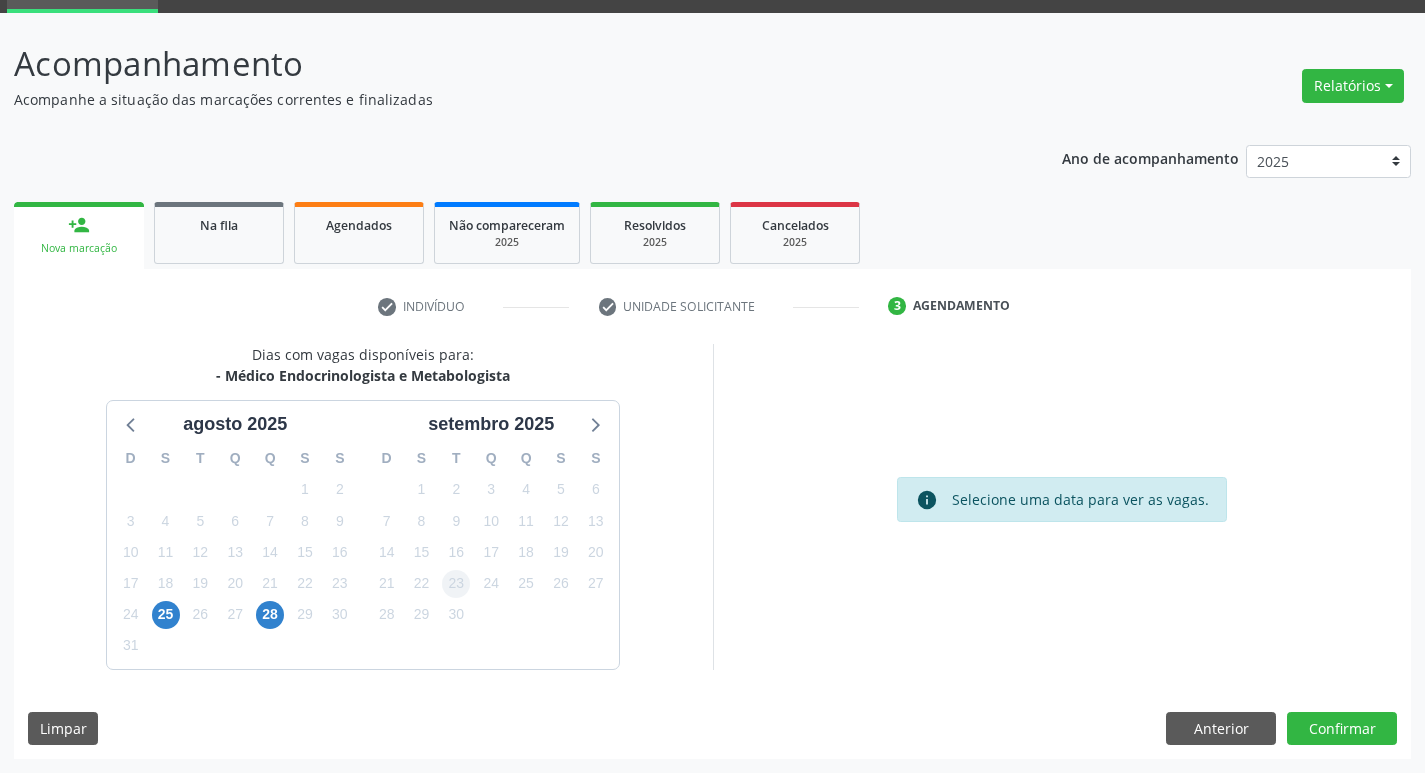 drag, startPoint x: 460, startPoint y: 599, endPoint x: 454, endPoint y: 582, distance: 18.027756 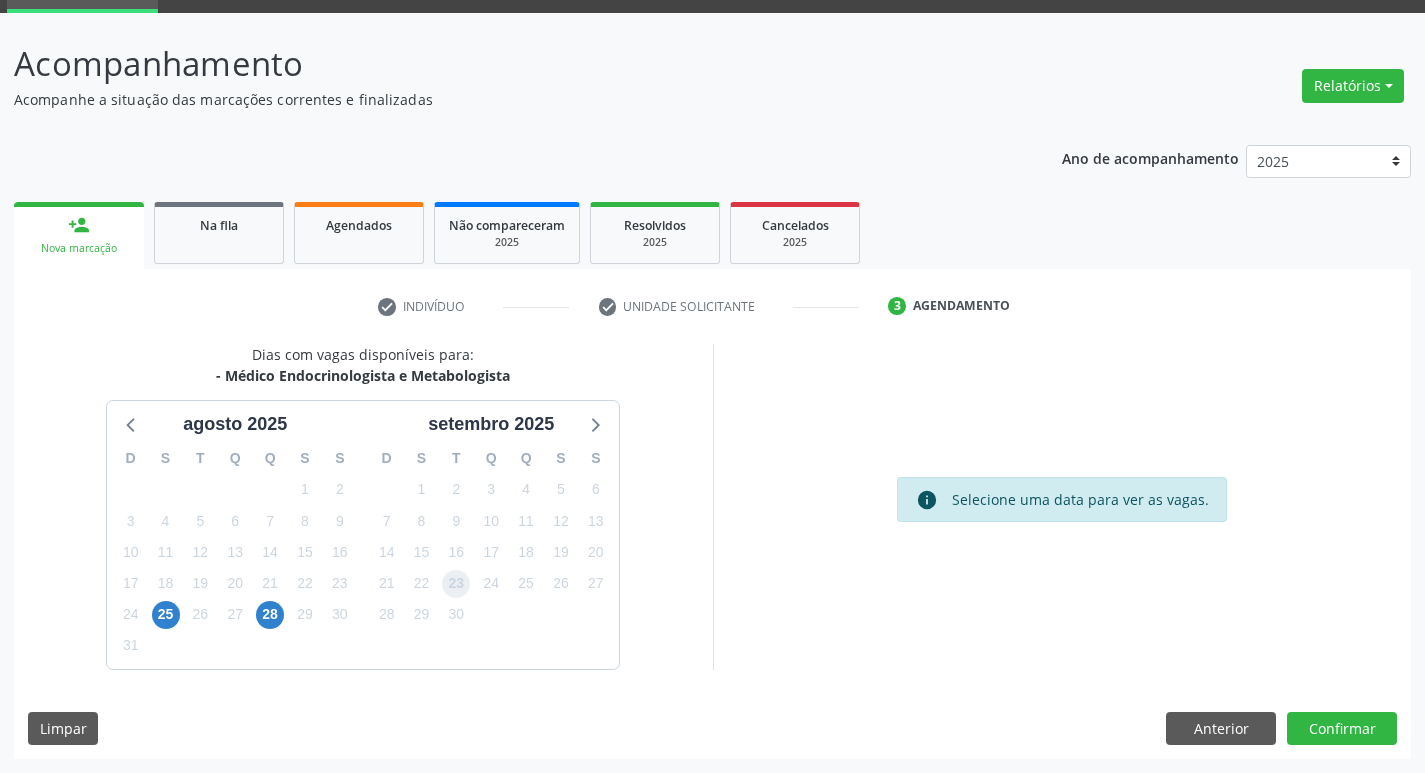click on "23" at bounding box center (456, 584) 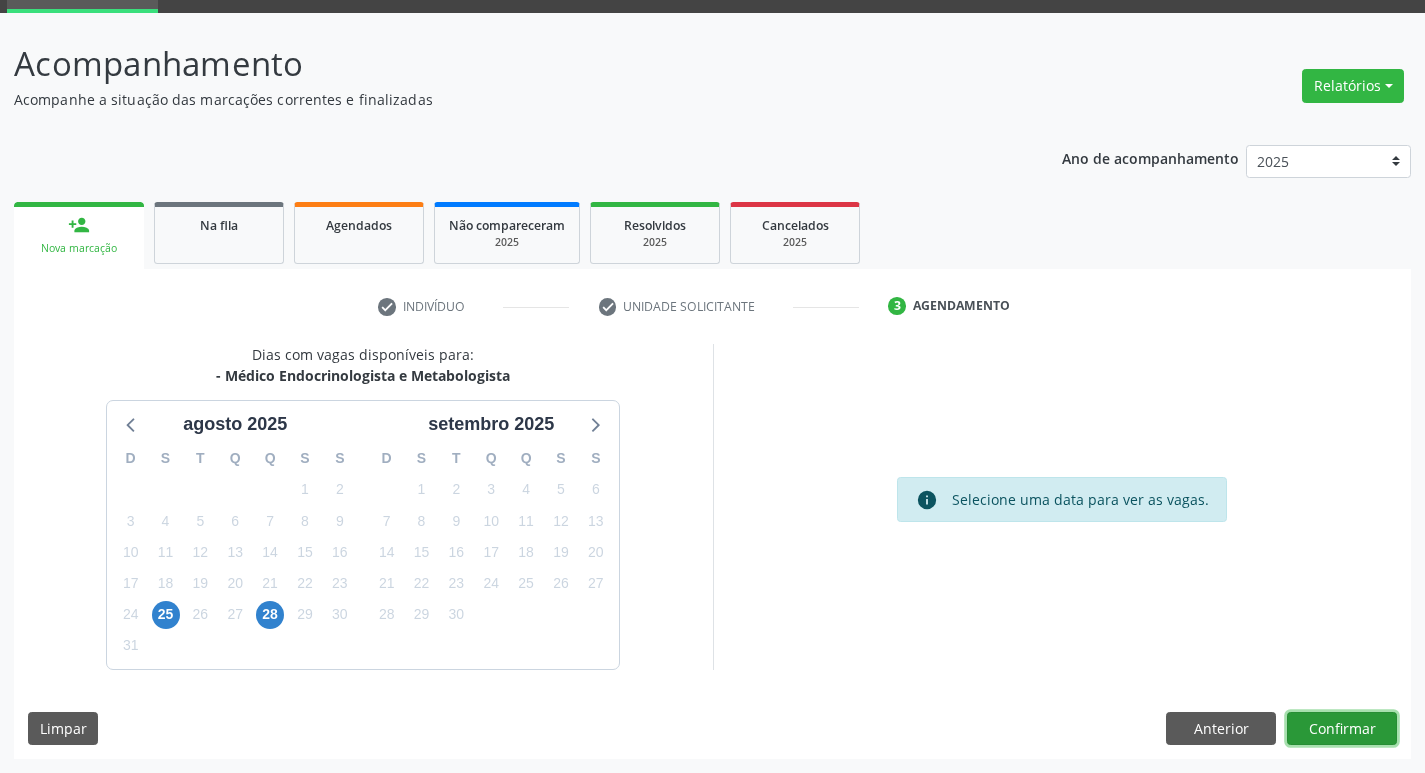 click on "Confirmar" at bounding box center [1342, 729] 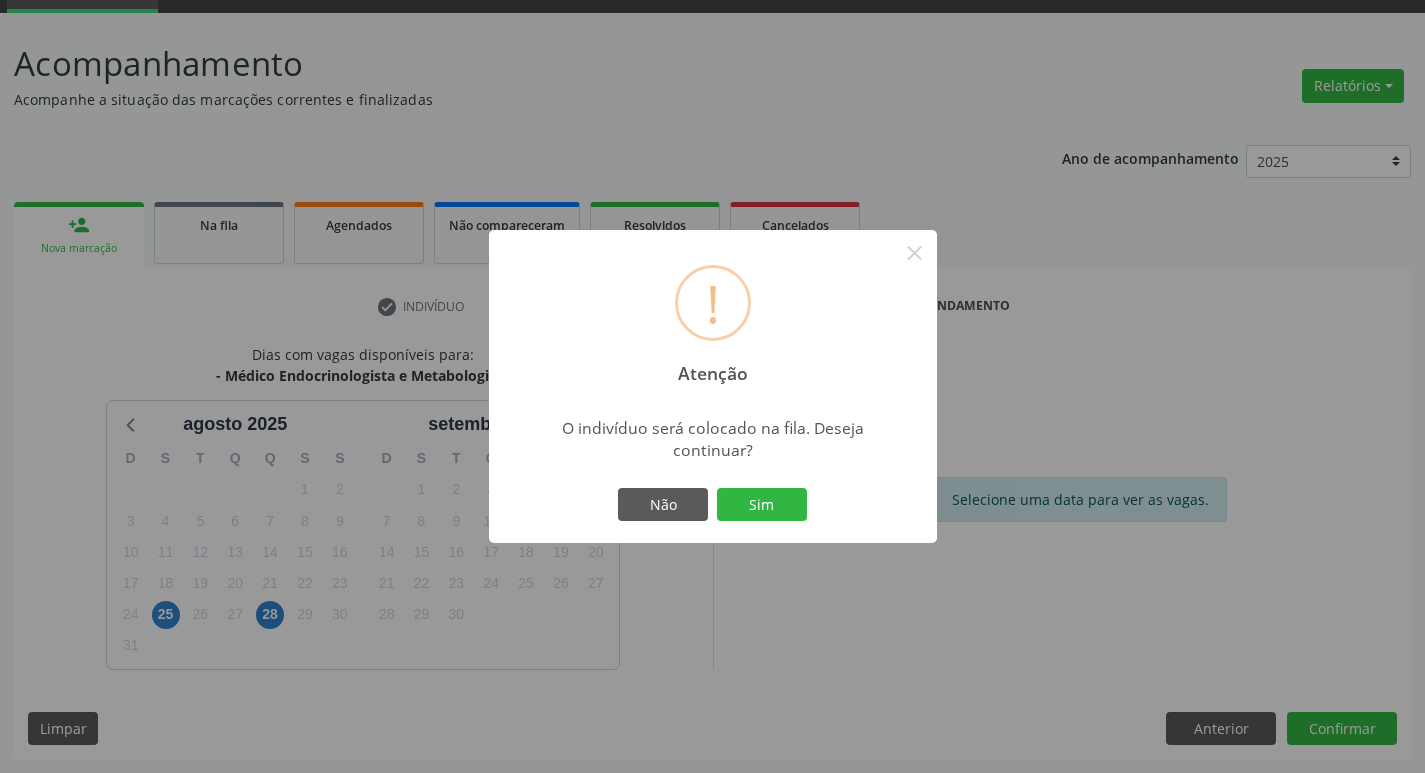 type 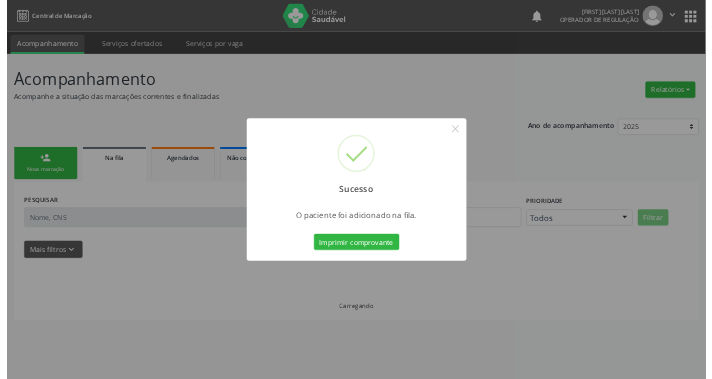 scroll, scrollTop: 0, scrollLeft: 0, axis: both 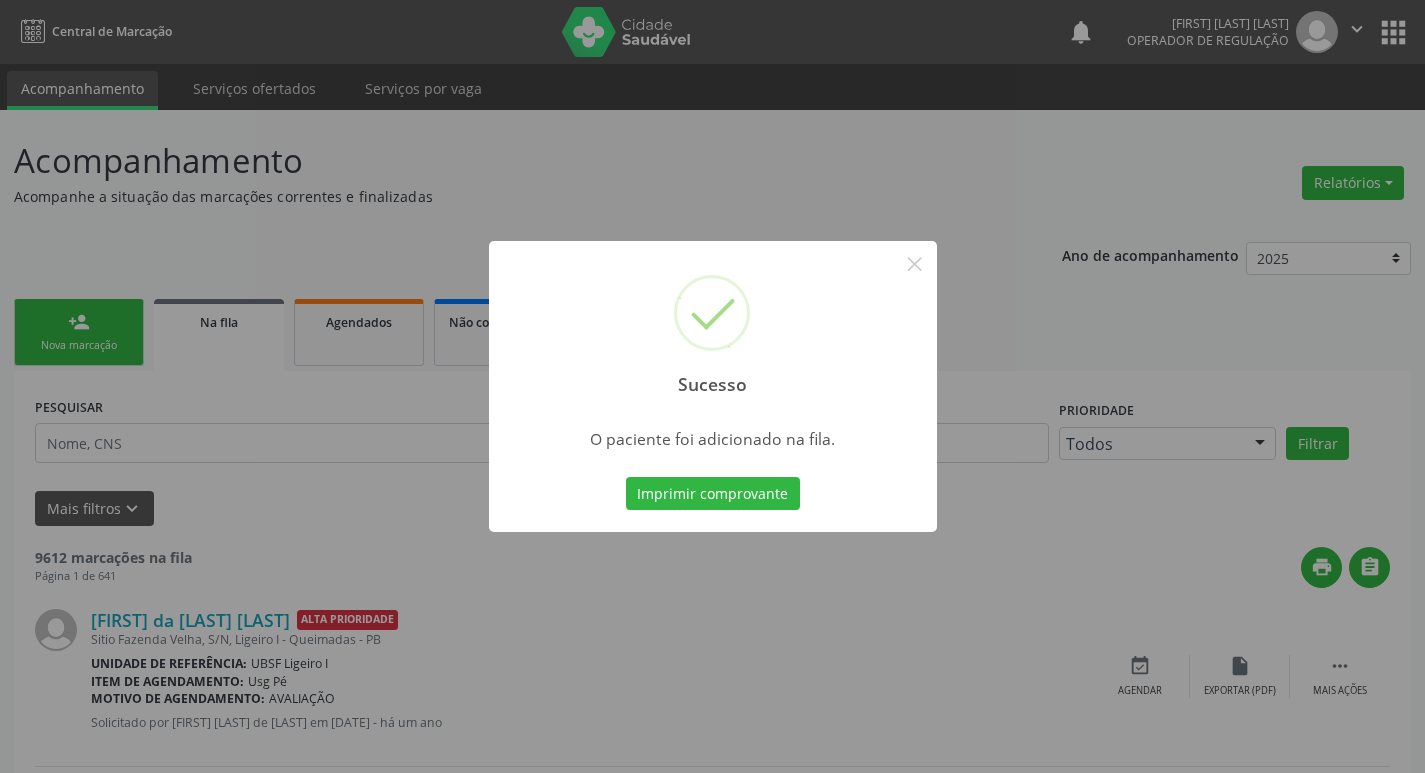 type 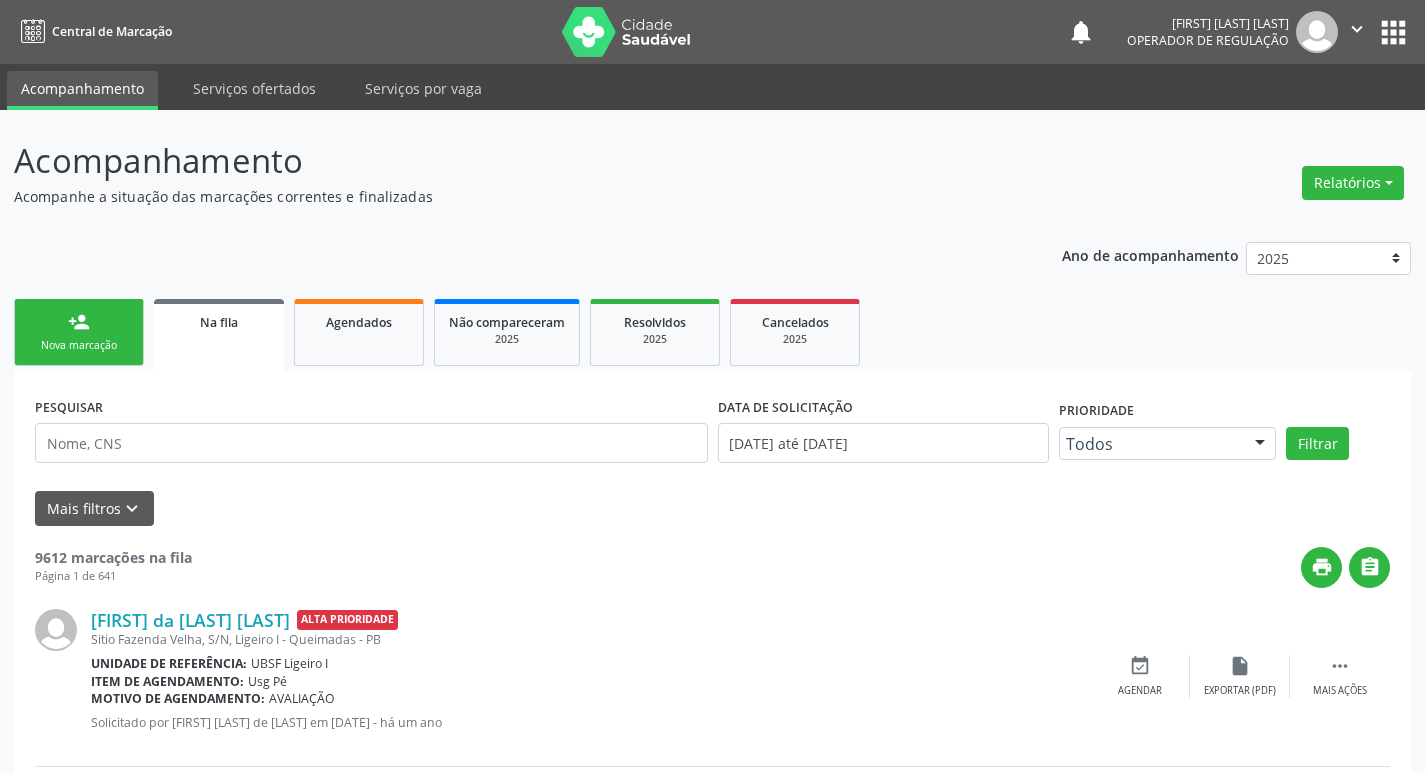 click on "person_add
Nova marcação" at bounding box center (79, 332) 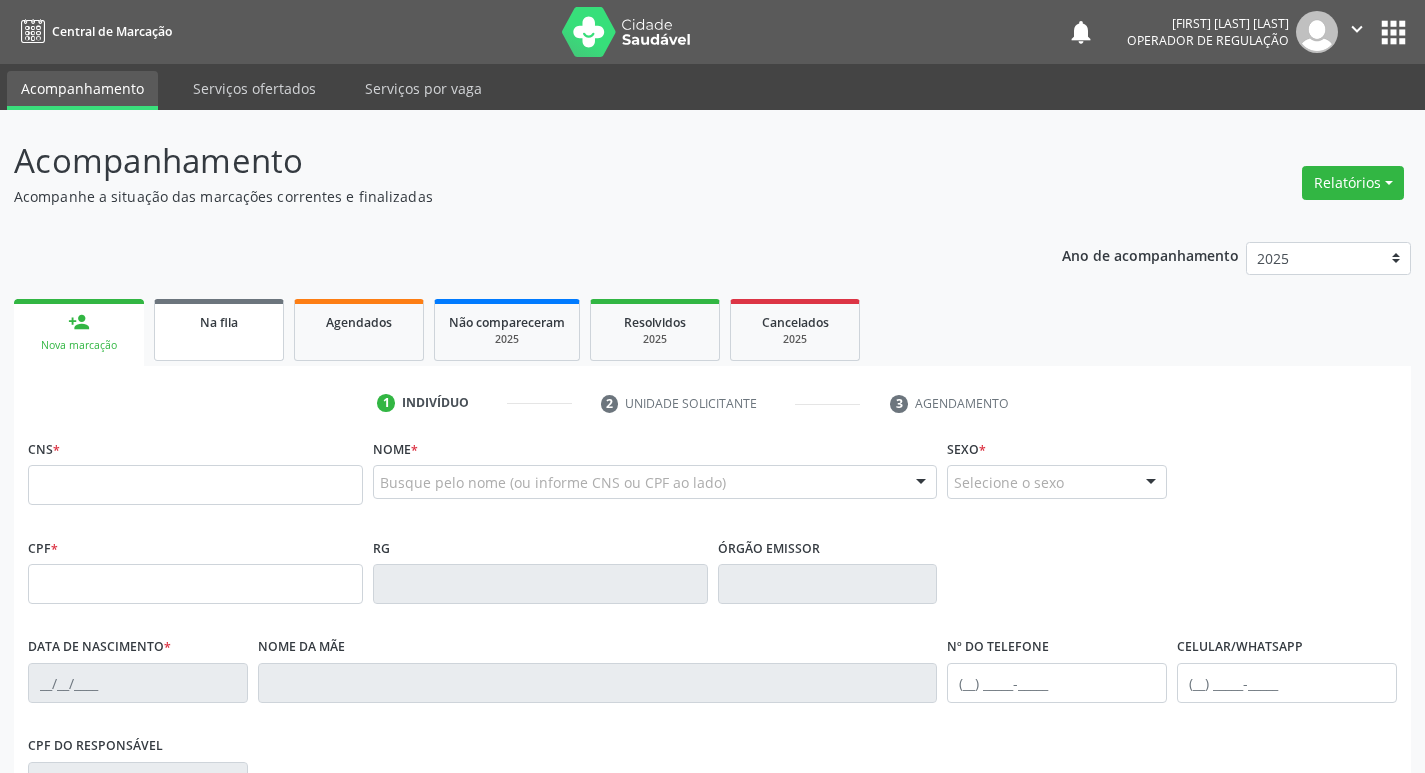 click on "Na fila" at bounding box center [219, 330] 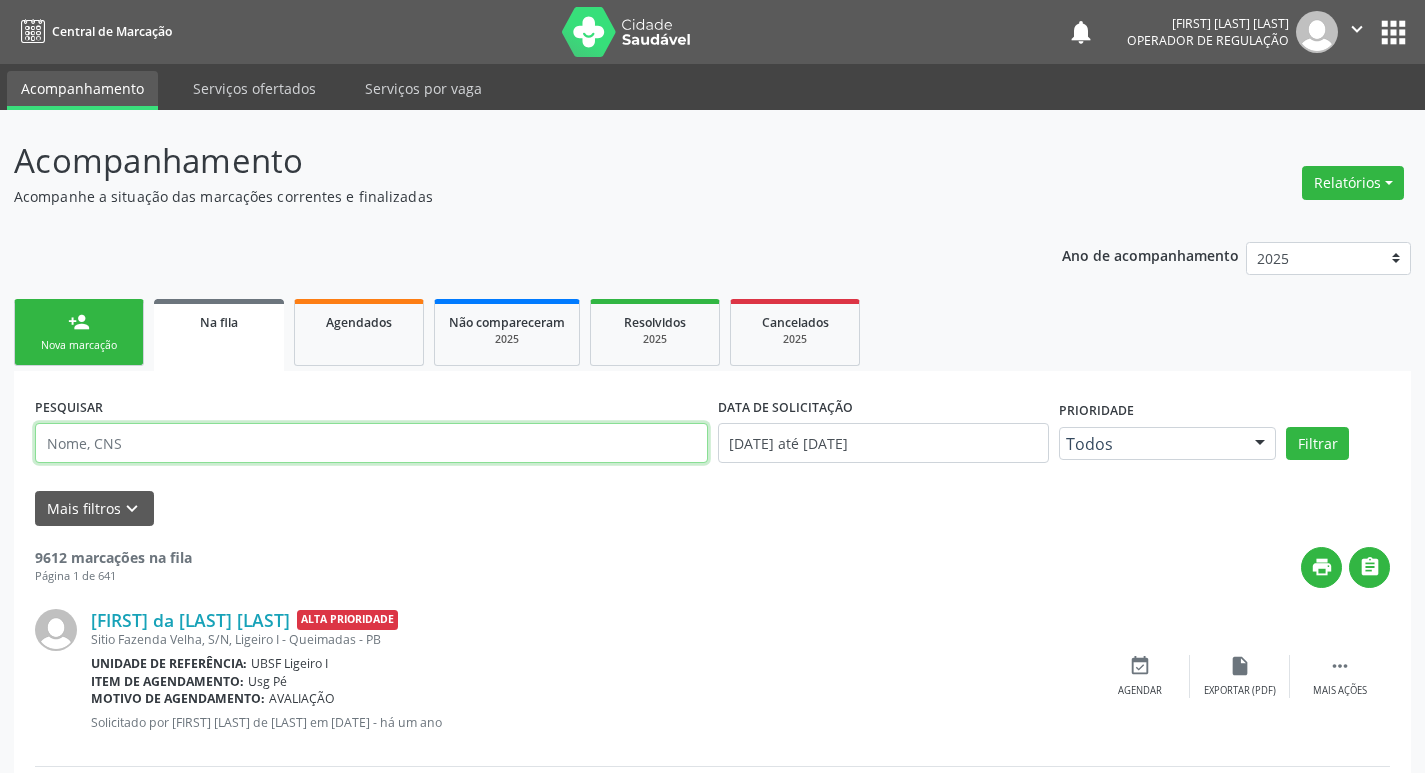 click at bounding box center [371, 443] 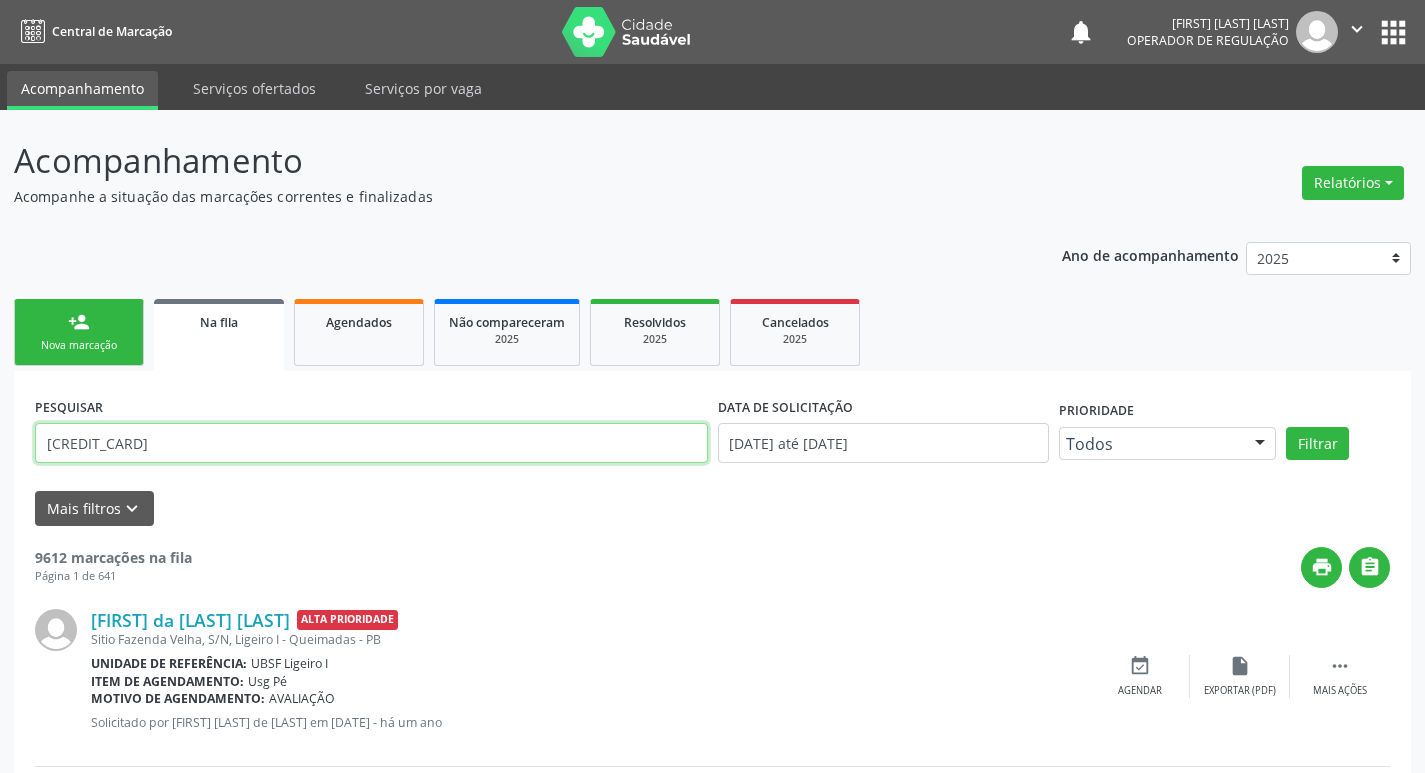 type on "[CREDIT_CARD]" 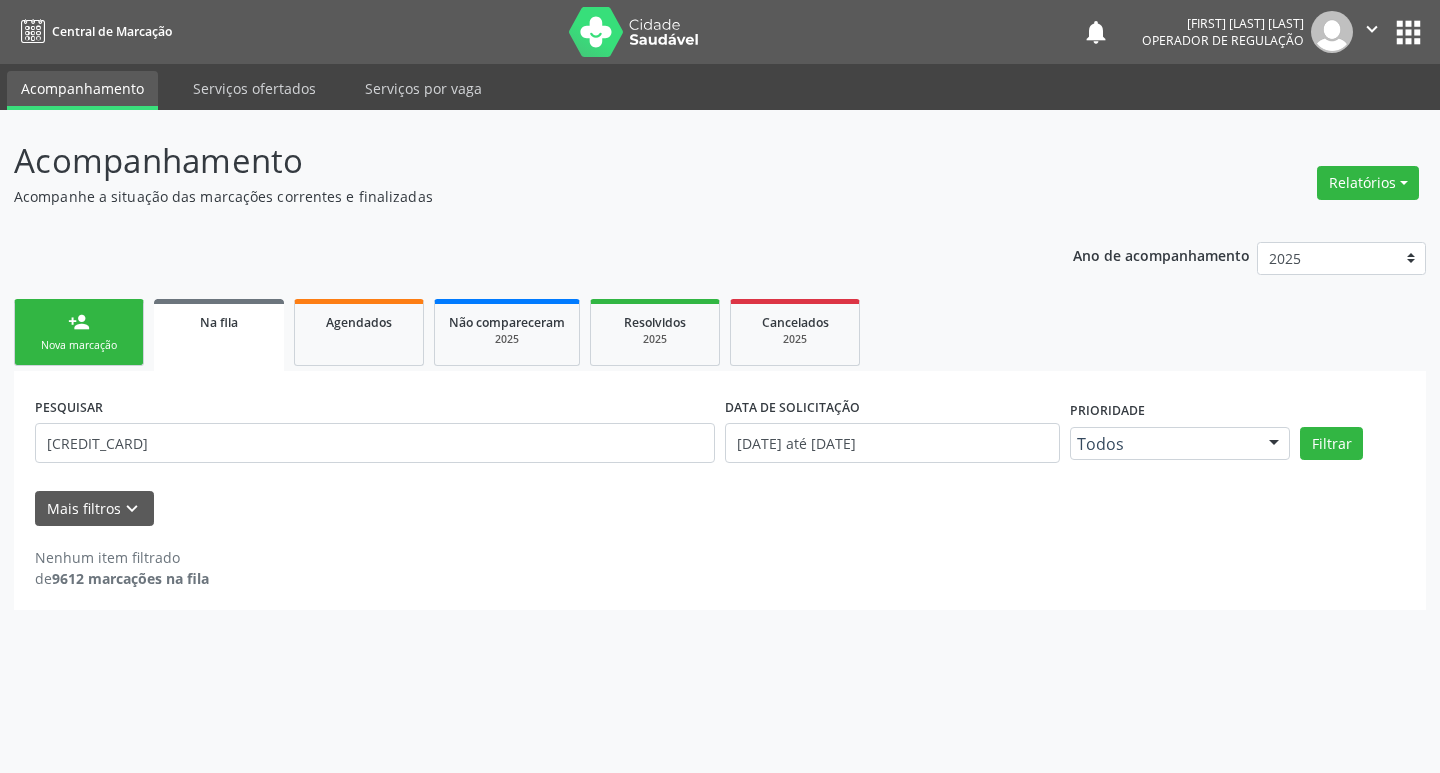 click on "PESQUISAR
[CREDIT_CARD]" at bounding box center [375, 434] 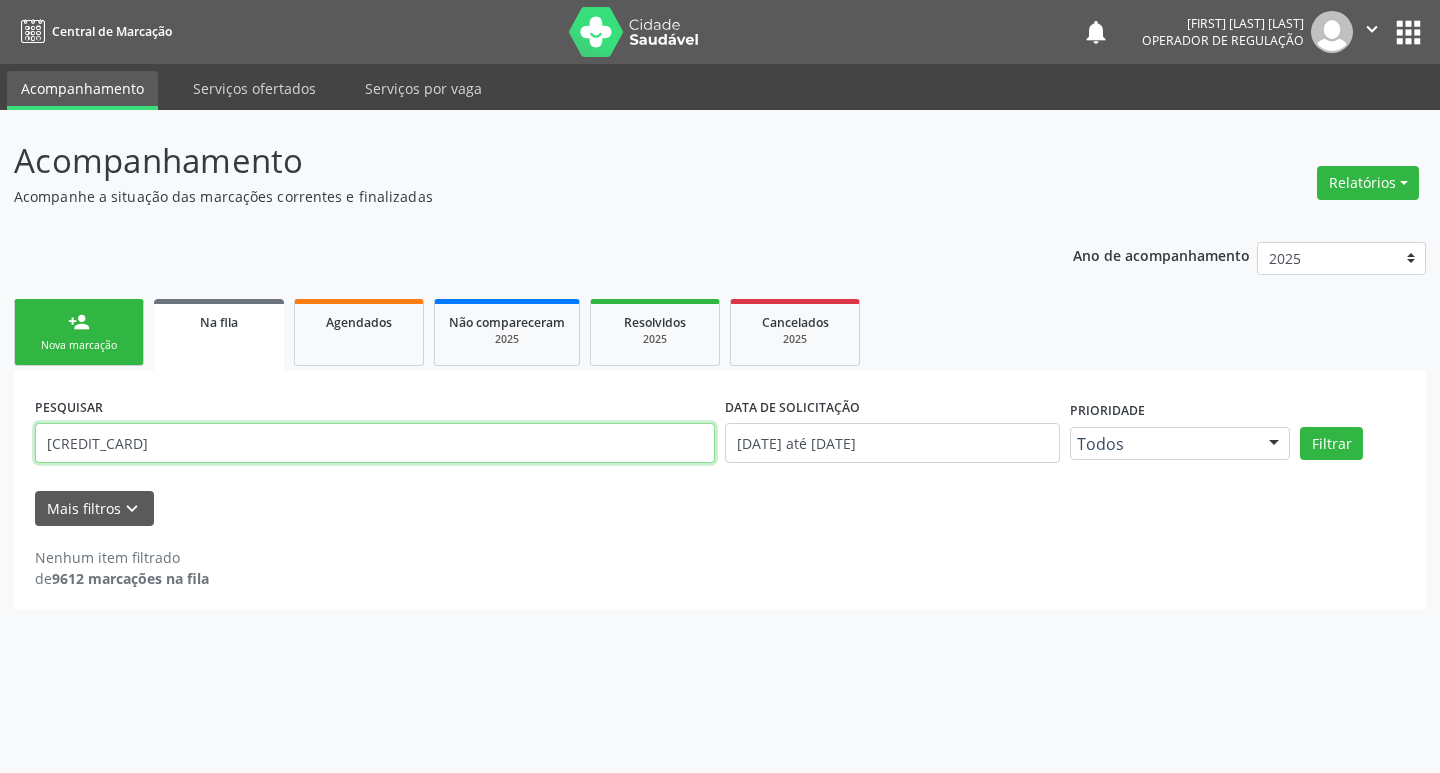 click on "[CREDIT_CARD]" at bounding box center [375, 443] 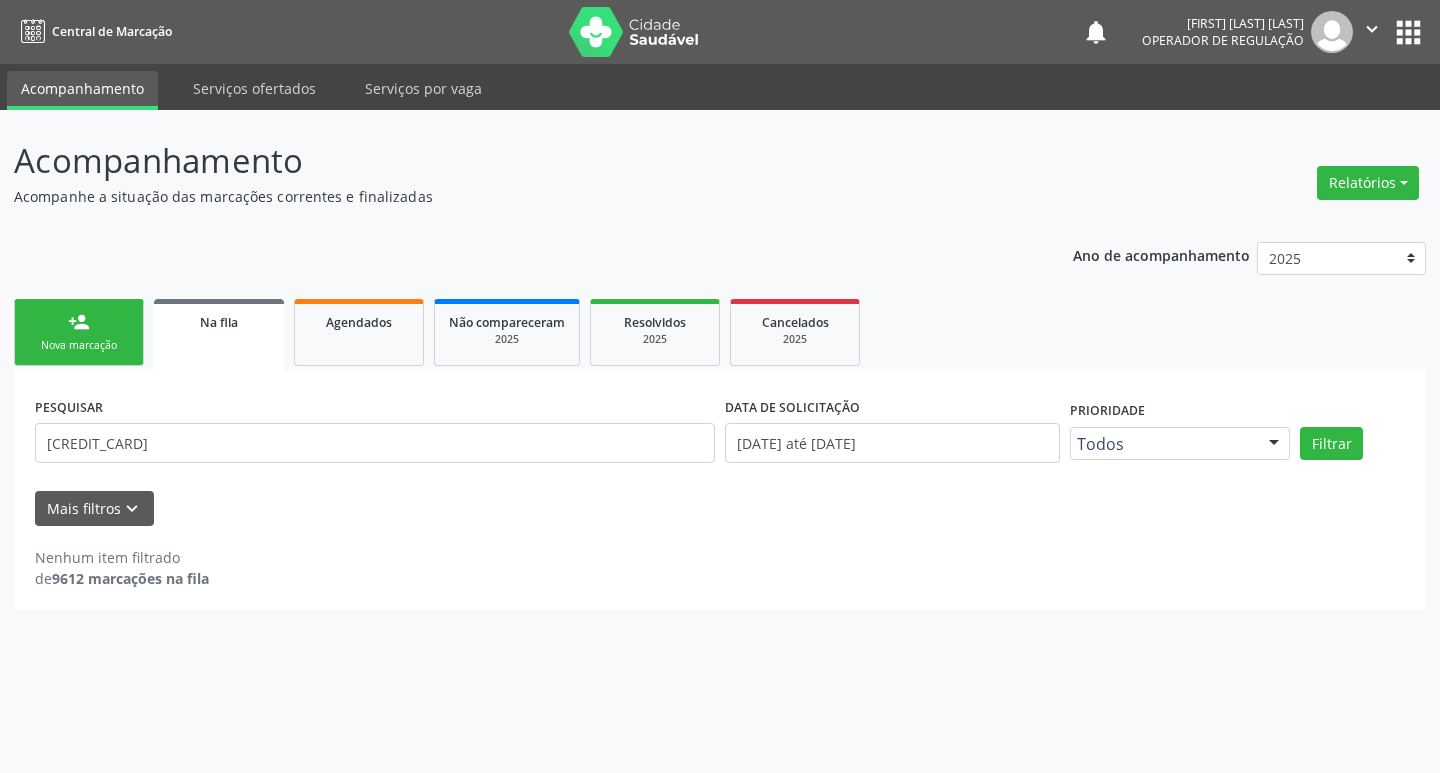 click on "person_add
Nova marcação" at bounding box center [79, 332] 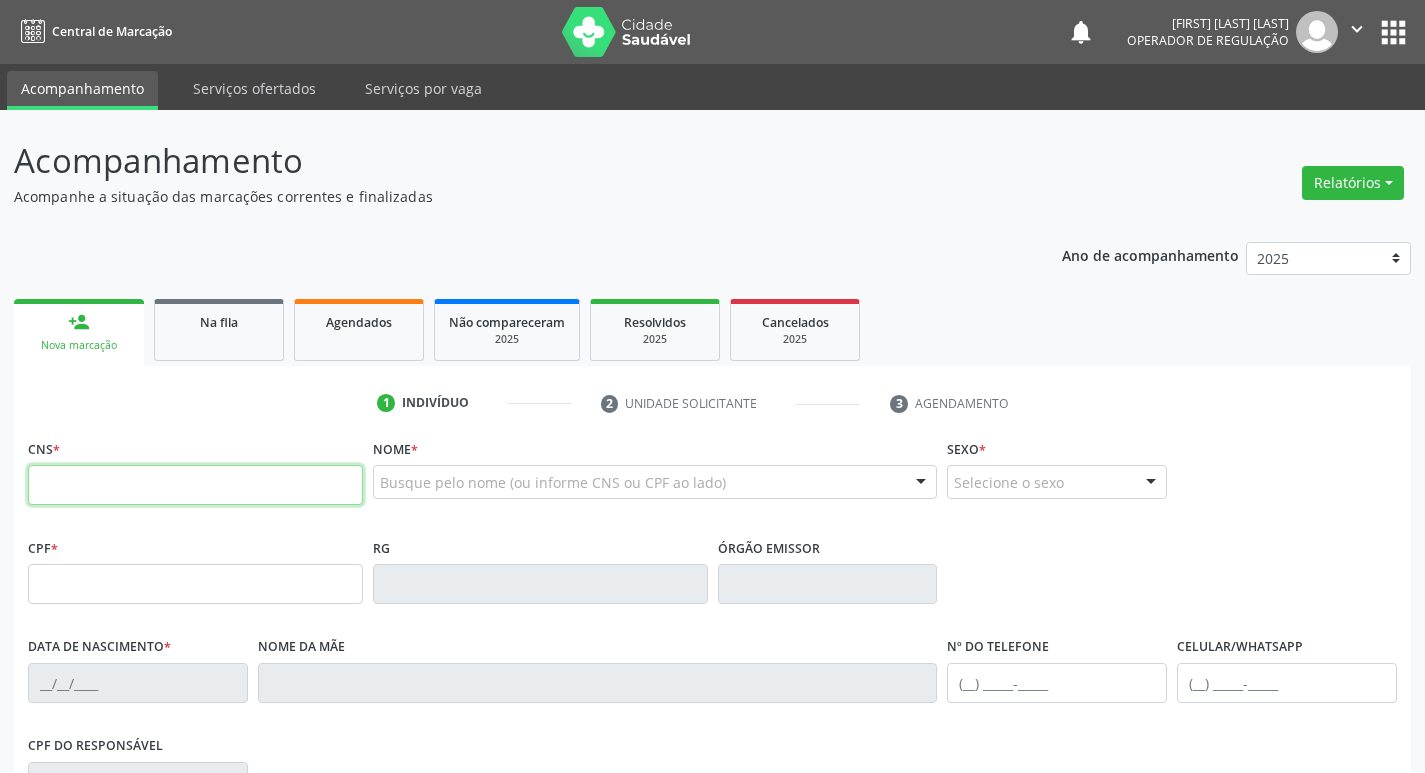 click at bounding box center [195, 485] 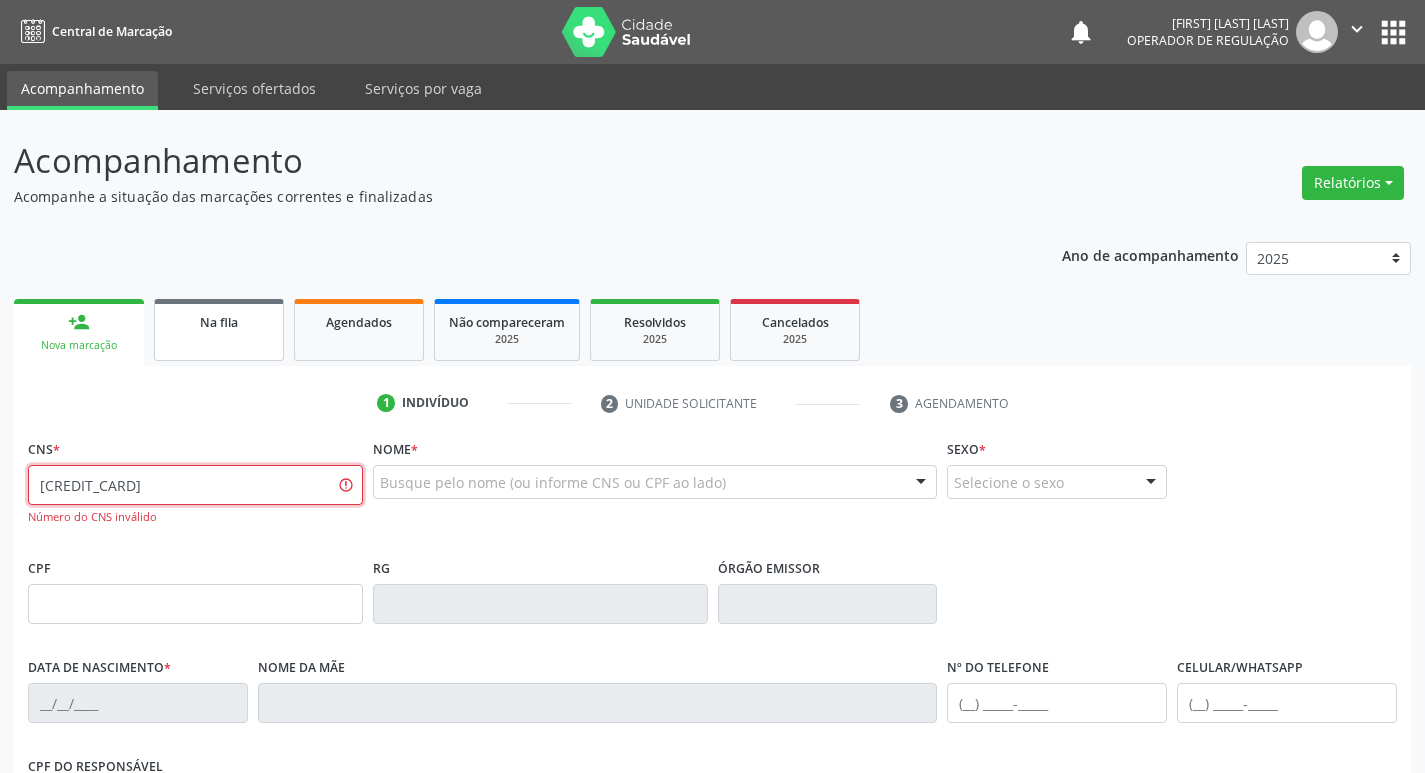 type on "[CREDIT_CARD]" 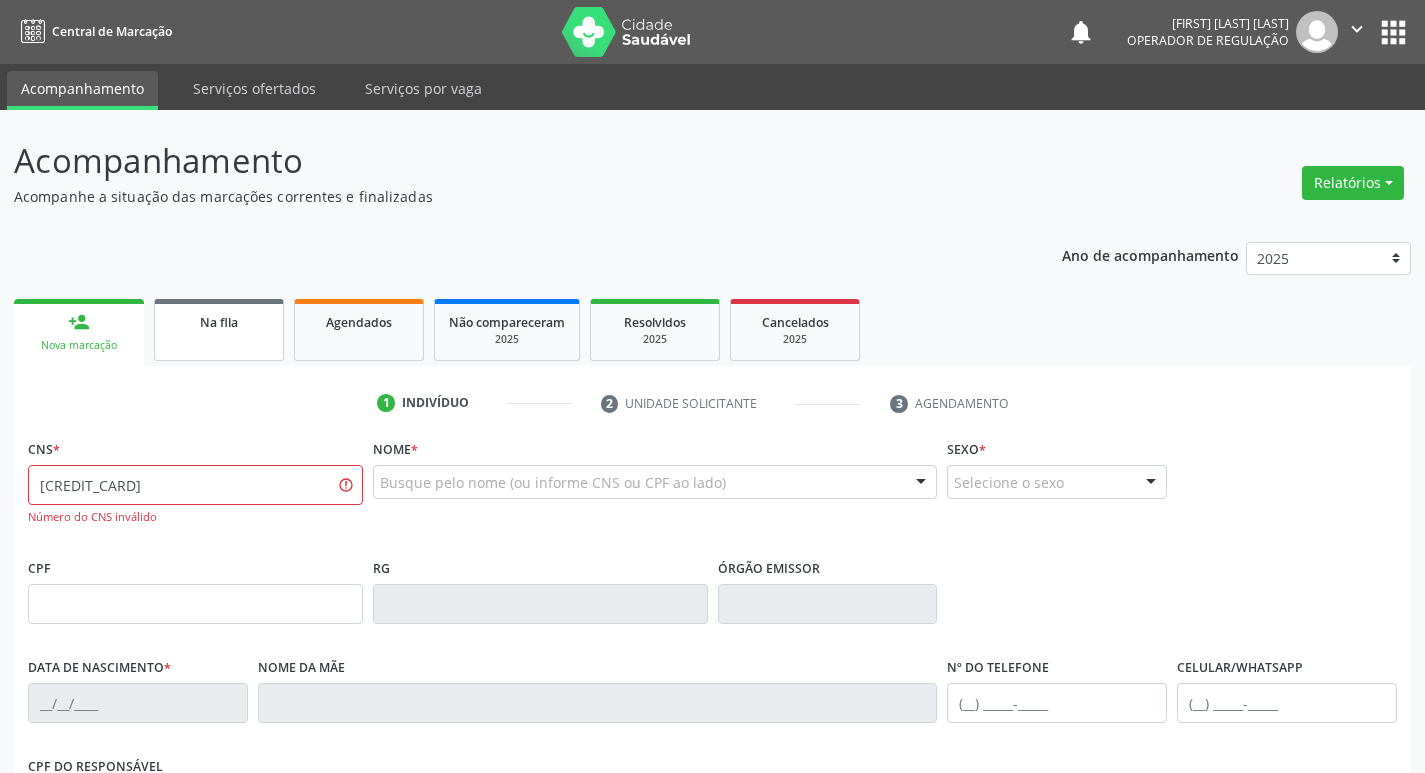 click on "Na fila" at bounding box center [219, 330] 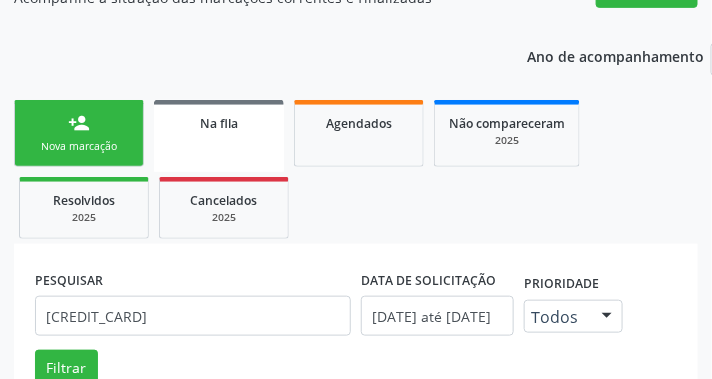 scroll, scrollTop: 200, scrollLeft: 0, axis: vertical 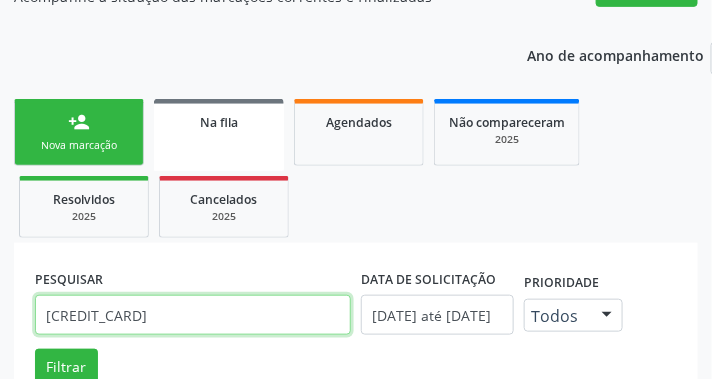 click on "[CREDIT_CARD]" at bounding box center [193, 315] 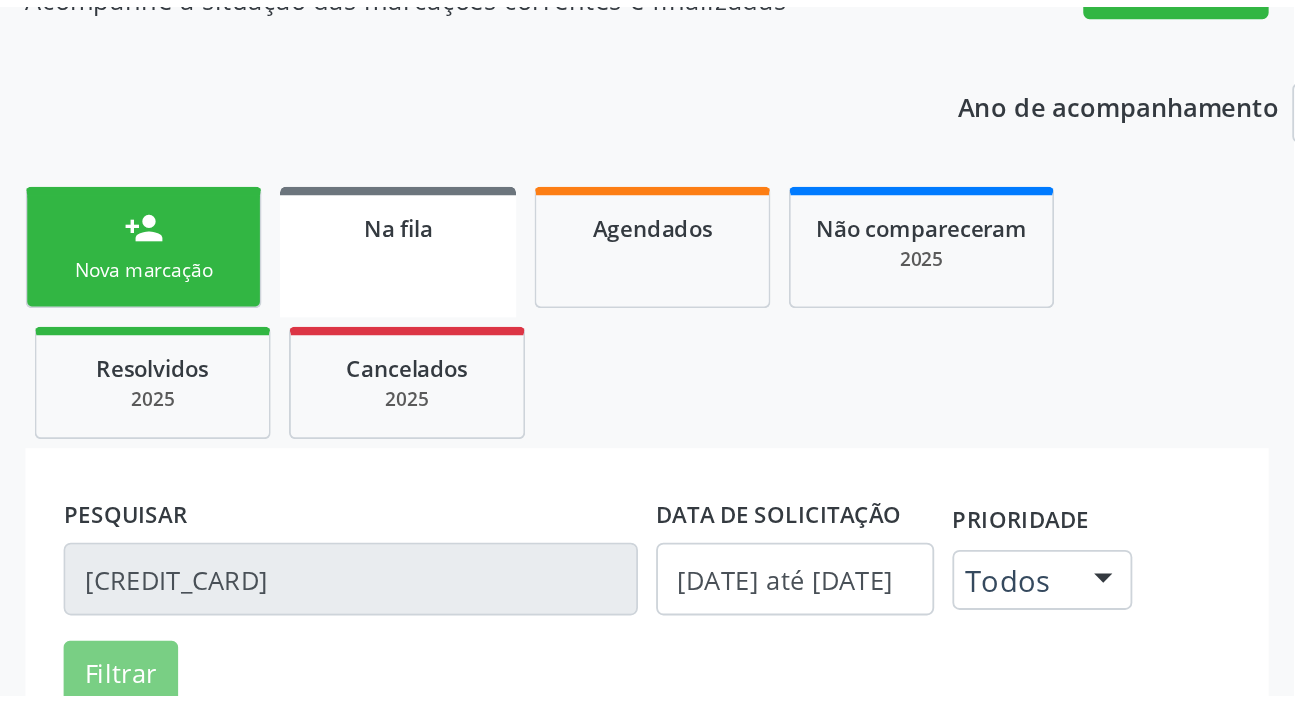 scroll, scrollTop: 0, scrollLeft: 0, axis: both 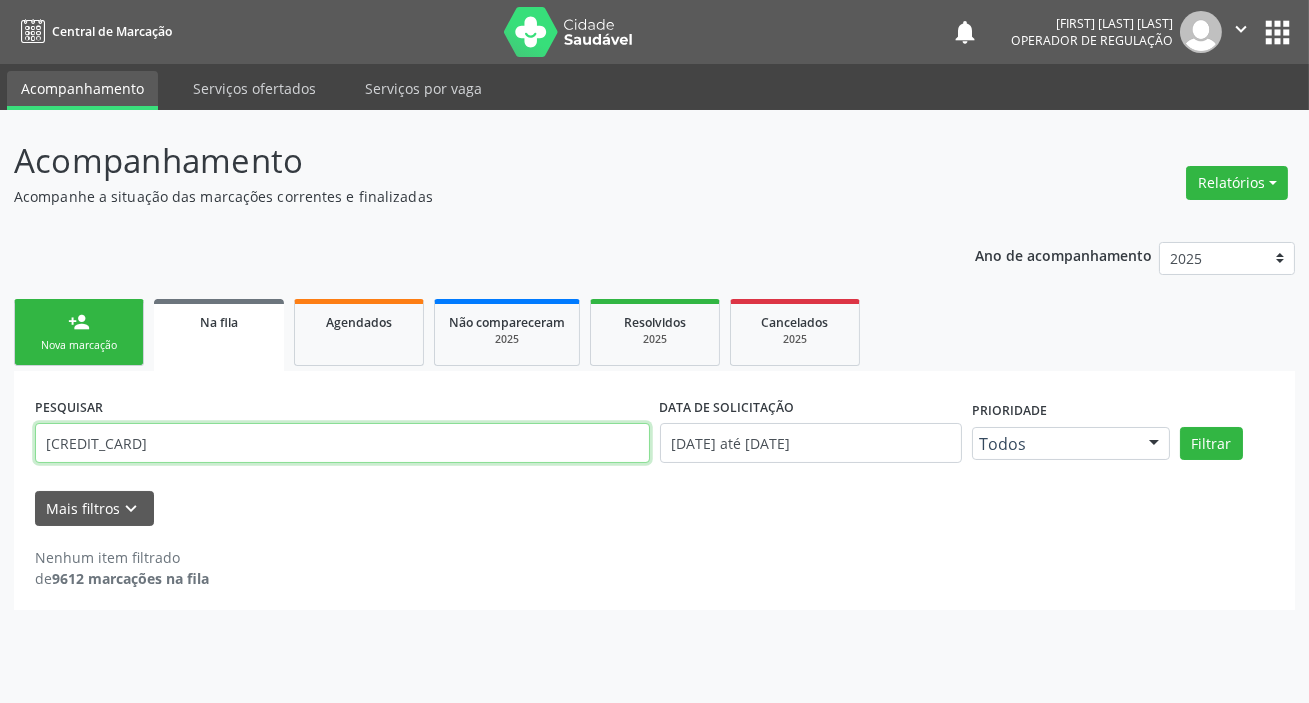 click on "[CREDIT_CARD]" at bounding box center (342, 443) 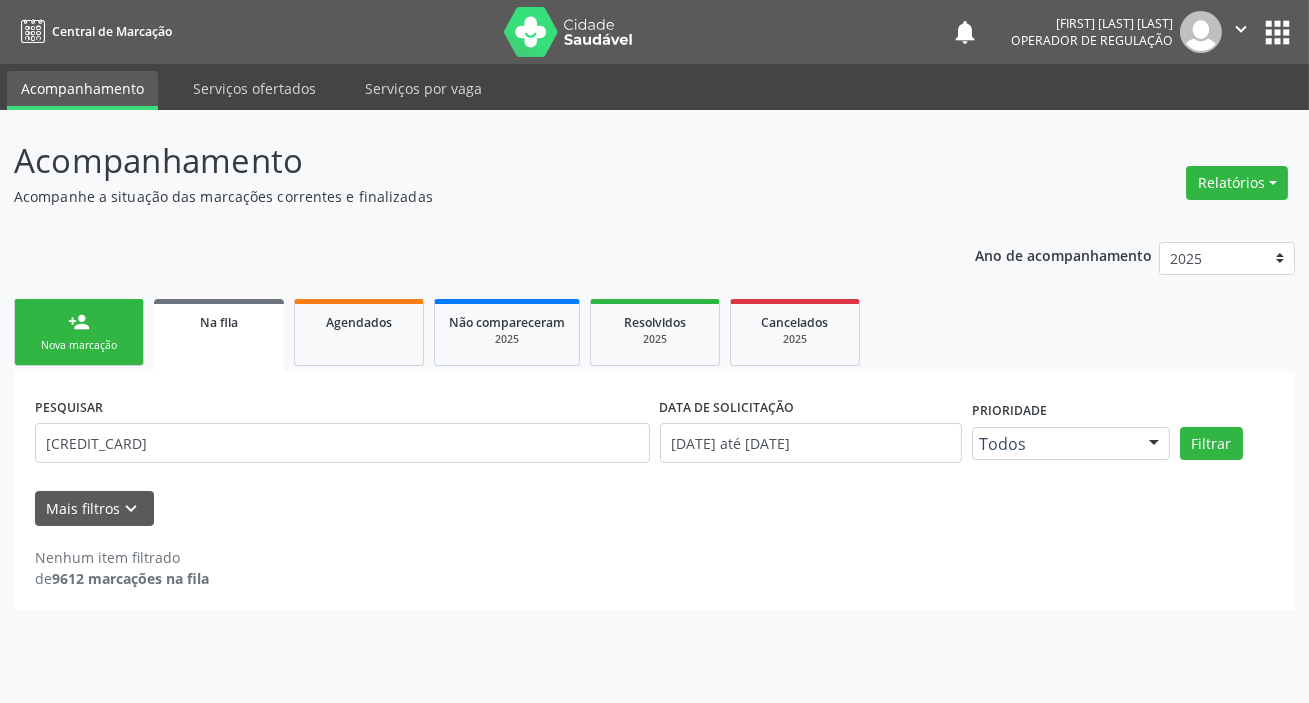 click on "person_add
Nova marcação" at bounding box center (79, 332) 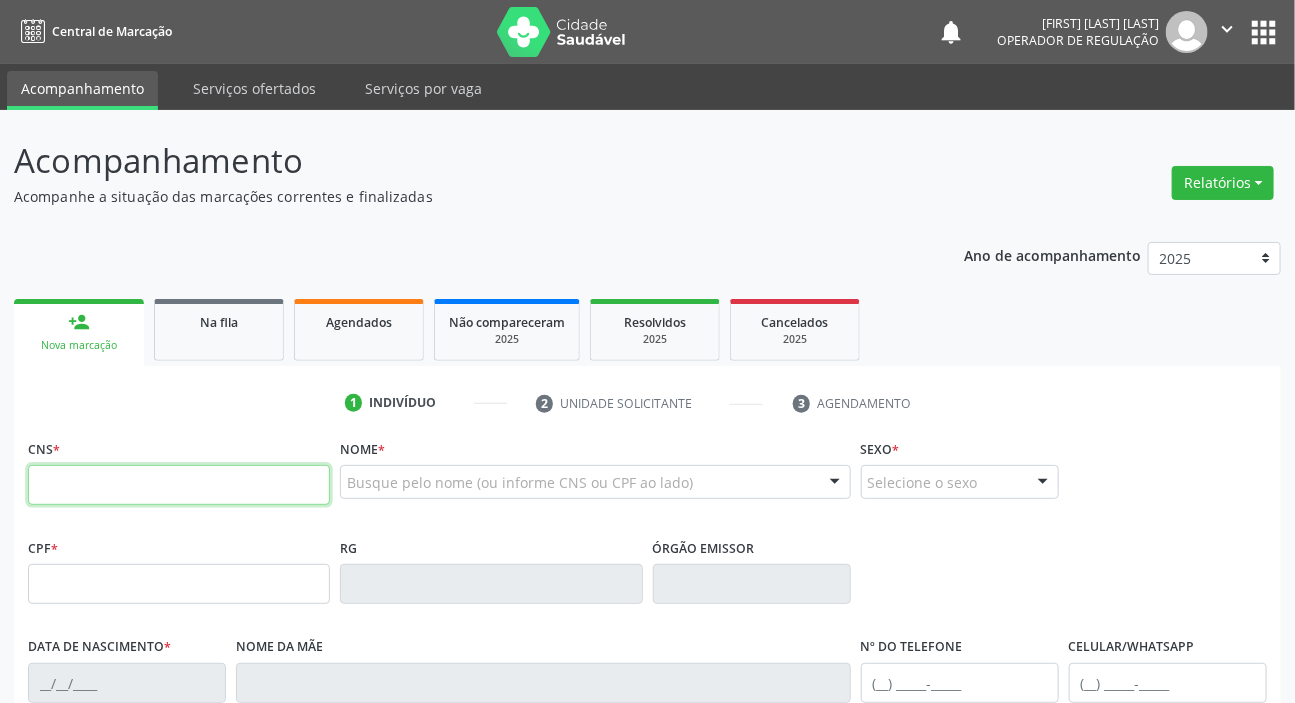 click at bounding box center (179, 485) 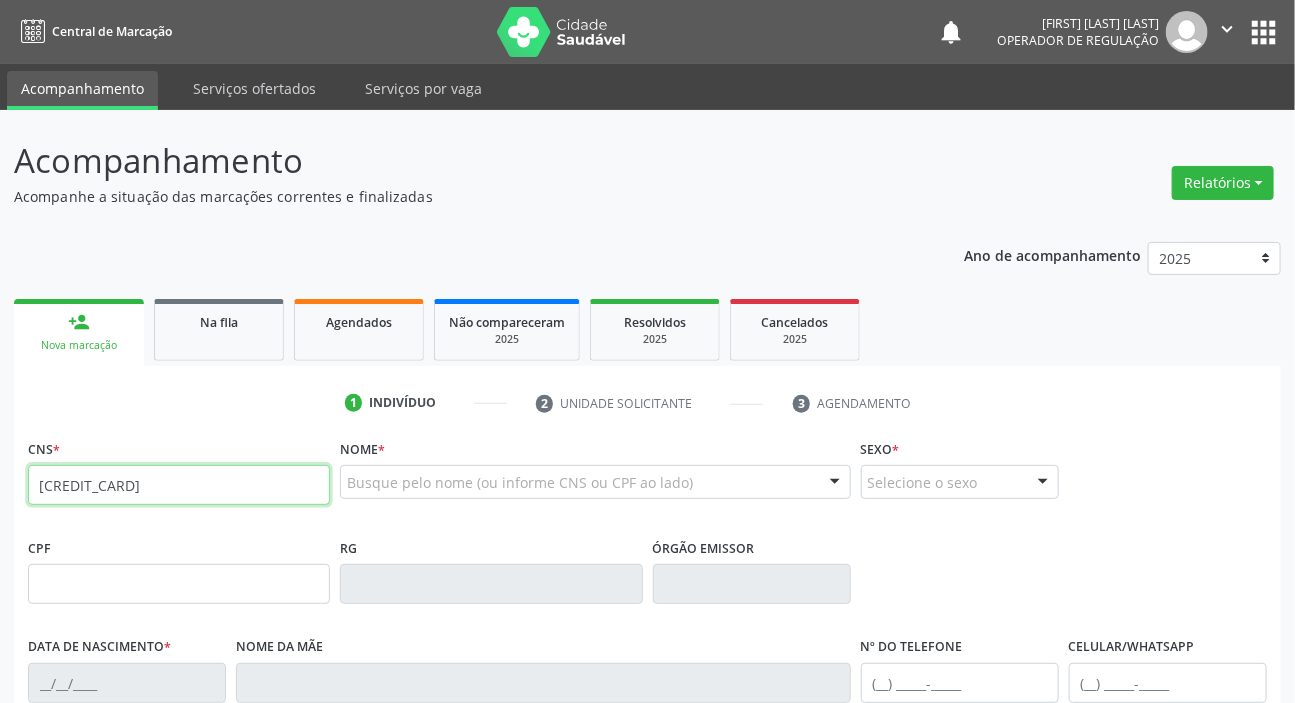 type on "[CREDIT_CARD]" 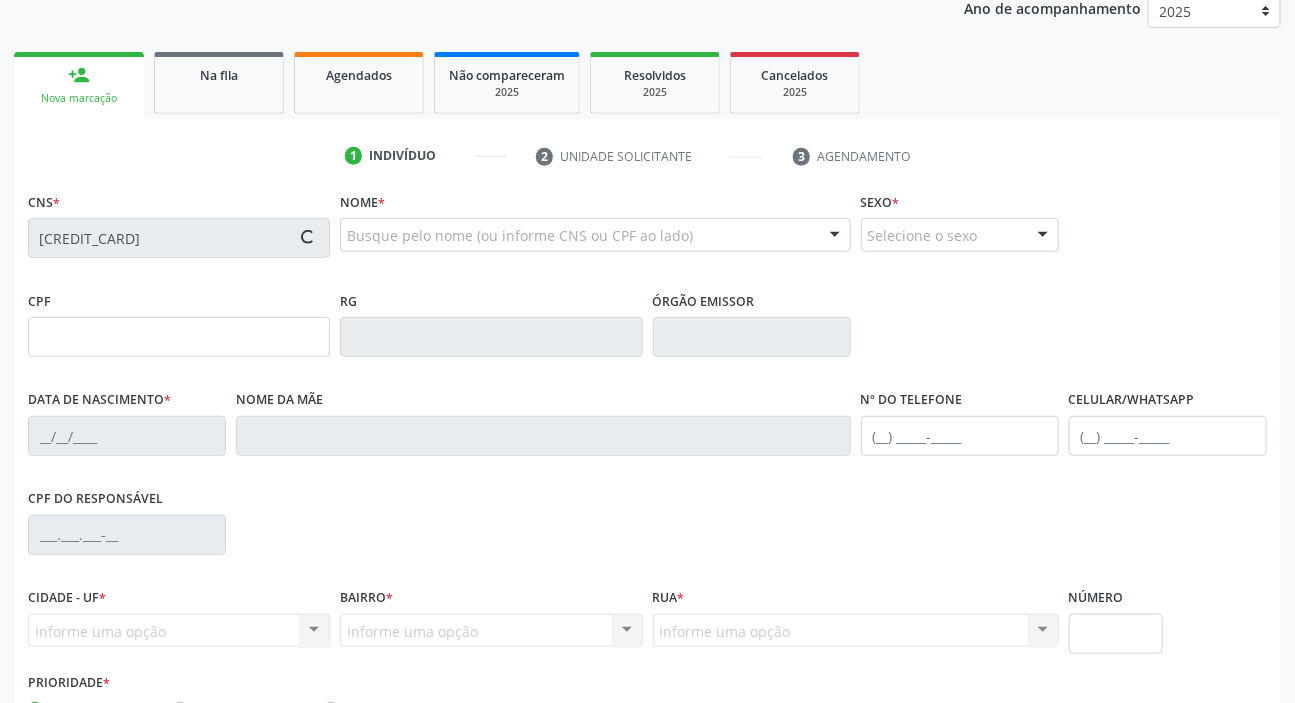 scroll, scrollTop: 272, scrollLeft: 0, axis: vertical 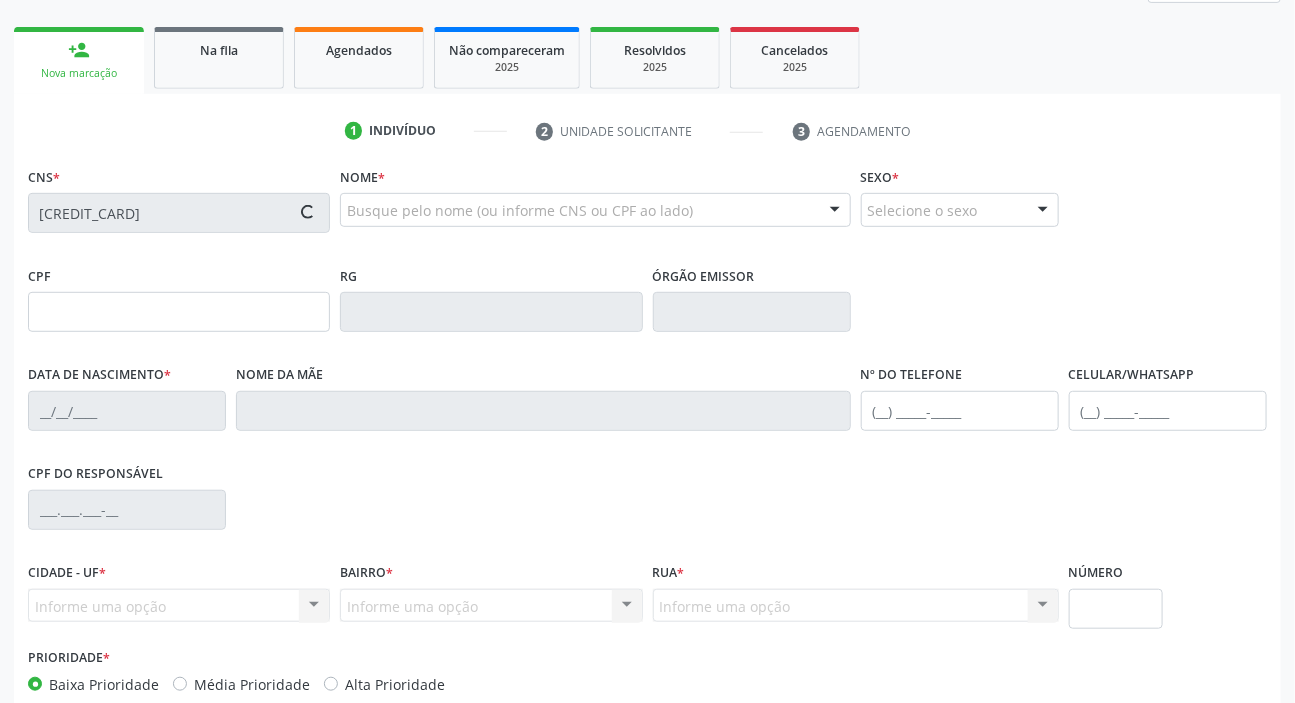 type on "[SSN]" 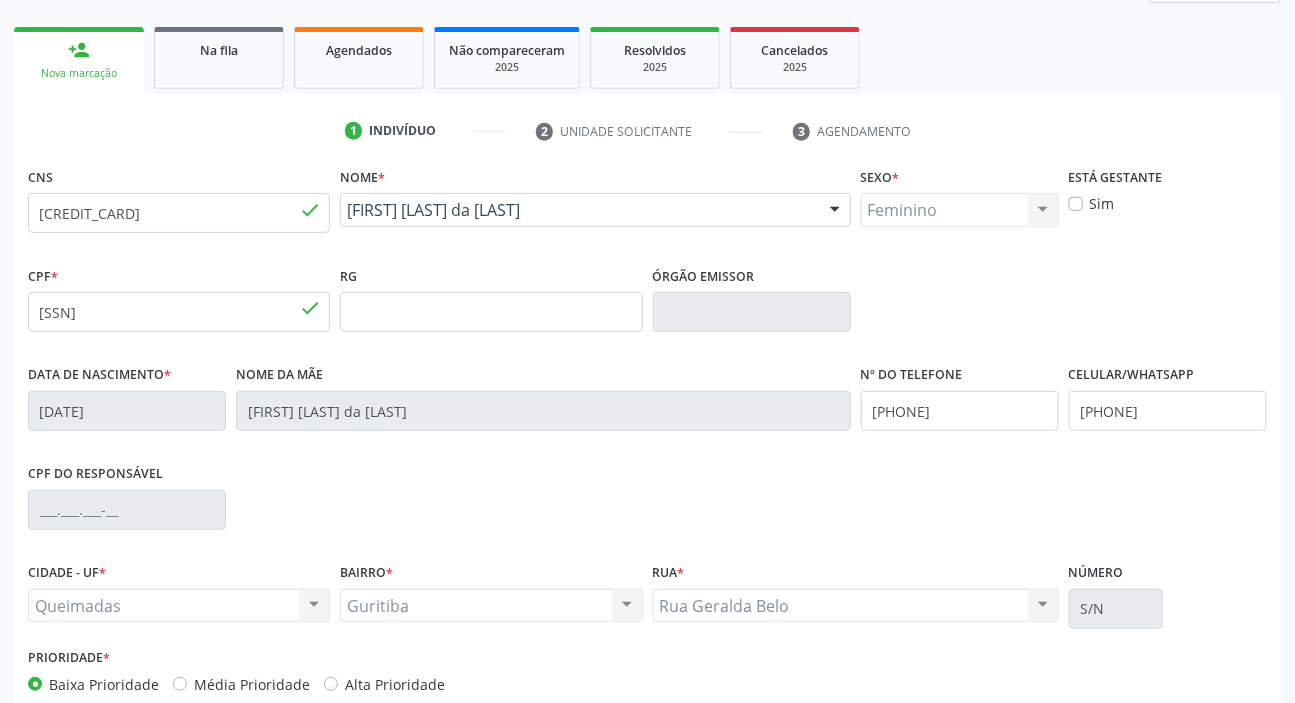 click on "CPF do responsável" at bounding box center (647, 508) 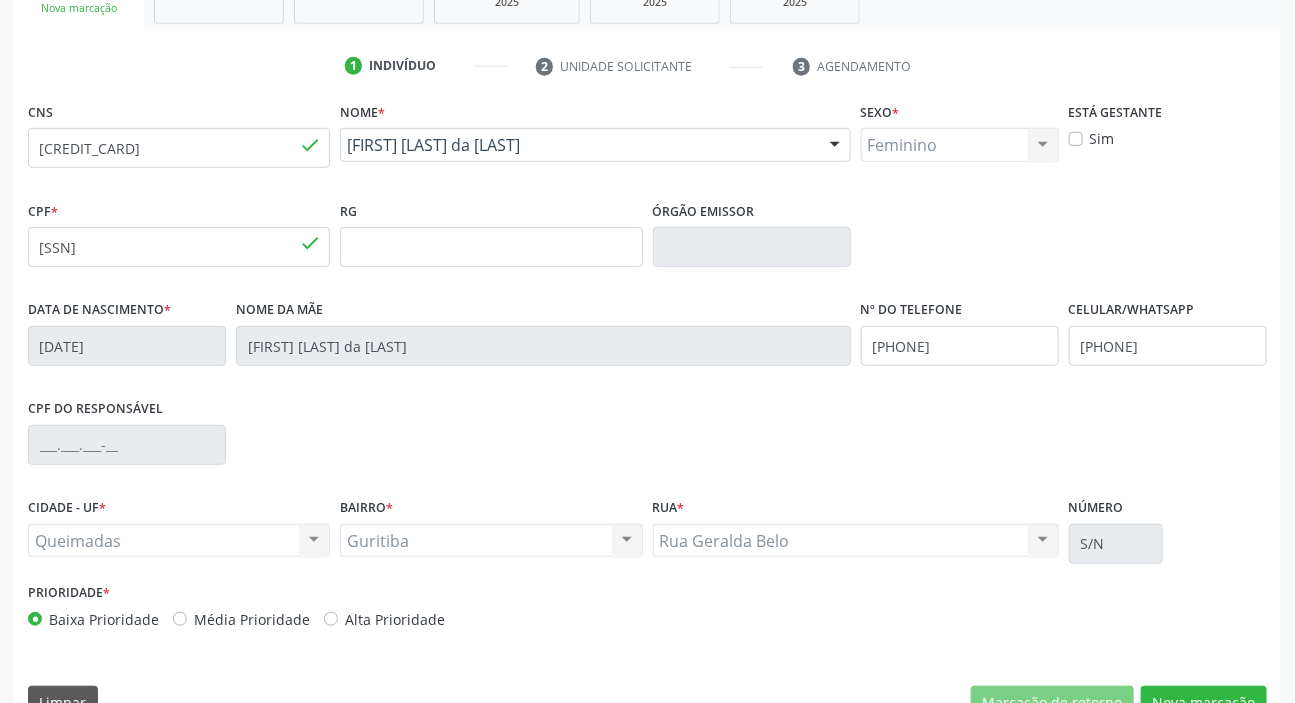 scroll, scrollTop: 380, scrollLeft: 0, axis: vertical 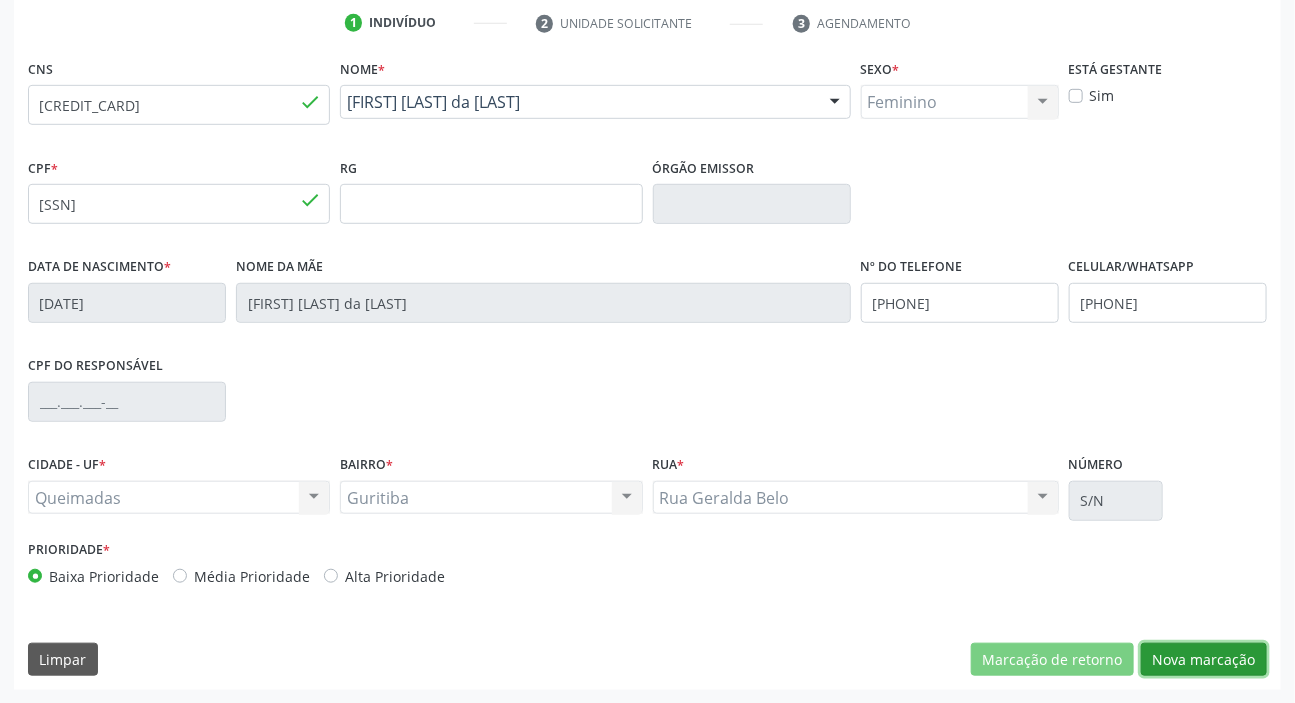 click on "Nova marcação" at bounding box center [1204, 660] 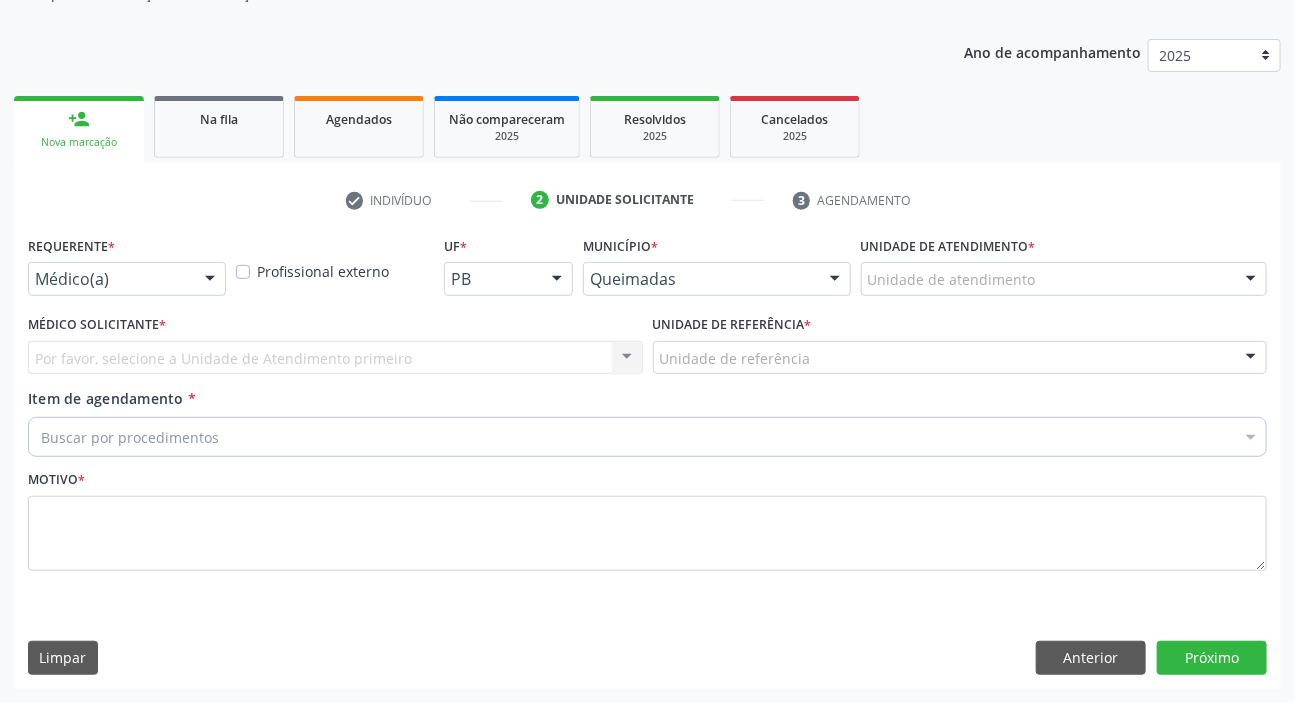 scroll, scrollTop: 201, scrollLeft: 0, axis: vertical 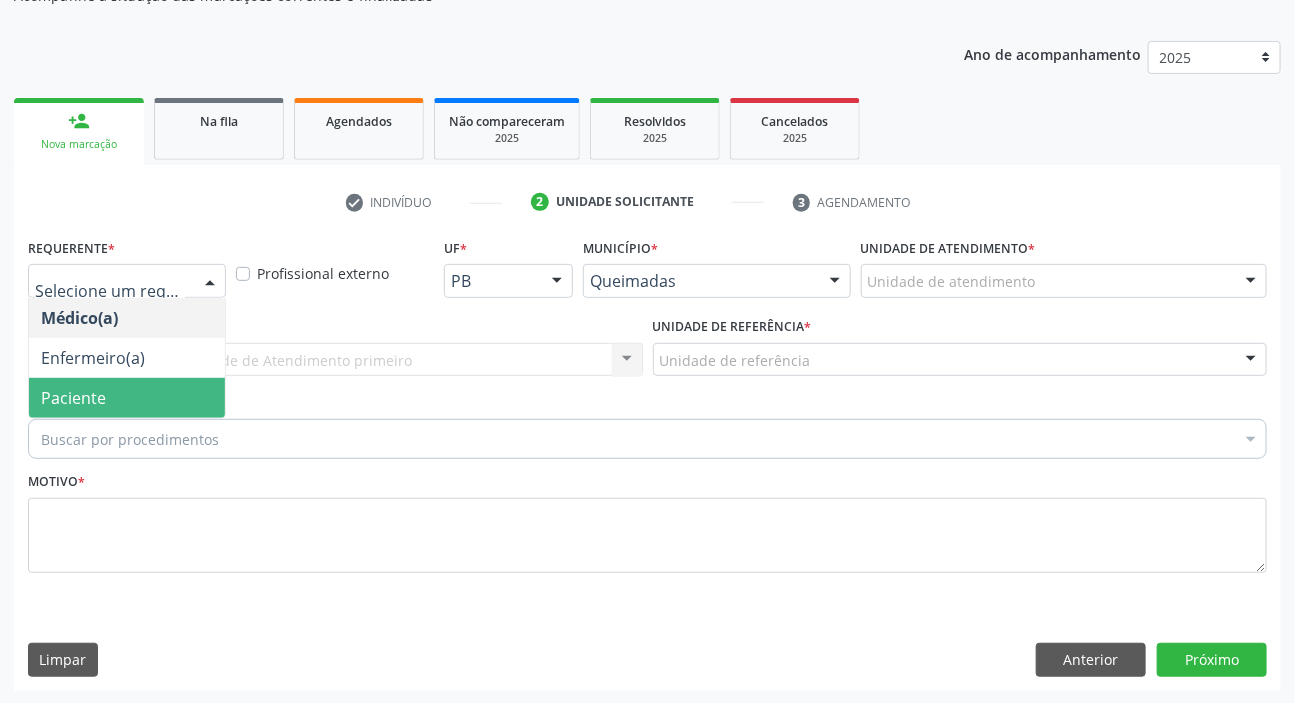 click on "Paciente" at bounding box center [127, 398] 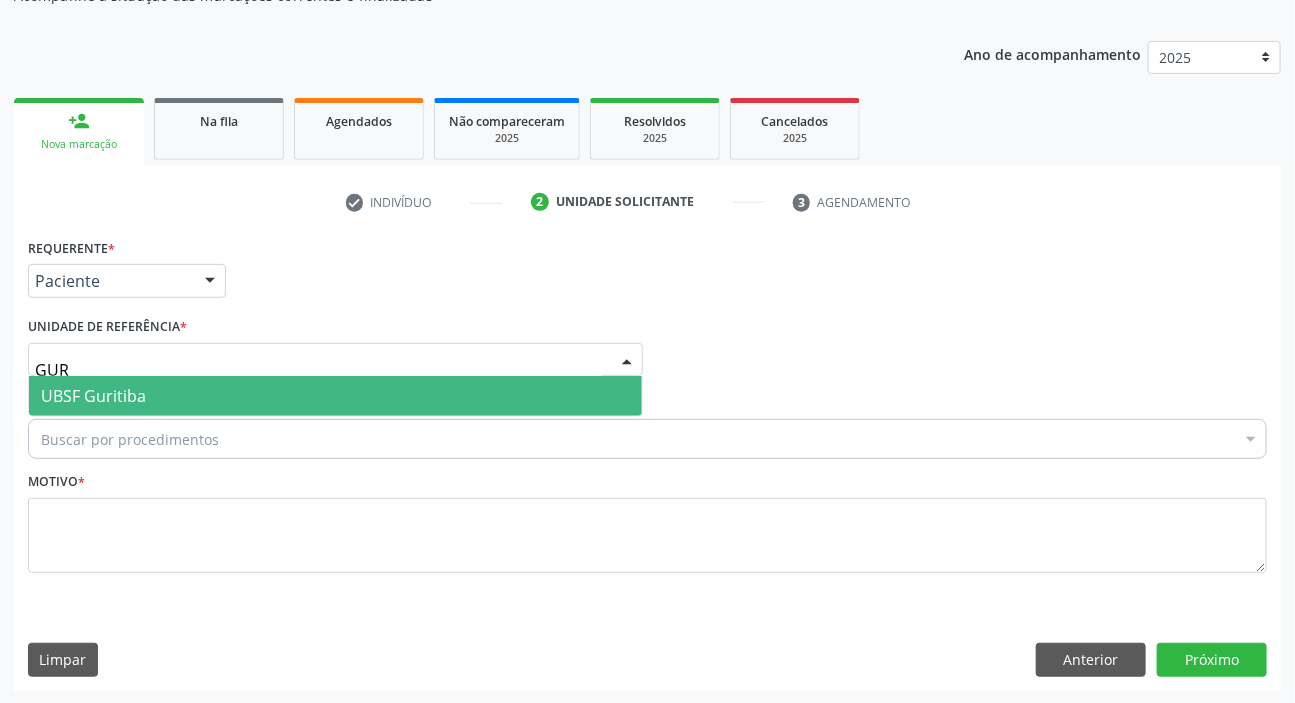 type on "GURI" 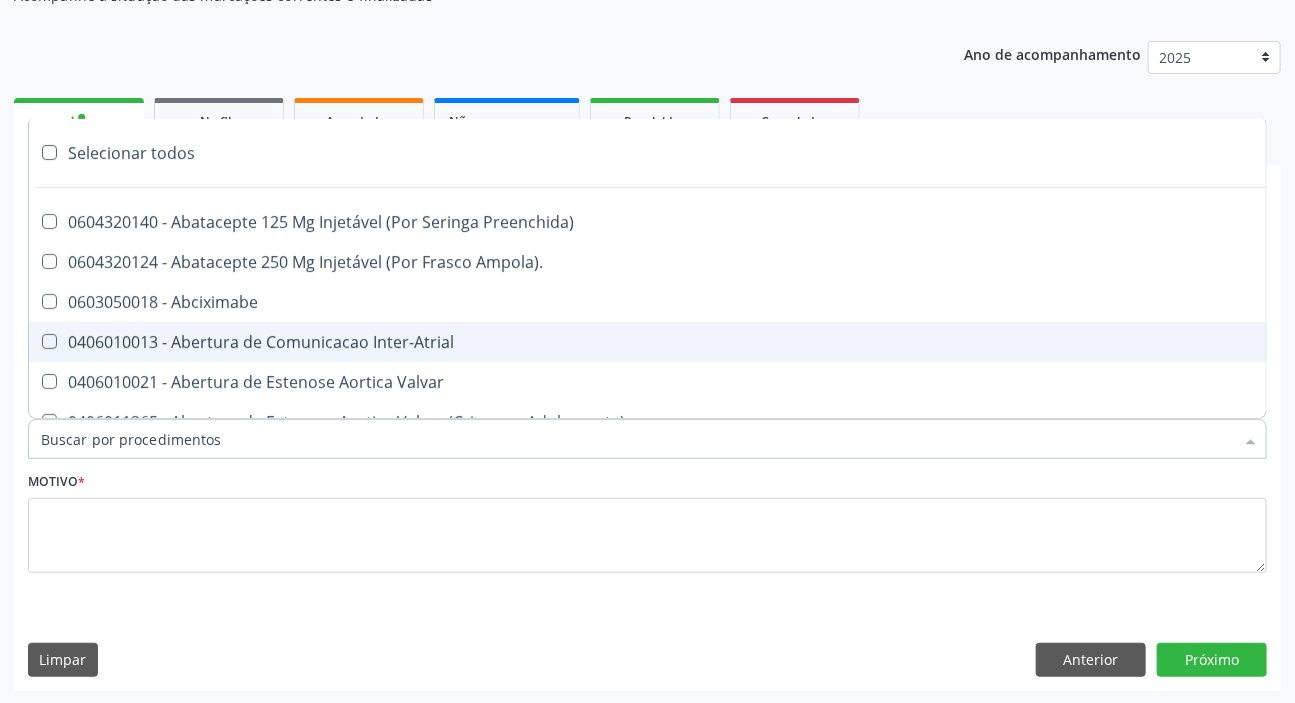 paste on "ENDOCRINOLOGISTA" 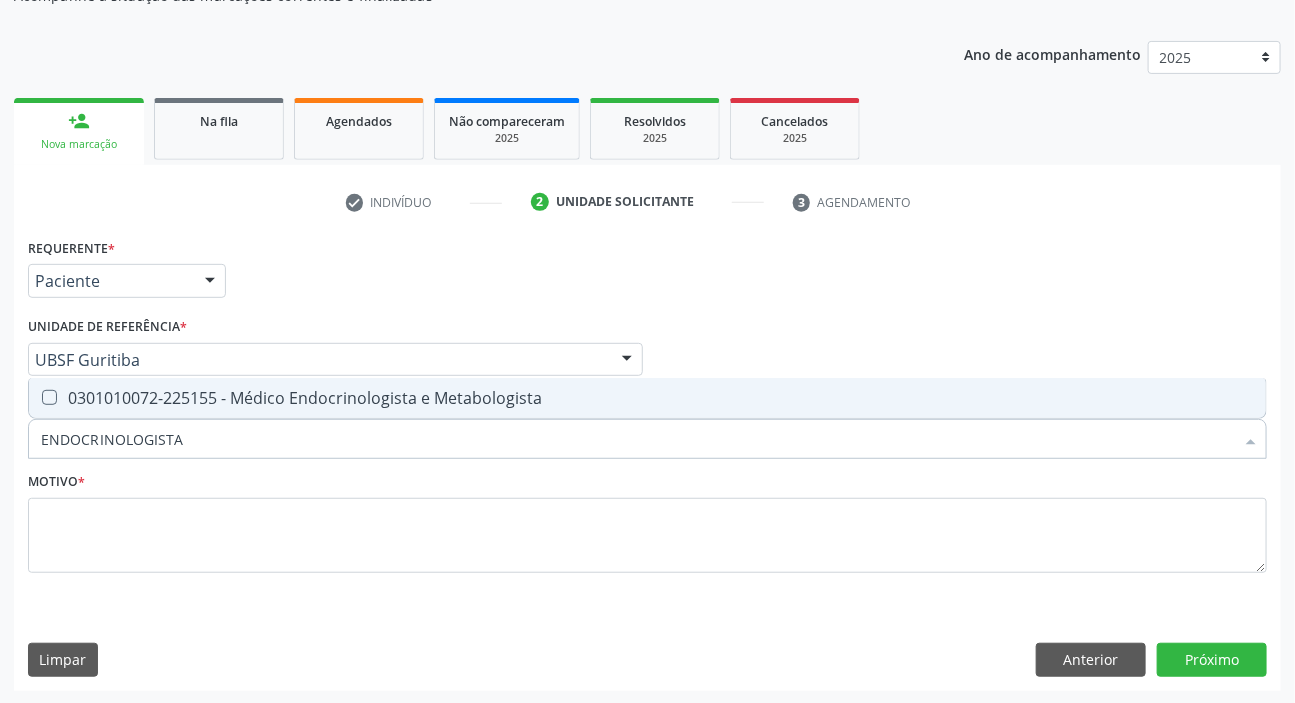 click on "Selecionar todos
0301010072-225155 - Médico Endocrinologista e Metabologista
Nenhum resultado encontrado para: " ENDOCRINOLOGISTA  "
Não há nenhuma opção para ser exibida." at bounding box center (647, 398) 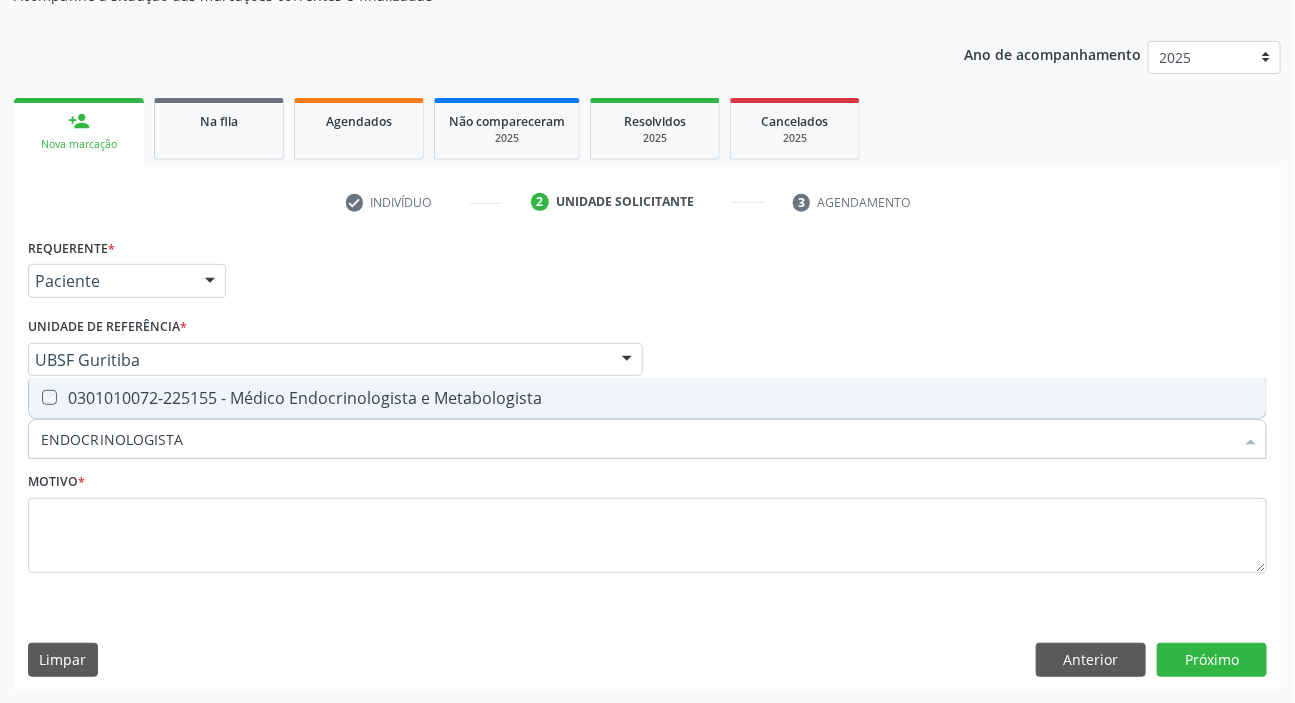 checkbox on "true" 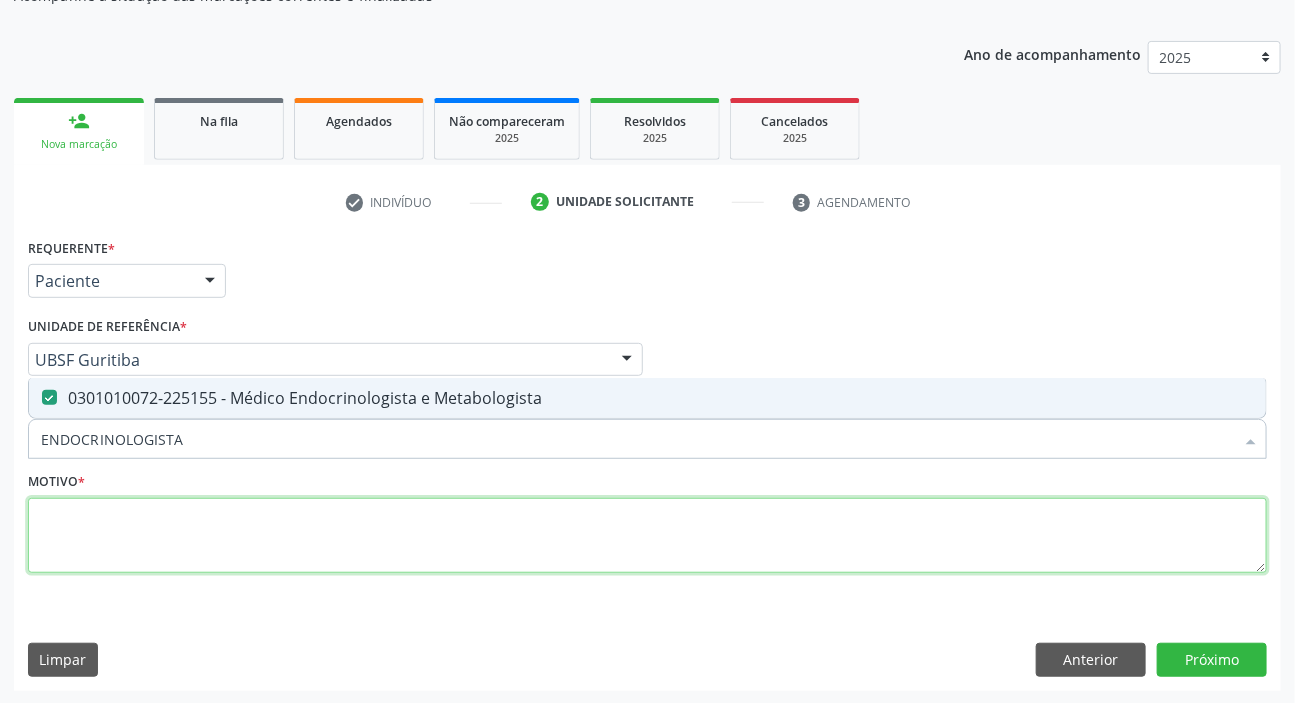 click at bounding box center [647, 536] 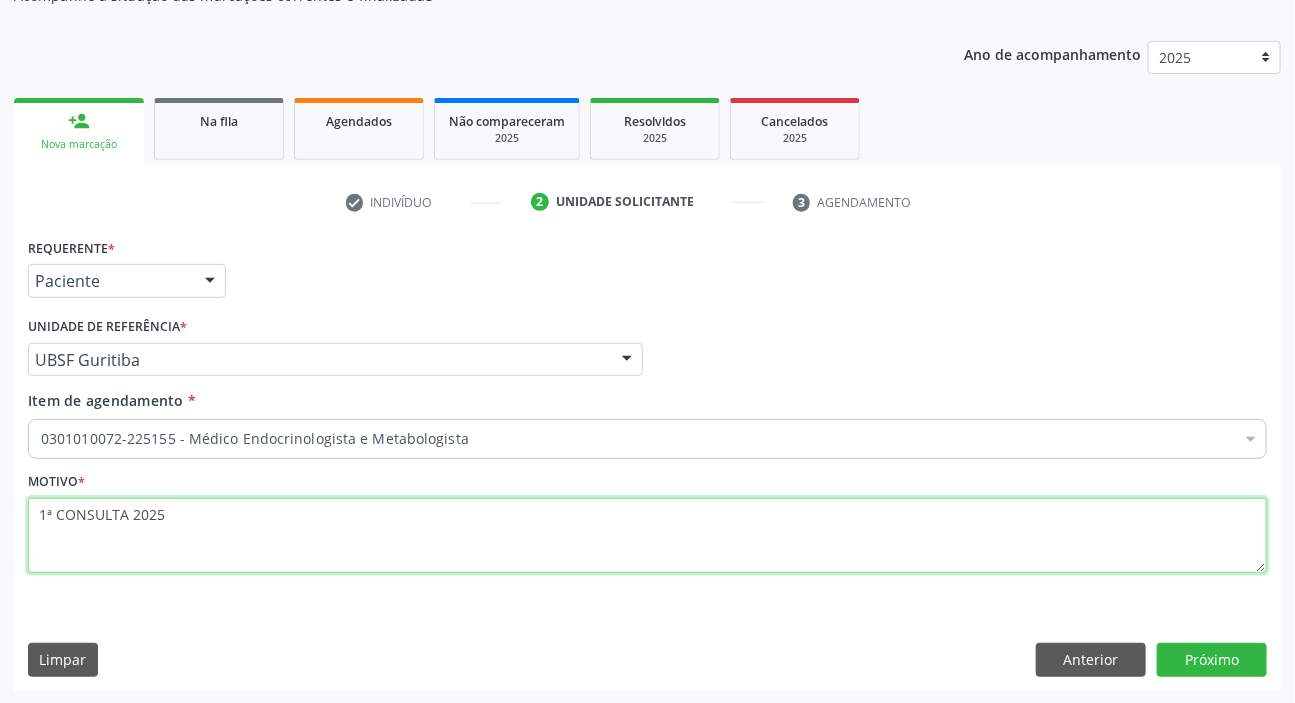 type on "1ª CONSULTA 2025" 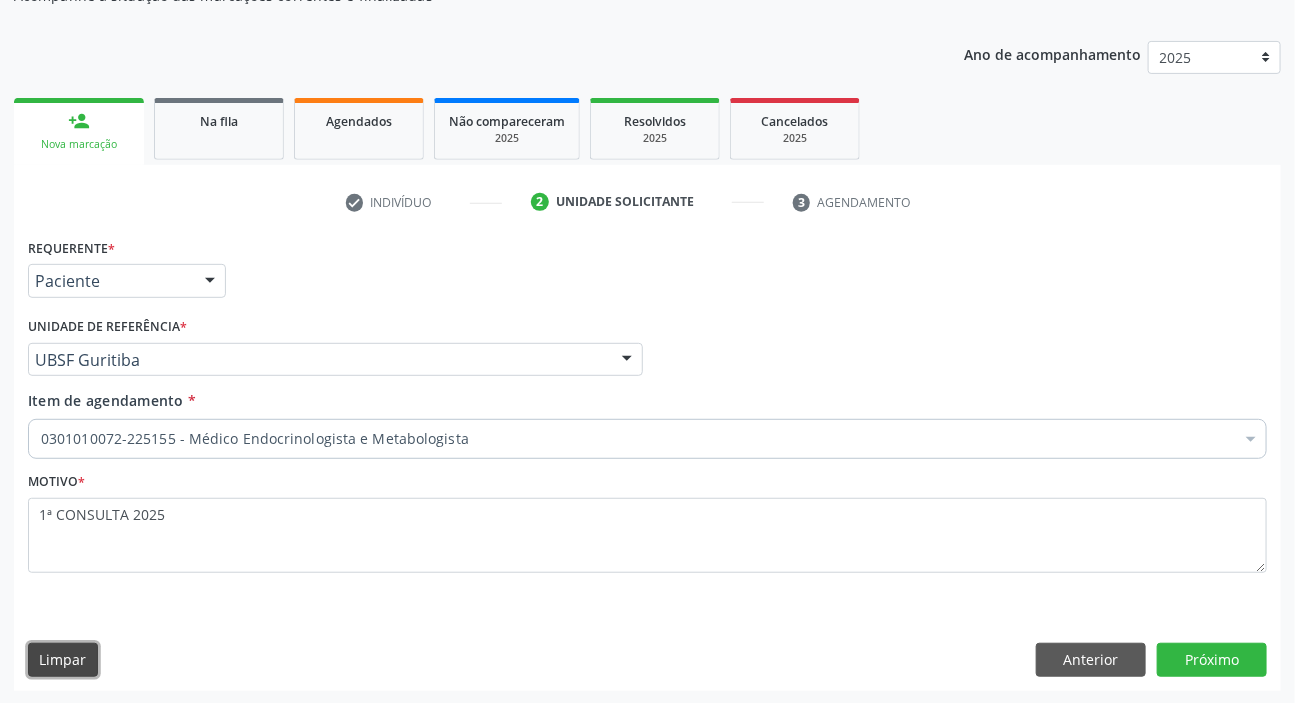 type 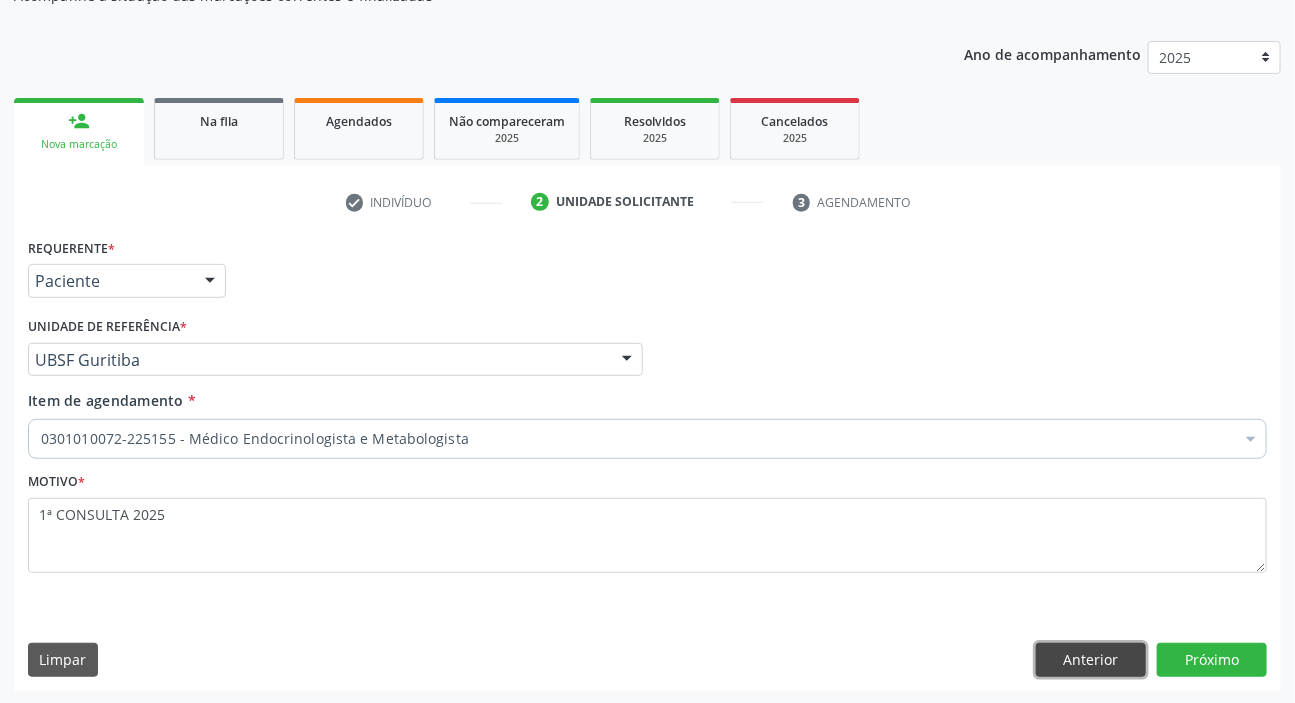 type 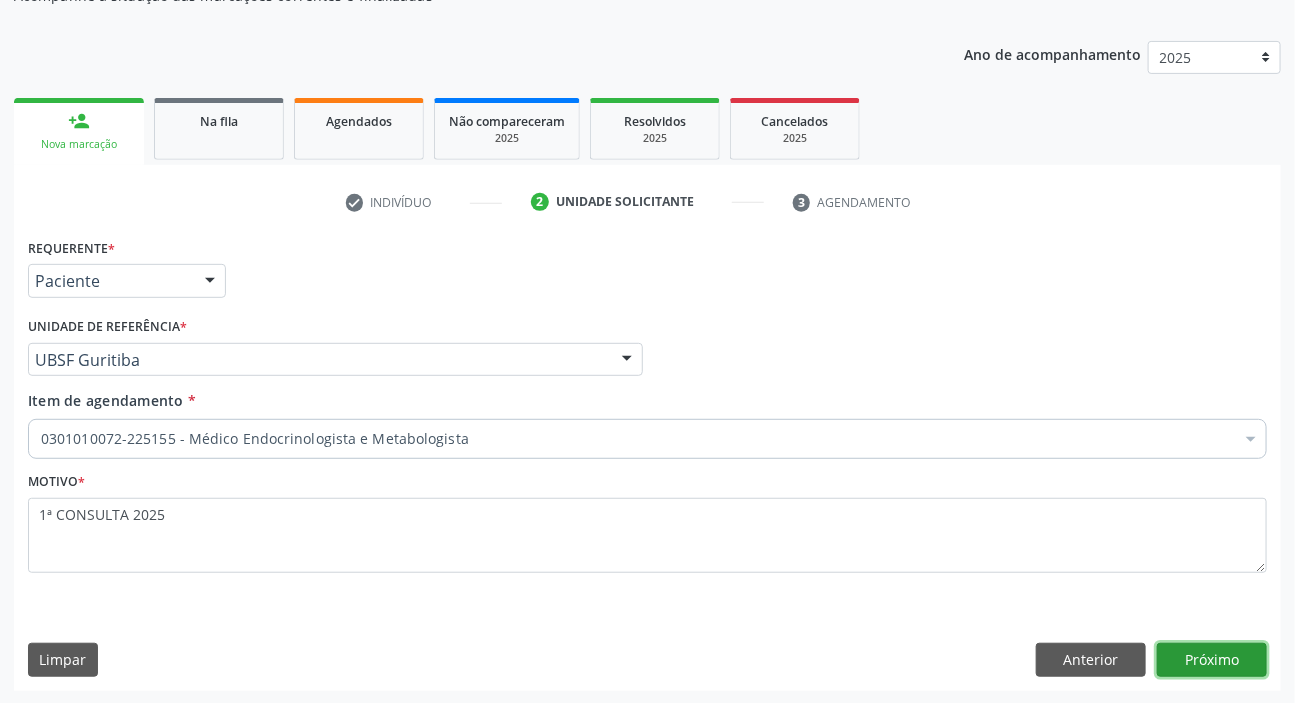 type 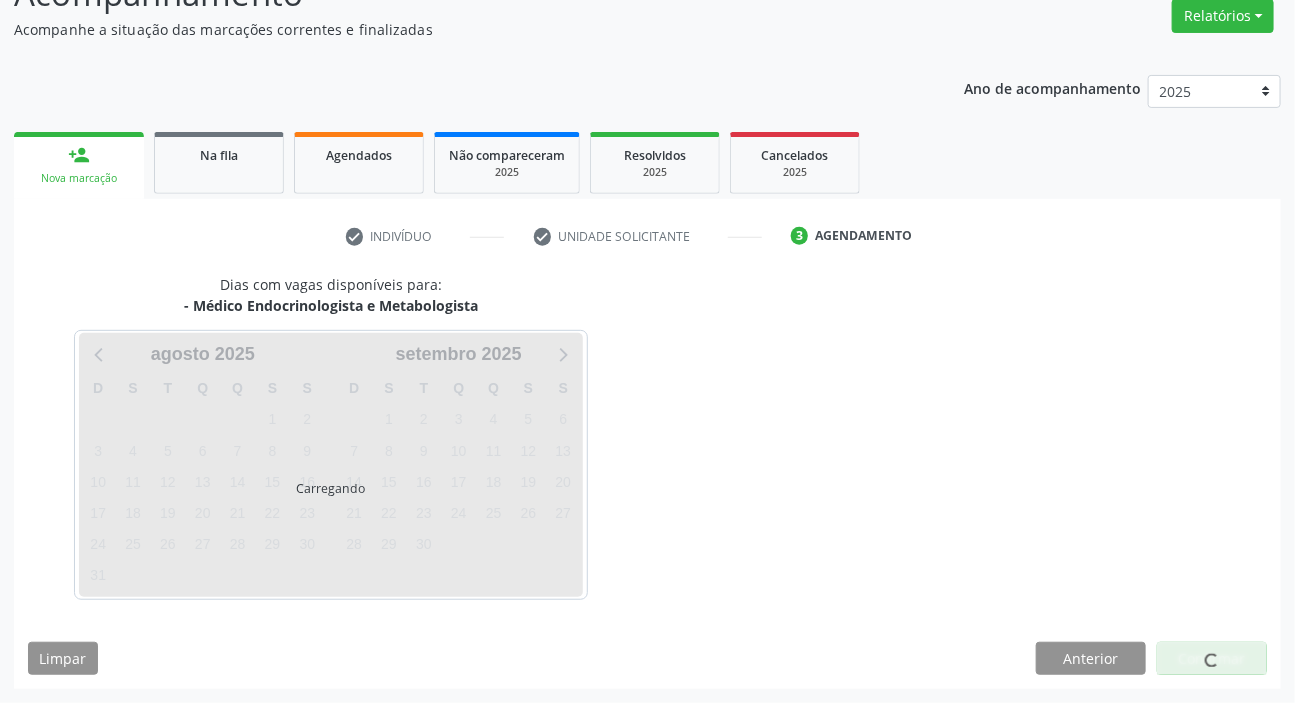 scroll, scrollTop: 166, scrollLeft: 0, axis: vertical 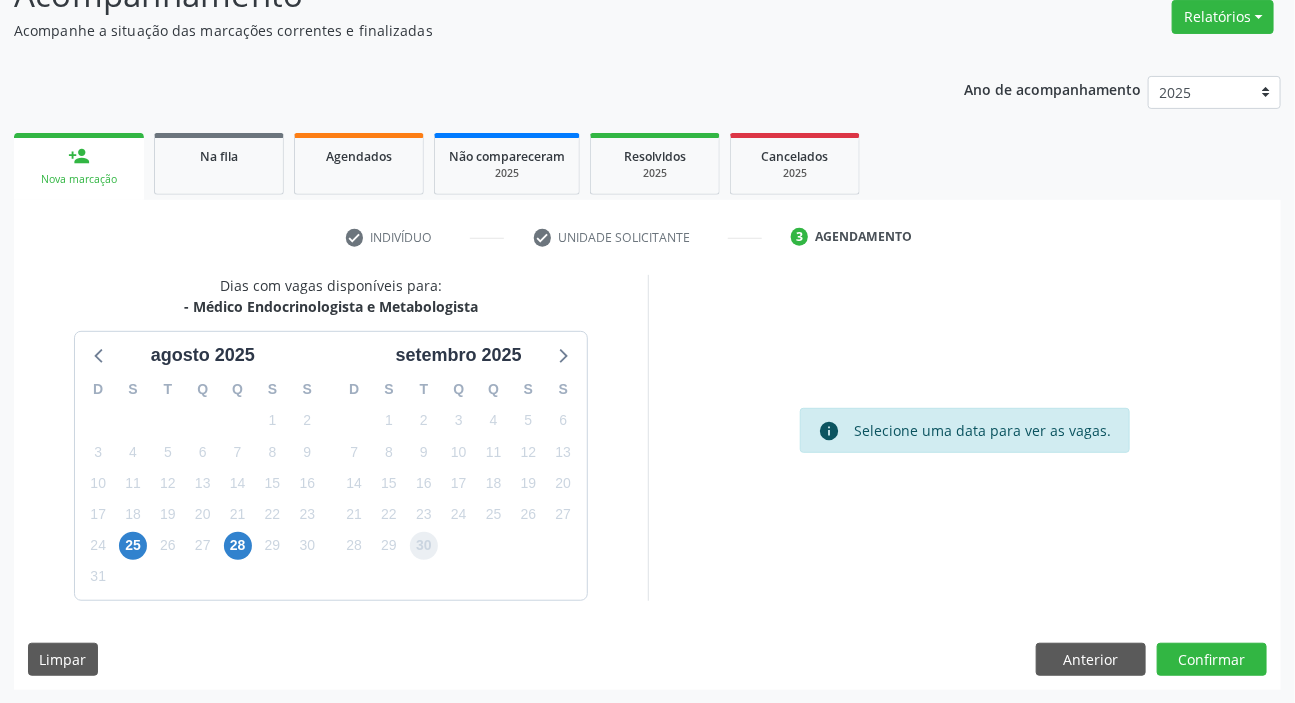 drag, startPoint x: 419, startPoint y: 546, endPoint x: 394, endPoint y: 526, distance: 32.01562 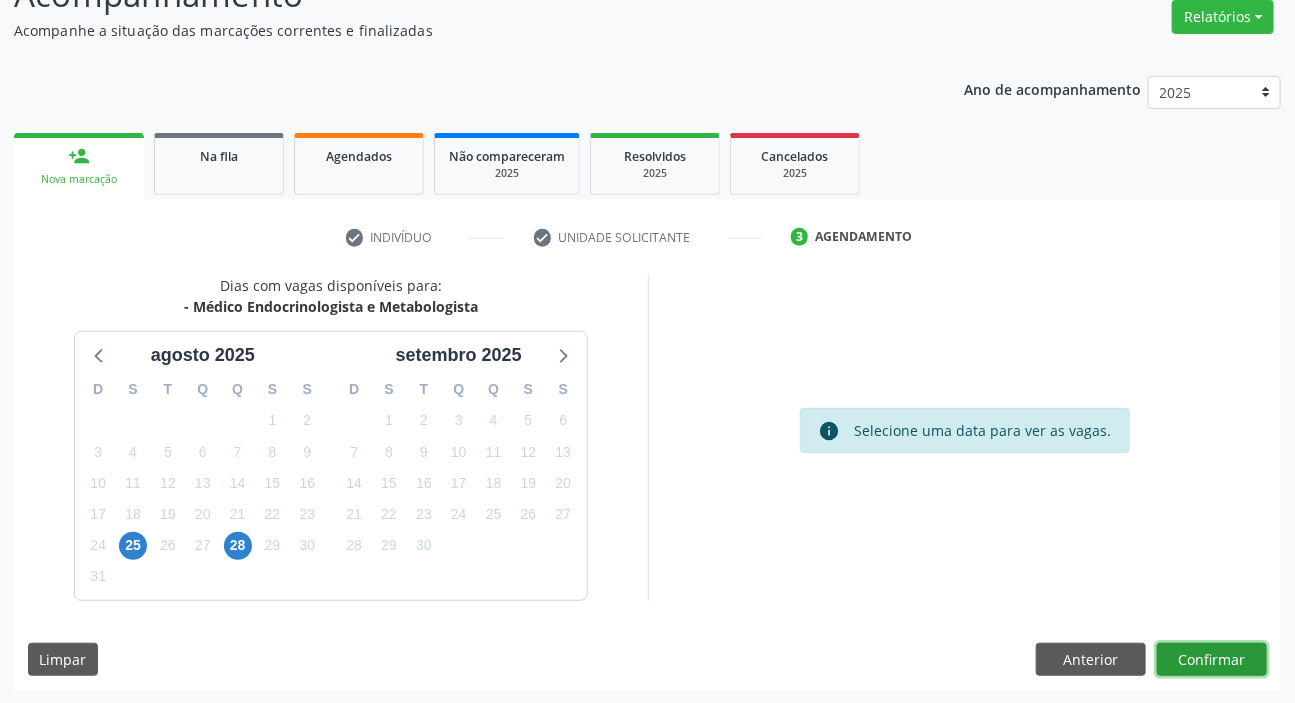 click on "Confirmar" at bounding box center (1212, 660) 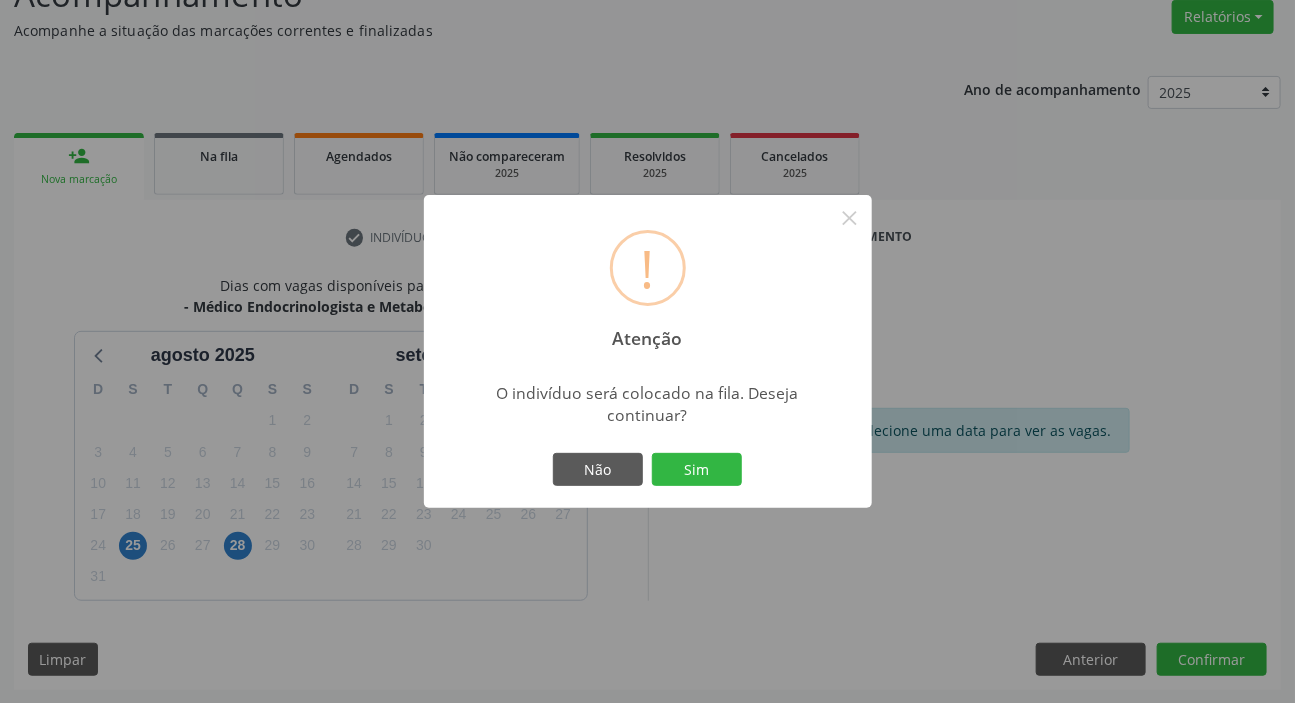 type 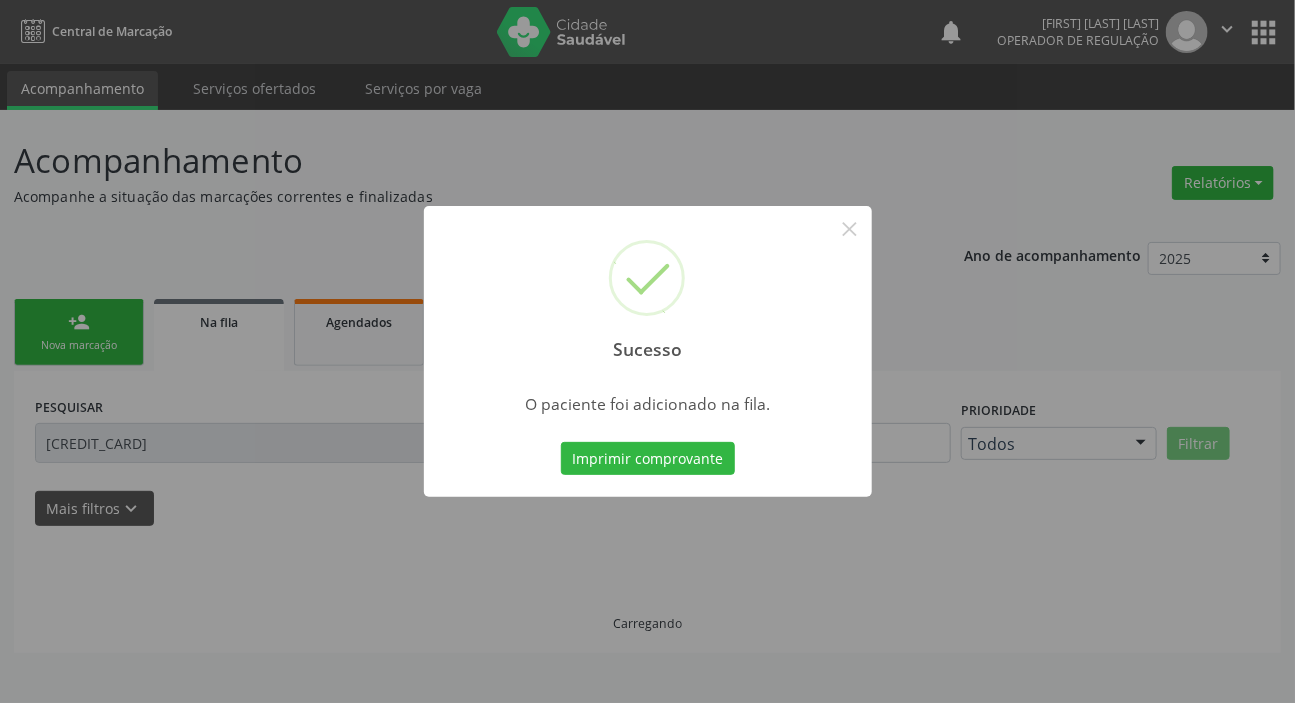 scroll, scrollTop: 0, scrollLeft: 0, axis: both 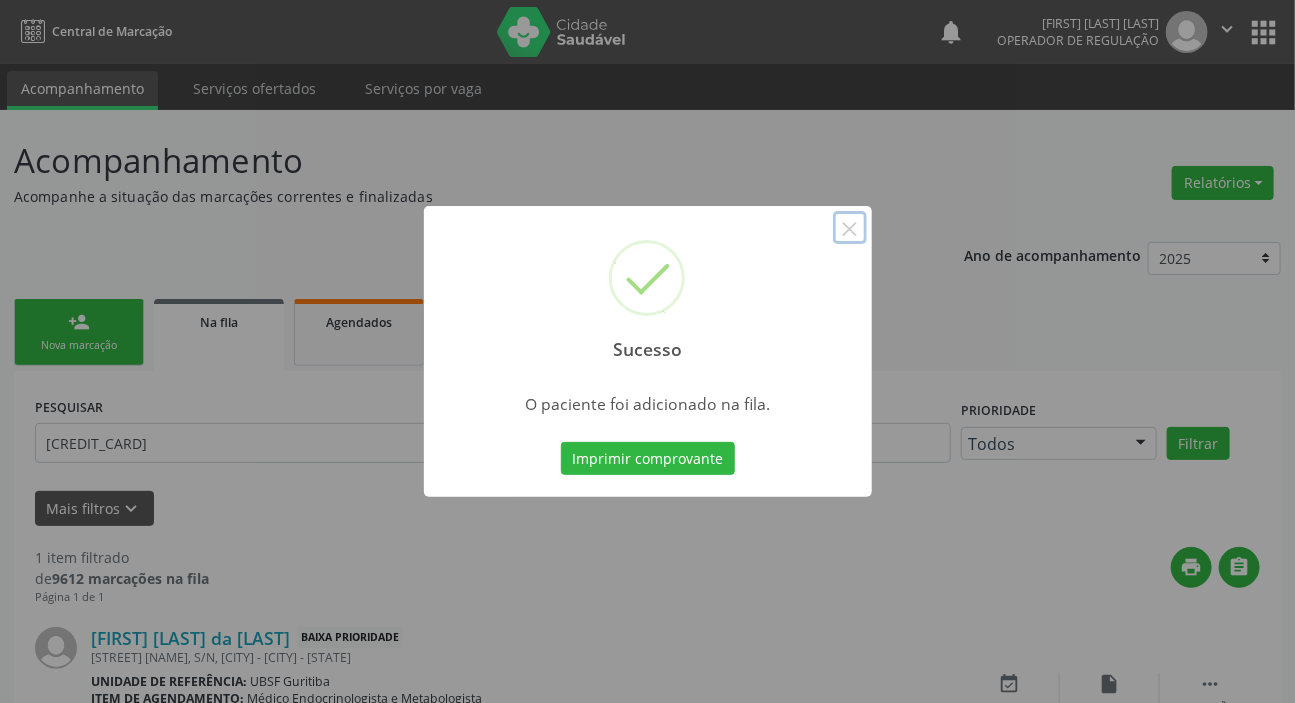 drag, startPoint x: 841, startPoint y: 229, endPoint x: 719, endPoint y: 276, distance: 130.7402 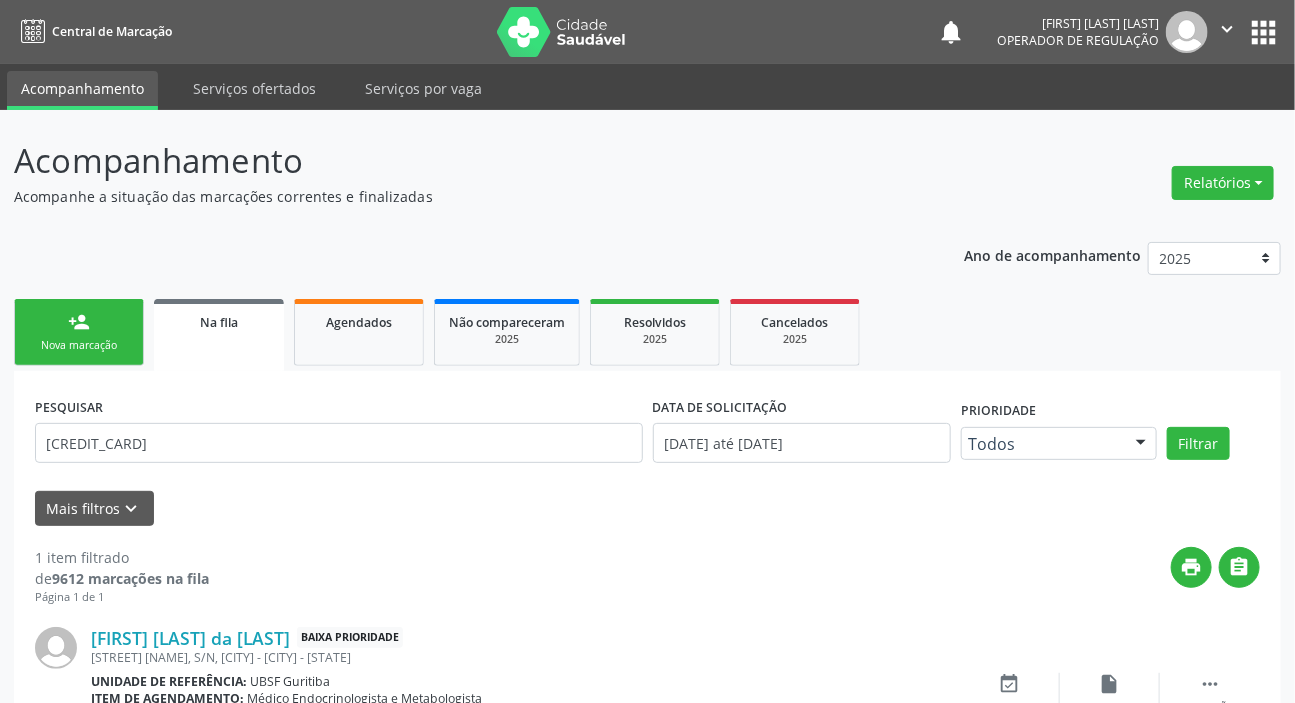 click on "person_add
Nova marcação" at bounding box center [79, 332] 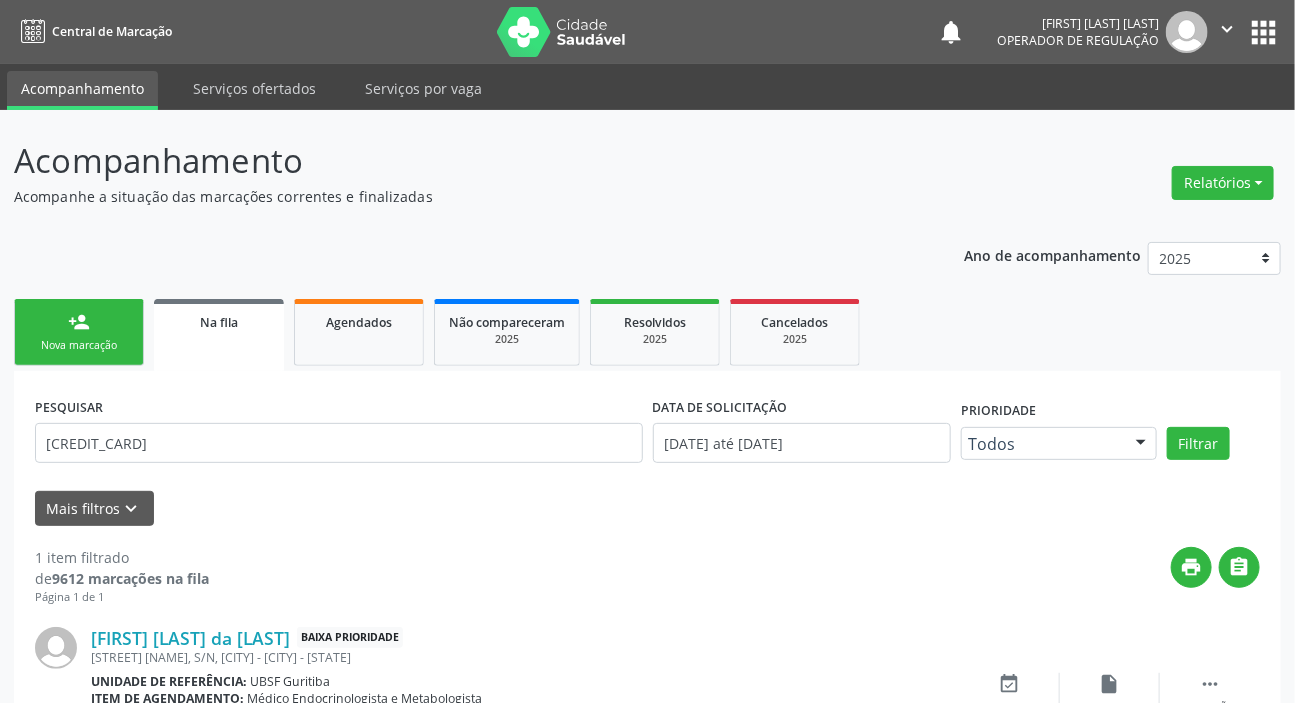 click on "Na fila" at bounding box center (219, 322) 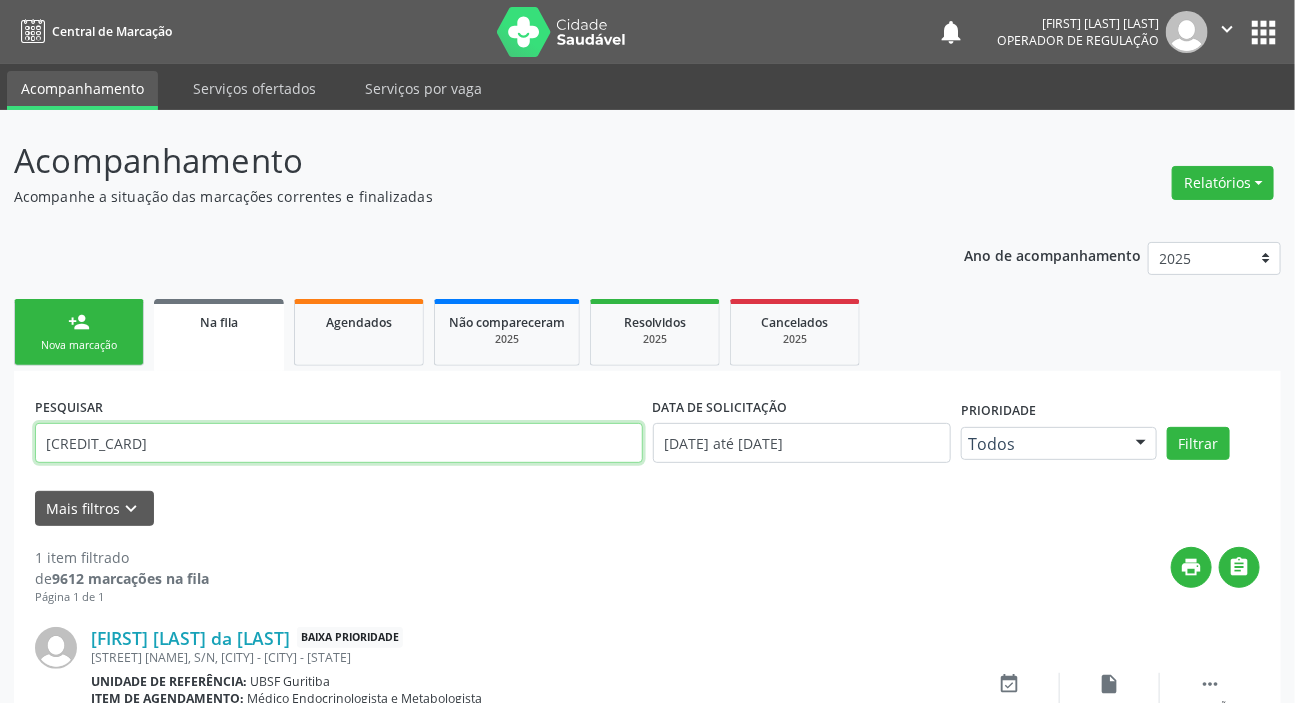 click on "[CREDIT_CARD]" at bounding box center [339, 443] 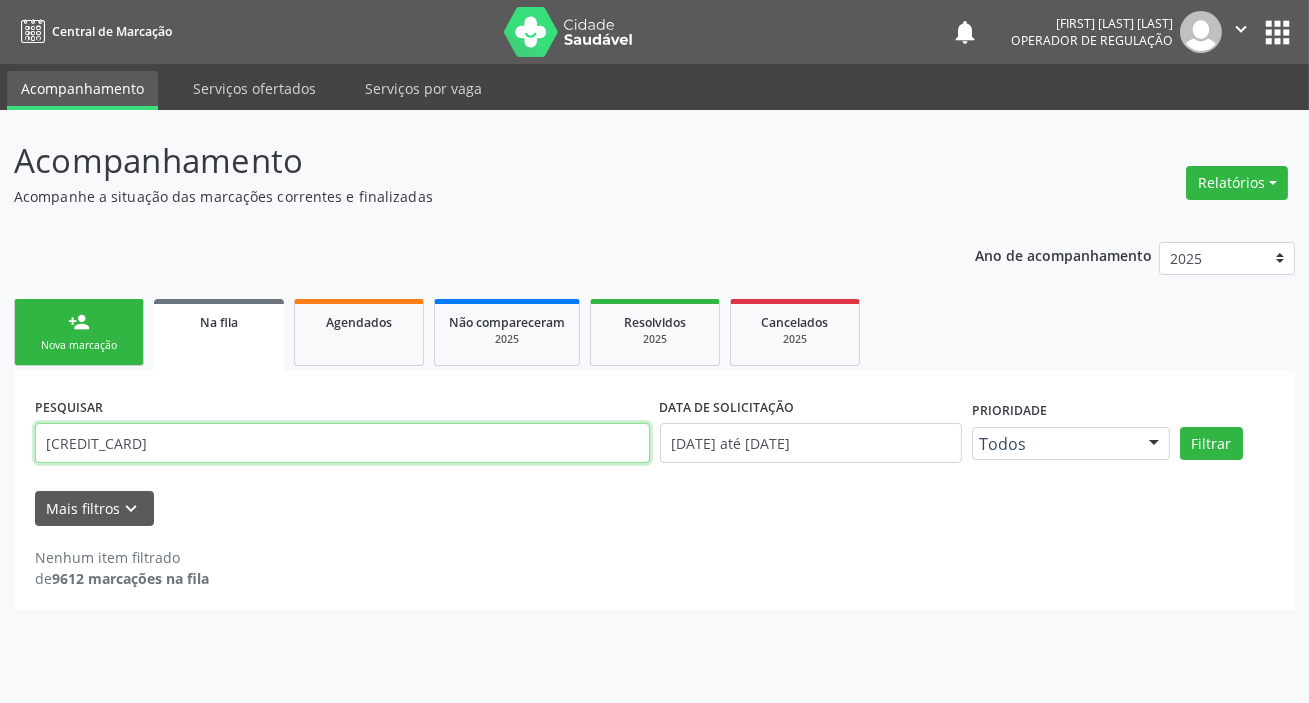 click on "[CREDIT_CARD]" at bounding box center [342, 443] 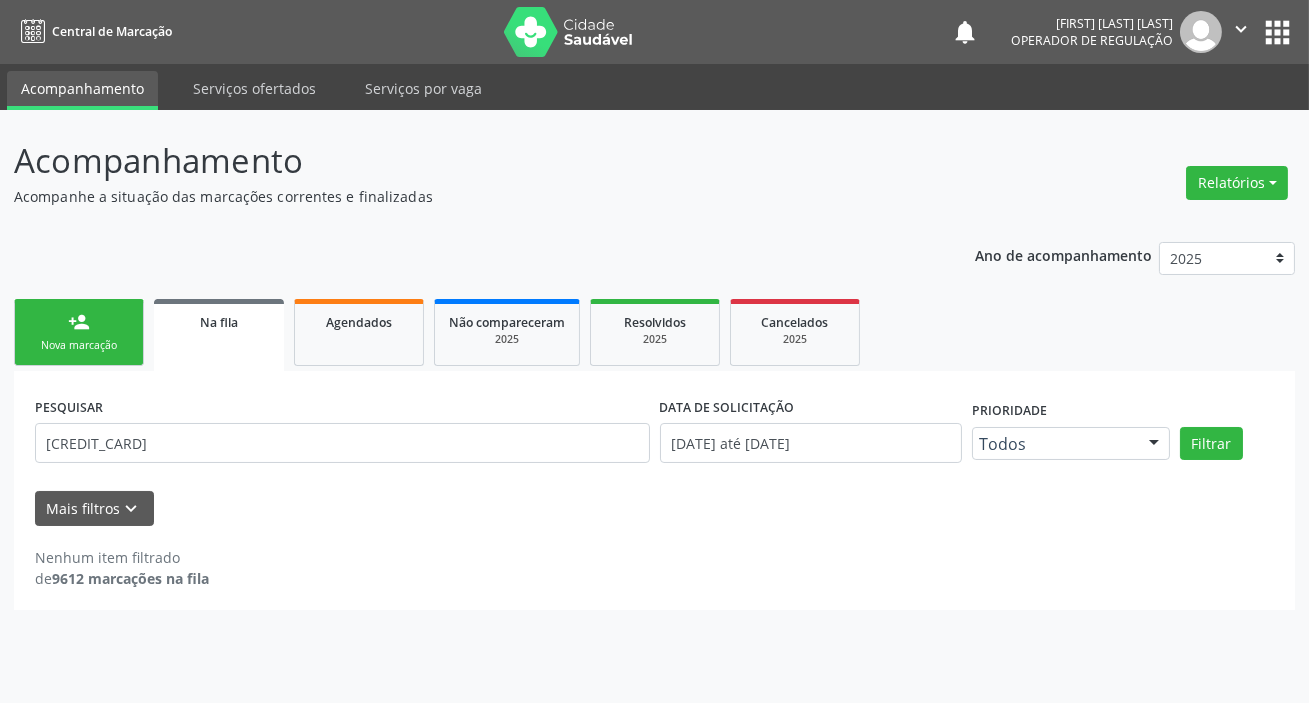 click on "person_add
Nova marcação" at bounding box center [79, 332] 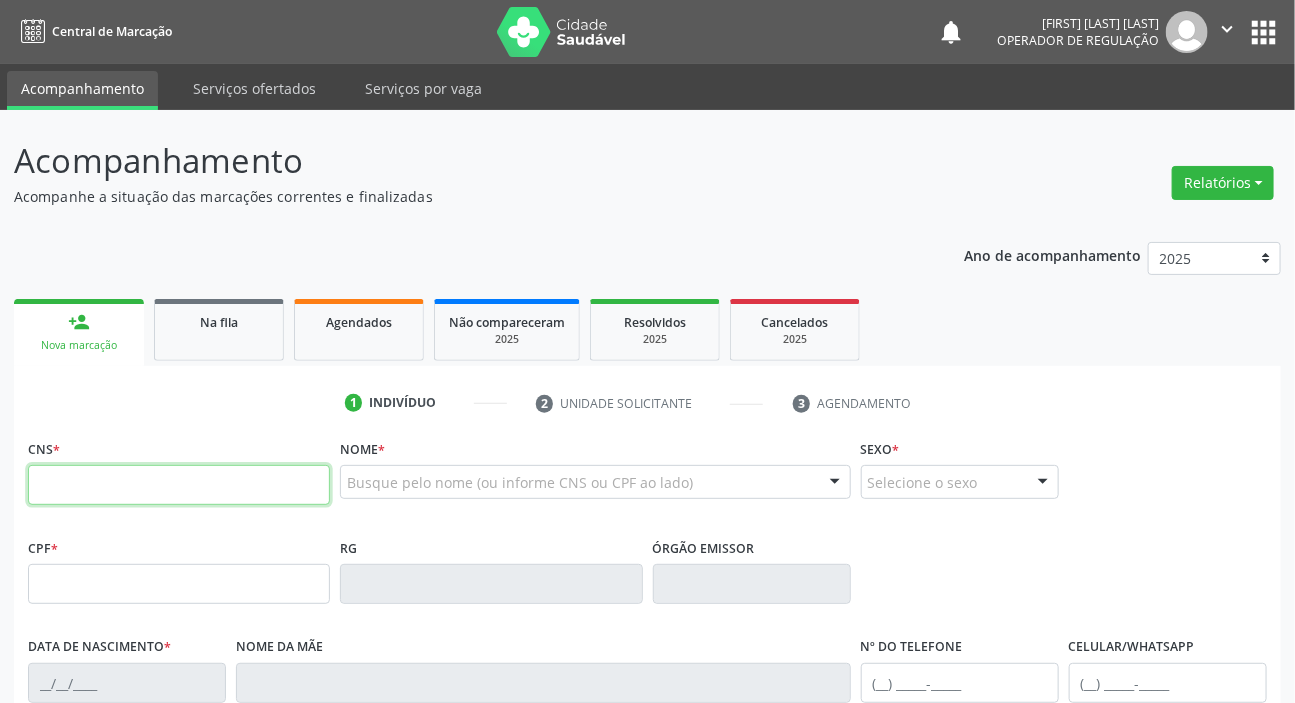 click at bounding box center [179, 485] 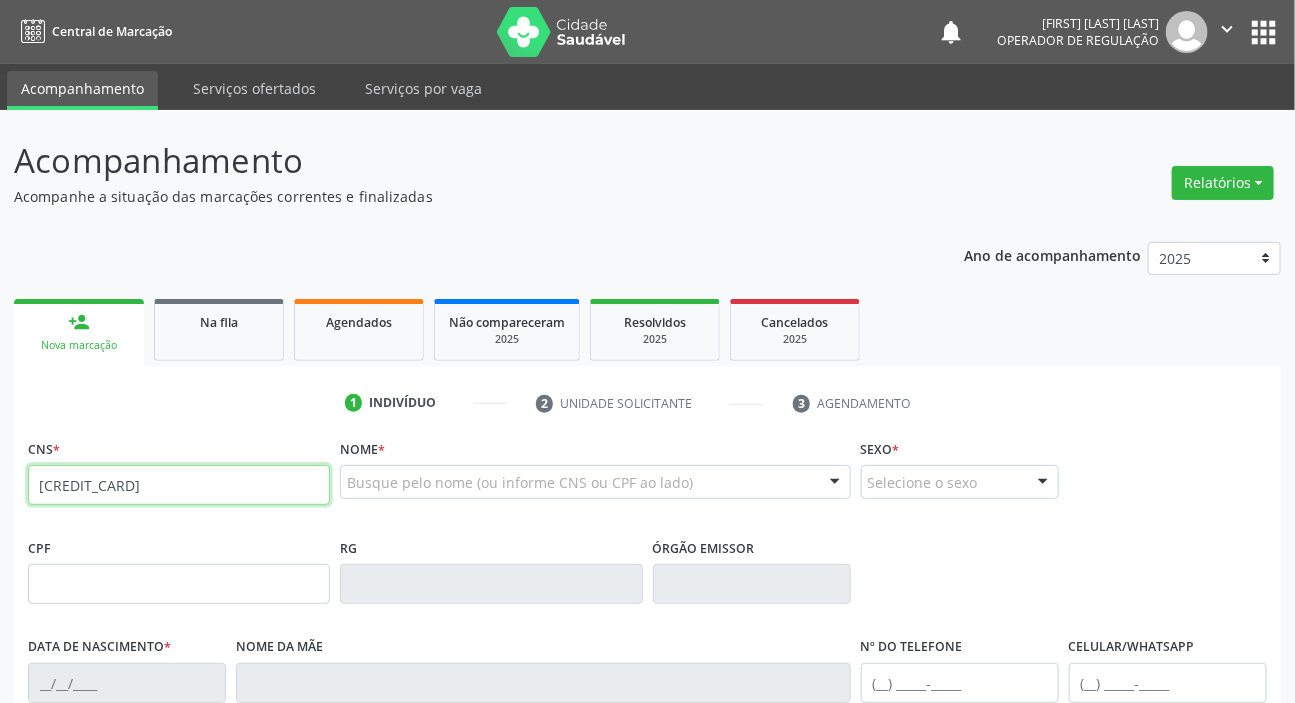 type on "[CREDIT_CARD]" 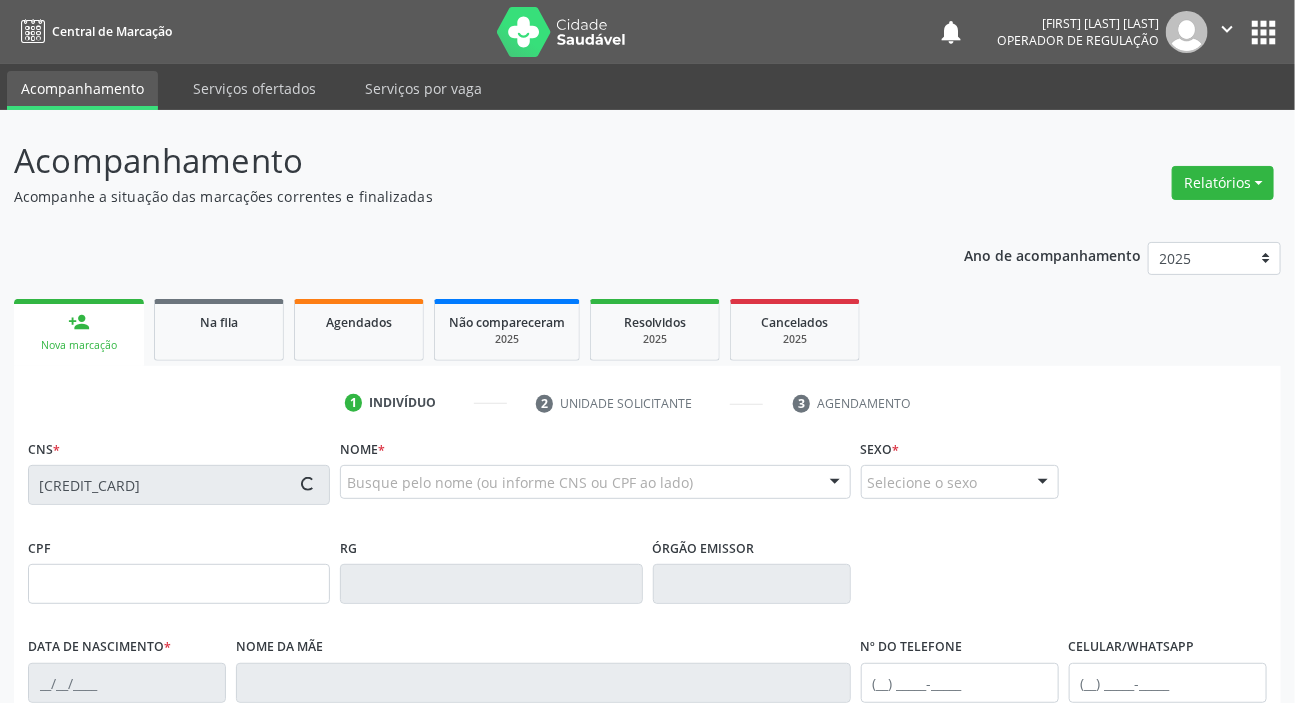 click on "RG" at bounding box center [491, 568] 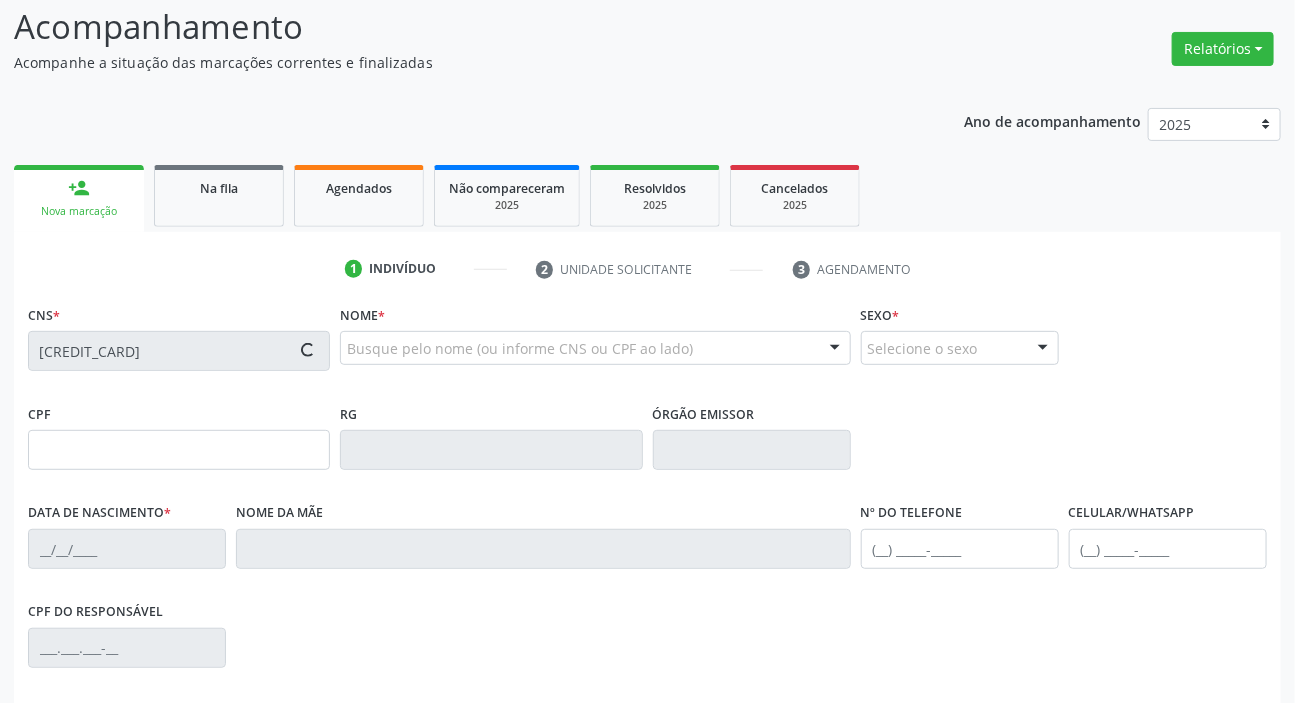 scroll, scrollTop: 380, scrollLeft: 0, axis: vertical 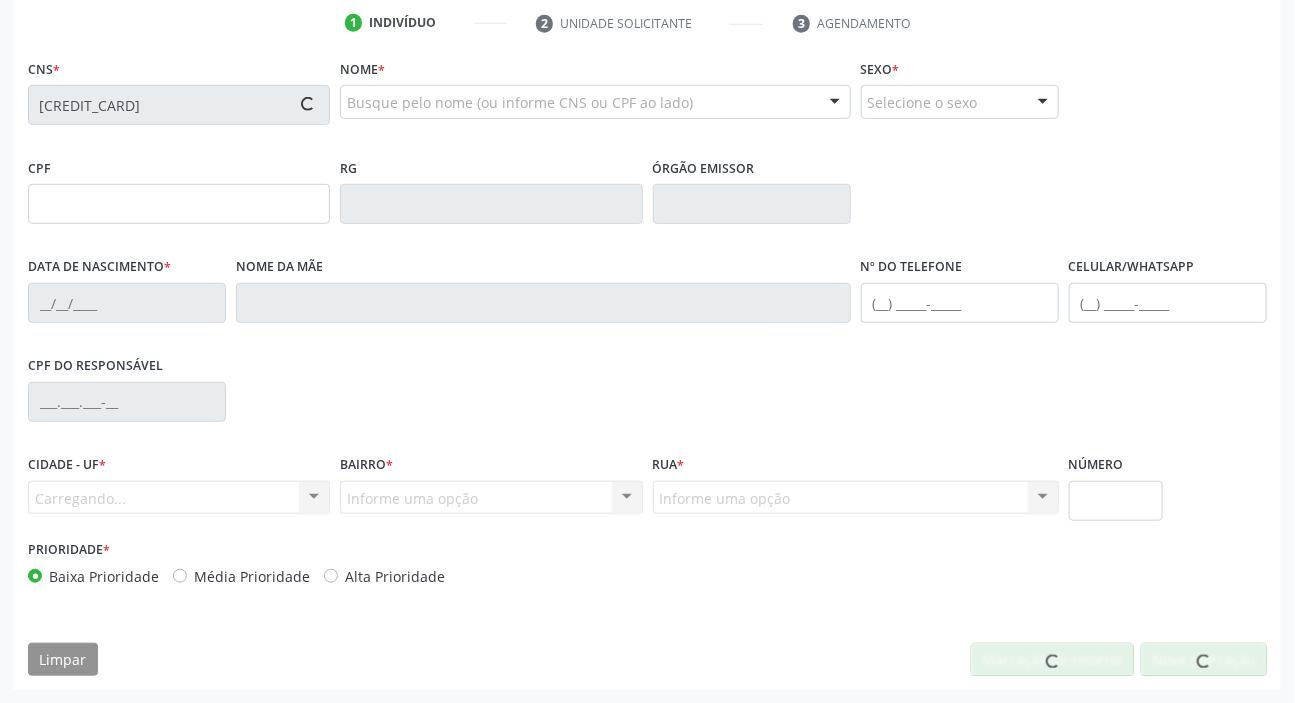 type on "[SSN]" 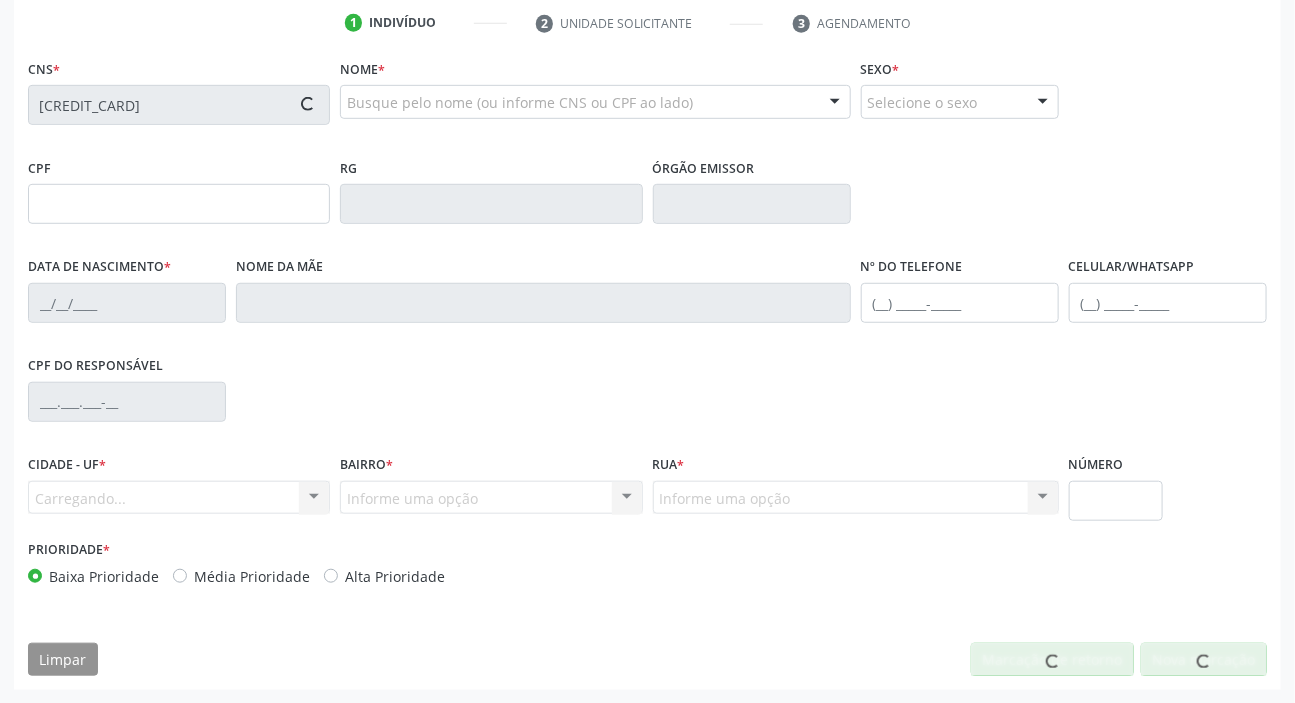 type on "[DATE]" 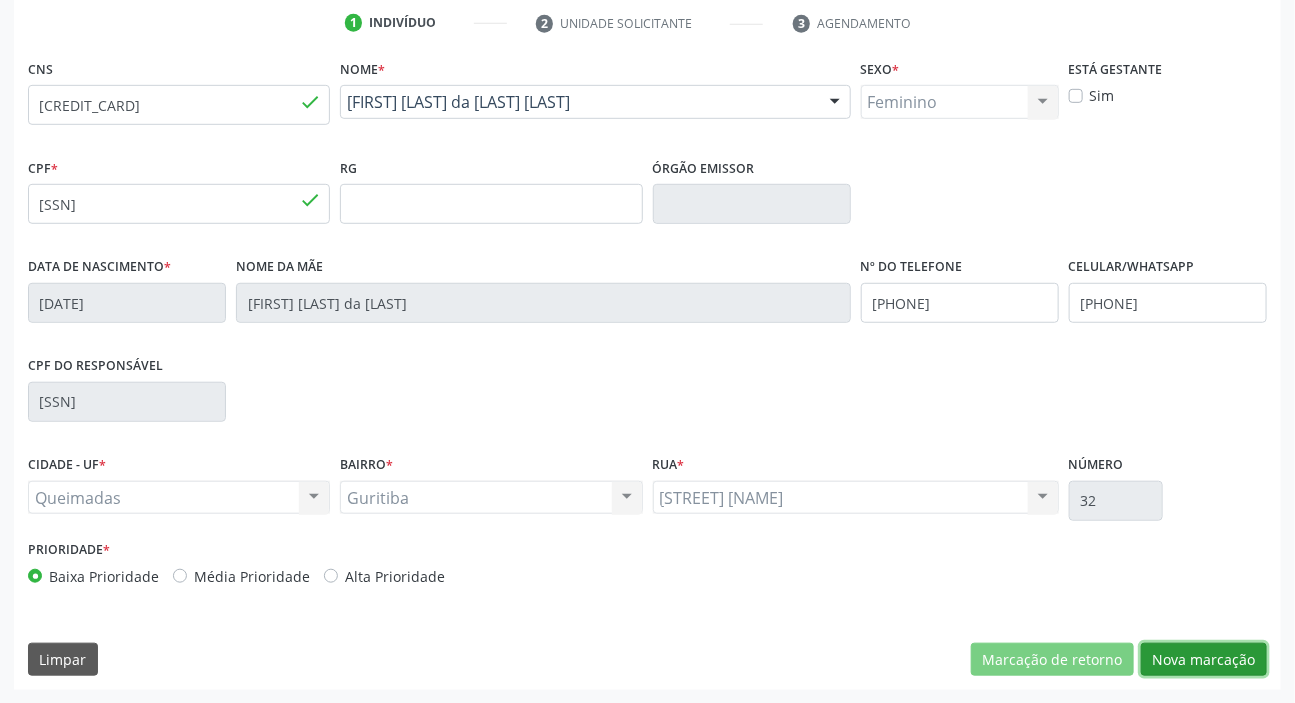 click on "Nova marcação" at bounding box center [1204, 660] 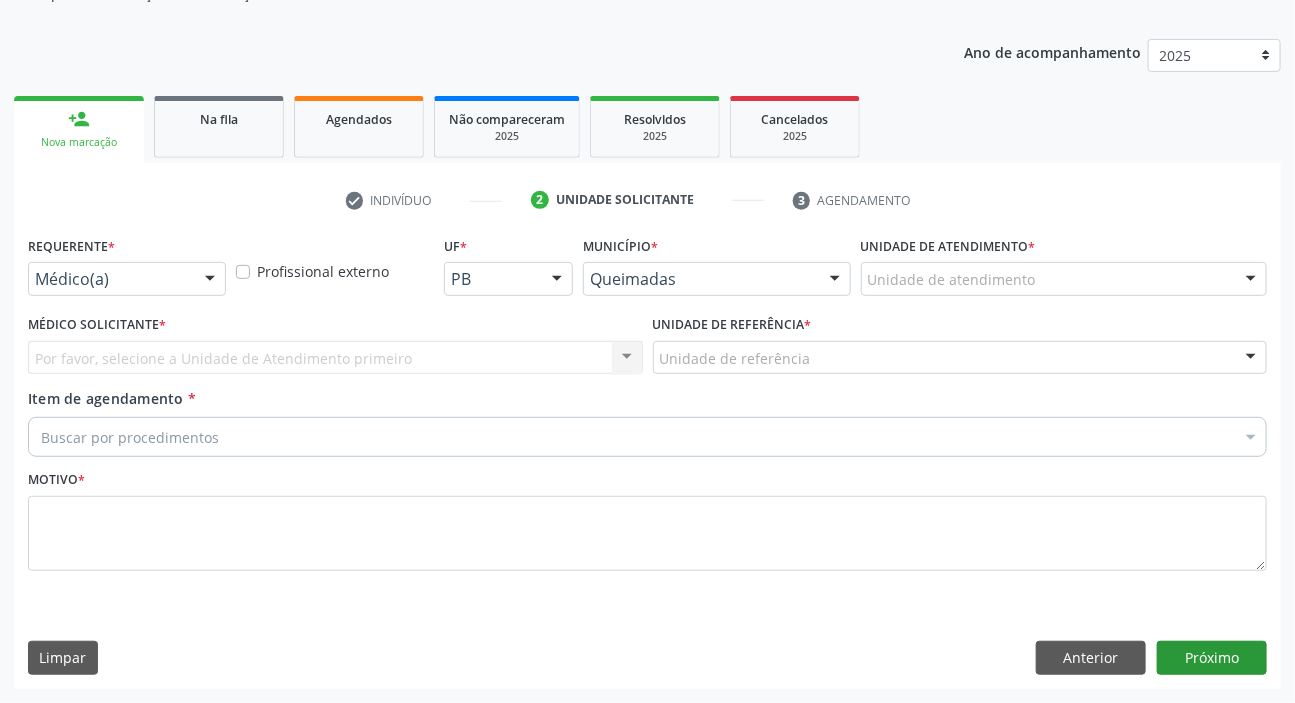 scroll, scrollTop: 201, scrollLeft: 0, axis: vertical 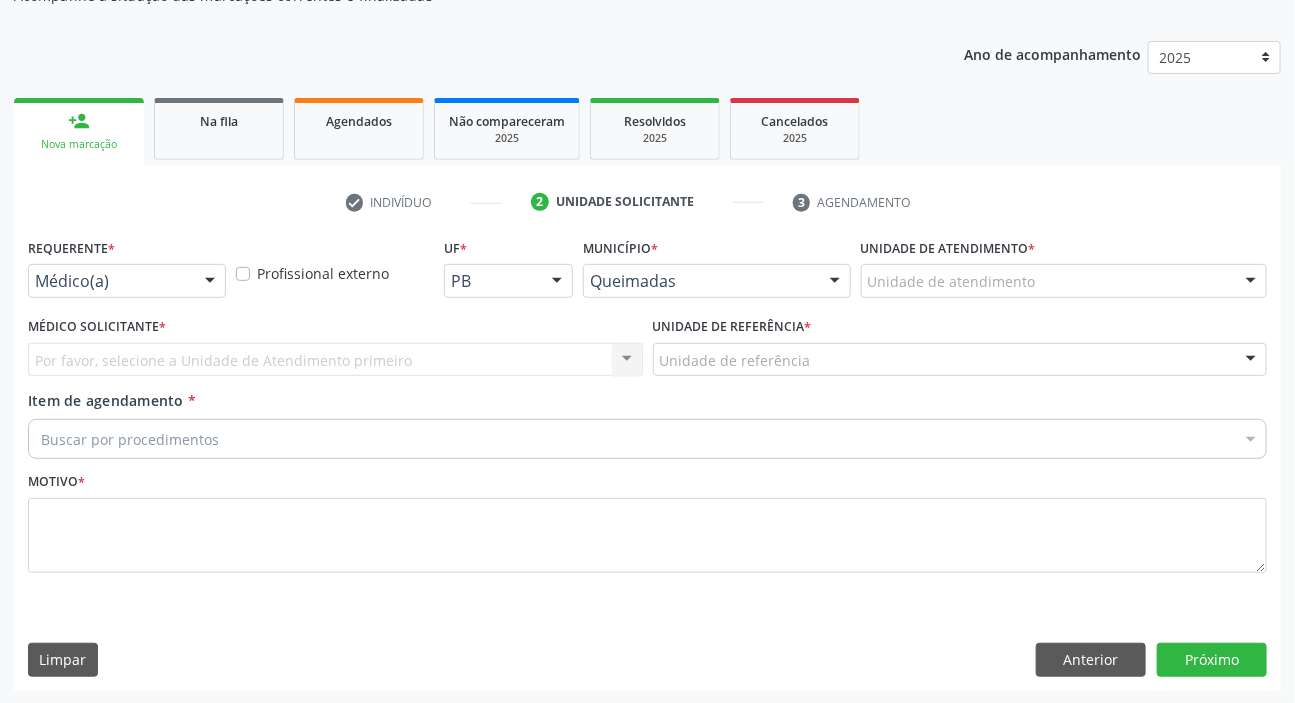 click on "Requerente
*
Médico(a)         Médico(a)   Enfermeiro(a)   Paciente
Nenhum resultado encontrado para: "   "
Não há nenhuma opção para ser exibida." at bounding box center (127, 265) 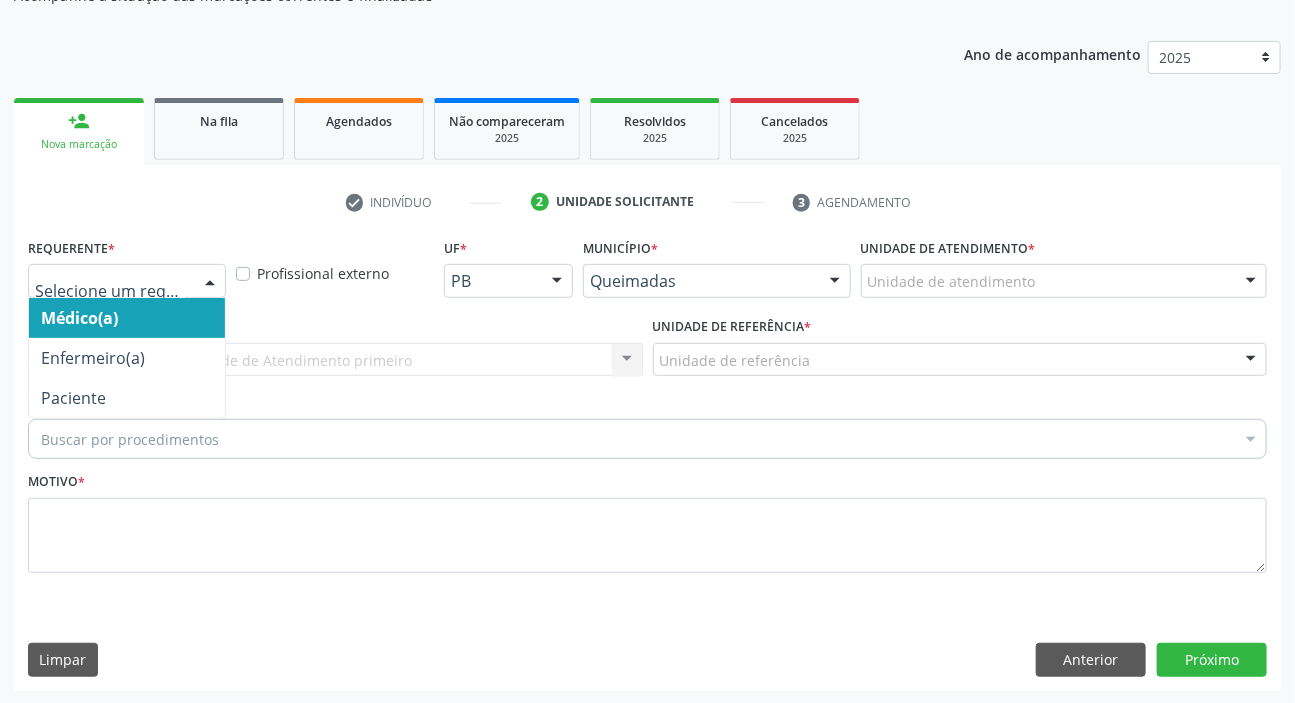 click at bounding box center [127, 281] 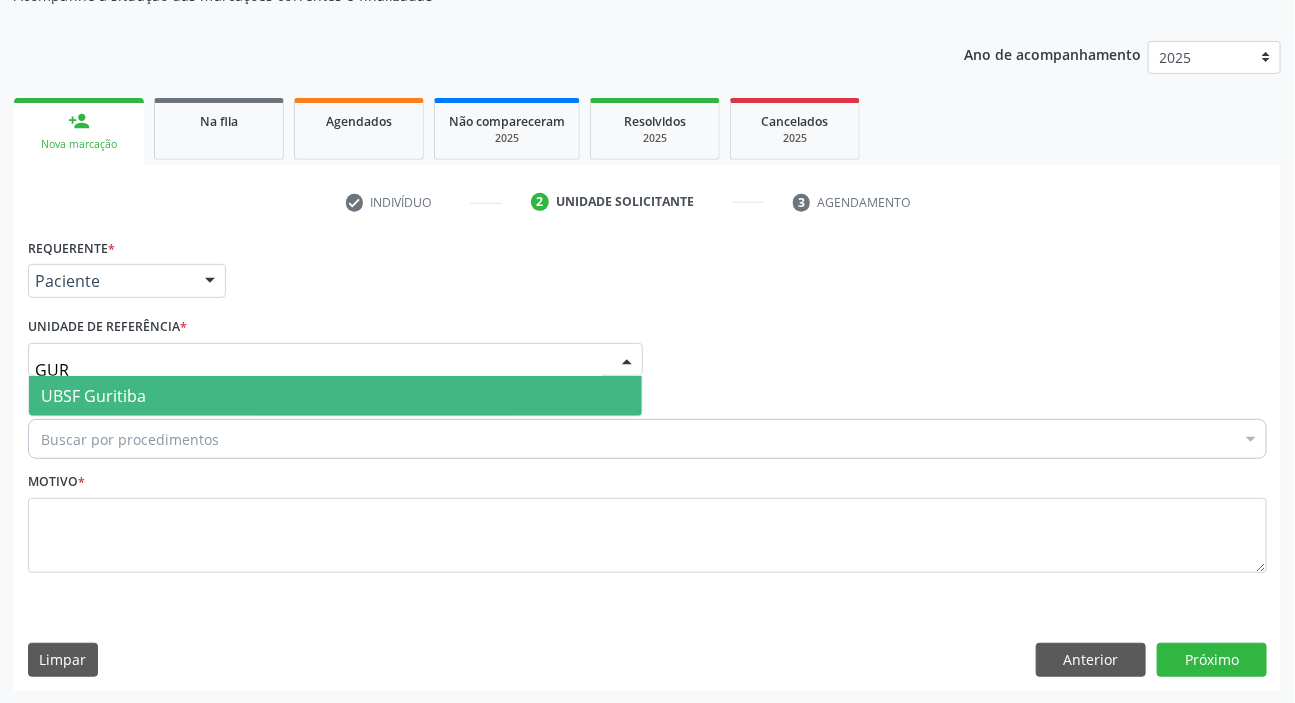 type on "GURI" 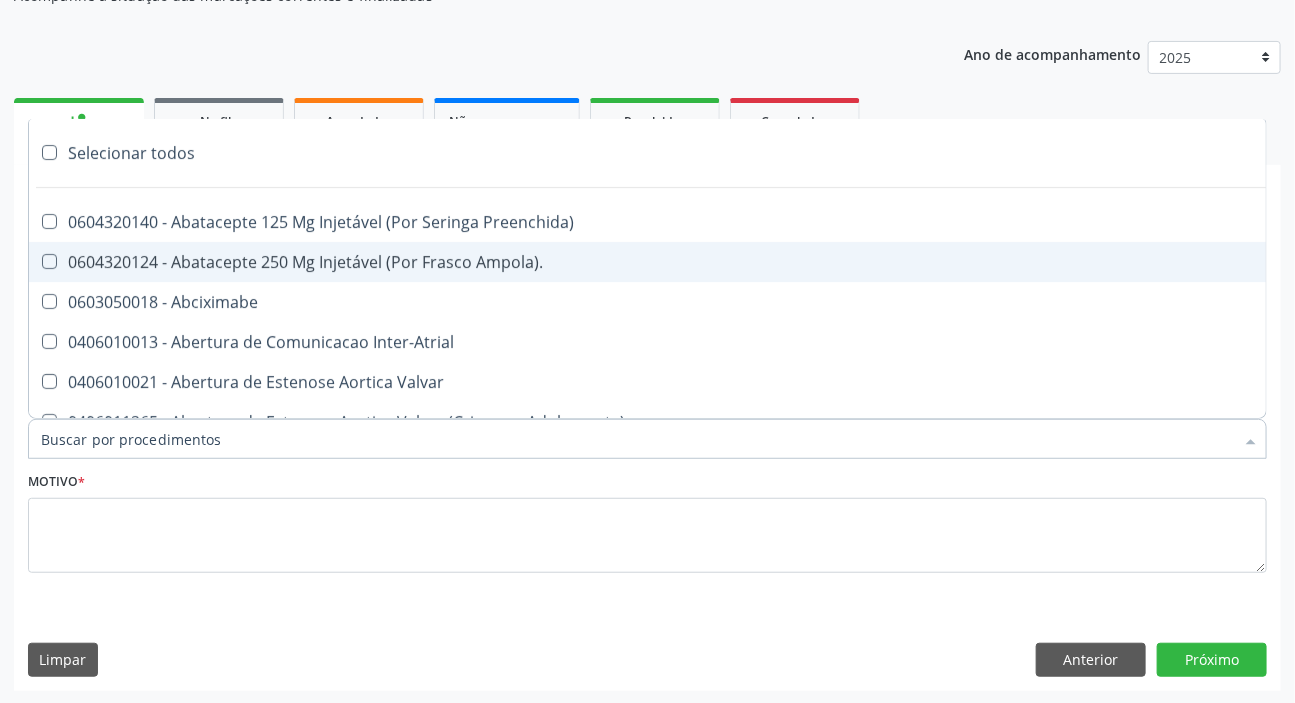 paste on "ENDOCRINOLOGISTA" 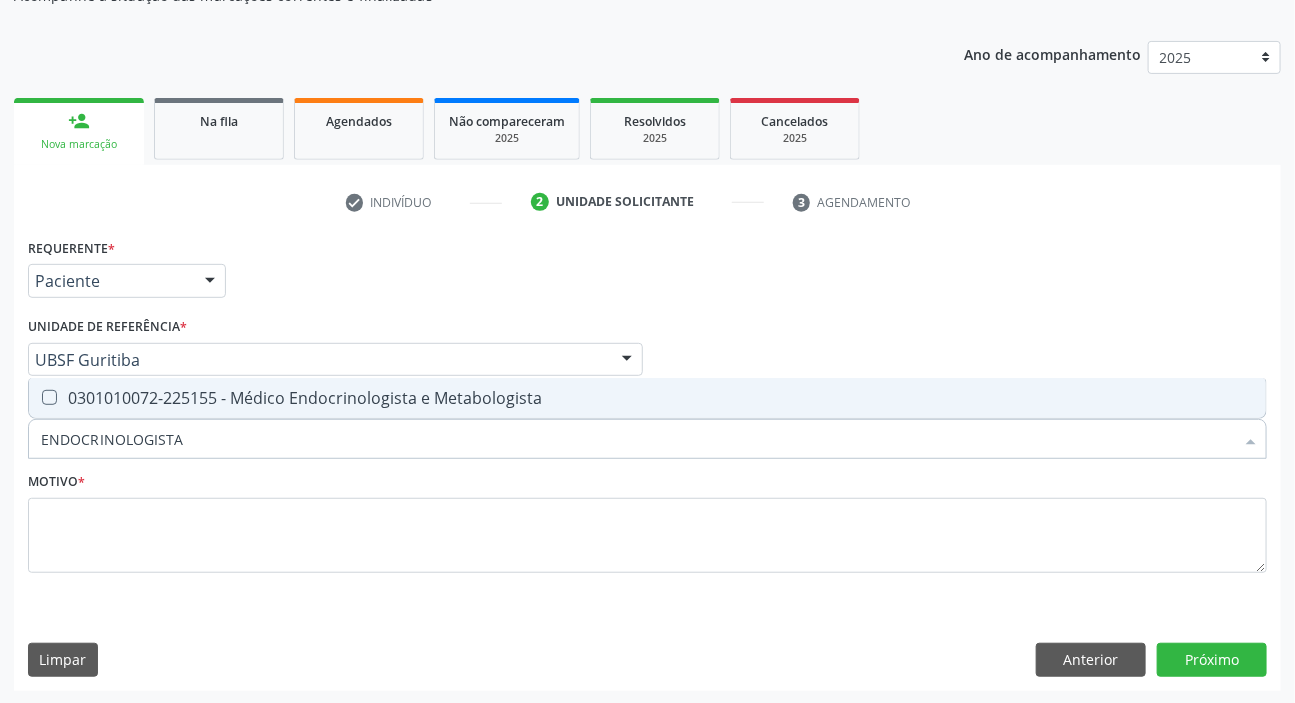 drag, startPoint x: 205, startPoint y: 389, endPoint x: 203, endPoint y: 400, distance: 11.18034 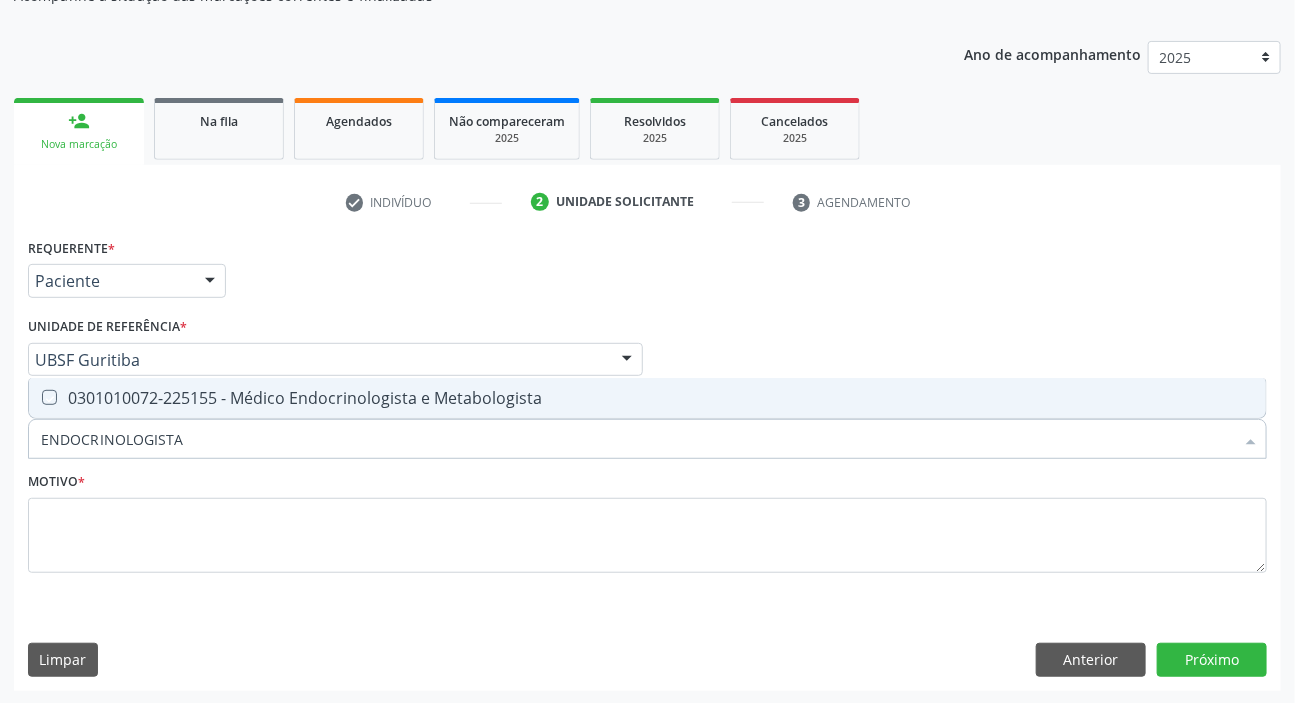 checkbox on "true" 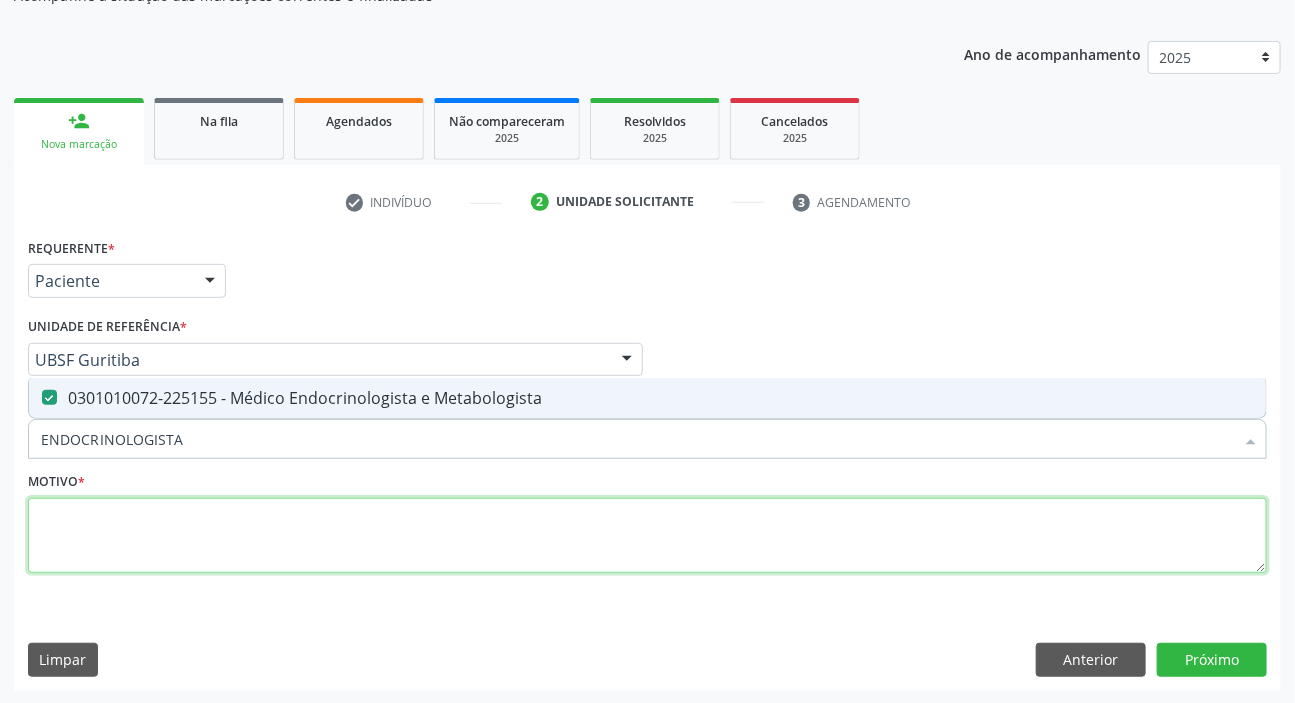 click at bounding box center (647, 536) 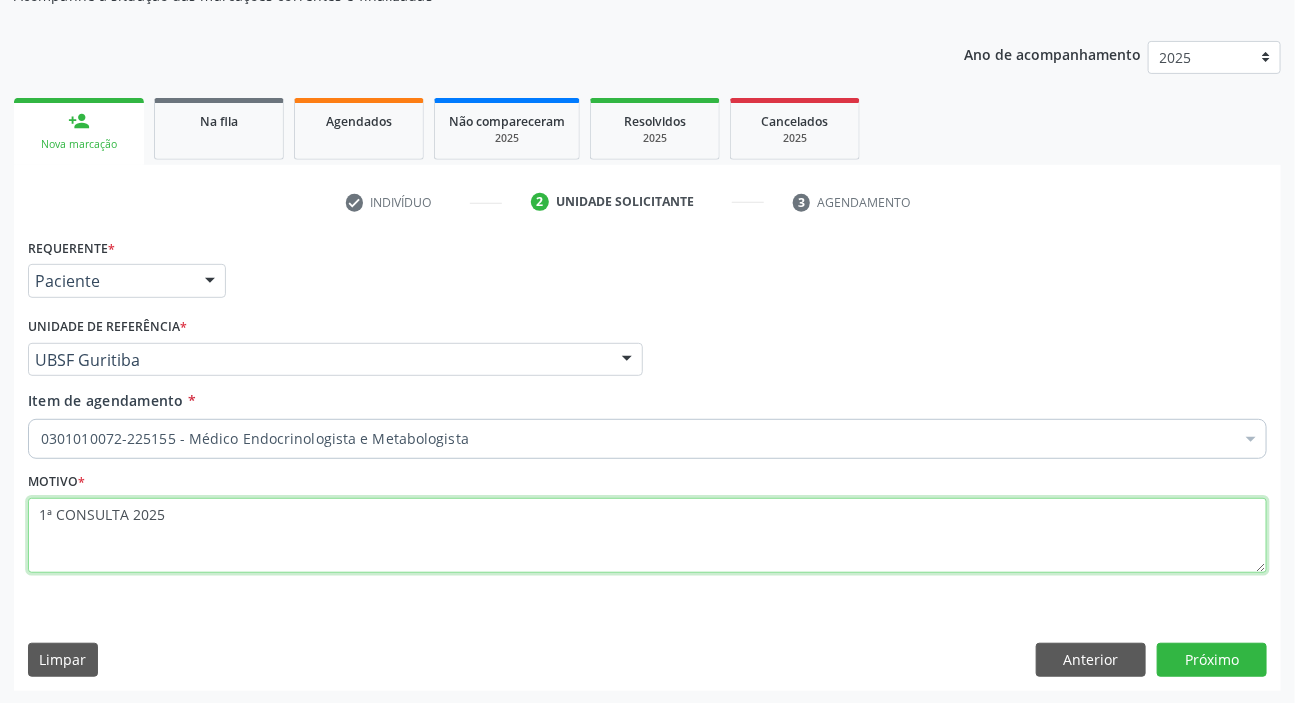 type on "1ª CONSULTA 2025" 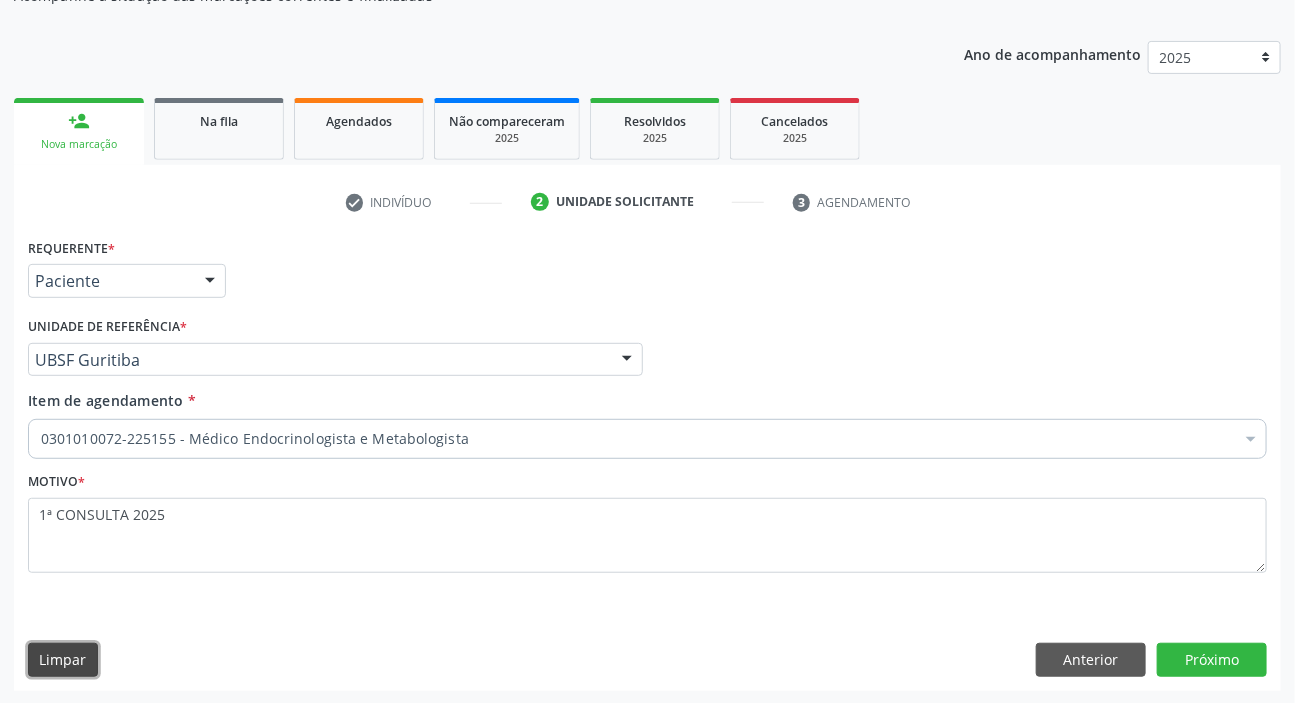 type 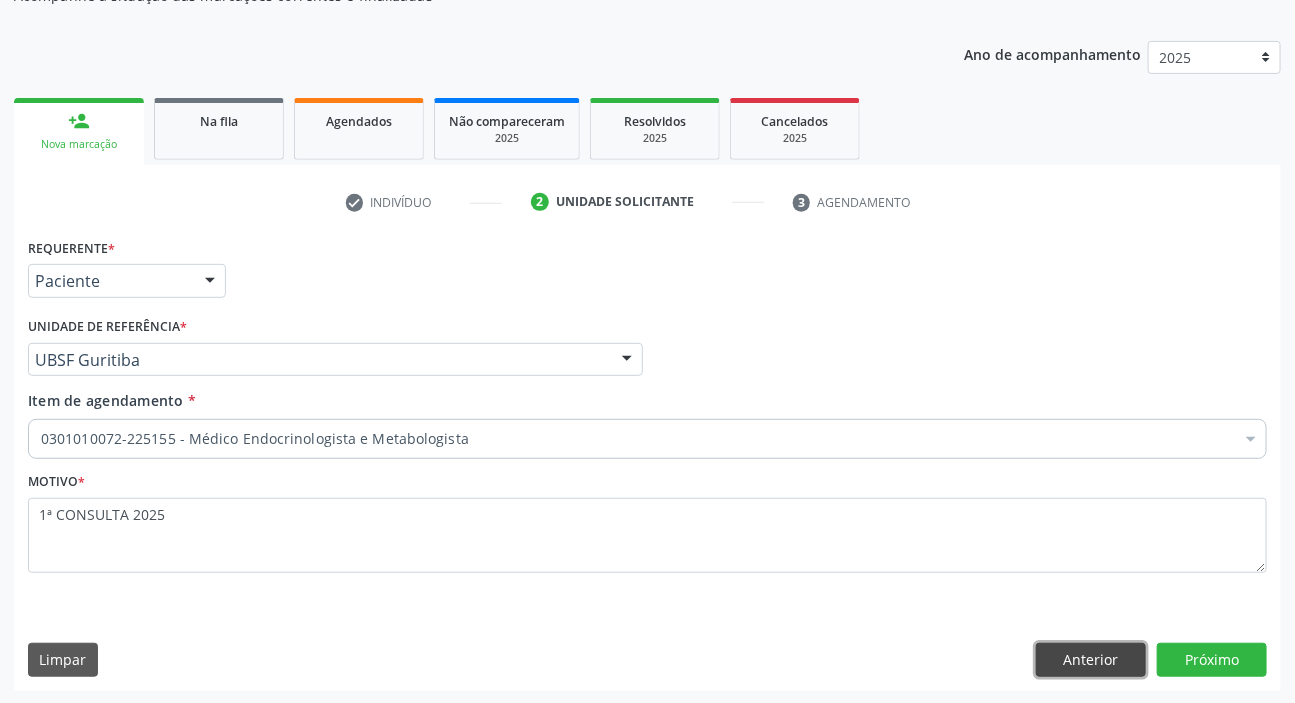 type 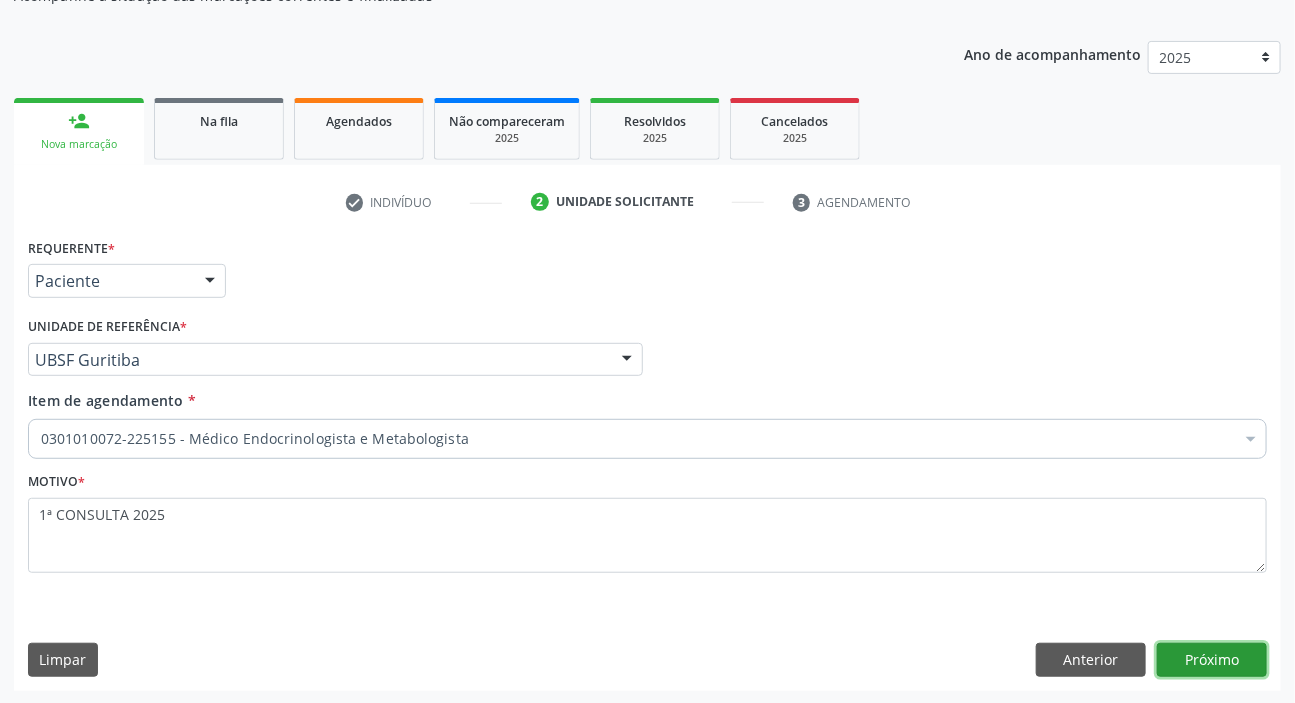type 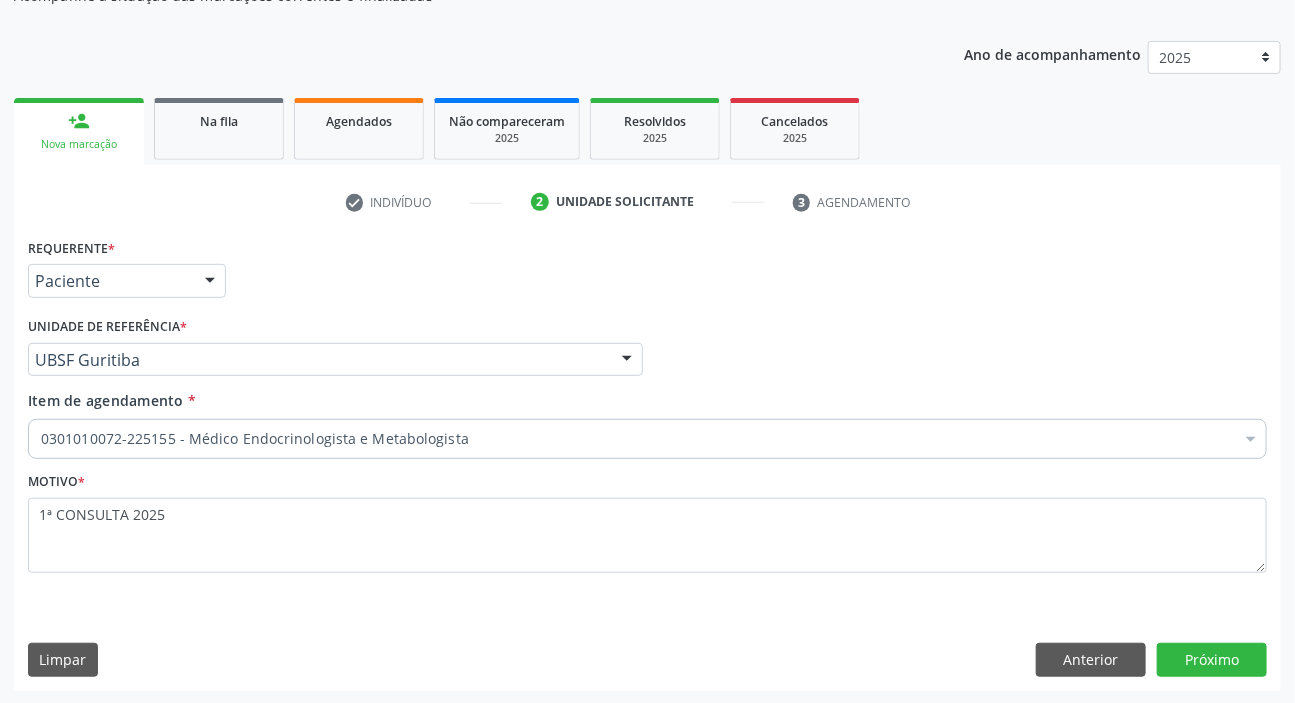 scroll, scrollTop: 166, scrollLeft: 0, axis: vertical 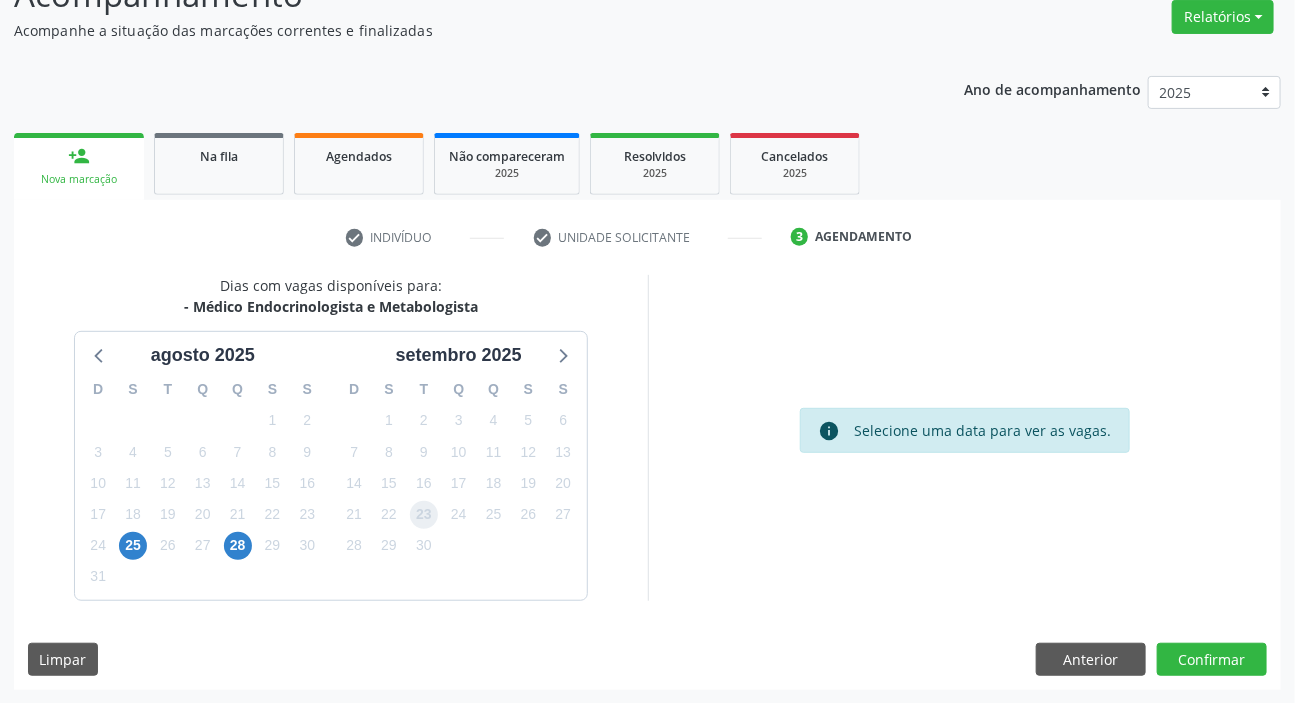click on "23" at bounding box center [424, 515] 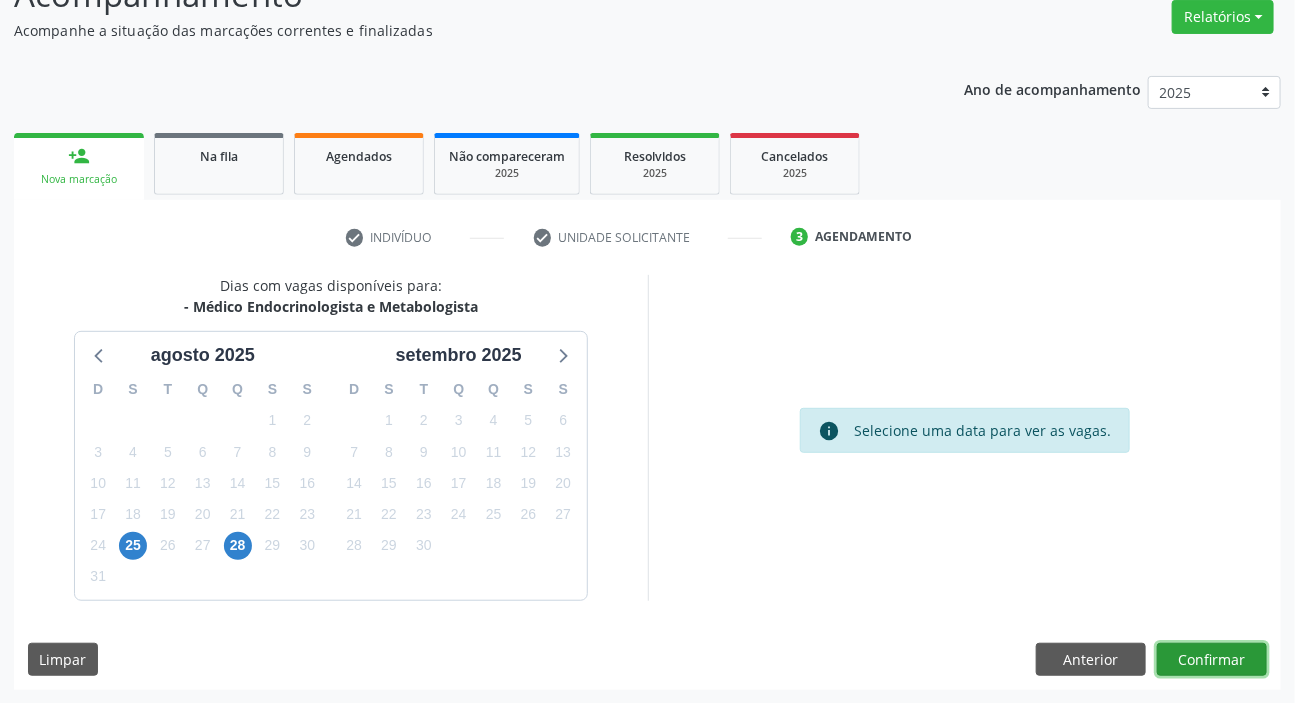 click on "Confirmar" at bounding box center (1212, 660) 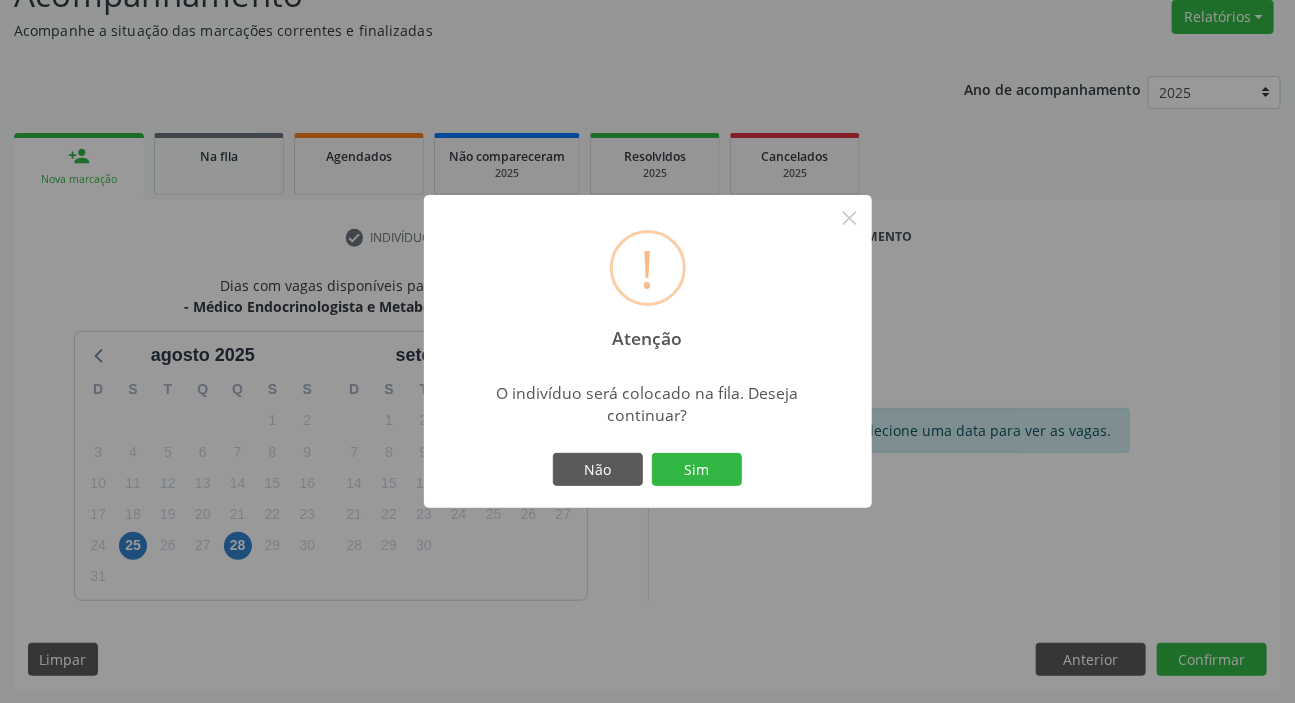 type 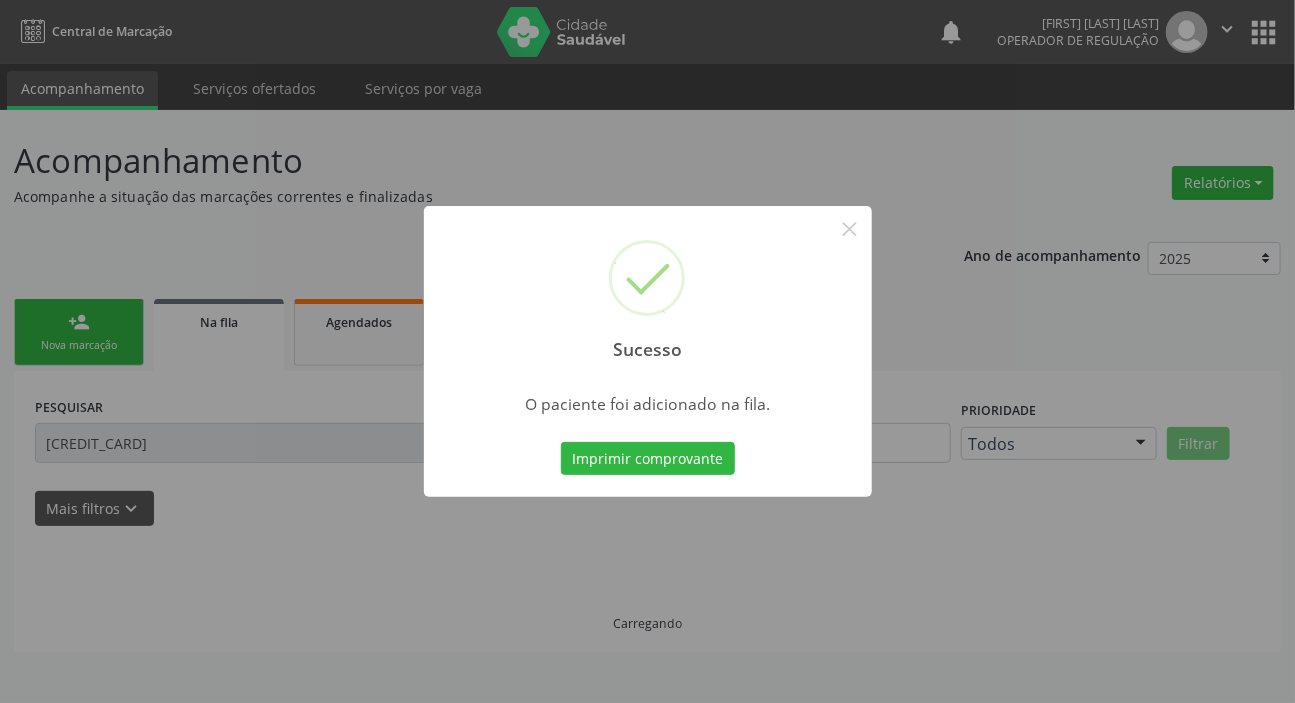 scroll, scrollTop: 0, scrollLeft: 0, axis: both 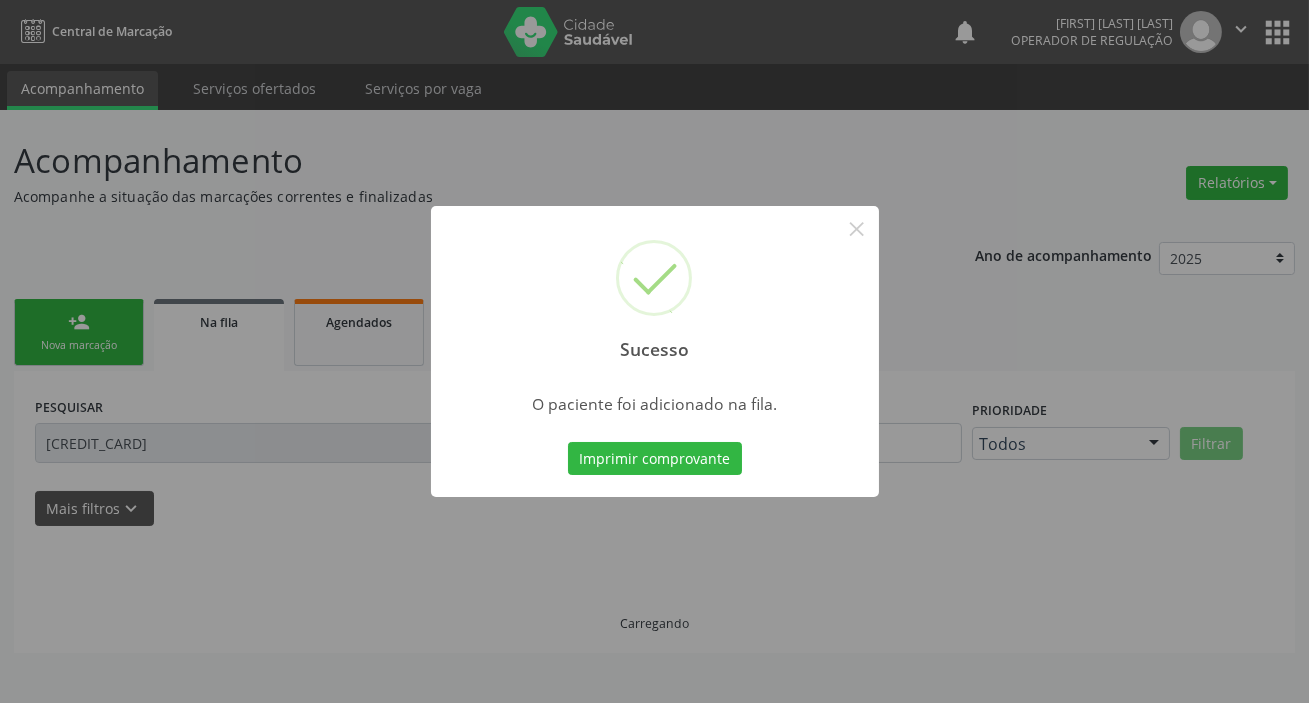 type 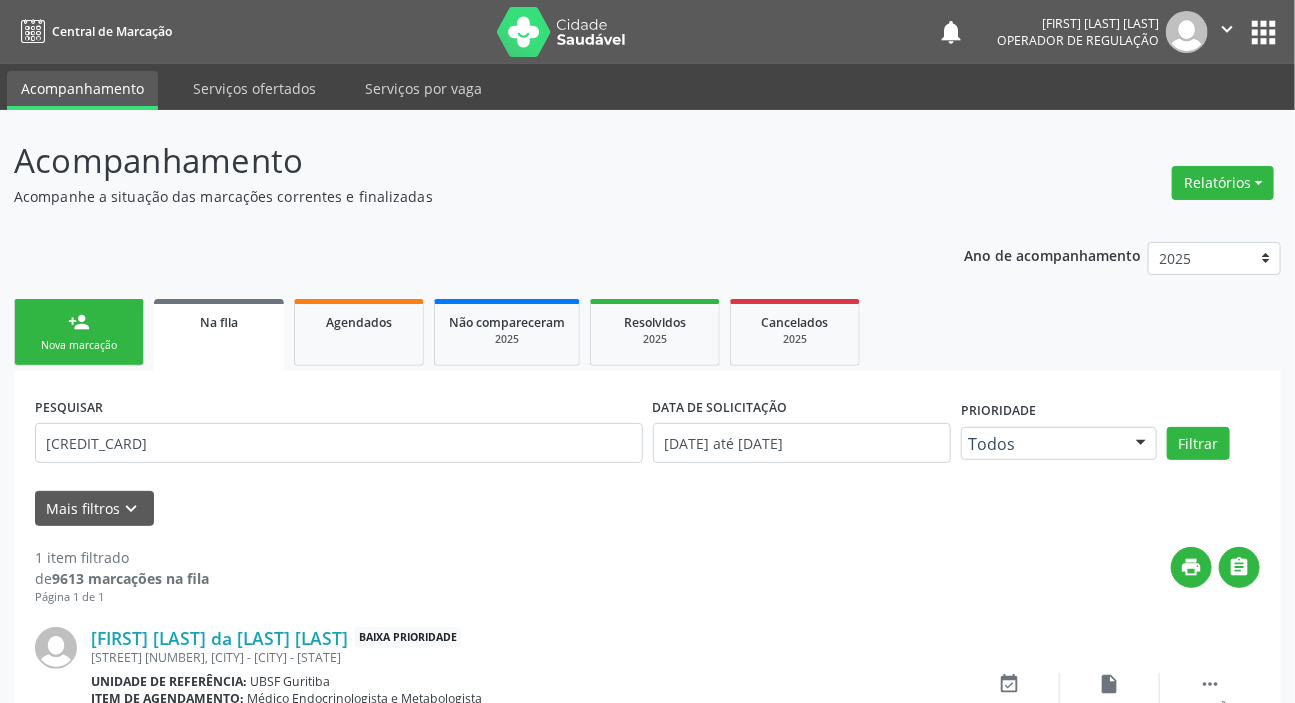 click on "PESQUISAR
[CREDIT_CARD]" at bounding box center (339, 434) 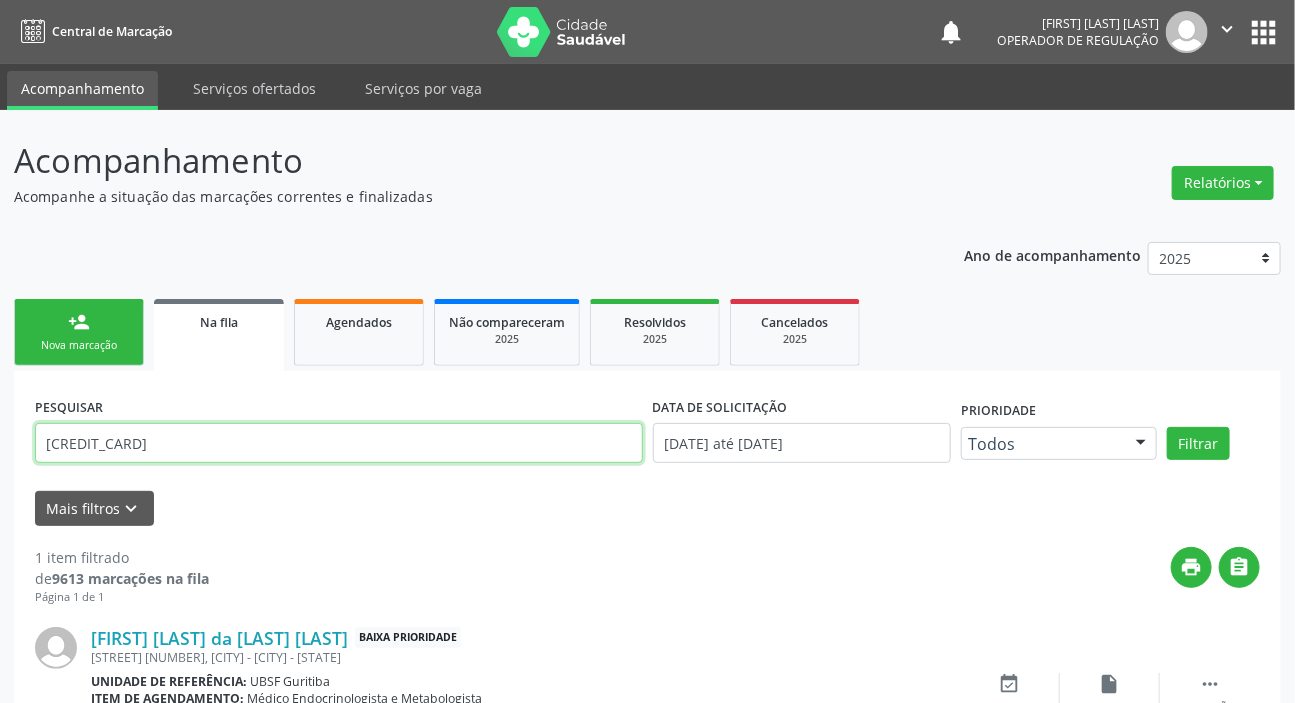 click on "[CREDIT_CARD]" at bounding box center [339, 443] 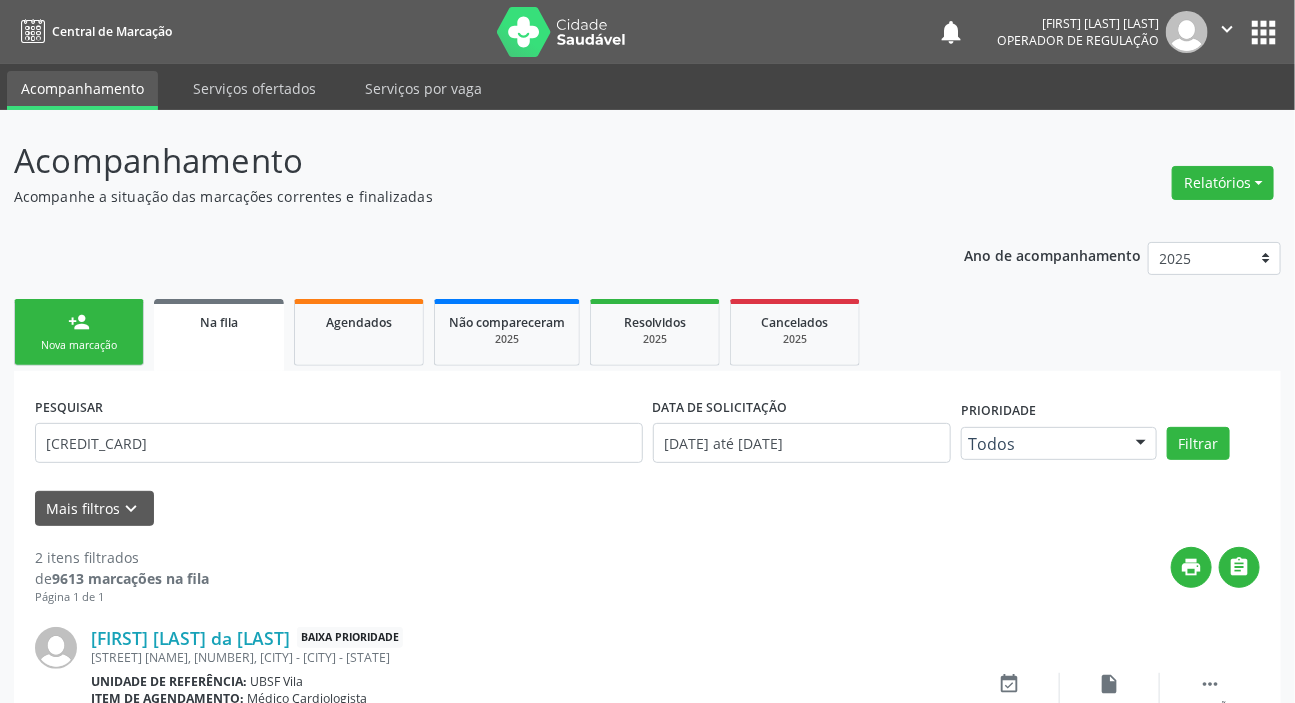 scroll, scrollTop: 293, scrollLeft: 0, axis: vertical 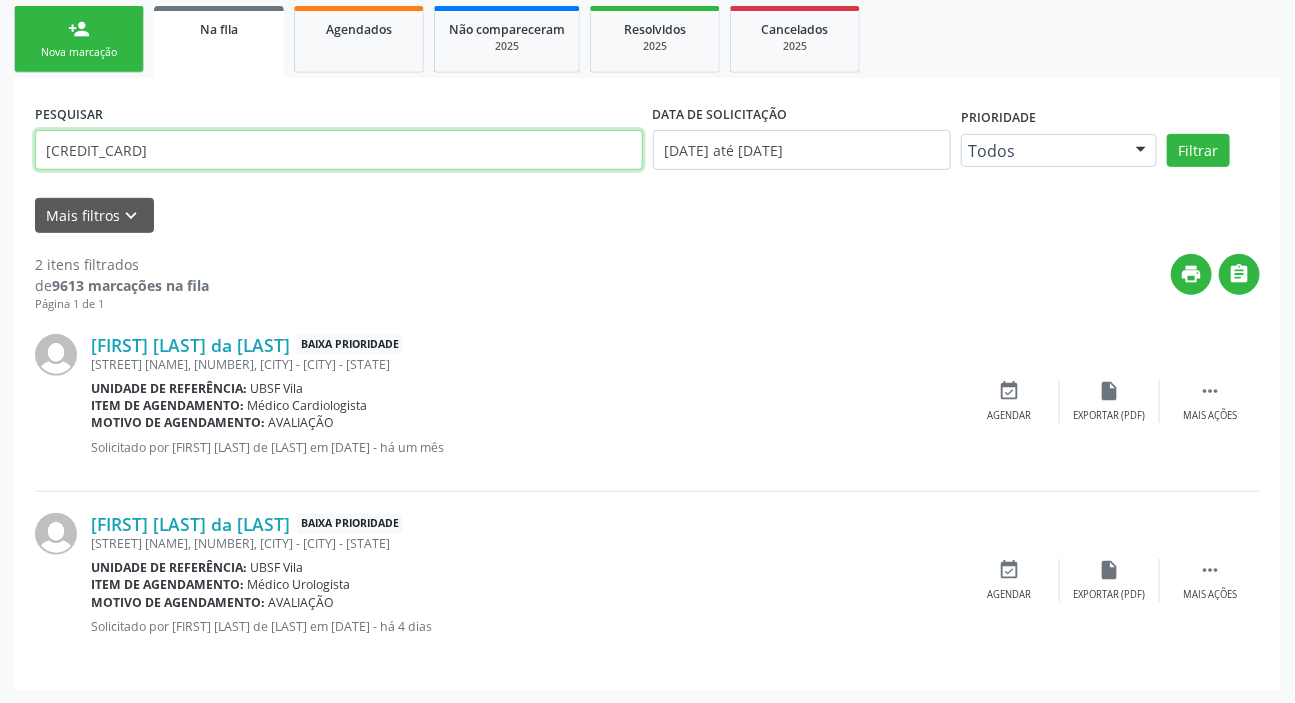 click on "[CREDIT_CARD]" at bounding box center [339, 150] 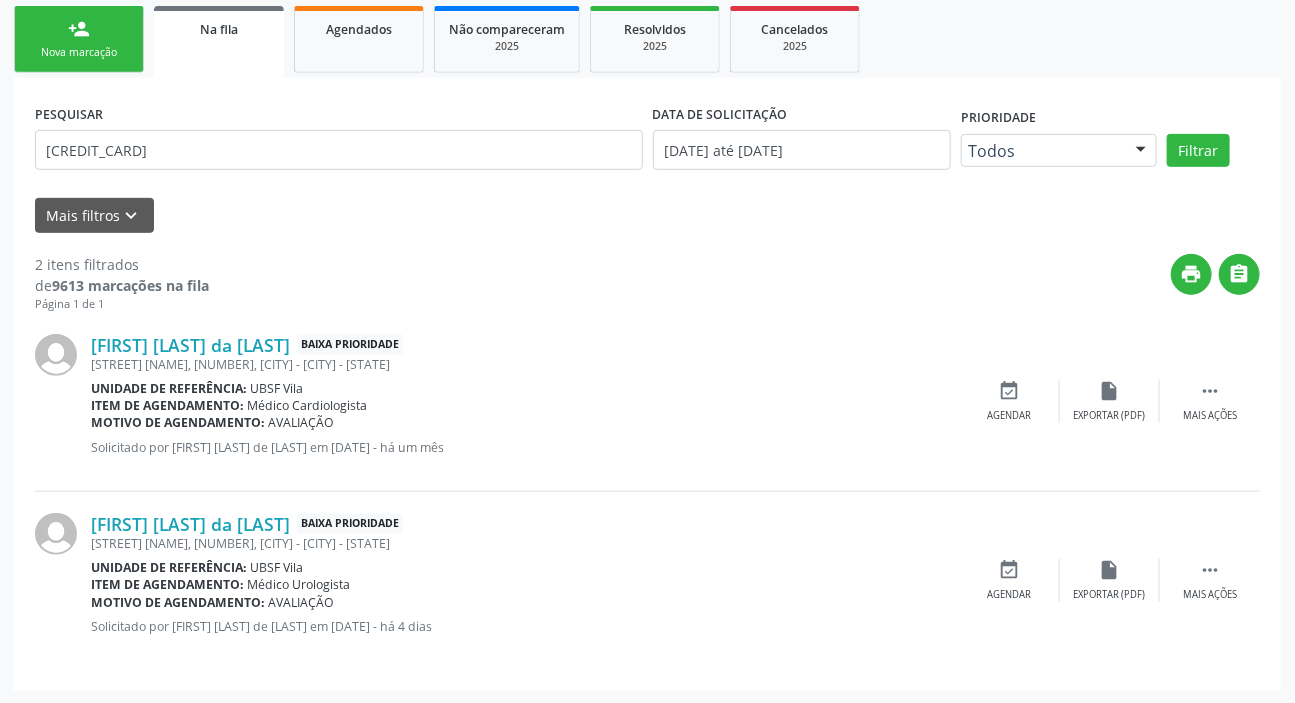 click on "person_add
Nova marcação" at bounding box center (79, 39) 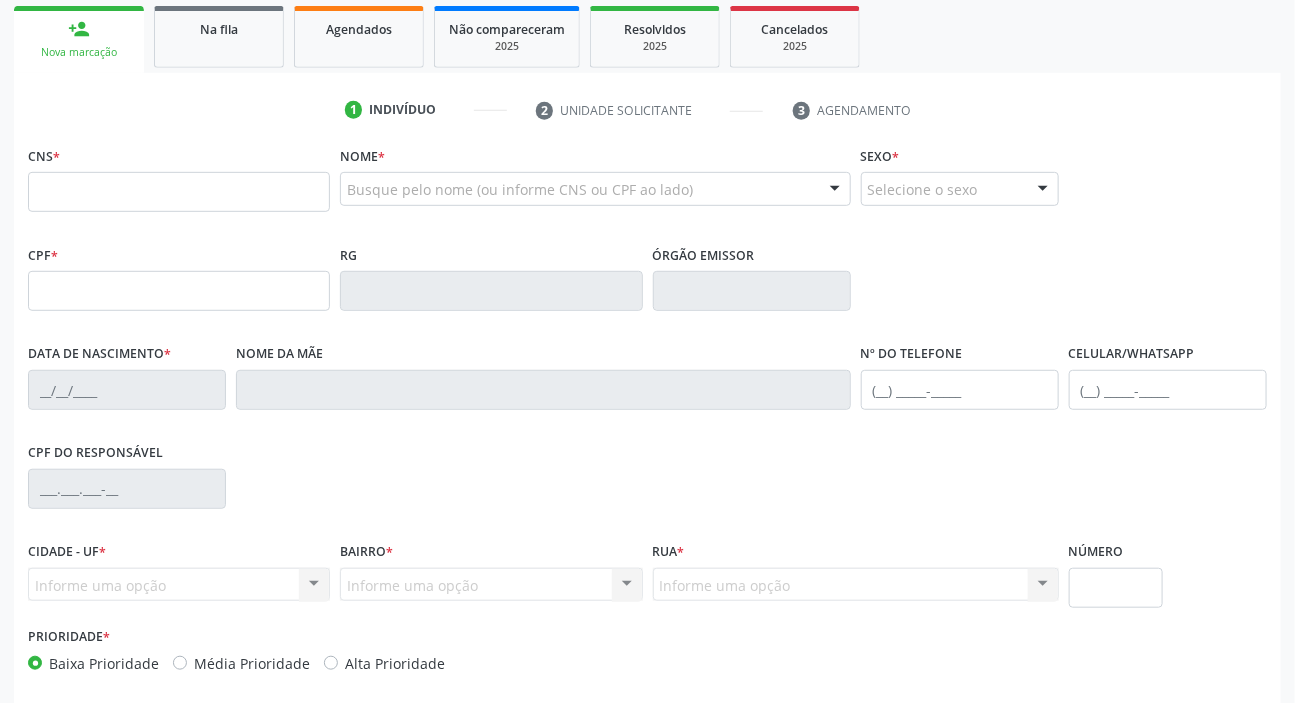 drag, startPoint x: 185, startPoint y: 229, endPoint x: 172, endPoint y: 203, distance: 29.068884 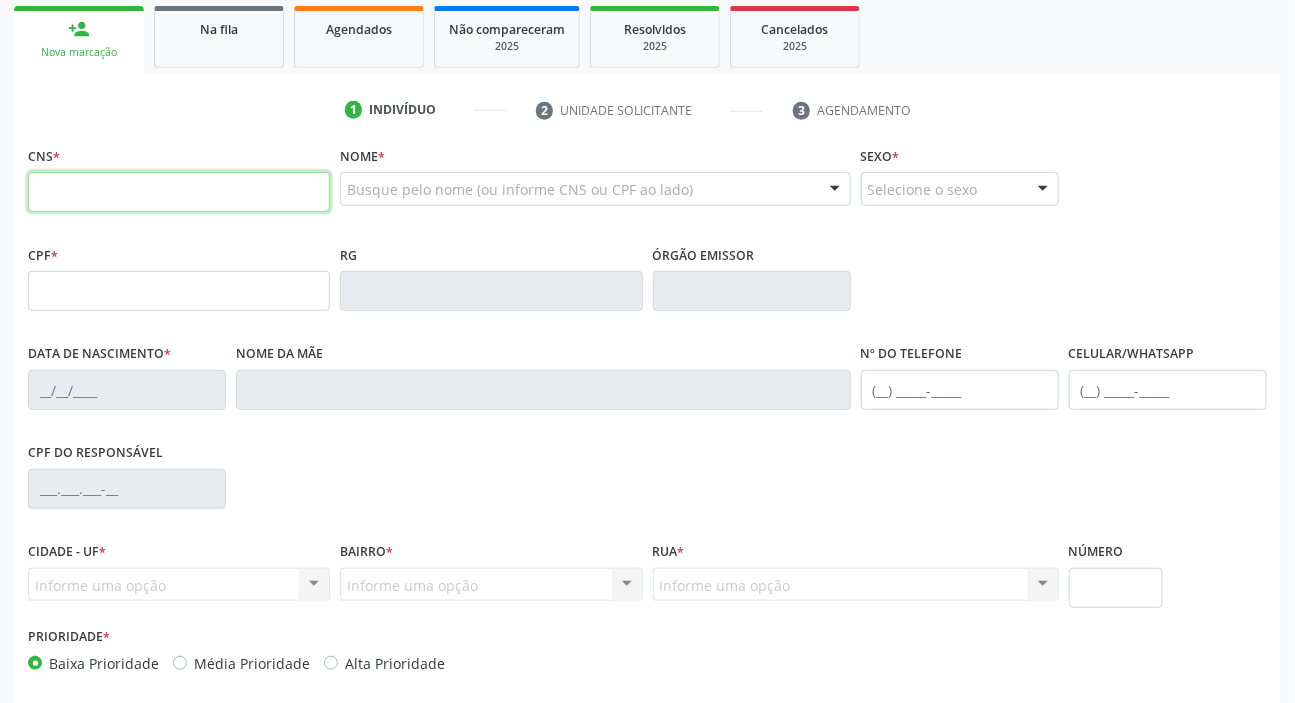 click at bounding box center [179, 192] 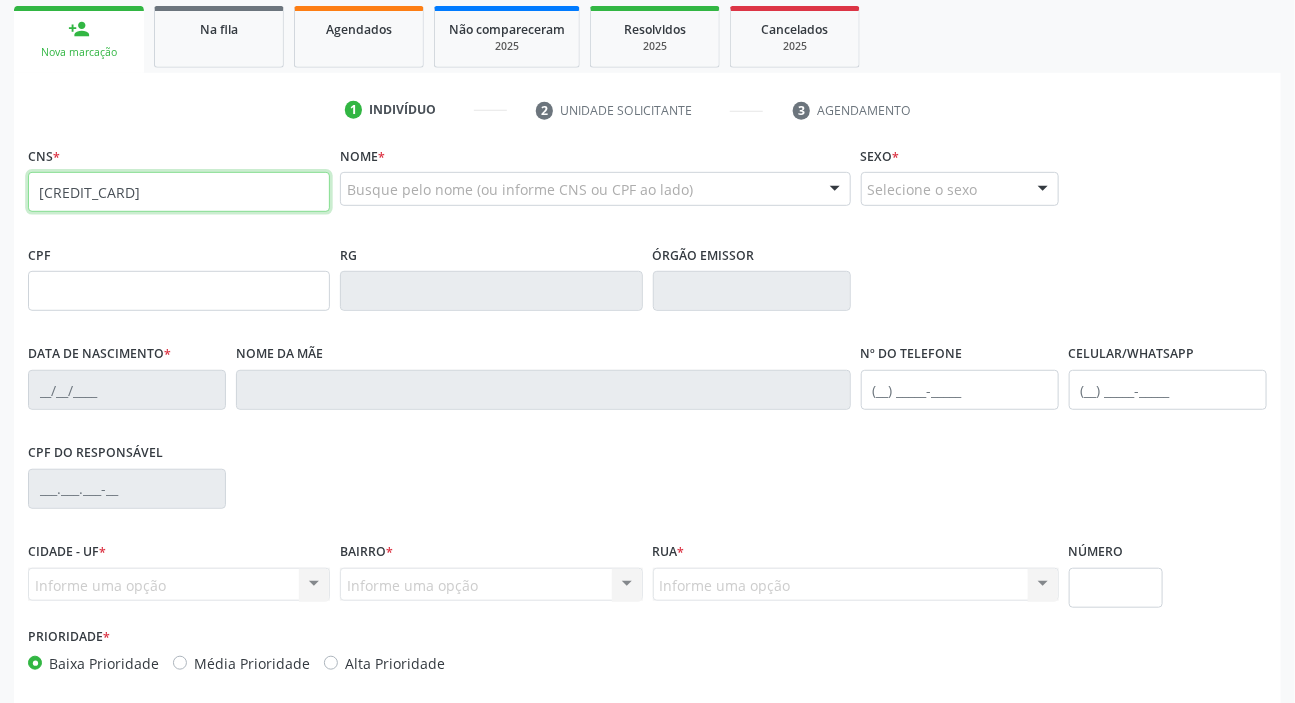type on "[CREDIT_CARD]" 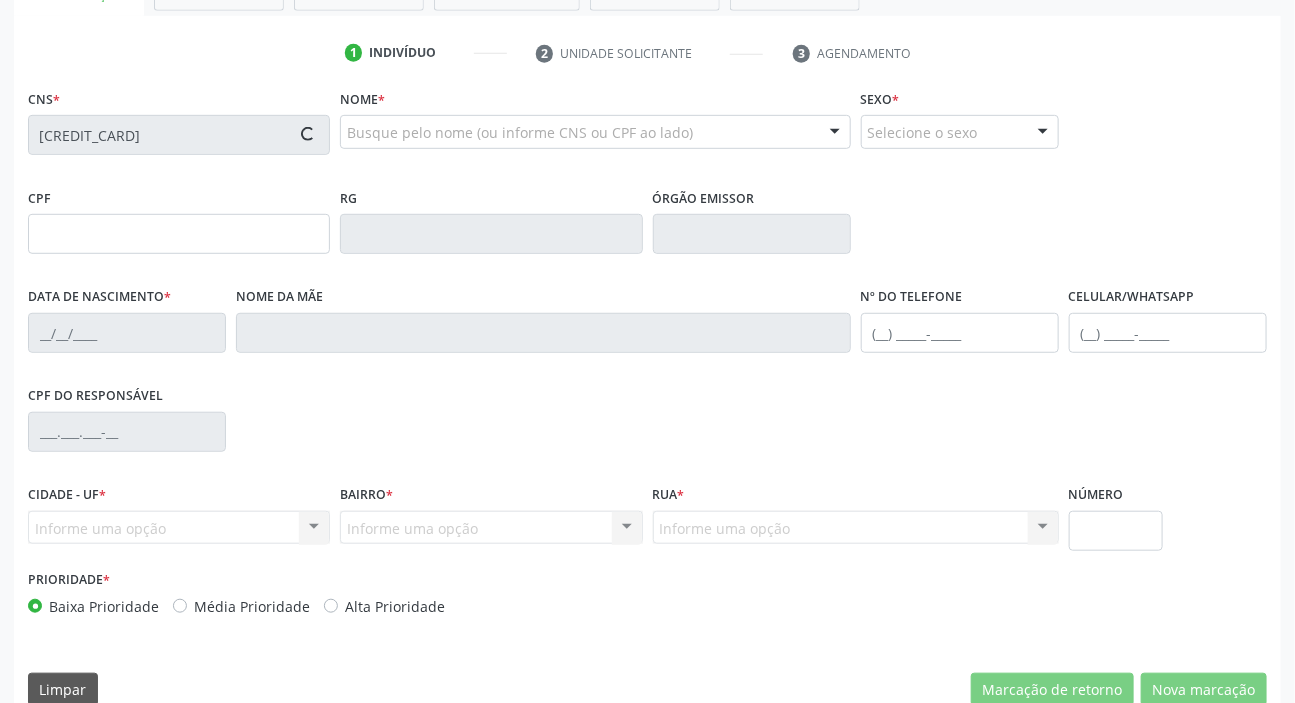 scroll, scrollTop: 380, scrollLeft: 0, axis: vertical 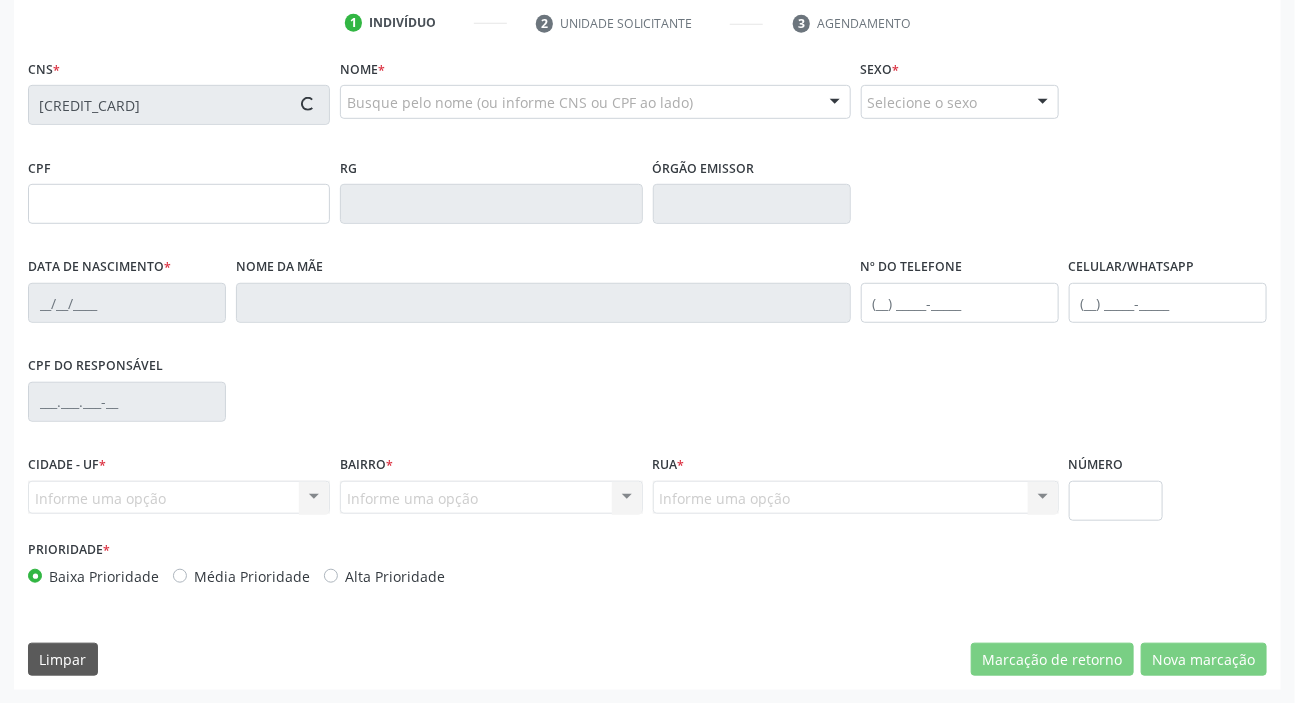 type on "[SSN]" 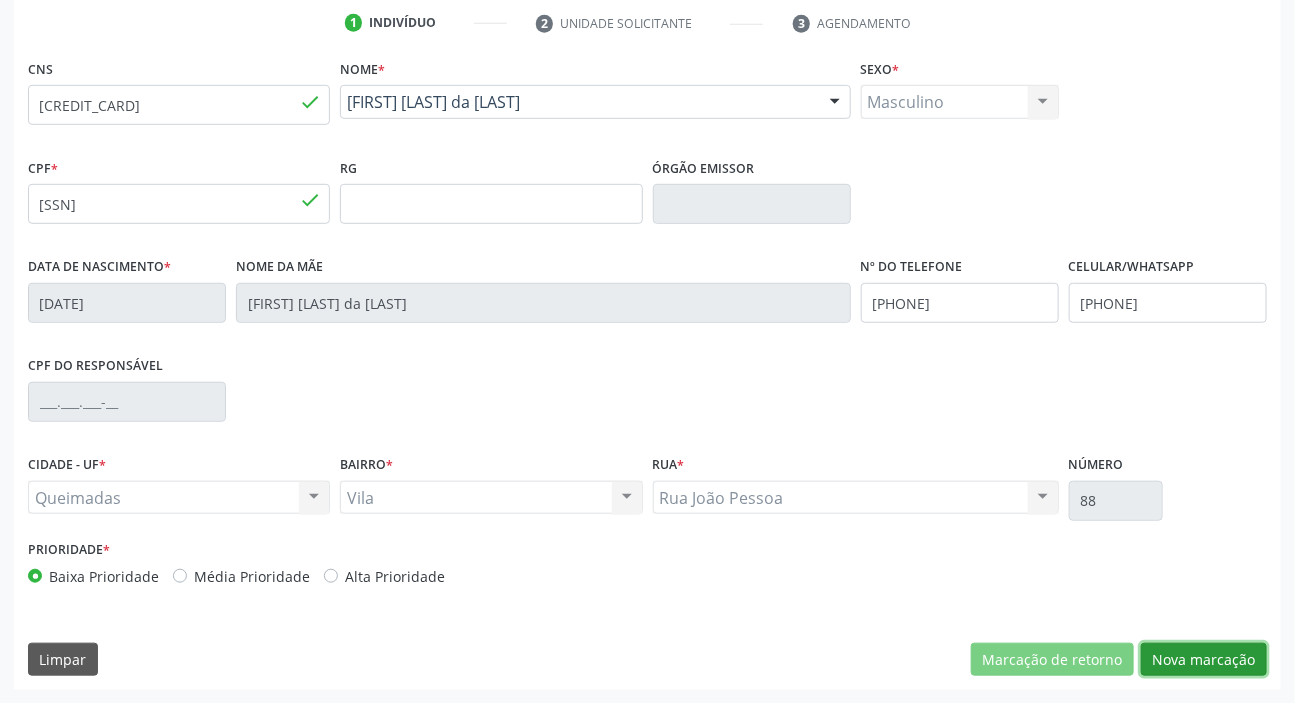 click on "Nova marcação" at bounding box center (1204, 660) 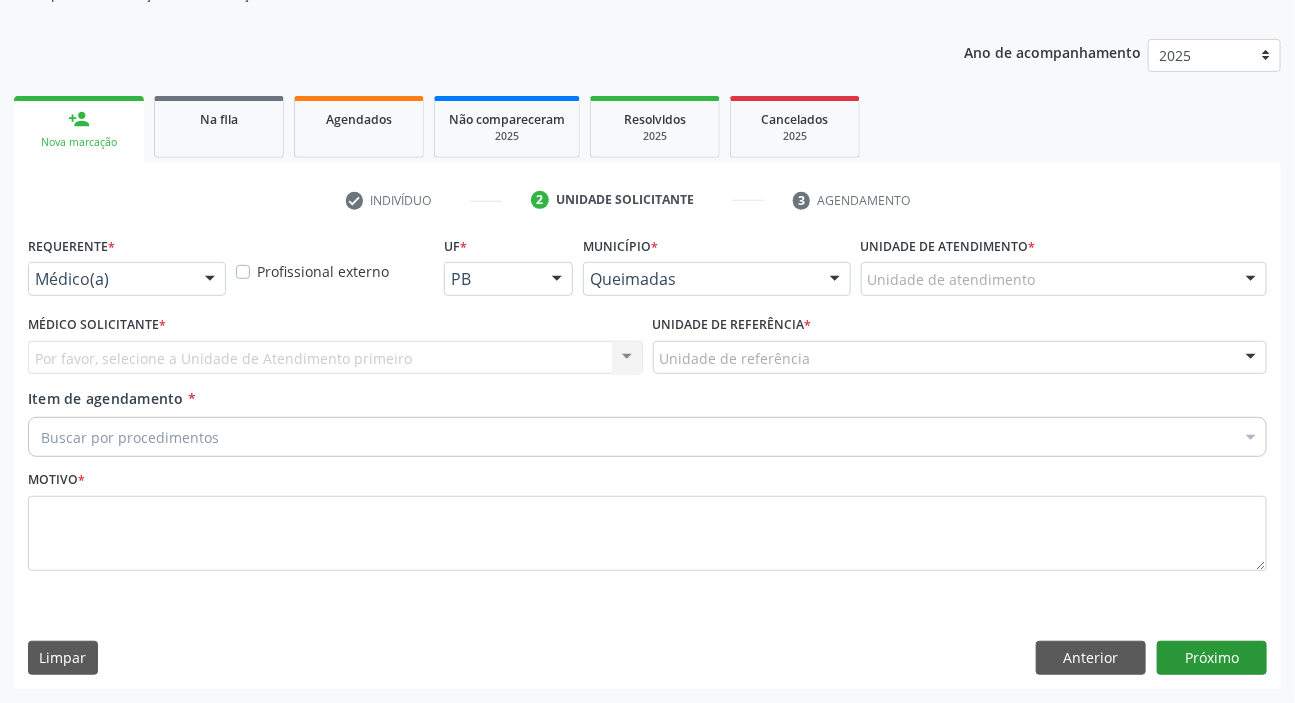 scroll, scrollTop: 201, scrollLeft: 0, axis: vertical 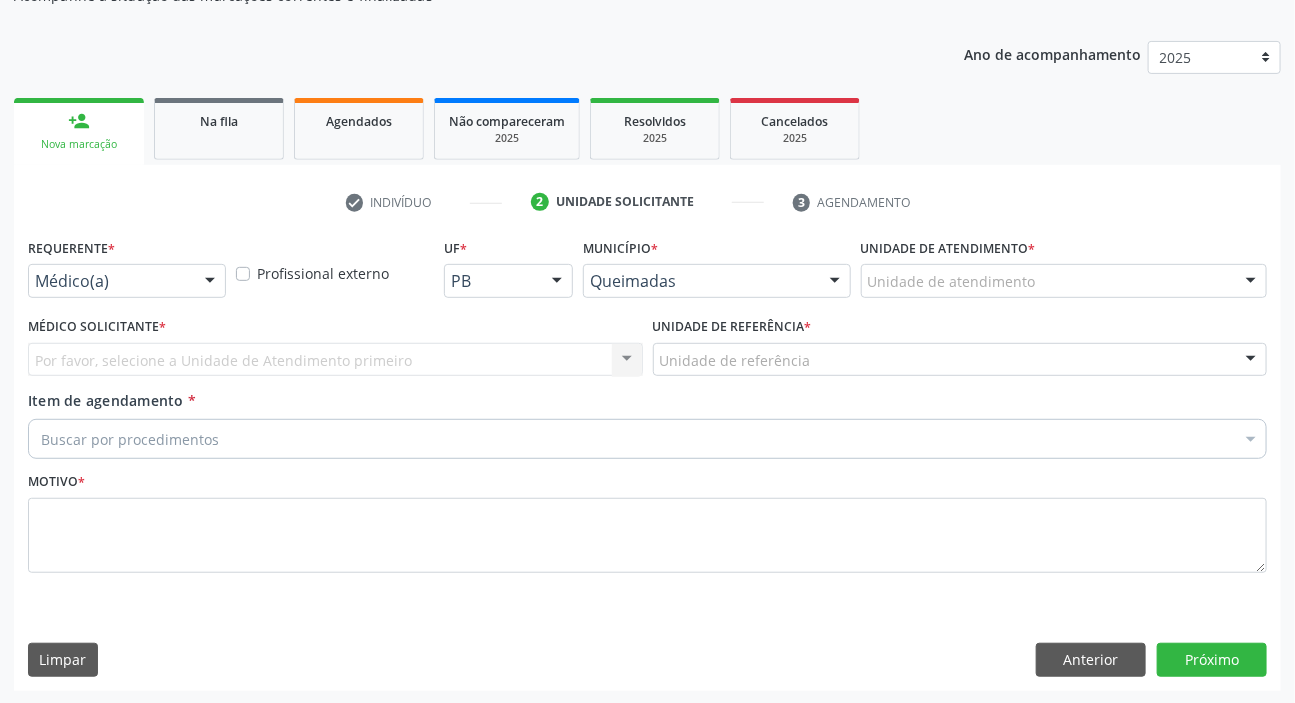 click on "Requerente
*
Médico(a)         Médico(a)   Enfermeiro(a)   Paciente
Nenhum resultado encontrado para: "   "
Não há nenhuma opção para ser exibida." at bounding box center [127, 272] 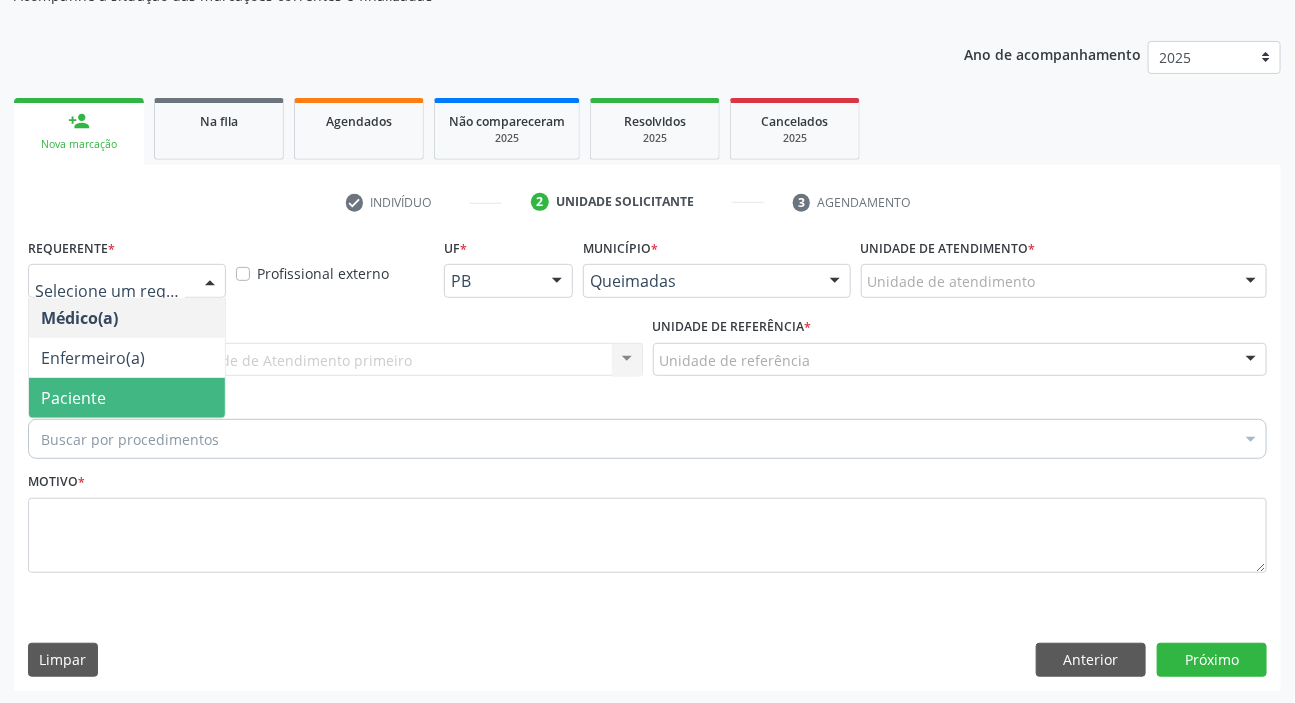 click on "Paciente" at bounding box center [73, 398] 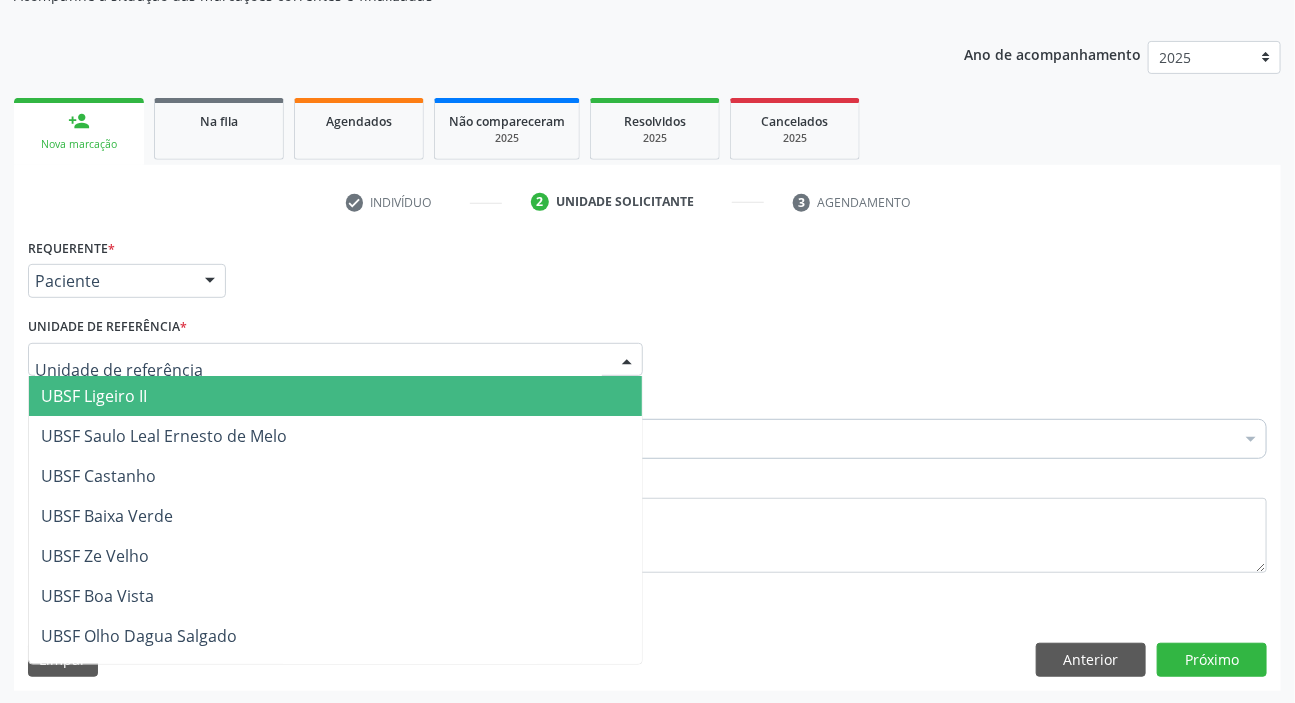 click at bounding box center [335, 360] 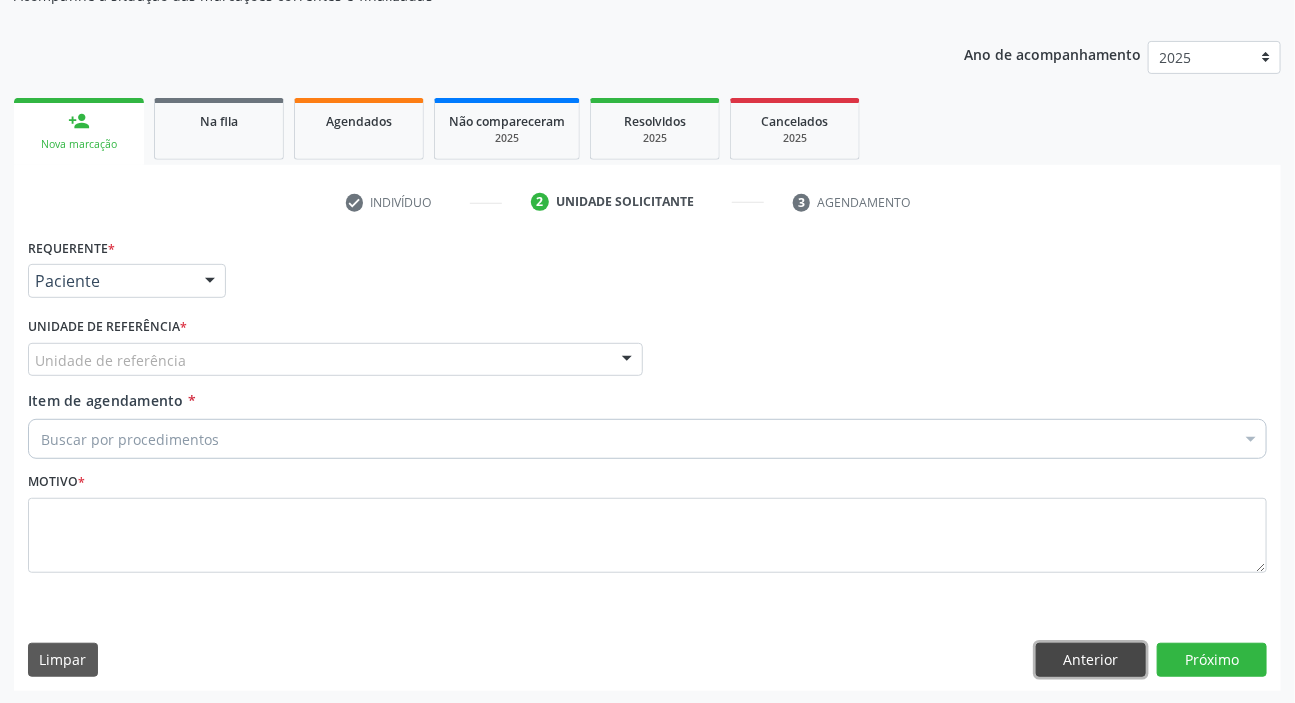 click on "Anterior" at bounding box center (1091, 660) 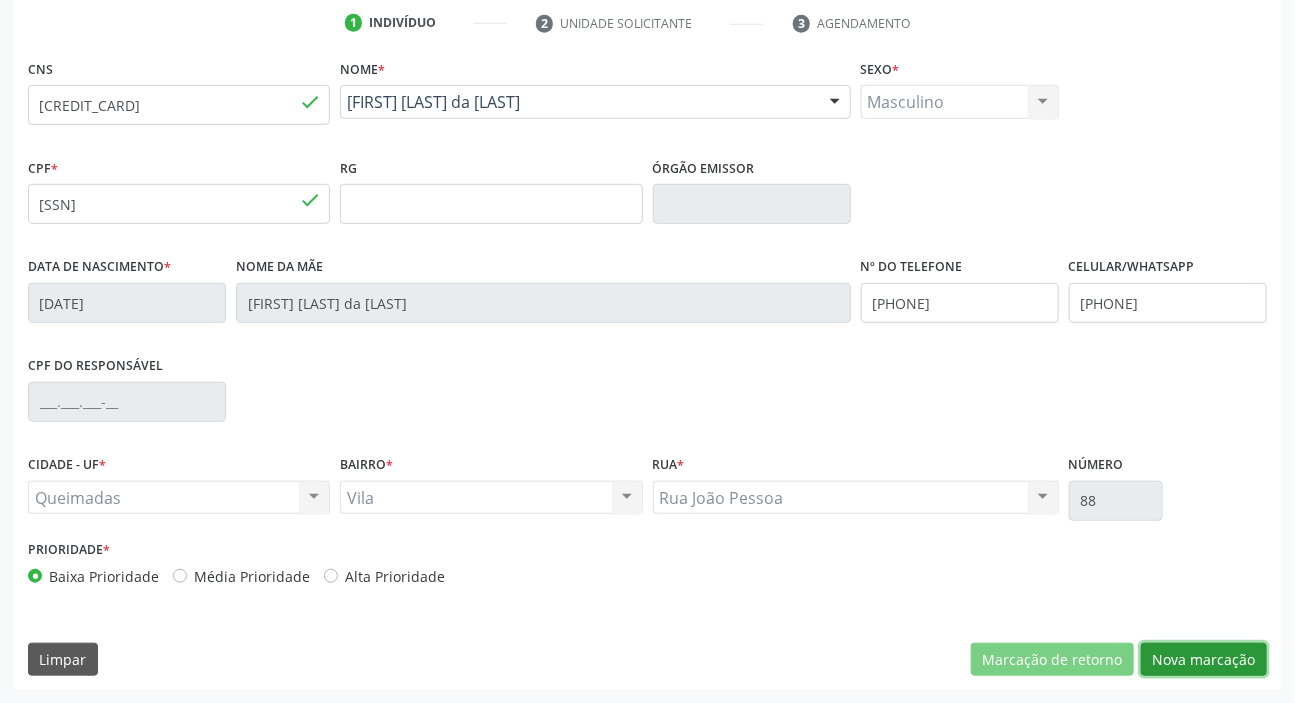 click on "Nova marcação" at bounding box center [1204, 660] 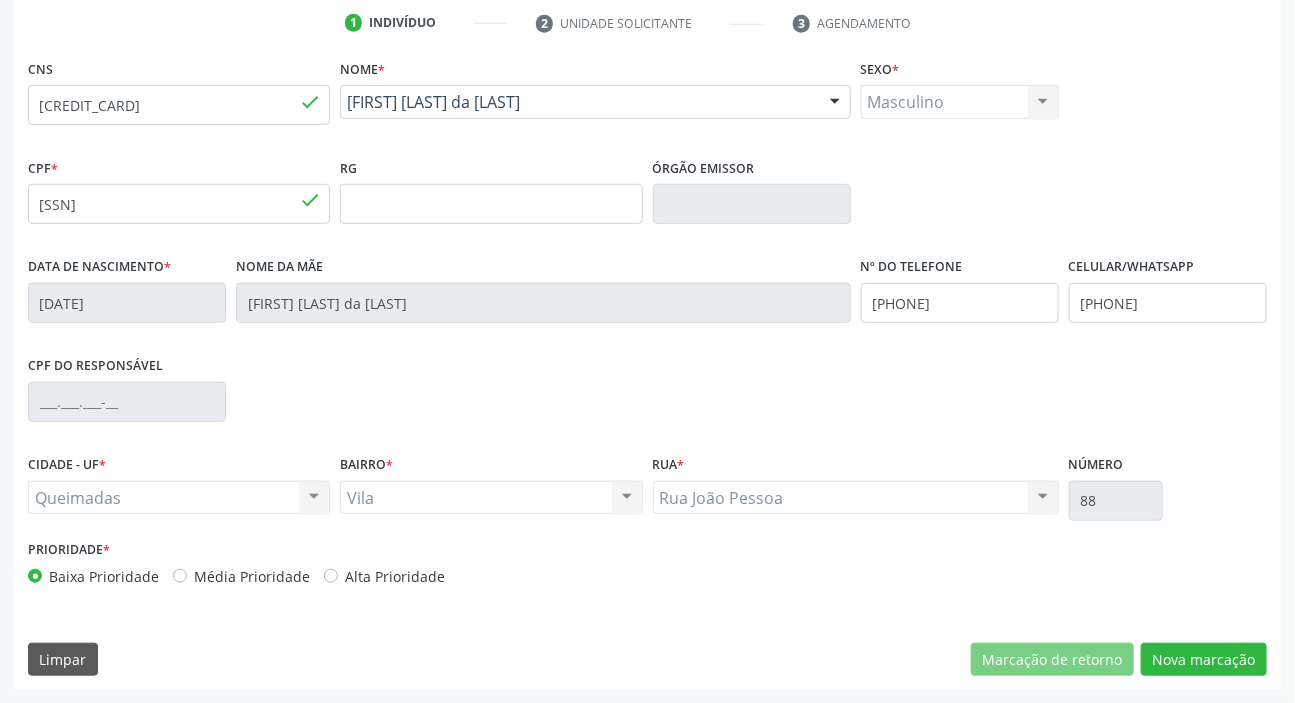 scroll, scrollTop: 201, scrollLeft: 0, axis: vertical 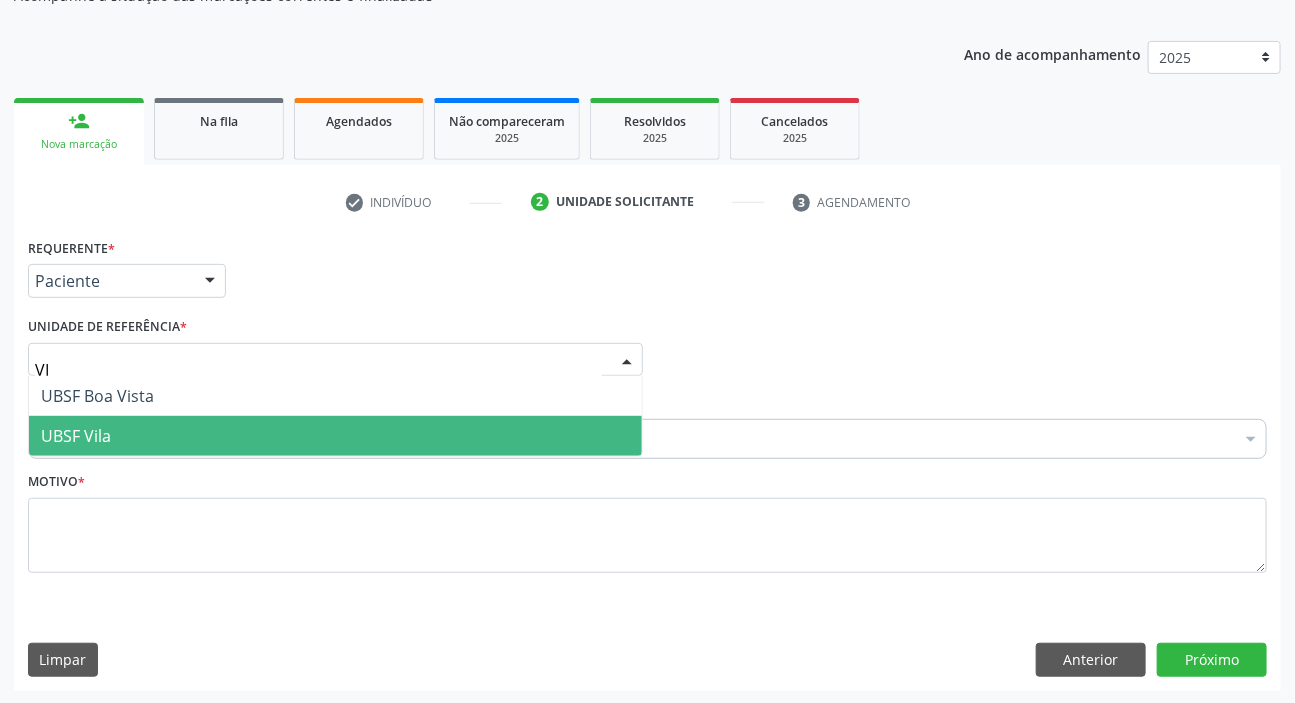 type on "VIL" 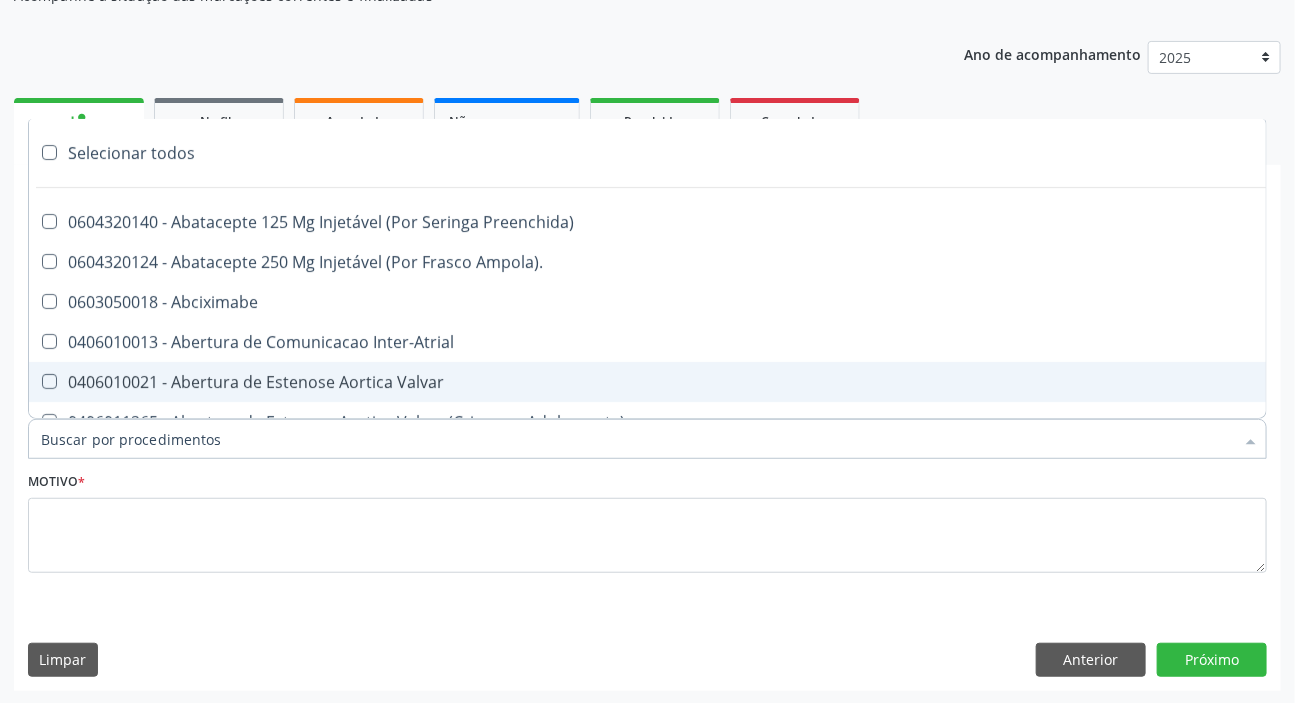 paste on "[CREDIT_CARD]" 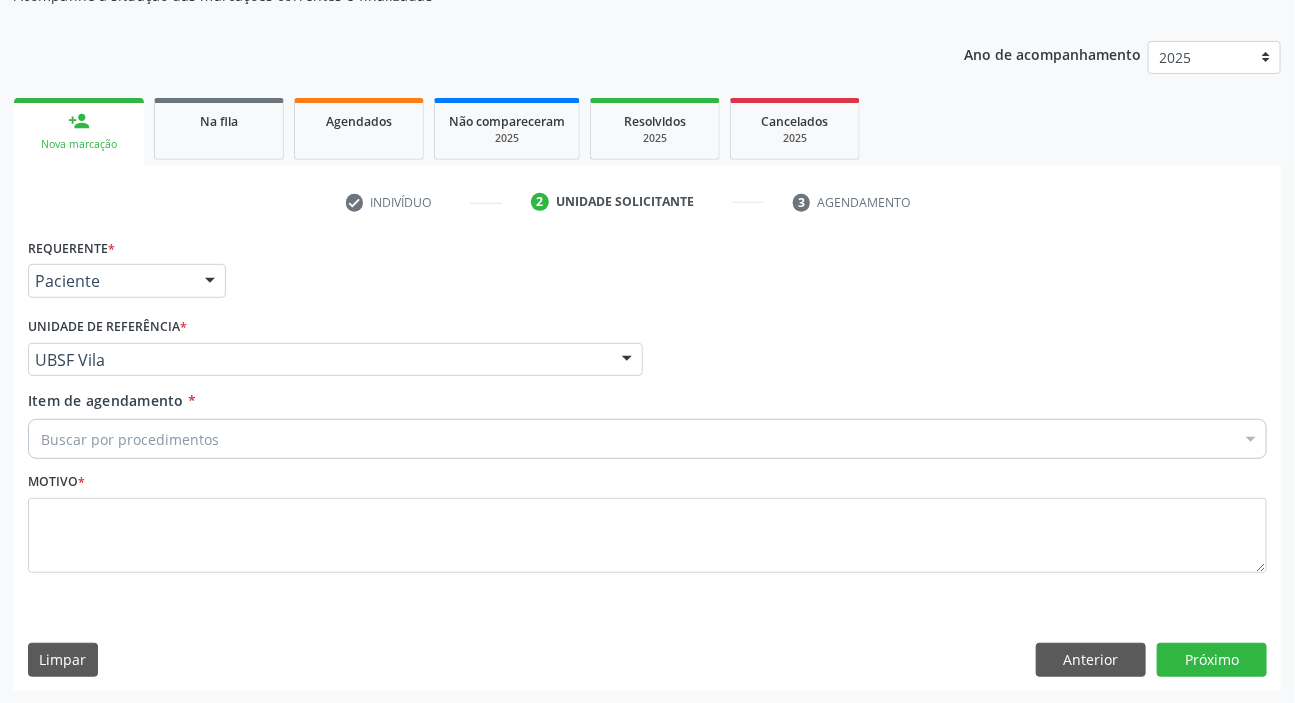 click on "Item de agendamento
*
Buscar por procedimentos
Selecionar todos
0604320140 - Abatacepte 125 Mg Injetável (Por Seringa Preenchida)
0604320124 - Abatacepte 250 Mg Injetável (Por Frasco Ampola).
0603050018 - Abciximabe
0406010013 - Abertura de Comunicacao Inter-Atrial
0406010021 - Abertura de Estenose Aortica Valvar
0406011265 - Abertura de Estenose Aortica Valvar (Criança e Adolescente)
0406010030 - Abertura de Estenose Pulmonar Valvar
0406011273 - Abertura de Estenose Pulmonar Valvar (Criança e Adolescente)
0301080011 - Abordagem Cognitiva Comportamental do Fumante (Por Atendimento / Paciente)
0307020010 - Acesso A Polpa Dentaria e Medicacao (Por Dente)
0604660030 - Acetazolamida 250 Mg (Por Comprimido)
0202010783 - Acidez Titulável no Leite Humano (Dornic)" at bounding box center (647, 428) 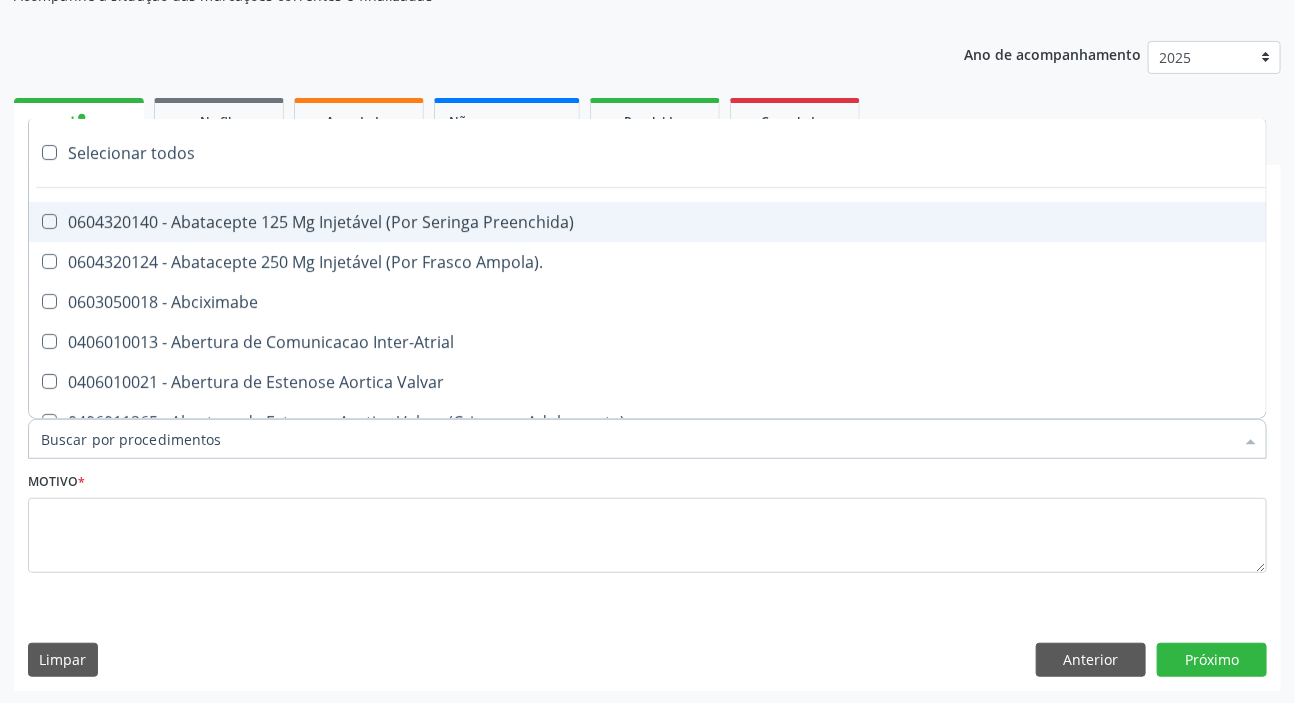 paste on "ENDOCRINOLOGISTA" 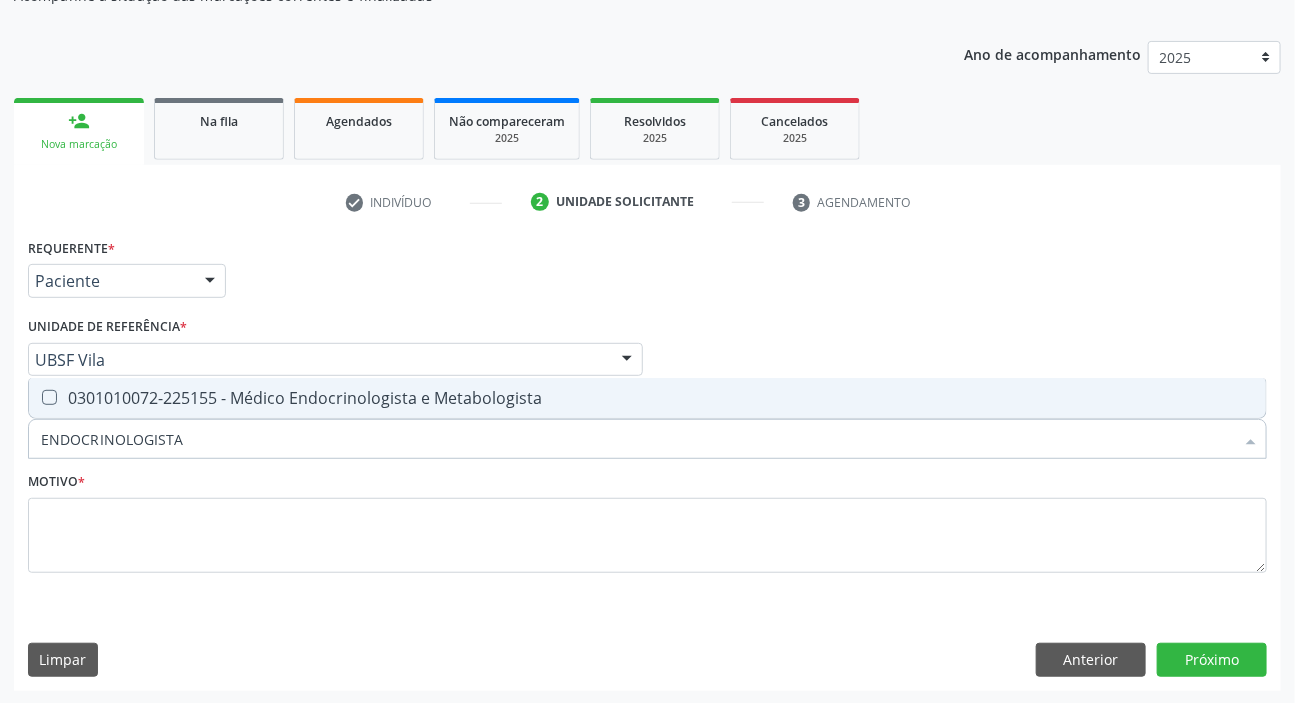 drag, startPoint x: 216, startPoint y: 399, endPoint x: 196, endPoint y: 482, distance: 85.37564 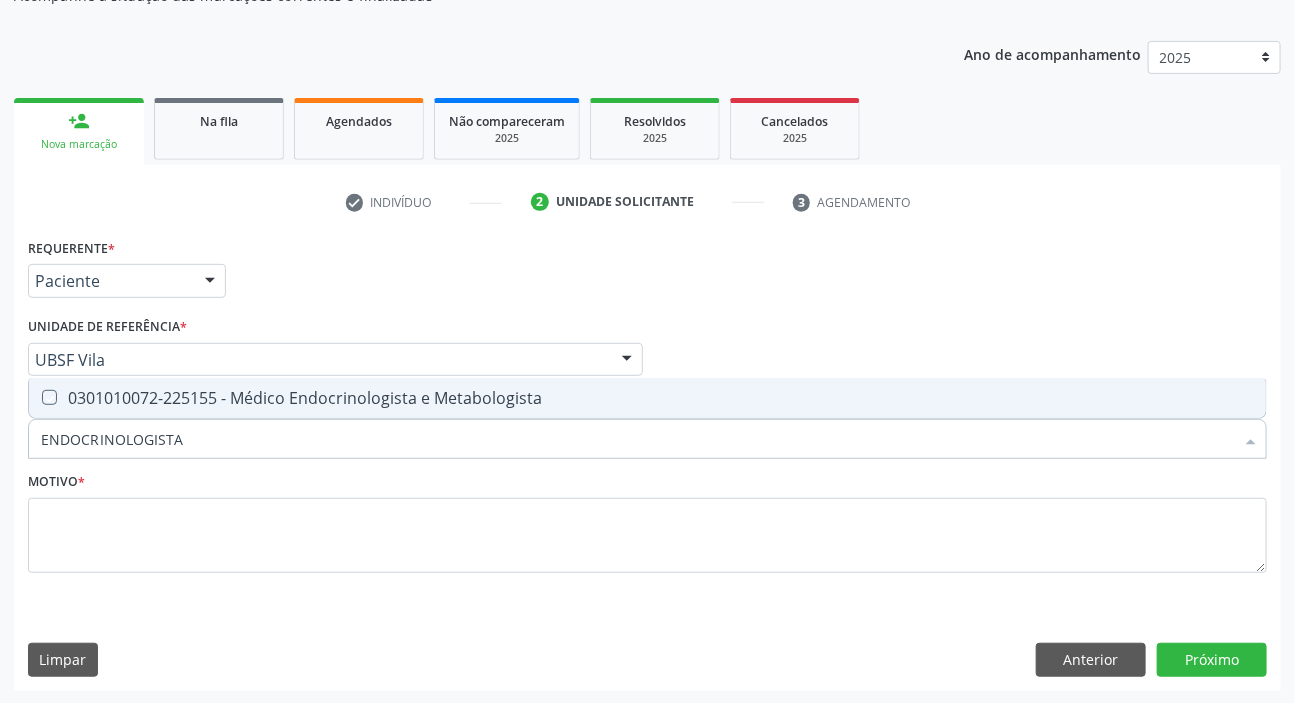 checkbox on "true" 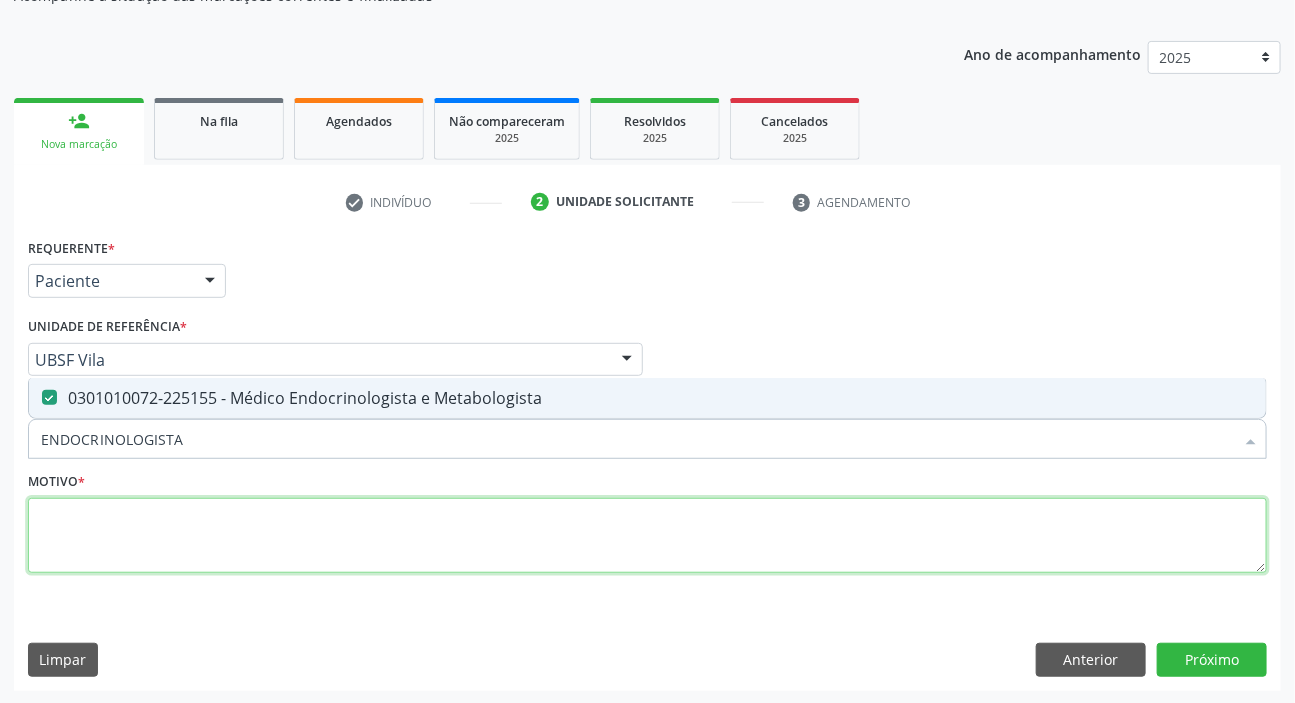 click at bounding box center [647, 536] 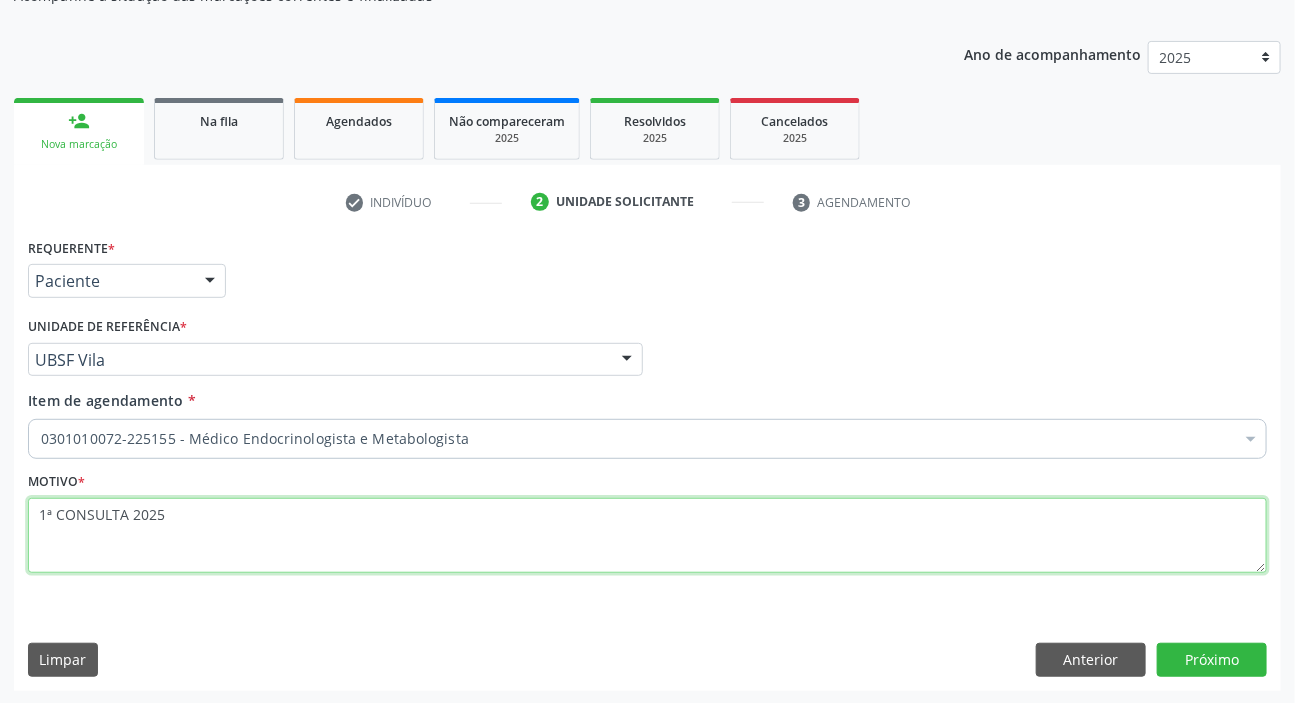type on "1ª CONSULTA 2025" 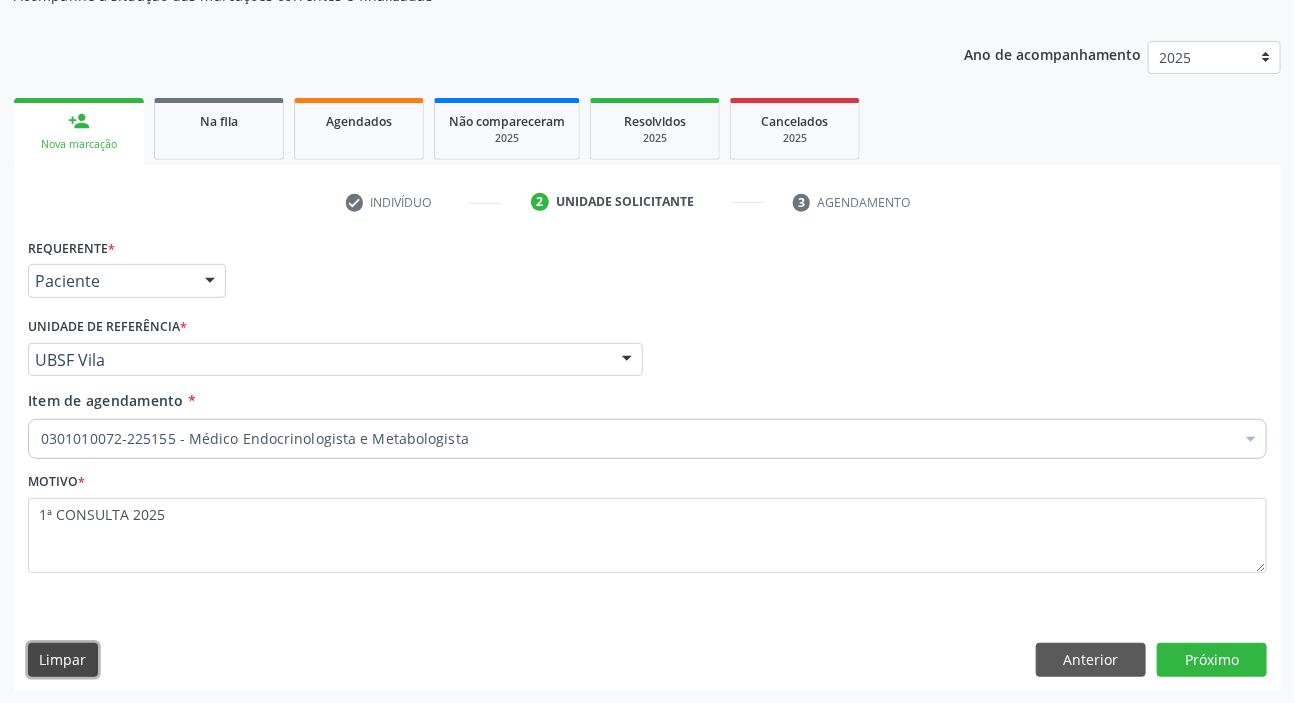 type 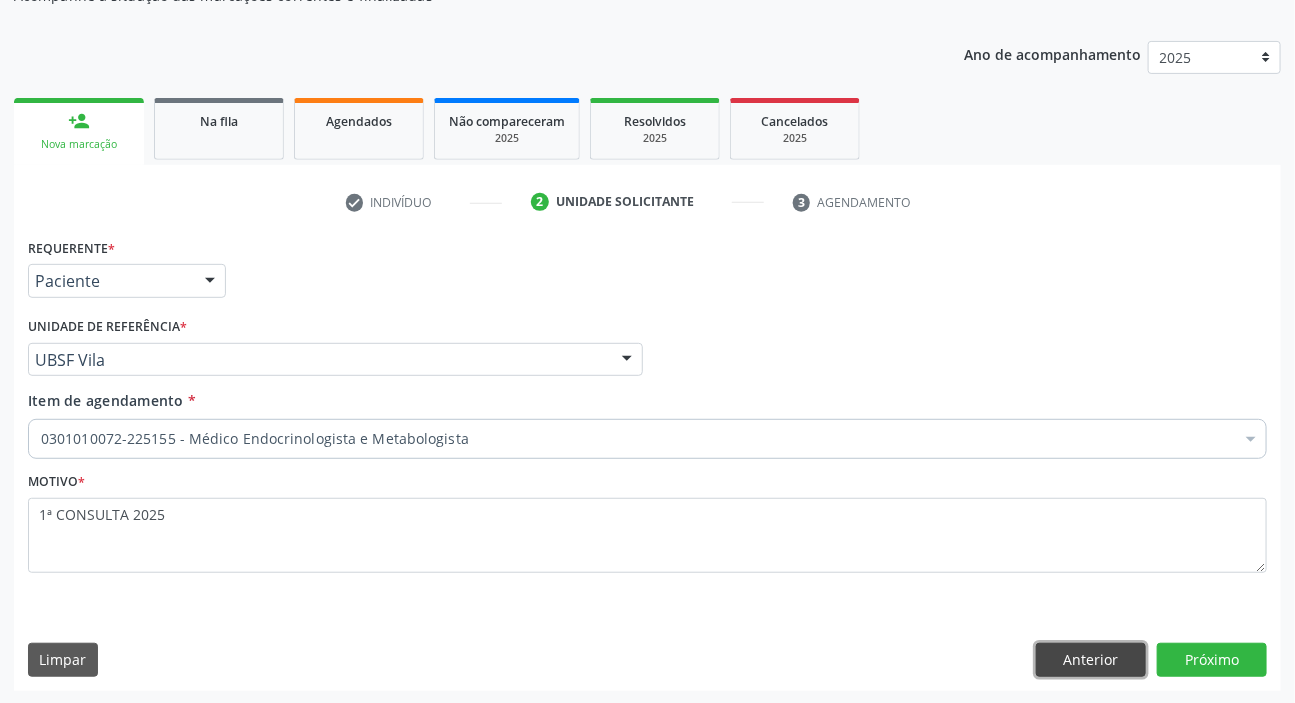 type 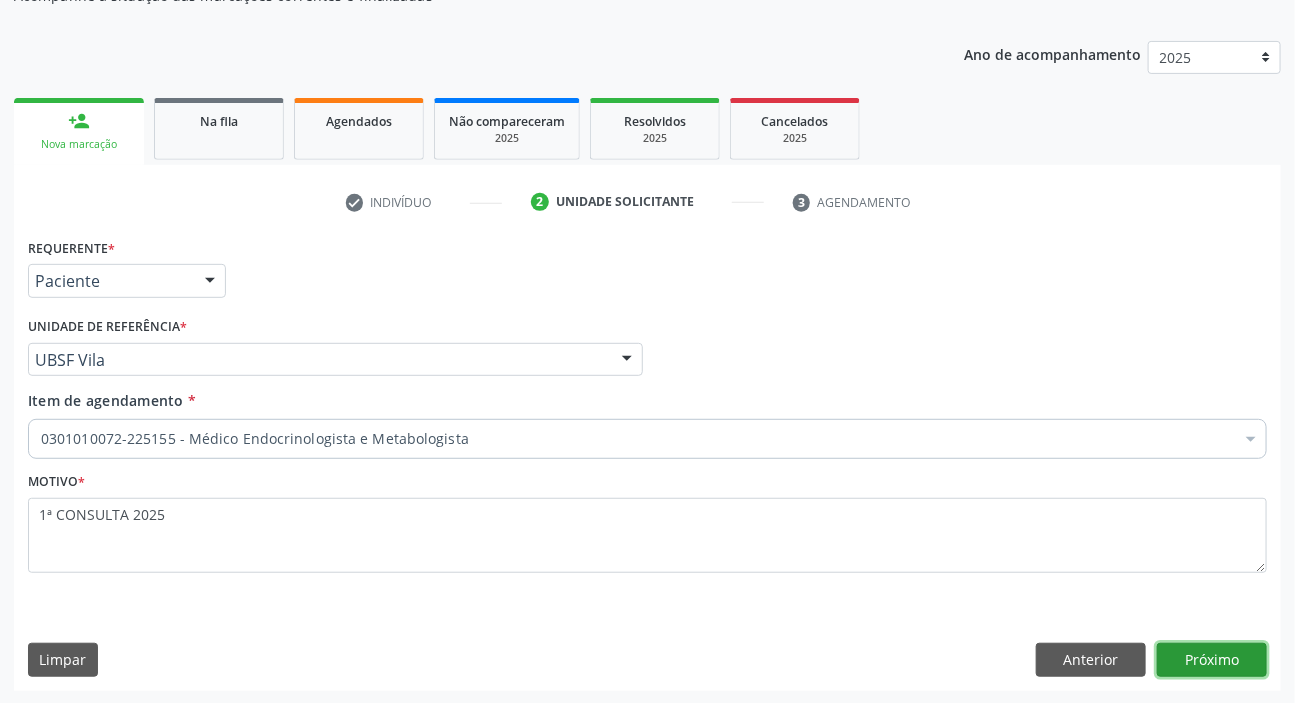 type 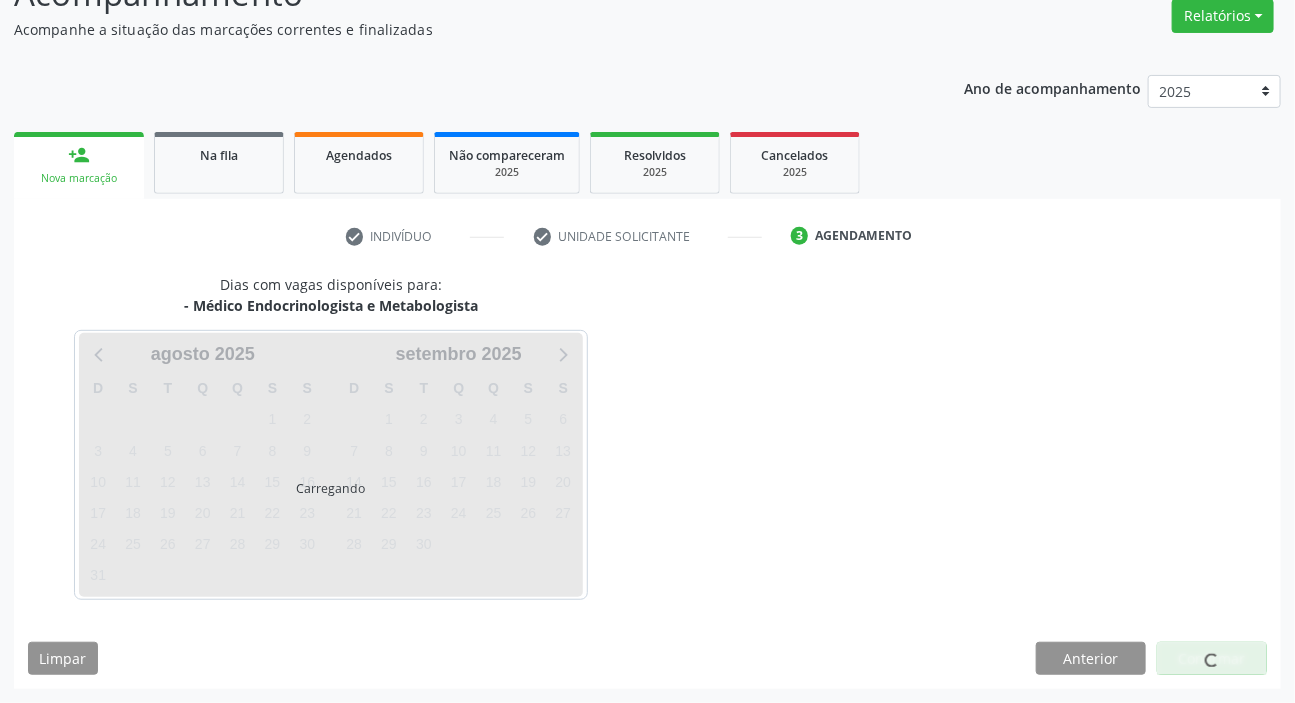 scroll, scrollTop: 166, scrollLeft: 0, axis: vertical 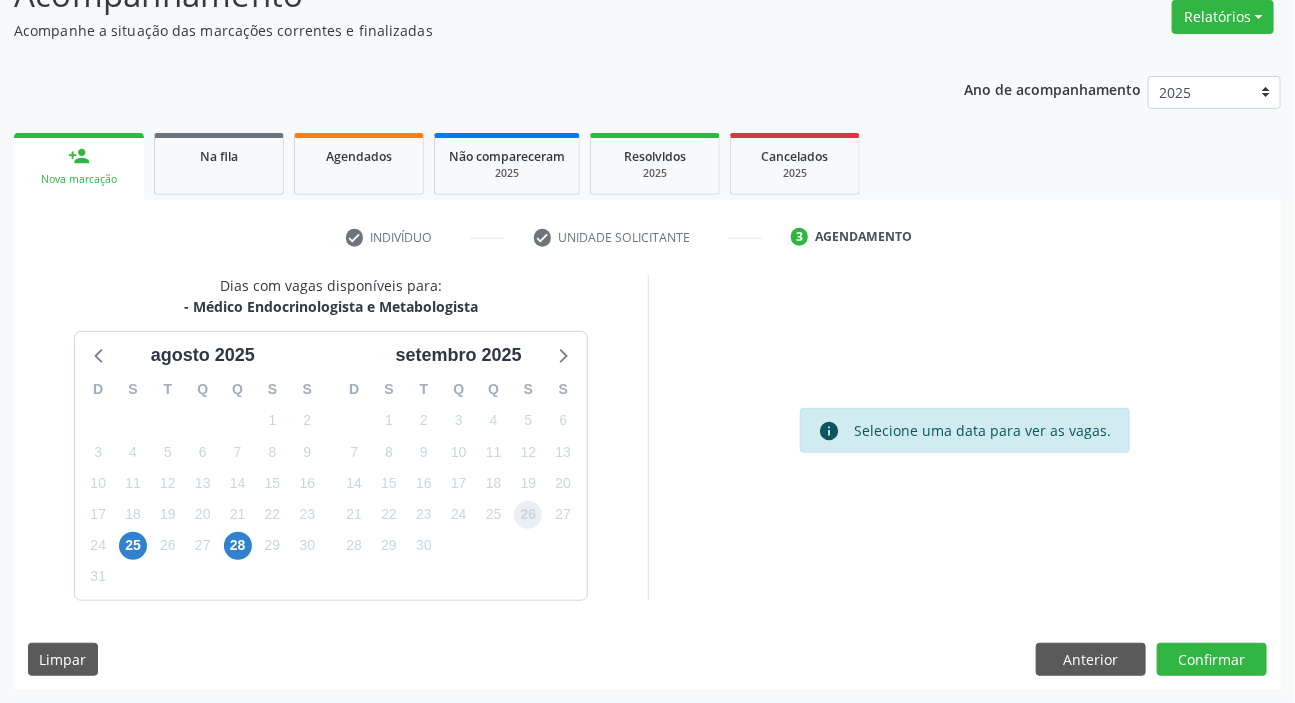 click on "26" at bounding box center (528, 515) 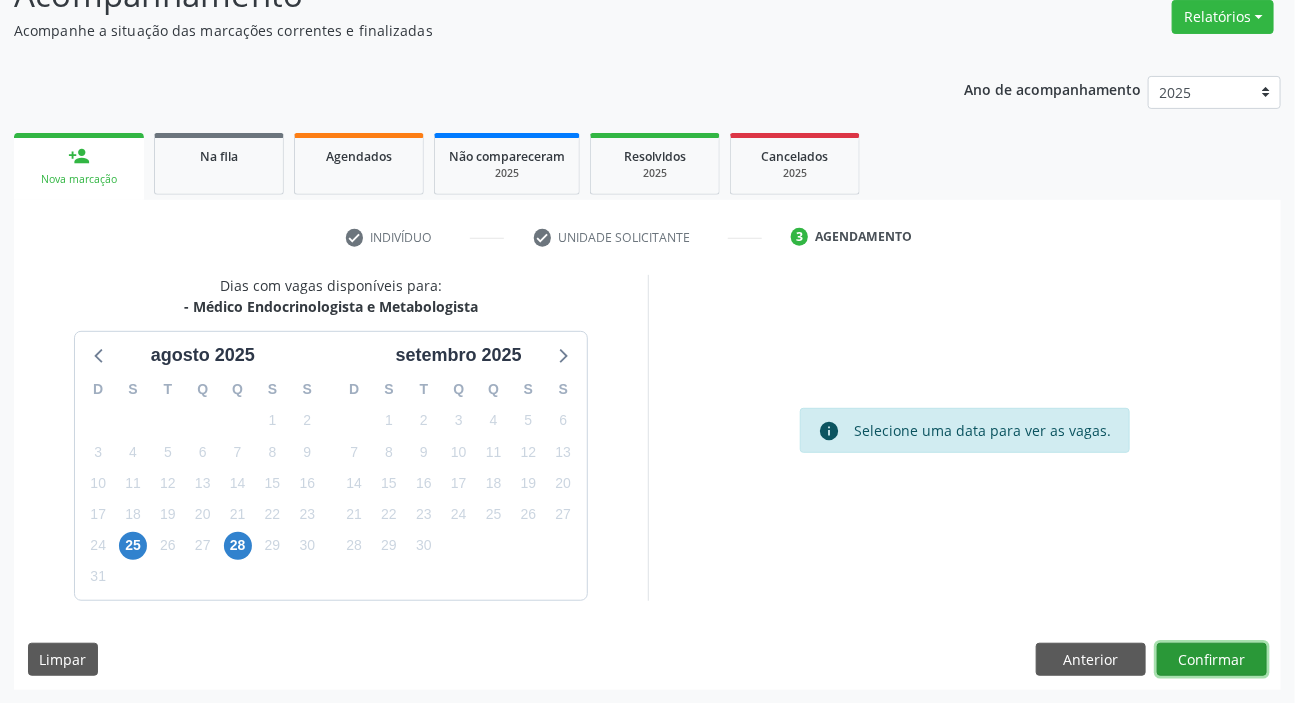 click on "Confirmar" at bounding box center (1212, 660) 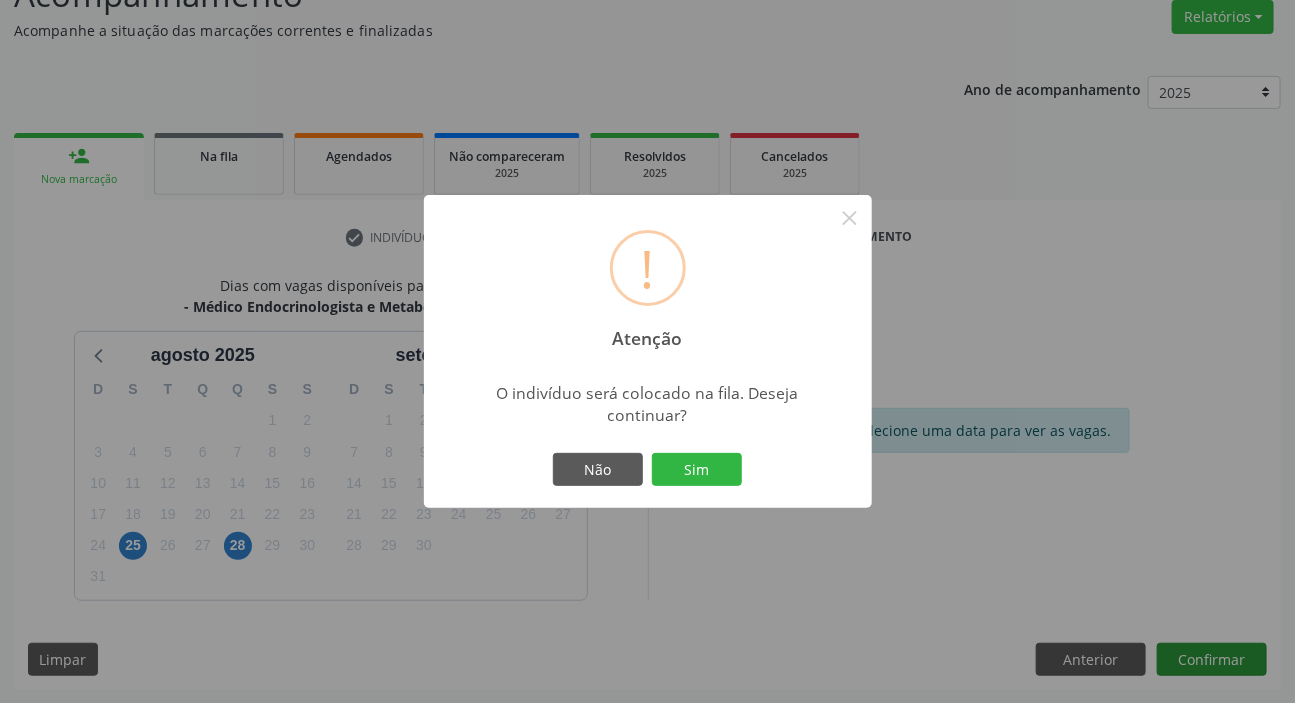 type 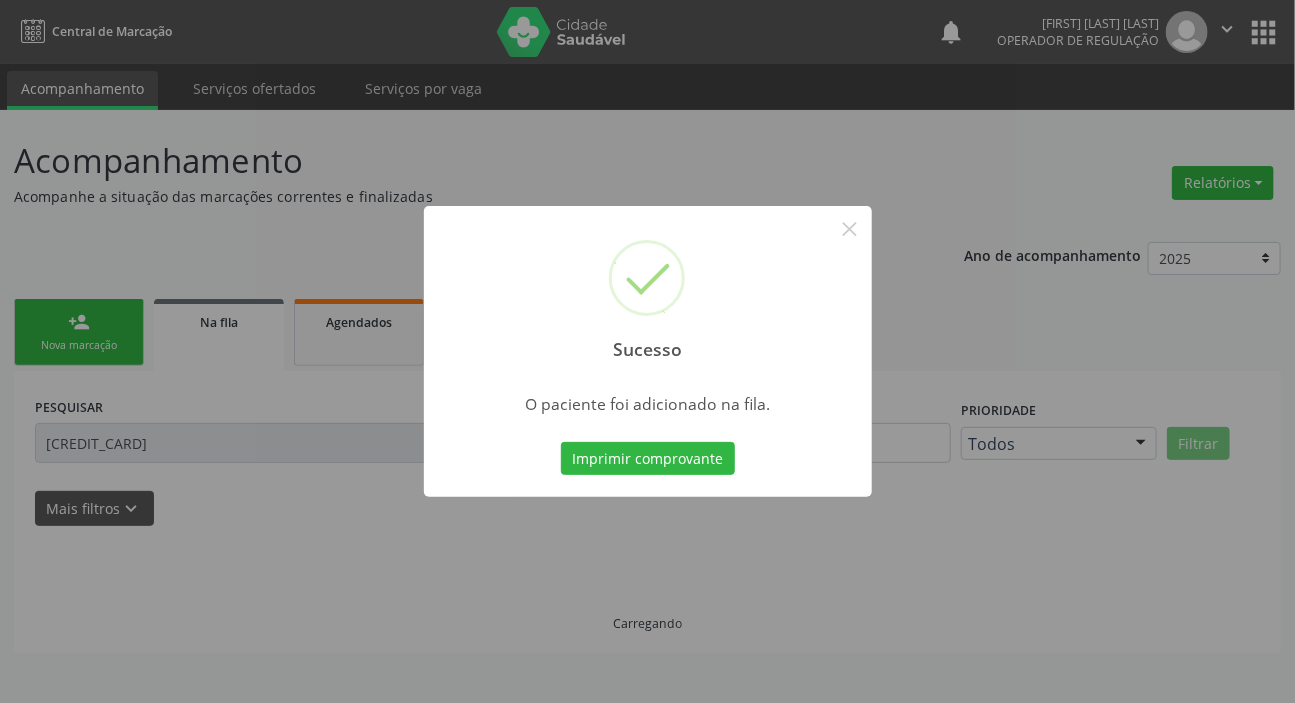 scroll, scrollTop: 0, scrollLeft: 0, axis: both 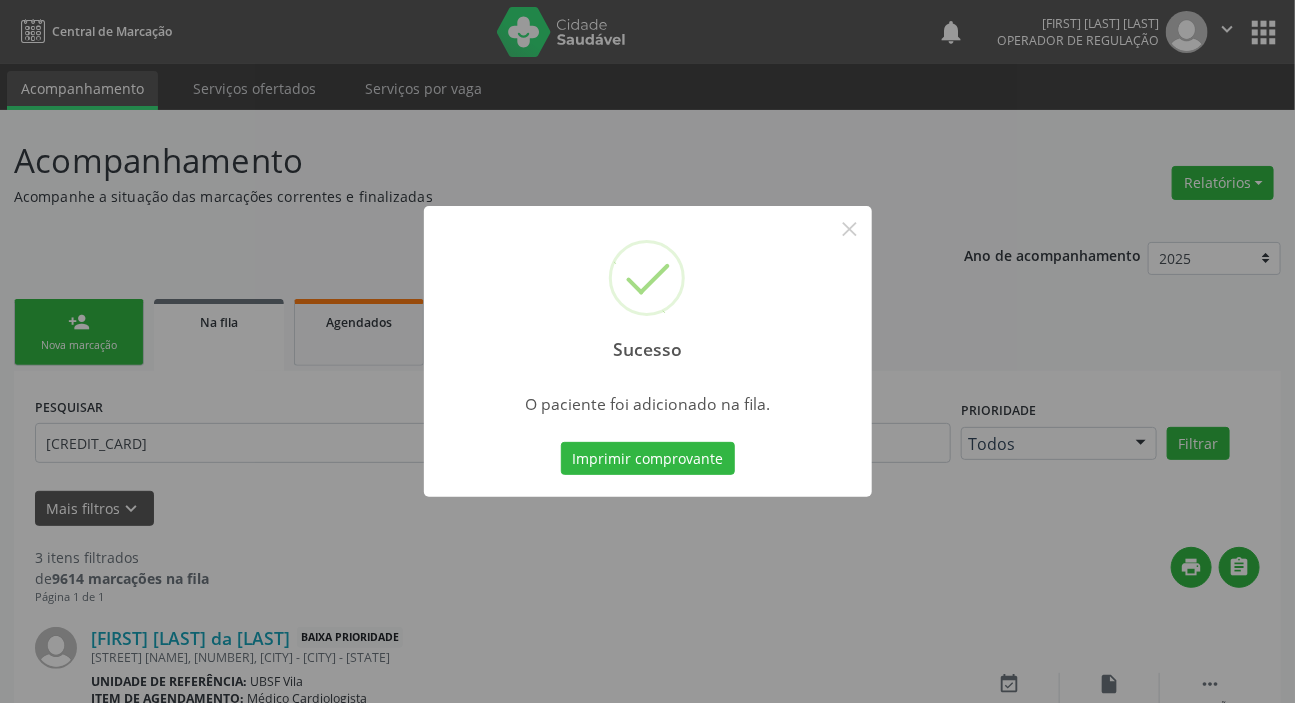 type 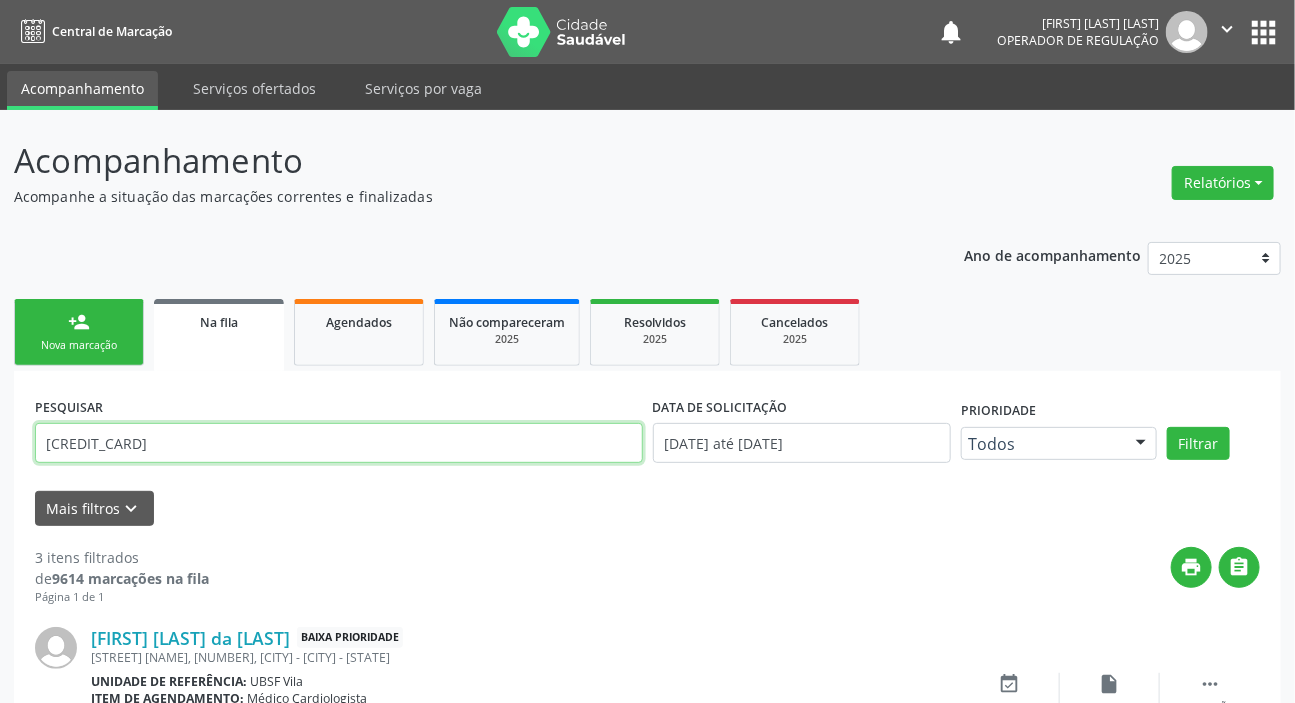 click on "[CREDIT_CARD]" at bounding box center [339, 443] 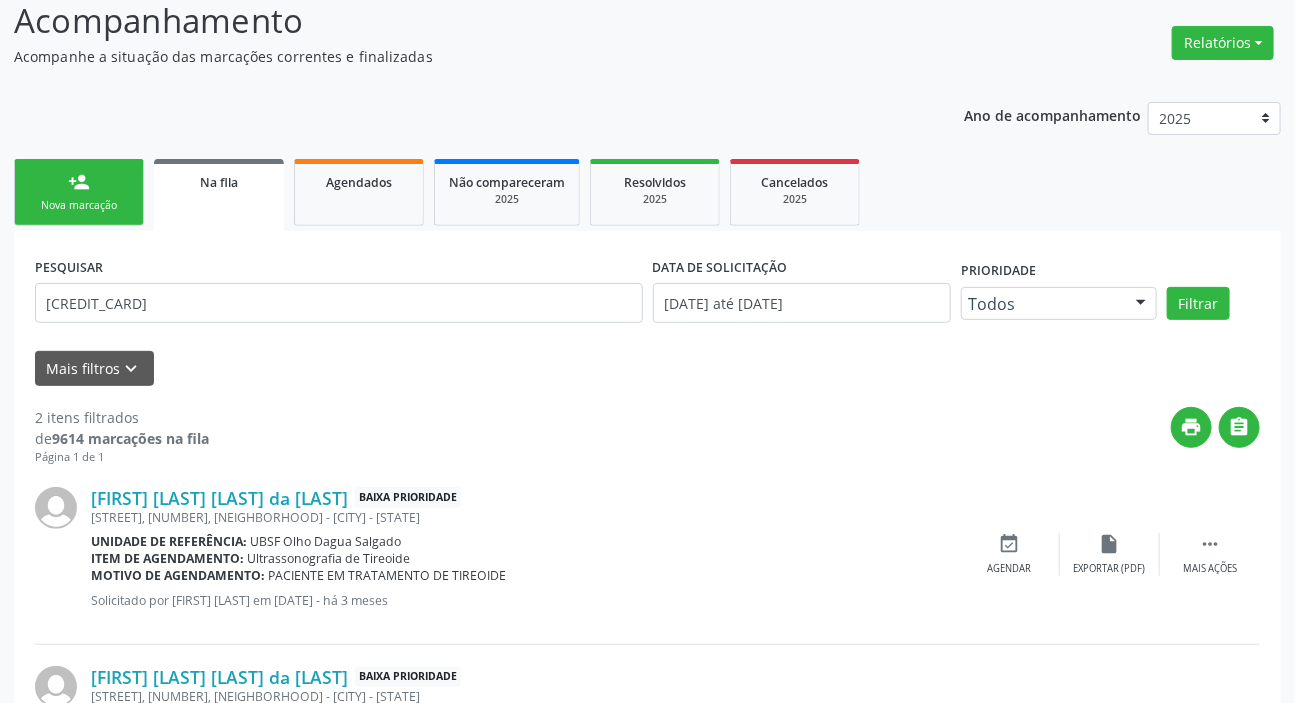 scroll, scrollTop: 293, scrollLeft: 0, axis: vertical 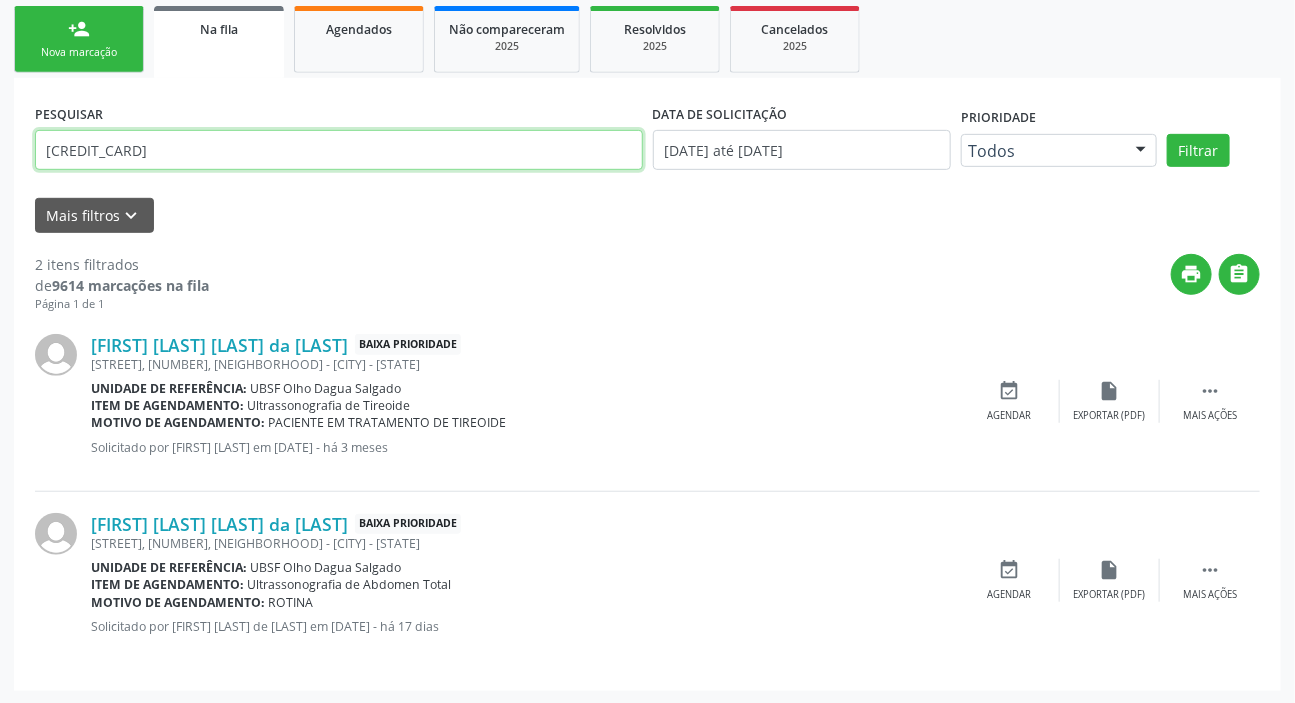 click on "[CREDIT_CARD]" at bounding box center (339, 150) 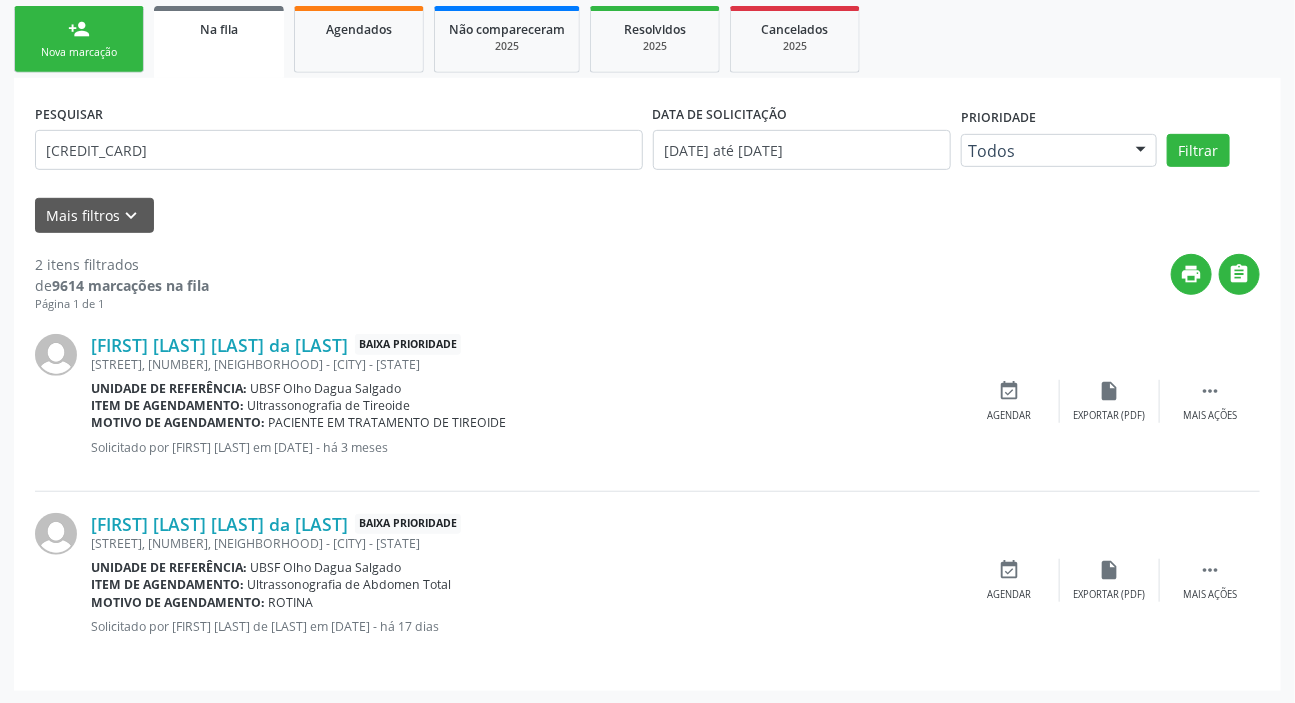 click on "person_add
Nova marcação" at bounding box center (79, 39) 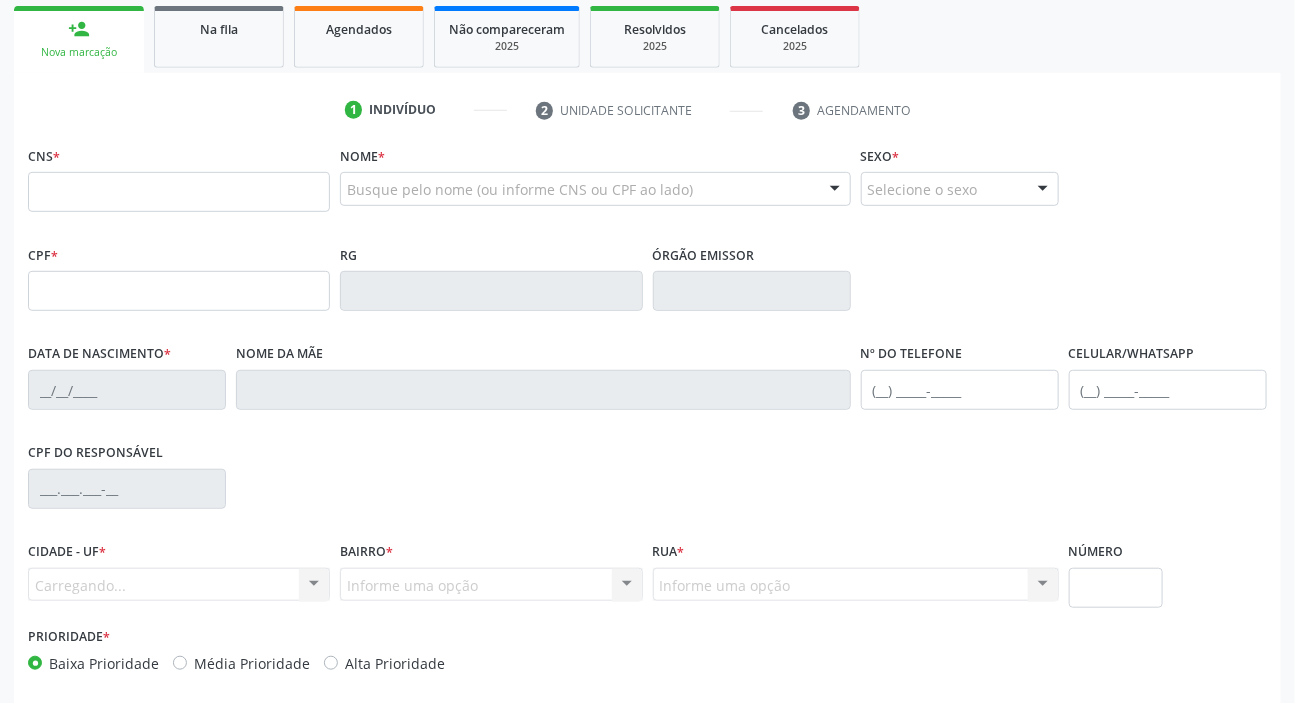 drag, startPoint x: 195, startPoint y: 230, endPoint x: 191, endPoint y: 213, distance: 17.464249 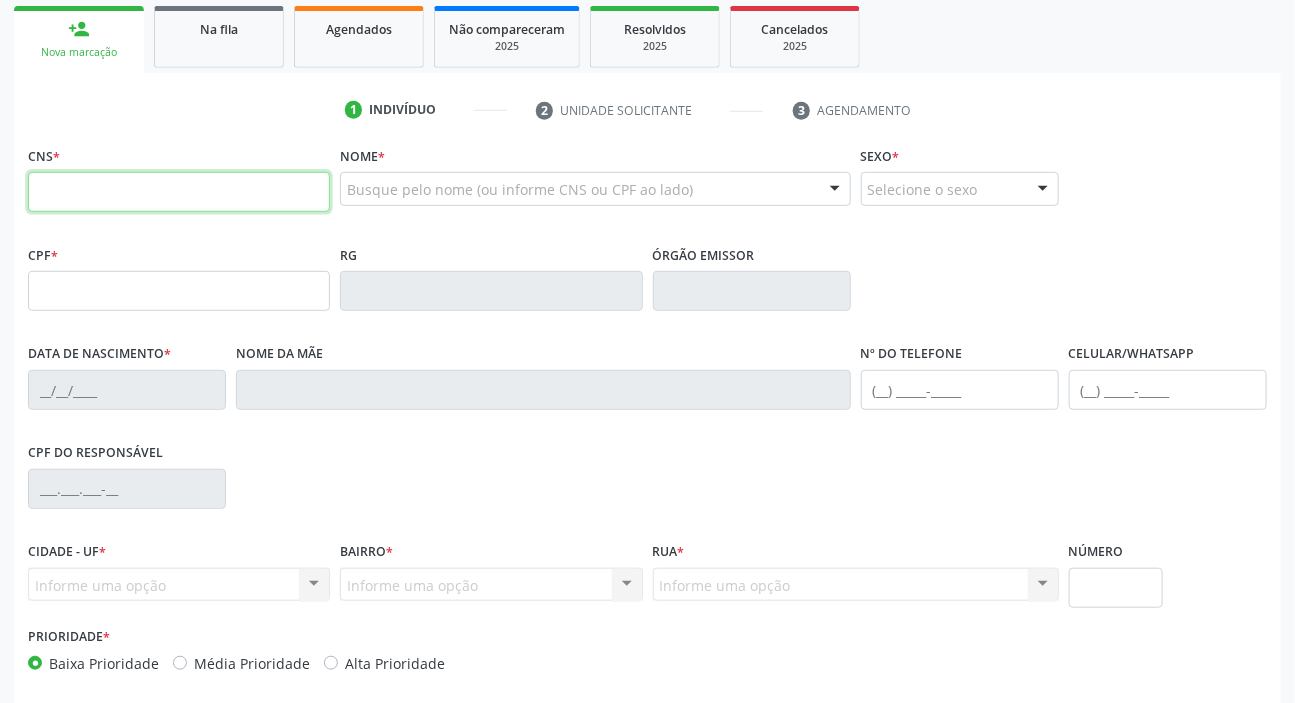 click at bounding box center [179, 192] 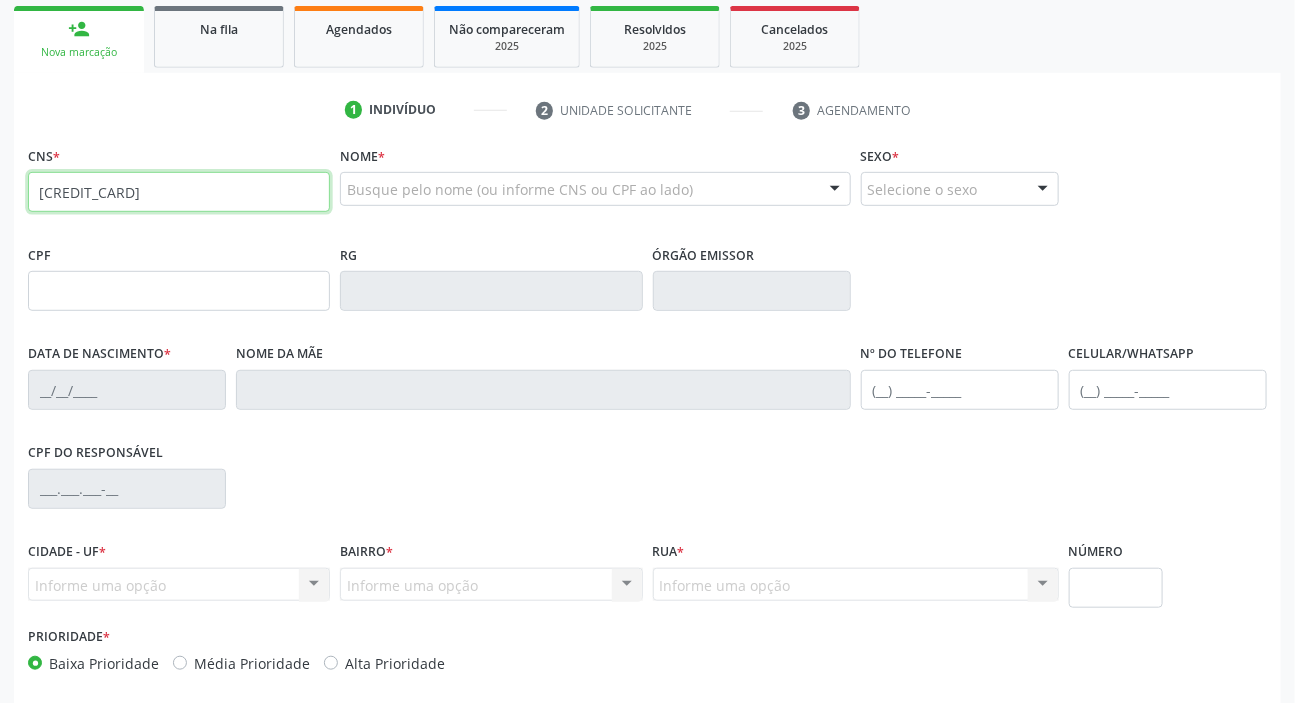 type on "[CREDIT_CARD]" 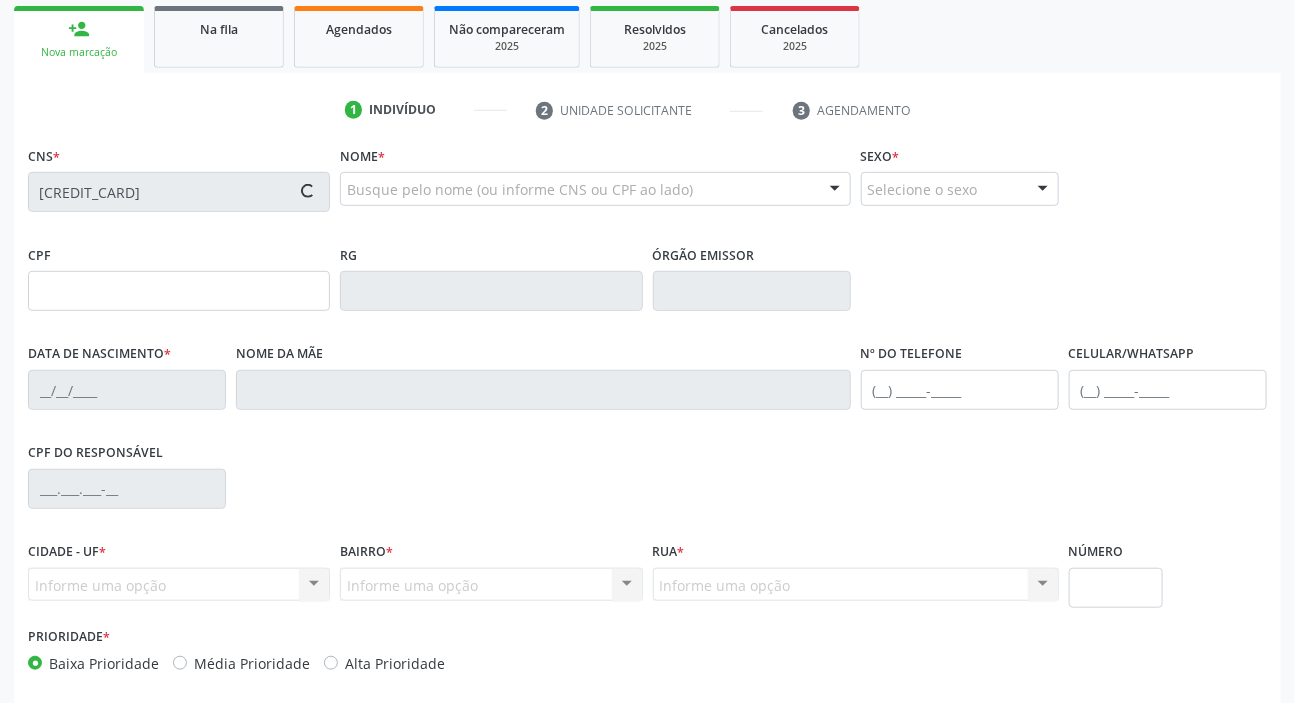 type on "[SSN]" 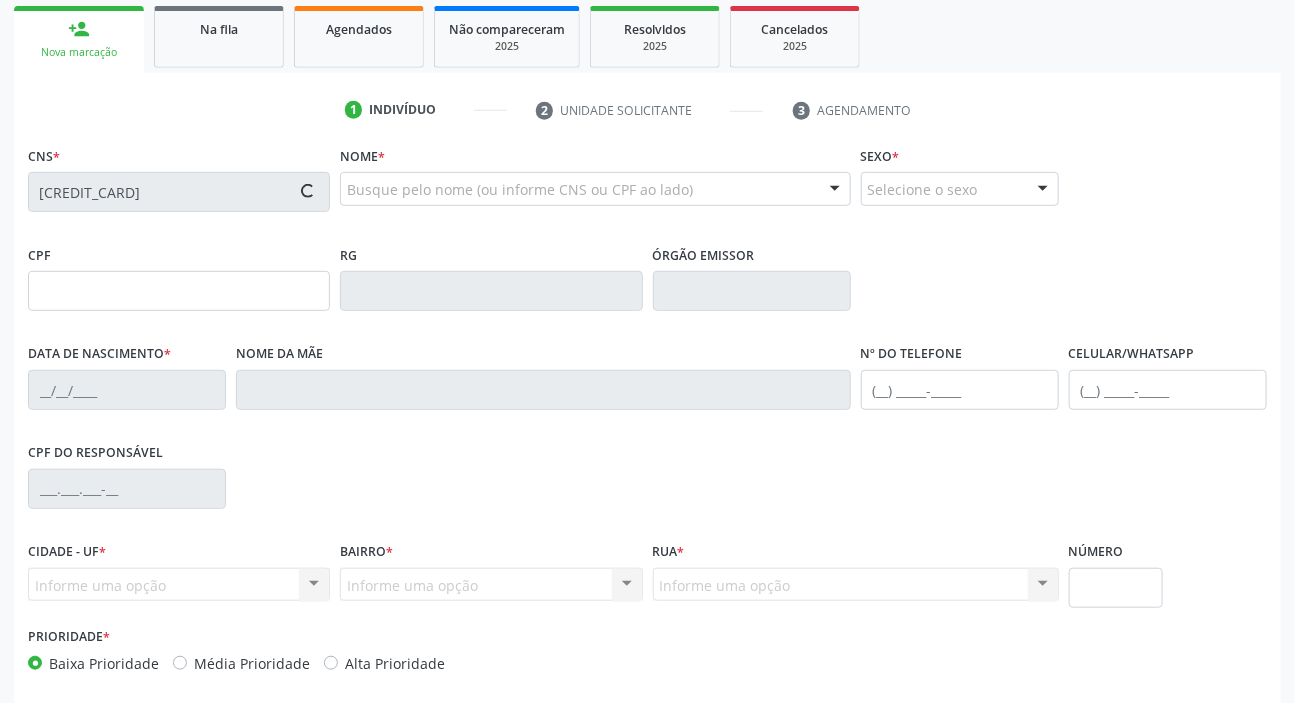 type on "[DATE]" 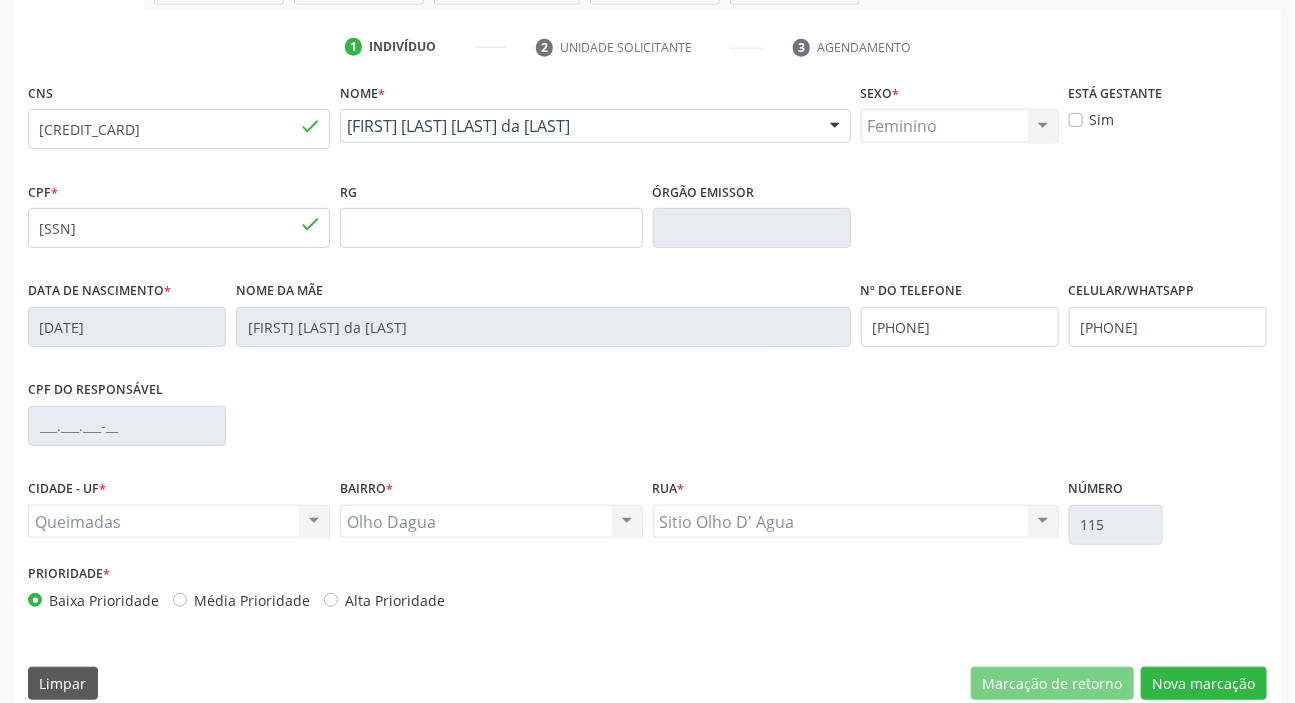 scroll, scrollTop: 380, scrollLeft: 0, axis: vertical 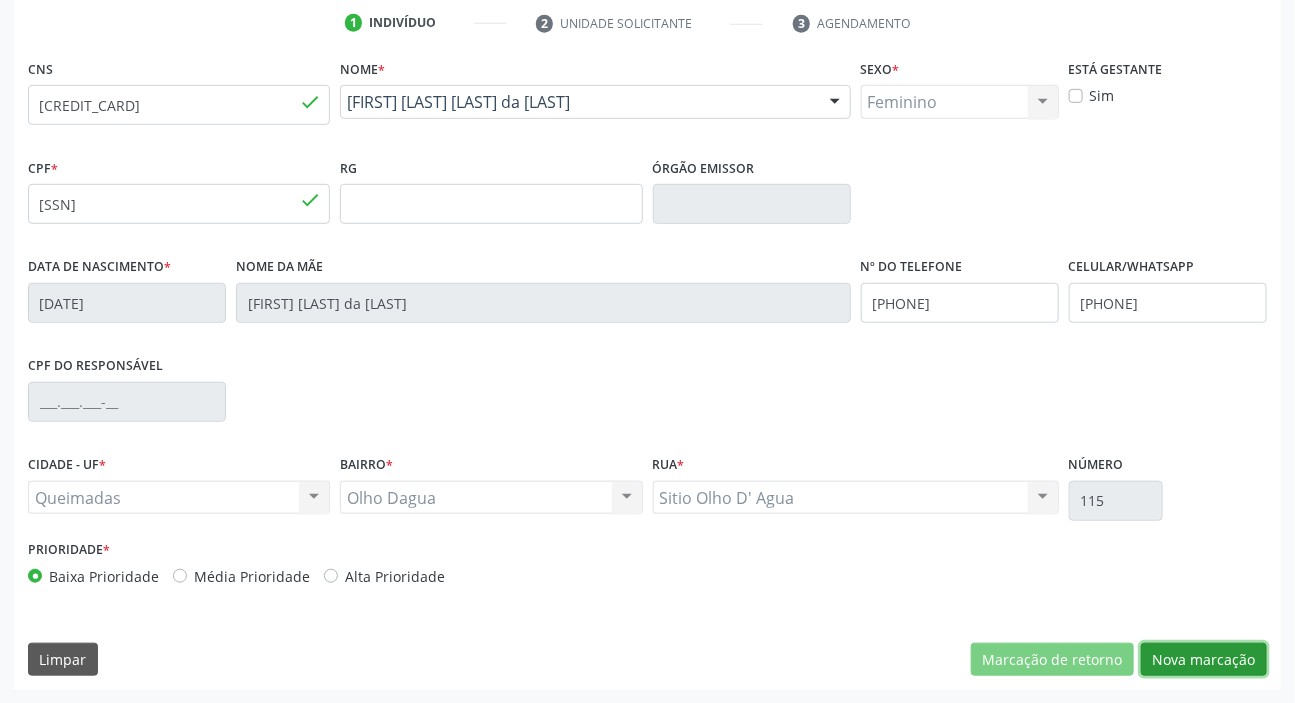 click on "Nova marcação" at bounding box center [1204, 660] 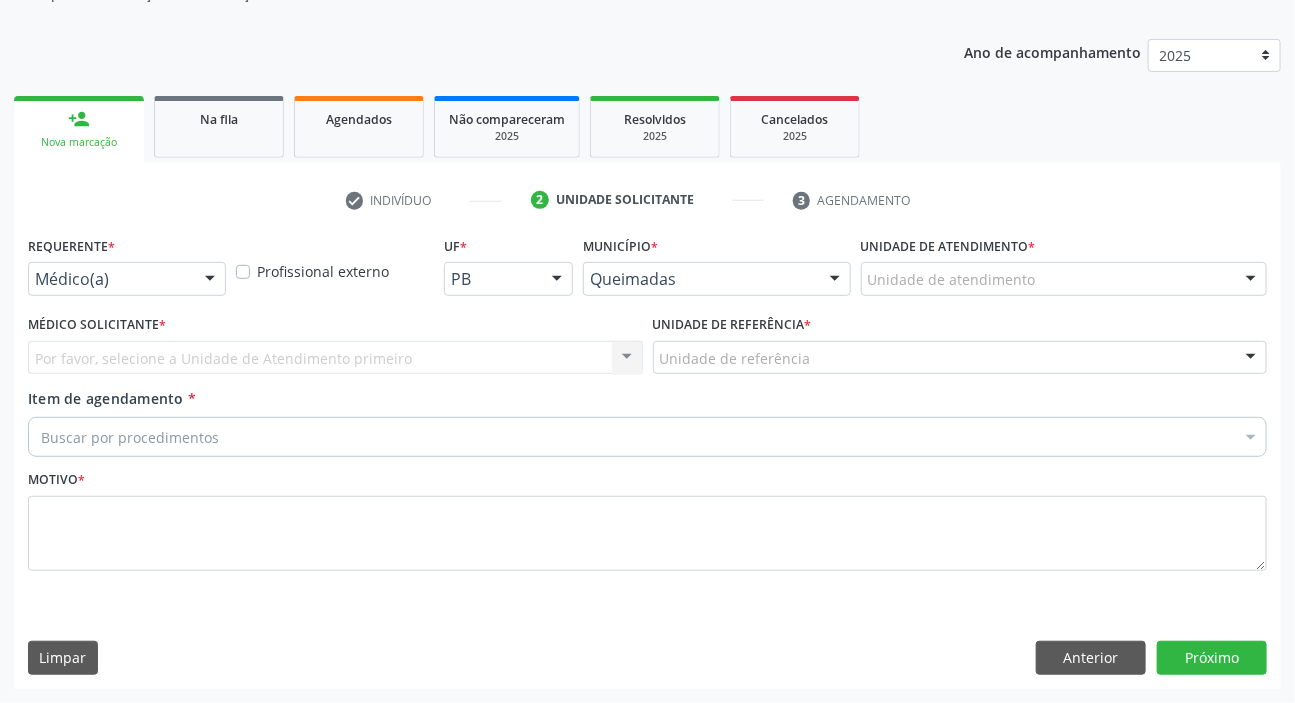 scroll, scrollTop: 201, scrollLeft: 0, axis: vertical 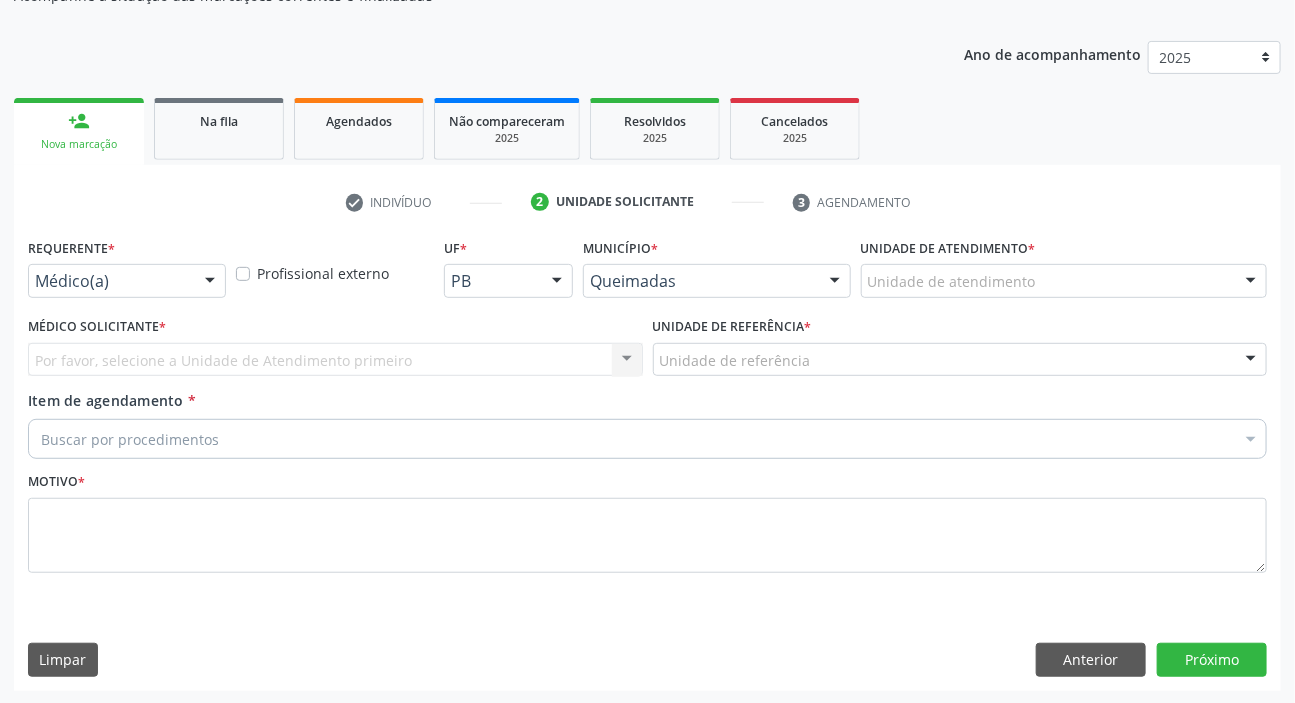 drag, startPoint x: 232, startPoint y: 281, endPoint x: 167, endPoint y: 307, distance: 70.00714 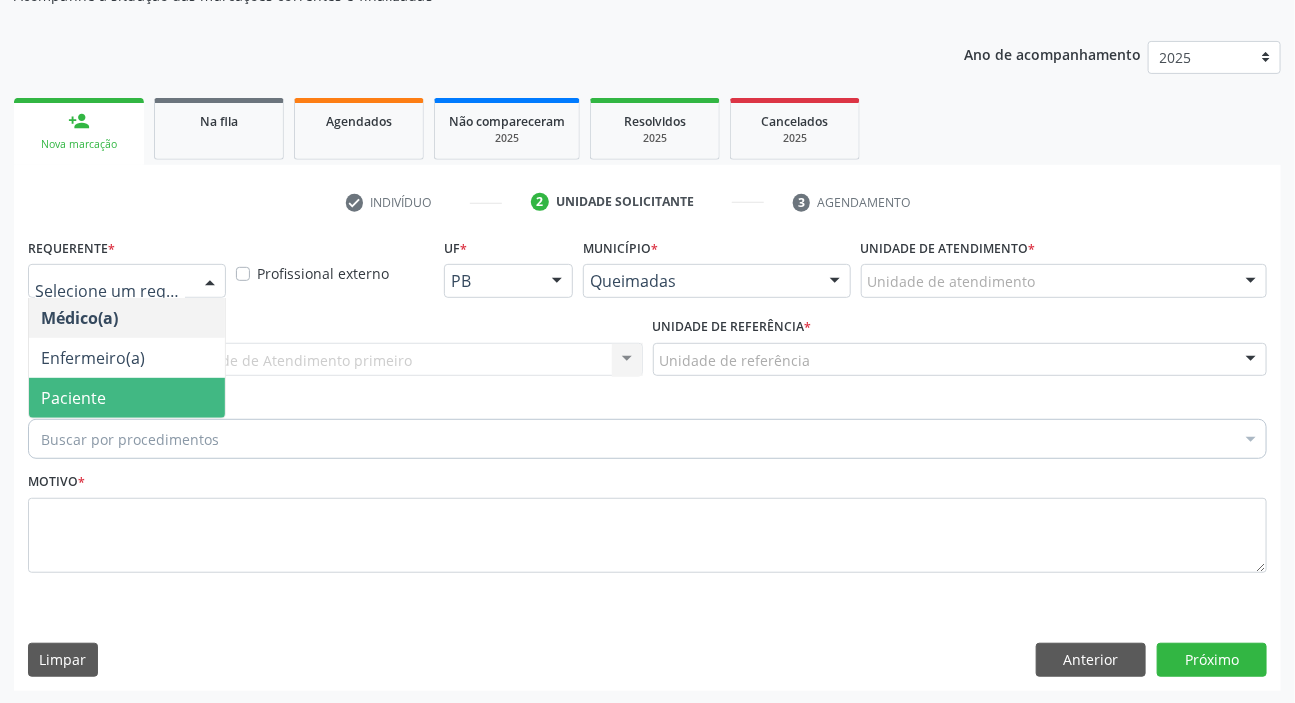 click on "Paciente" at bounding box center [127, 398] 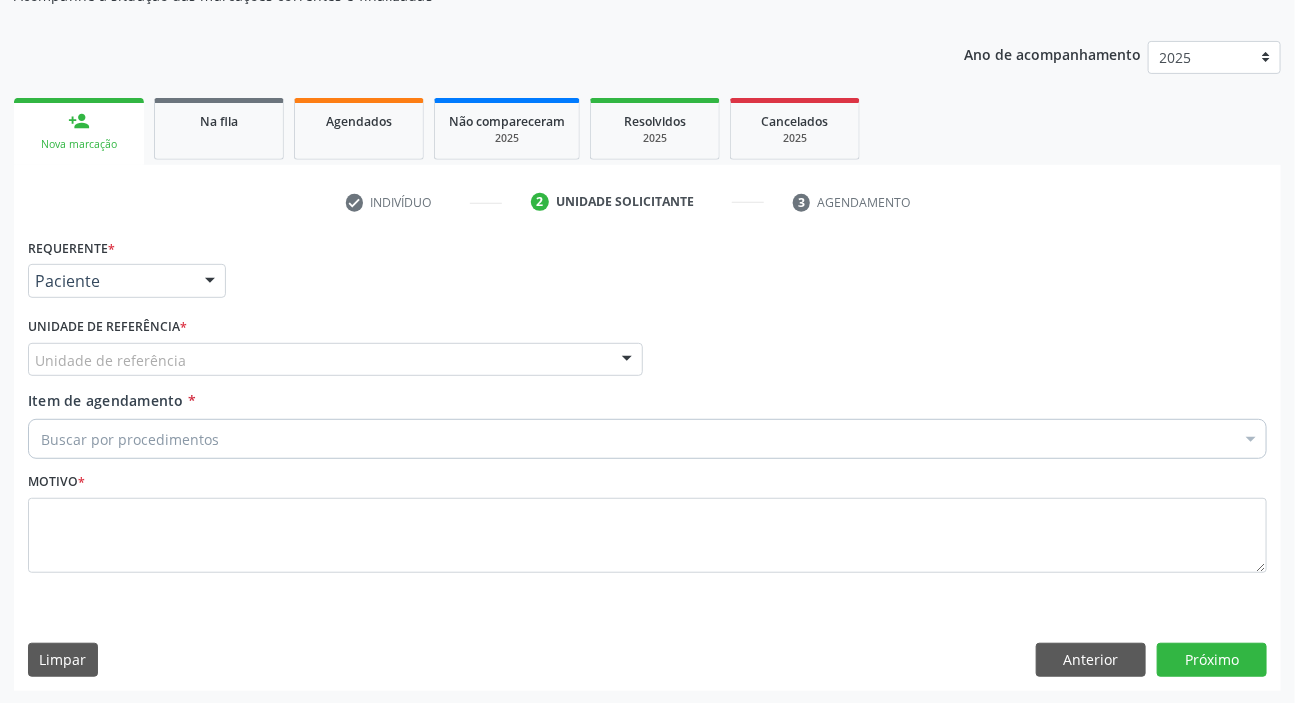 click on "Unidade de referência" at bounding box center [335, 360] 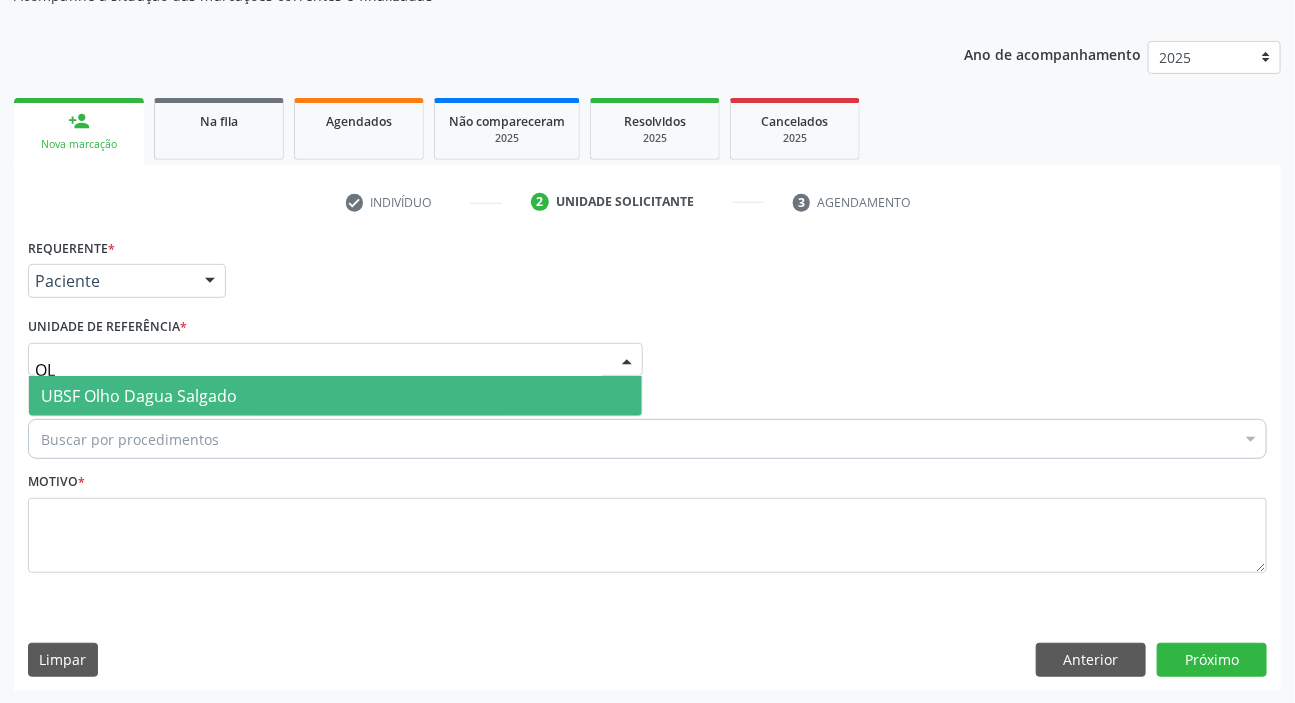 type on "OLH" 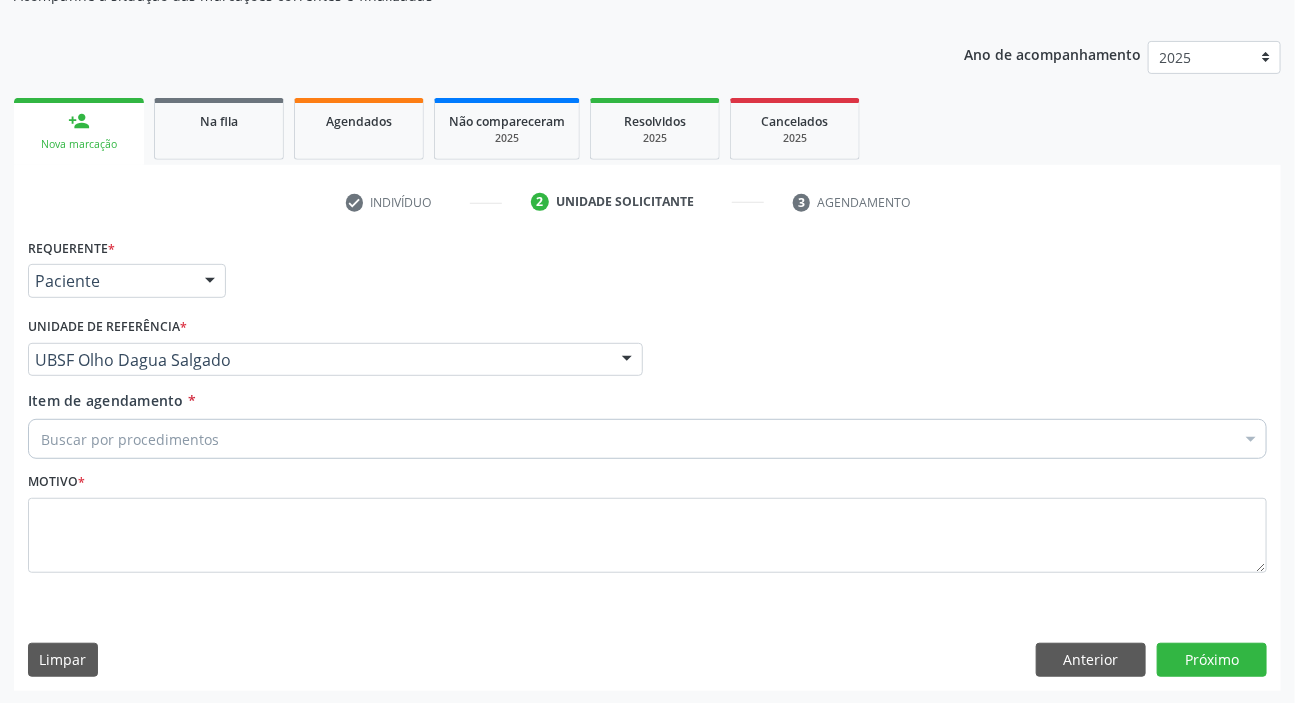 click on "Buscar por procedimentos
Selecionar todos
0604320140 - Abatacepte 125 Mg Injetável (Por Seringa Preenchida)
0604320124 - Abatacepte 250 Mg Injetável (Por Frasco Ampola).
0603050018 - Abciximabe
0406010013 - Abertura de Comunicacao Inter-Atrial
0406010021 - Abertura de Estenose Aortica Valvar
0406011265 - Abertura de Estenose Aortica Valvar (Criança e Adolescente)
0406010030 - Abertura de Estenose Pulmonar Valvar
0406011273 - Abertura de Estenose Pulmonar Valvar (Criança e Adolescente)
0301080011 - Abordagem Cognitiva Comportamental do Fumante (Por Atendimento / Paciente)
0307020010 - Acesso A Polpa Dentaria e Medicacao (Por Dente)
0604660030 - Acetazolamida 250 Mg (Por Comprimido)
0202010783 - Acidez Titulável no Leite Humano (Dornic)
0202090019 - Acido Urico Liquido no Sinovial e Derrames" at bounding box center (647, 436) 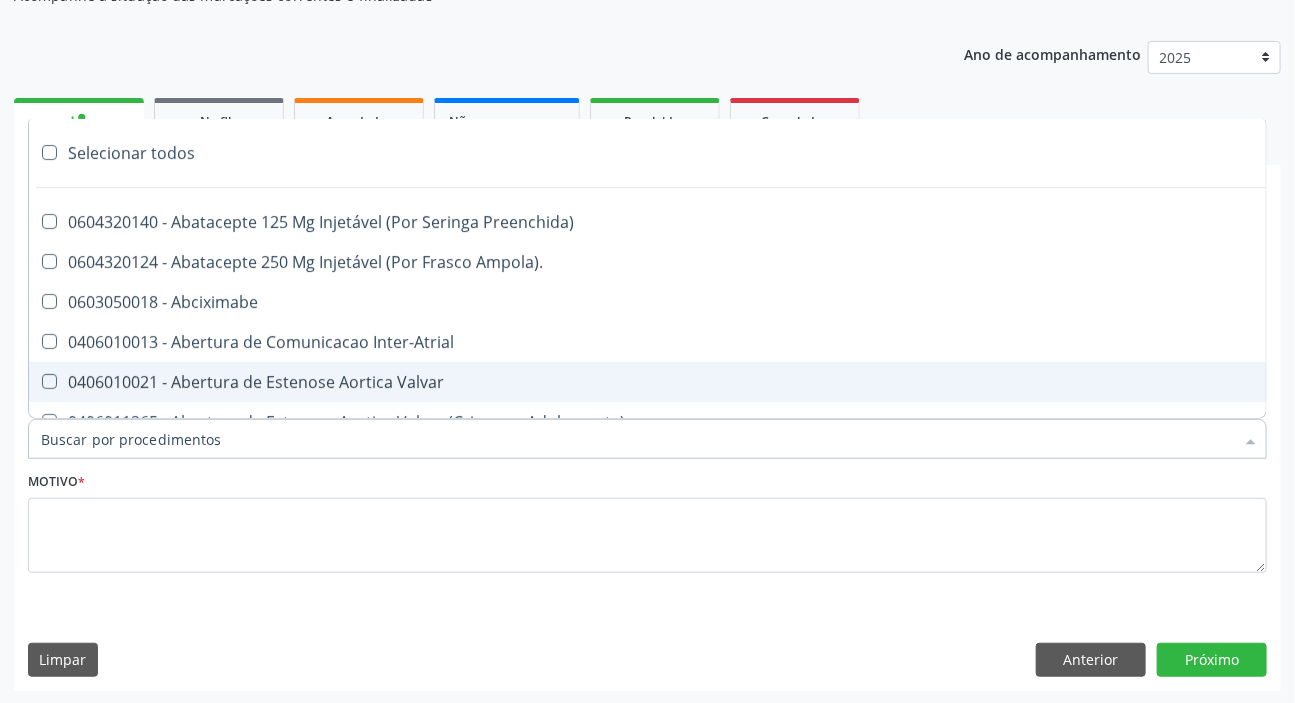 paste on "ENDOCRINOLOGISTA" 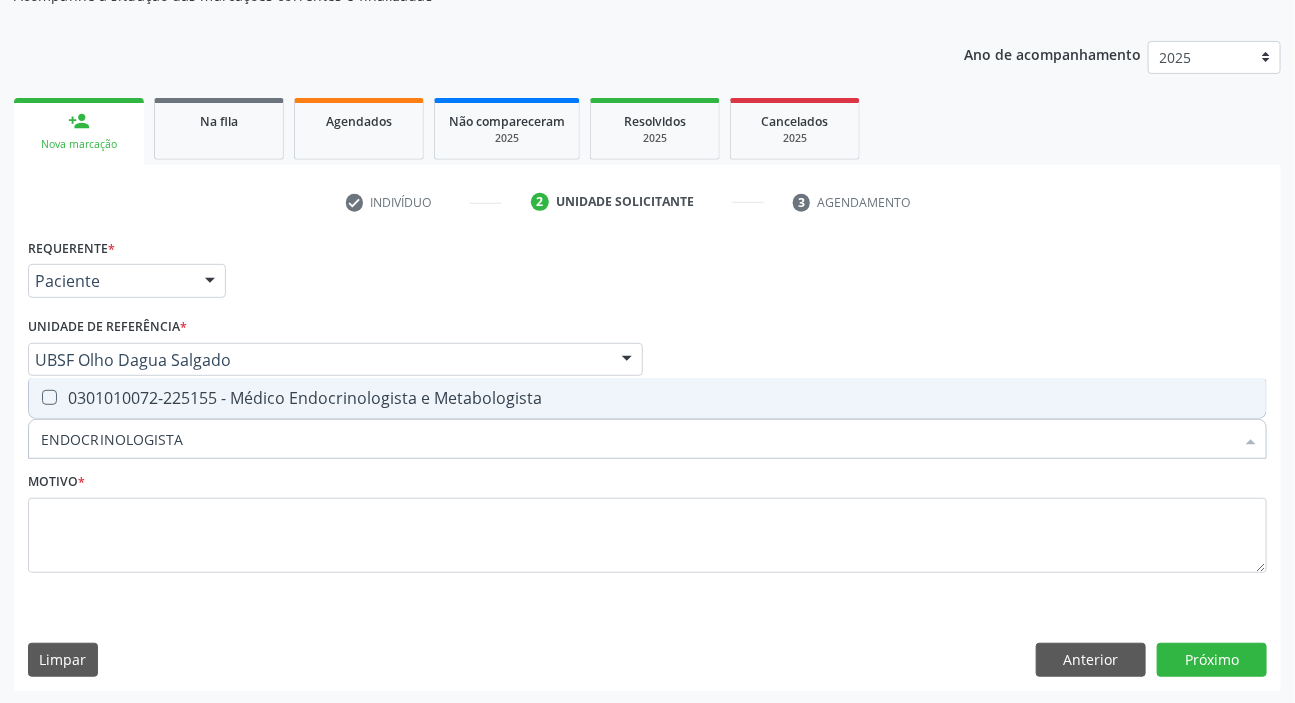 click on "0301010072-225155 - Médico Endocrinologista e Metabologista" at bounding box center [647, 398] 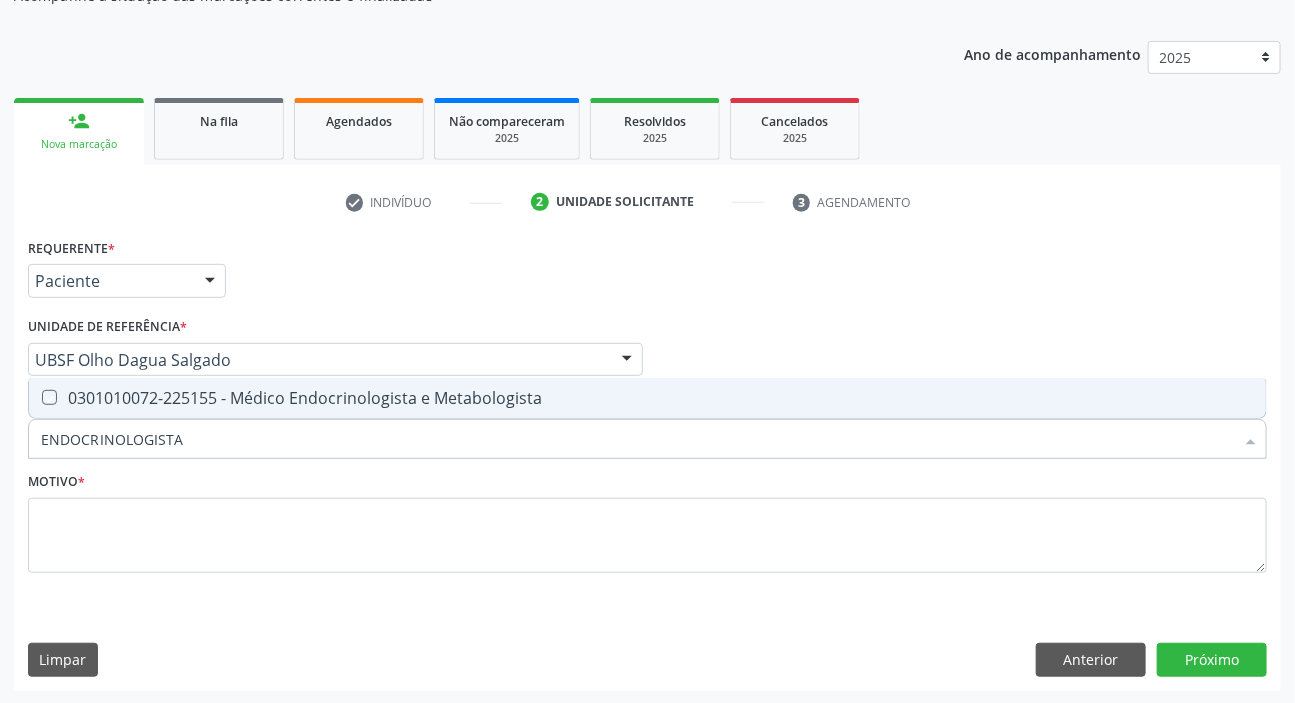 checkbox on "true" 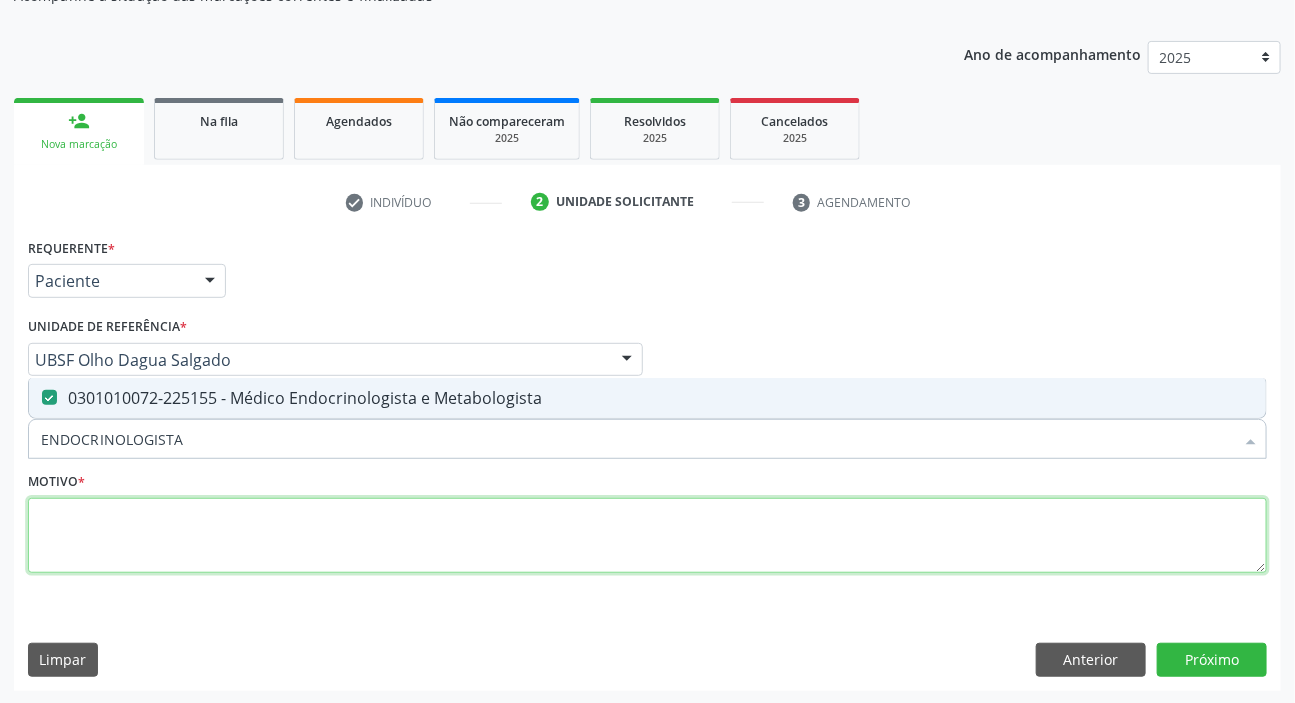click at bounding box center [647, 536] 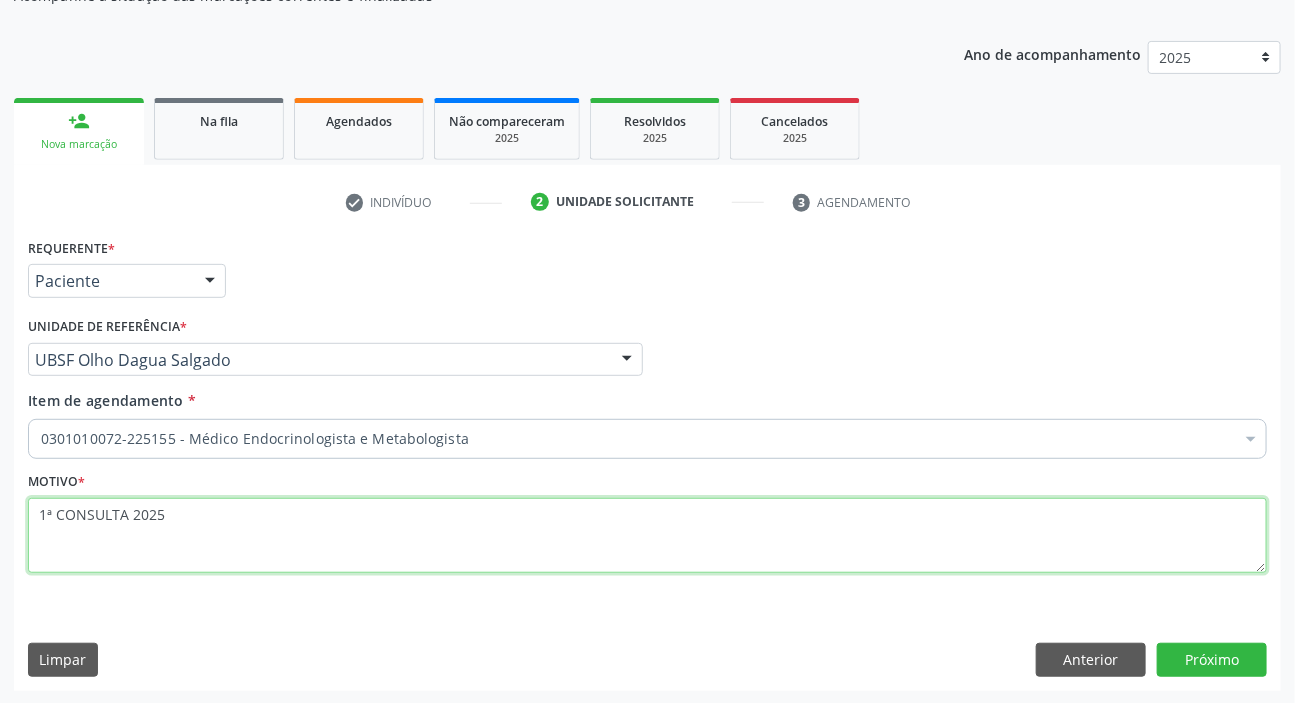 type on "1ª CONSULTA 2025" 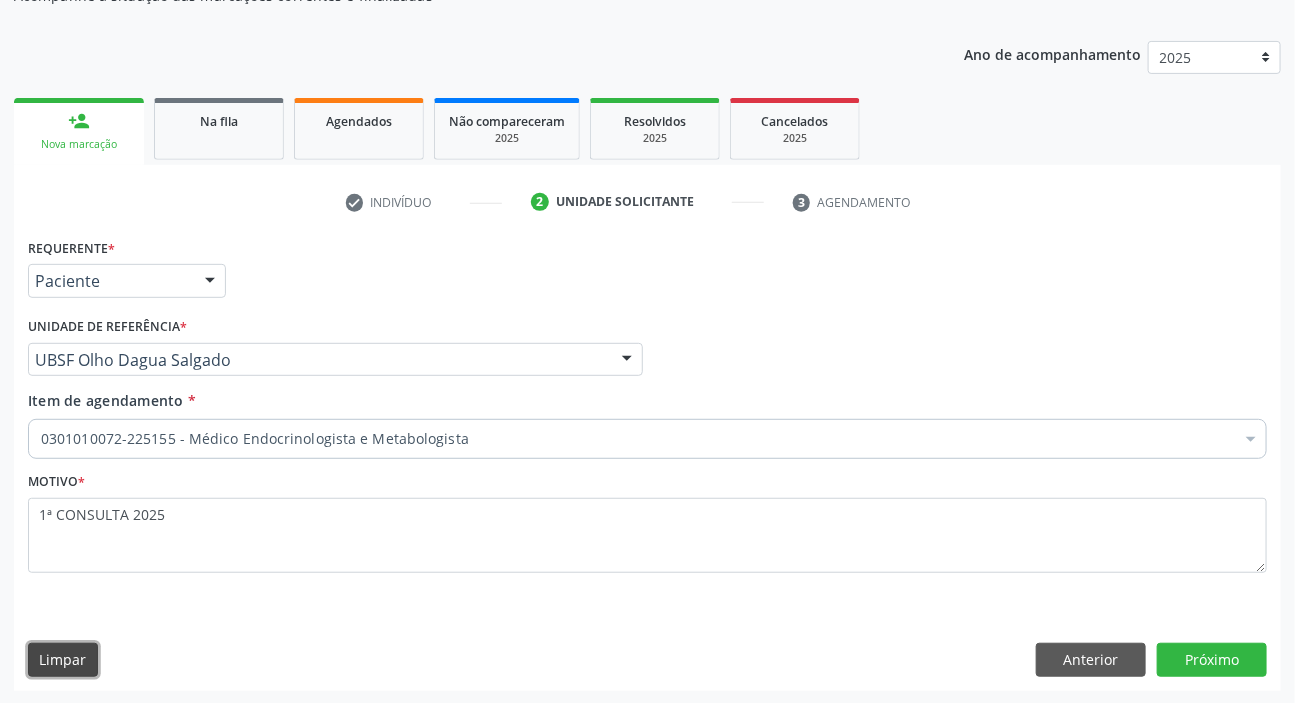 type 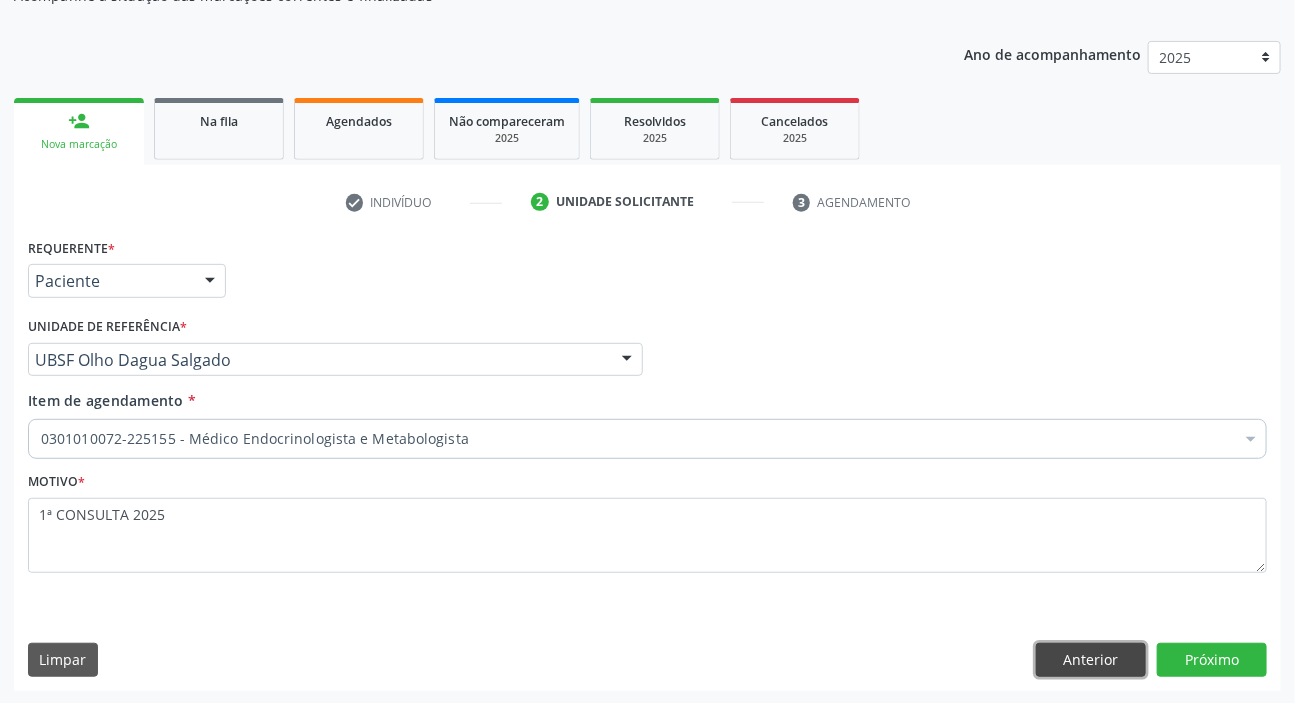 type 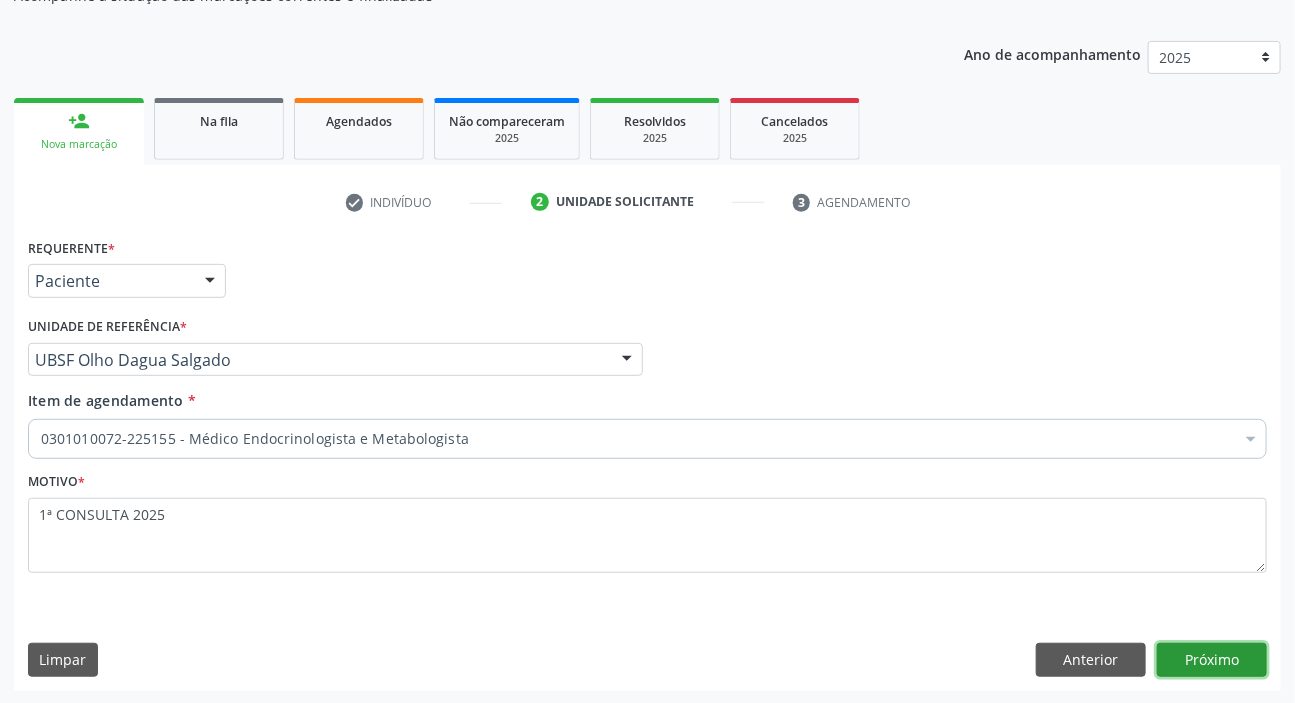 type 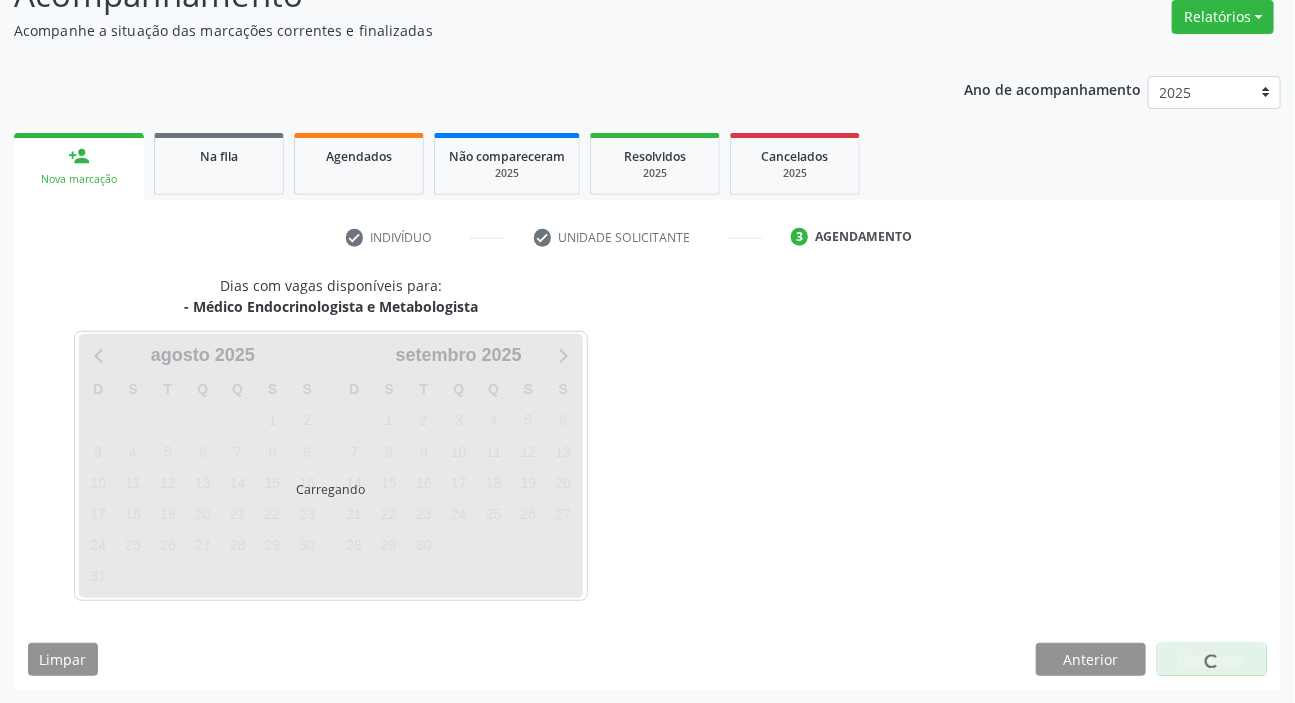 scroll, scrollTop: 166, scrollLeft: 0, axis: vertical 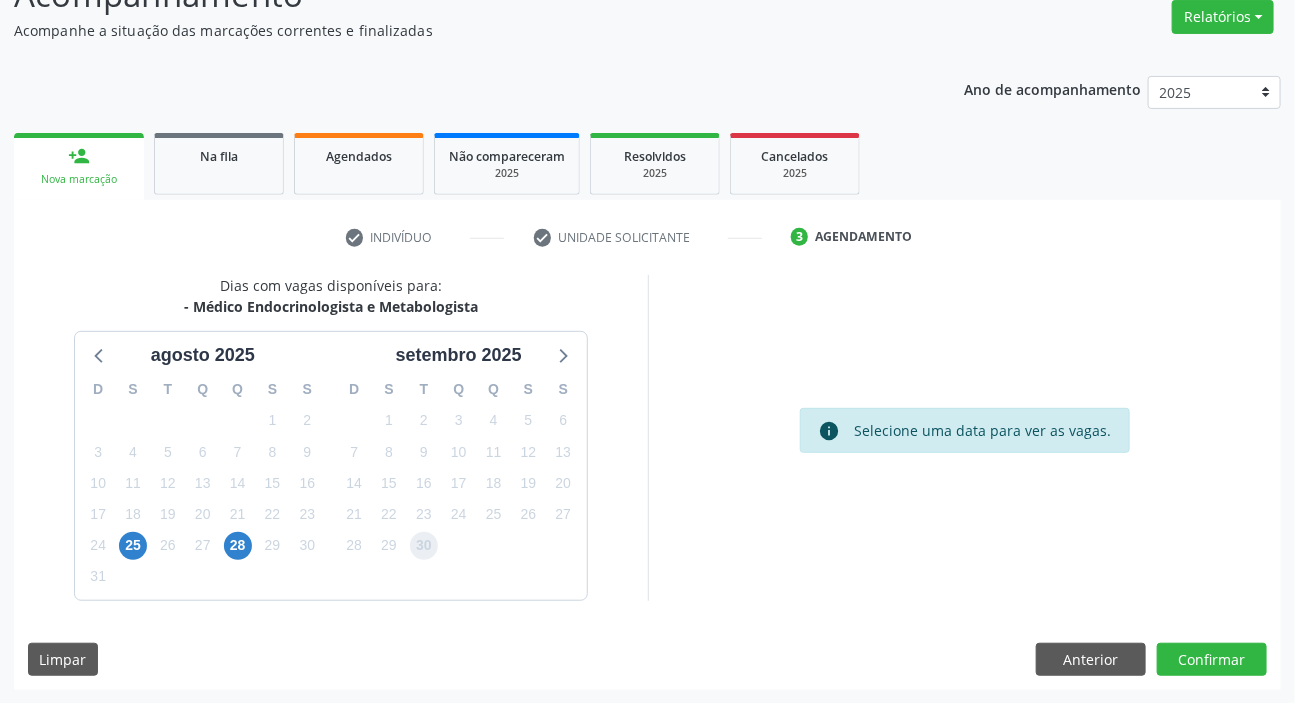drag, startPoint x: 419, startPoint y: 539, endPoint x: 405, endPoint y: 515, distance: 27.784887 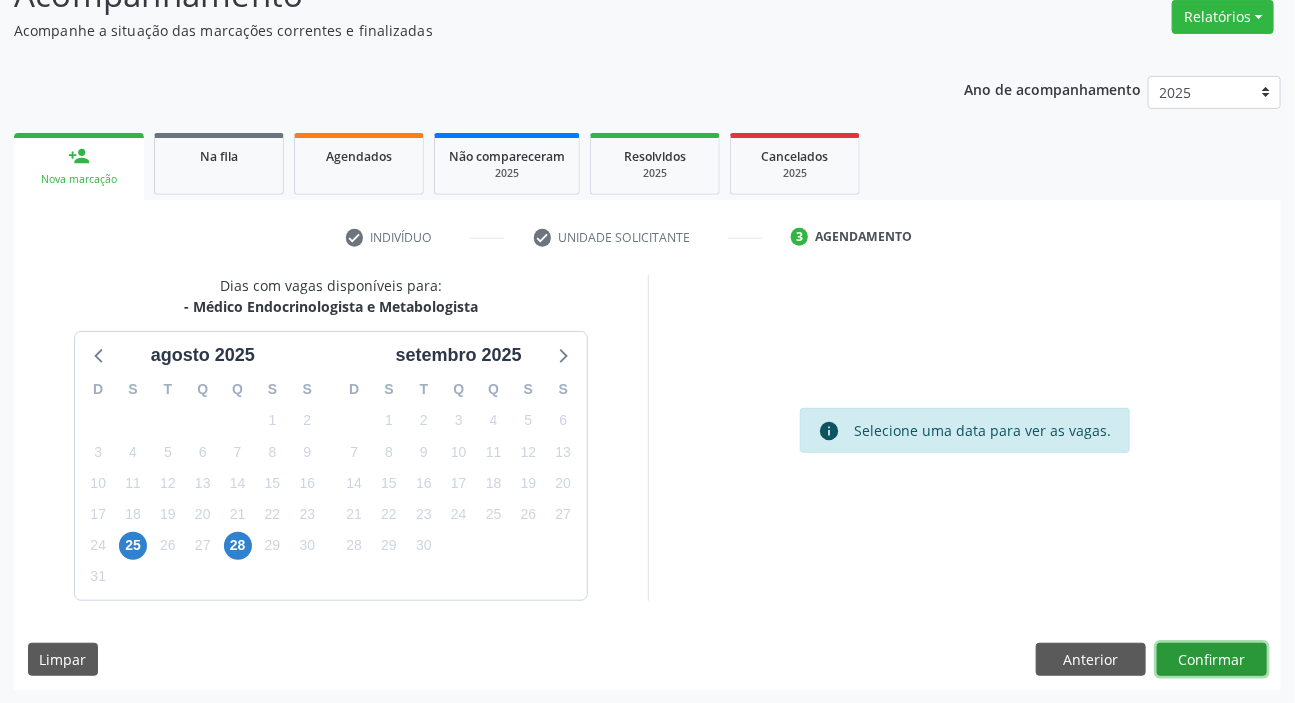 click on "Confirmar" at bounding box center (1212, 660) 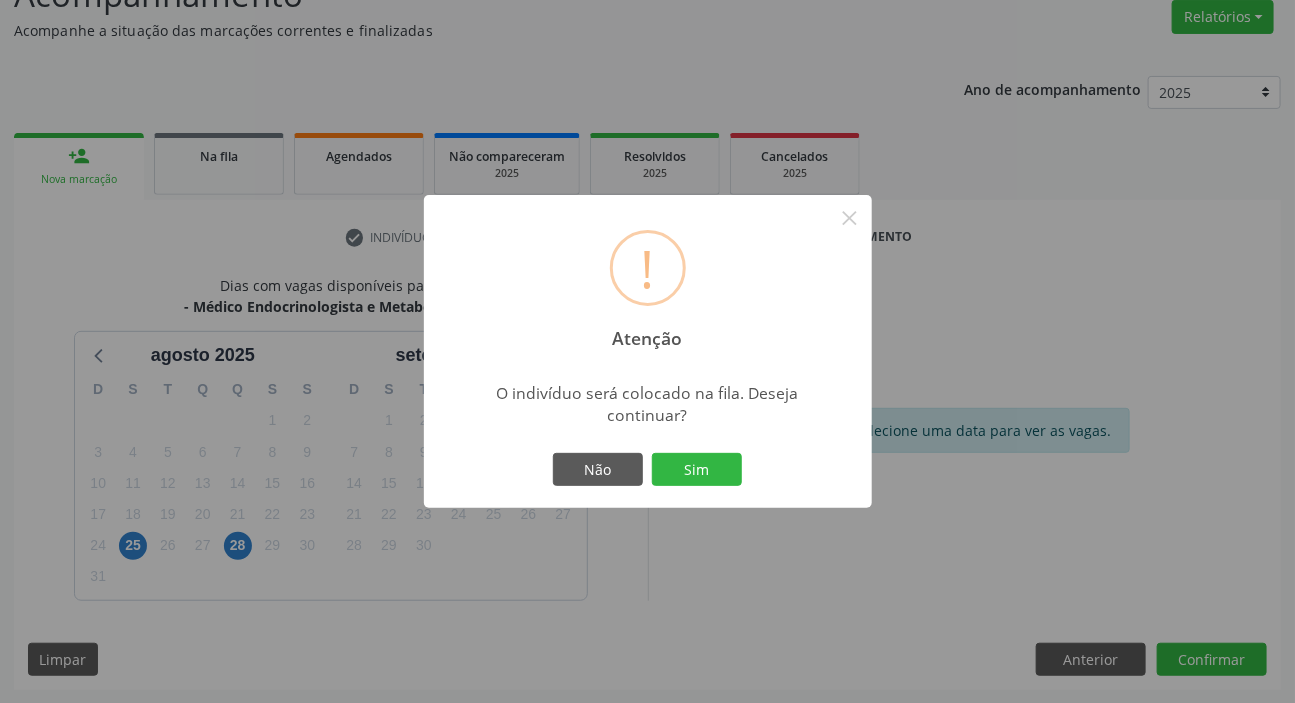 type 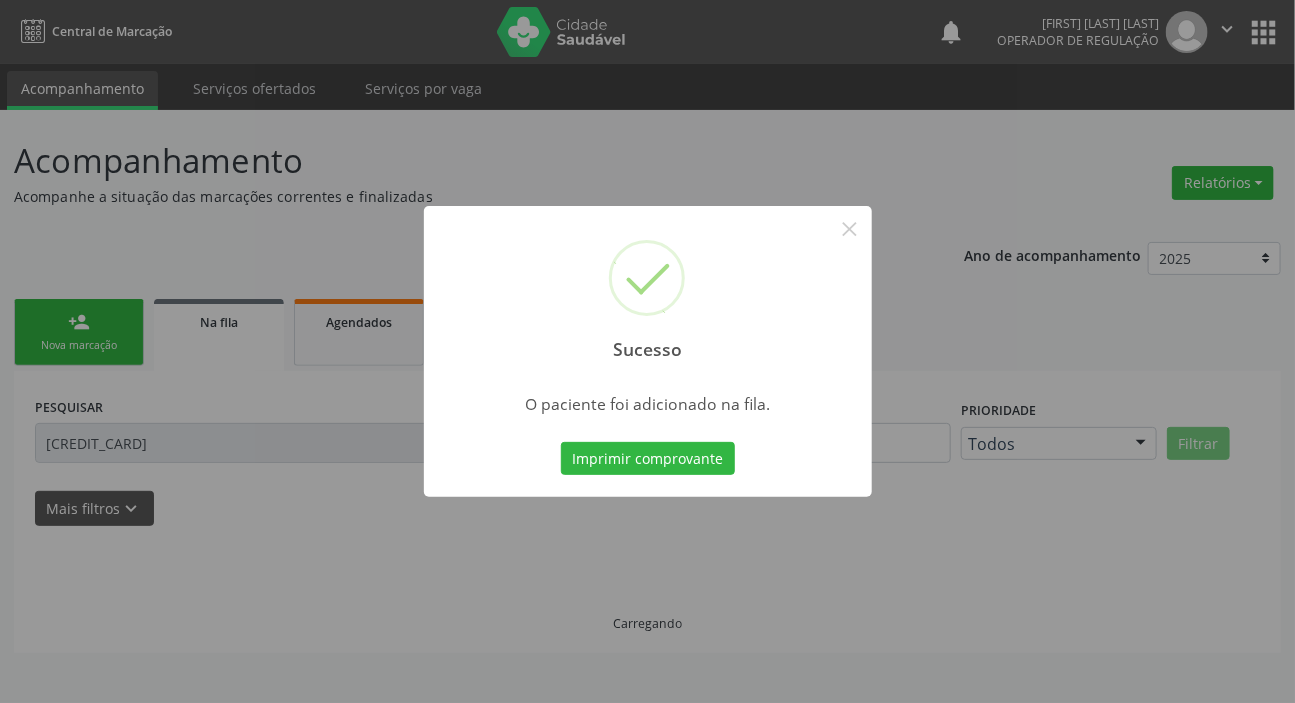 scroll, scrollTop: 0, scrollLeft: 0, axis: both 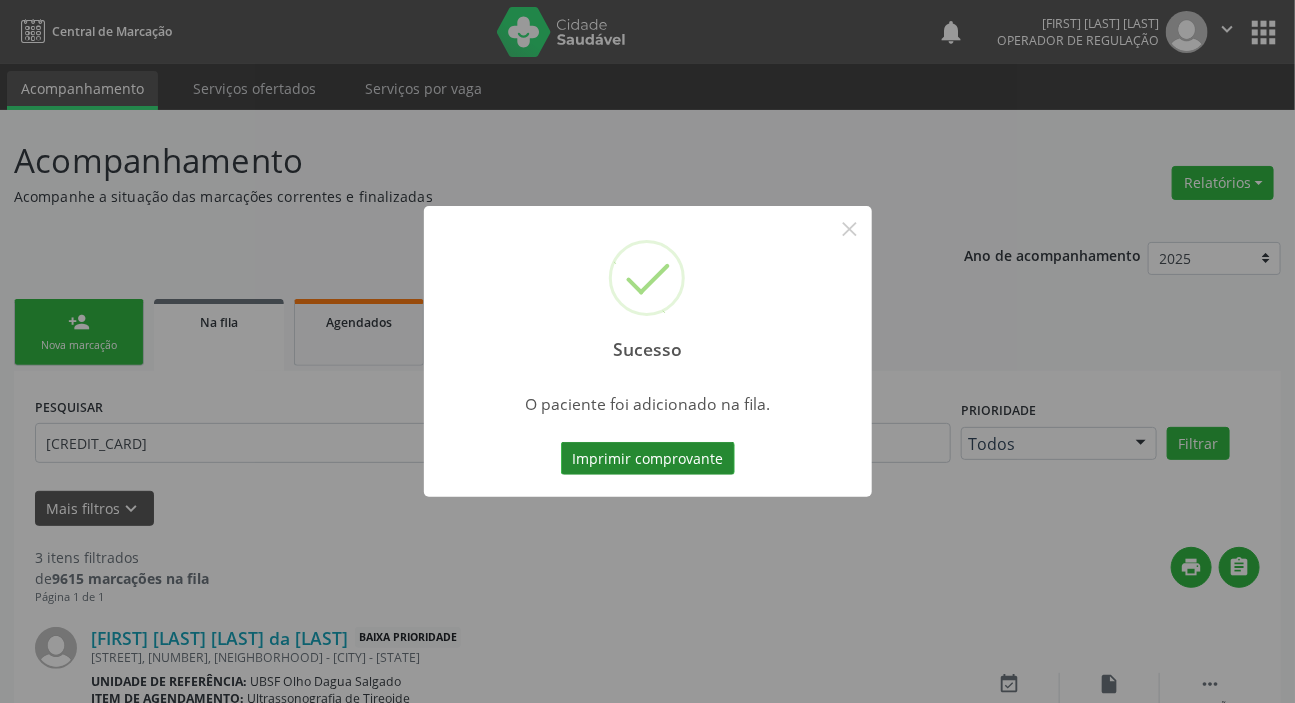 type 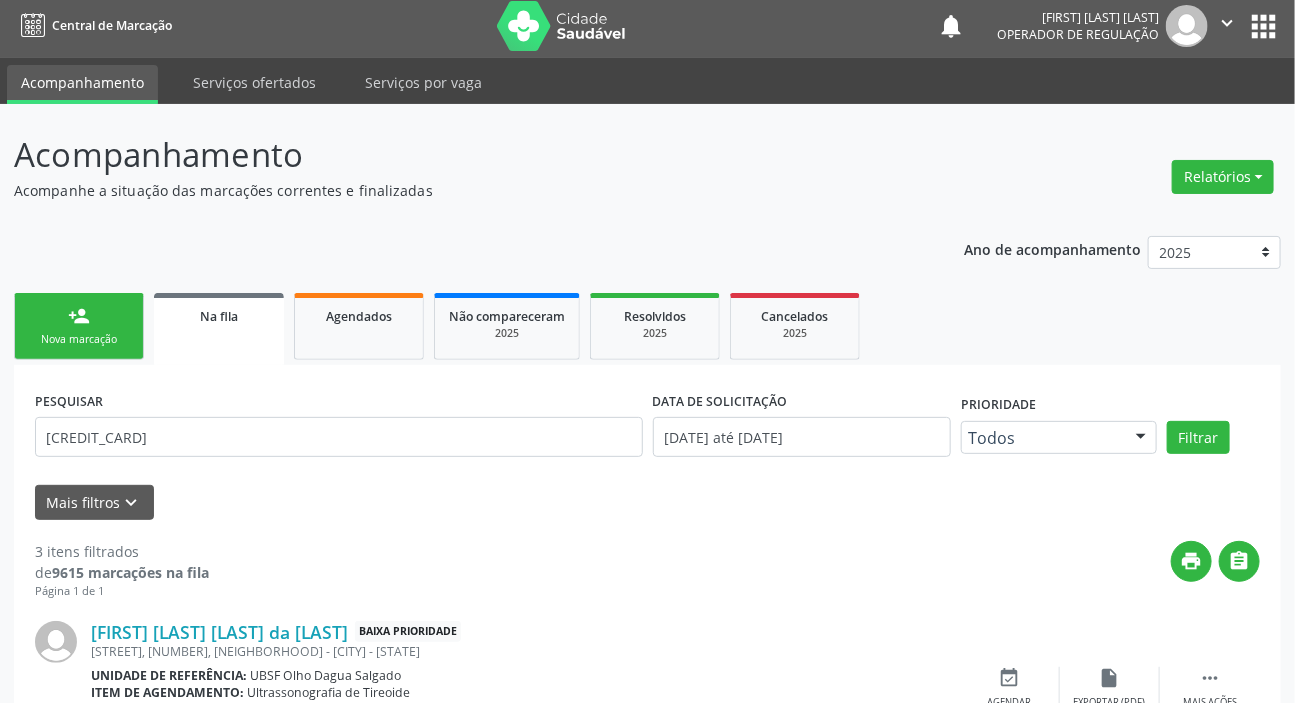 scroll, scrollTop: 0, scrollLeft: 0, axis: both 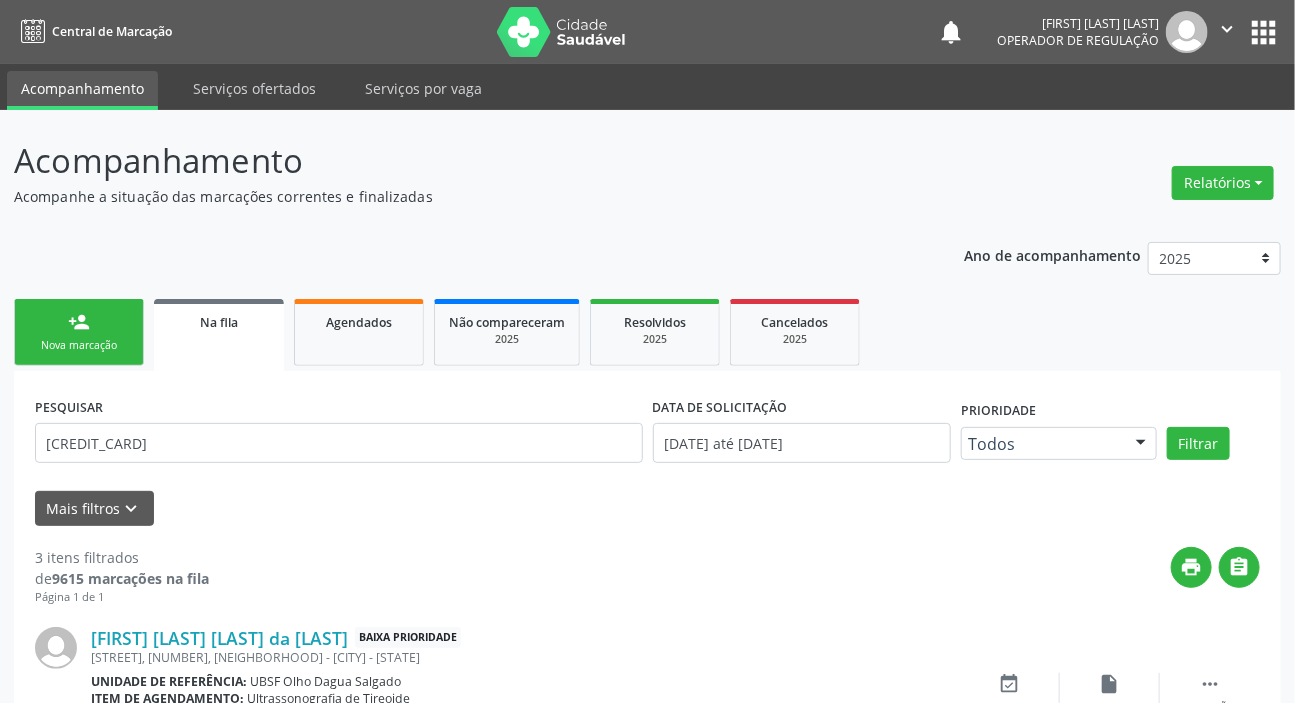 click on "person_add
Nova marcação" at bounding box center [79, 332] 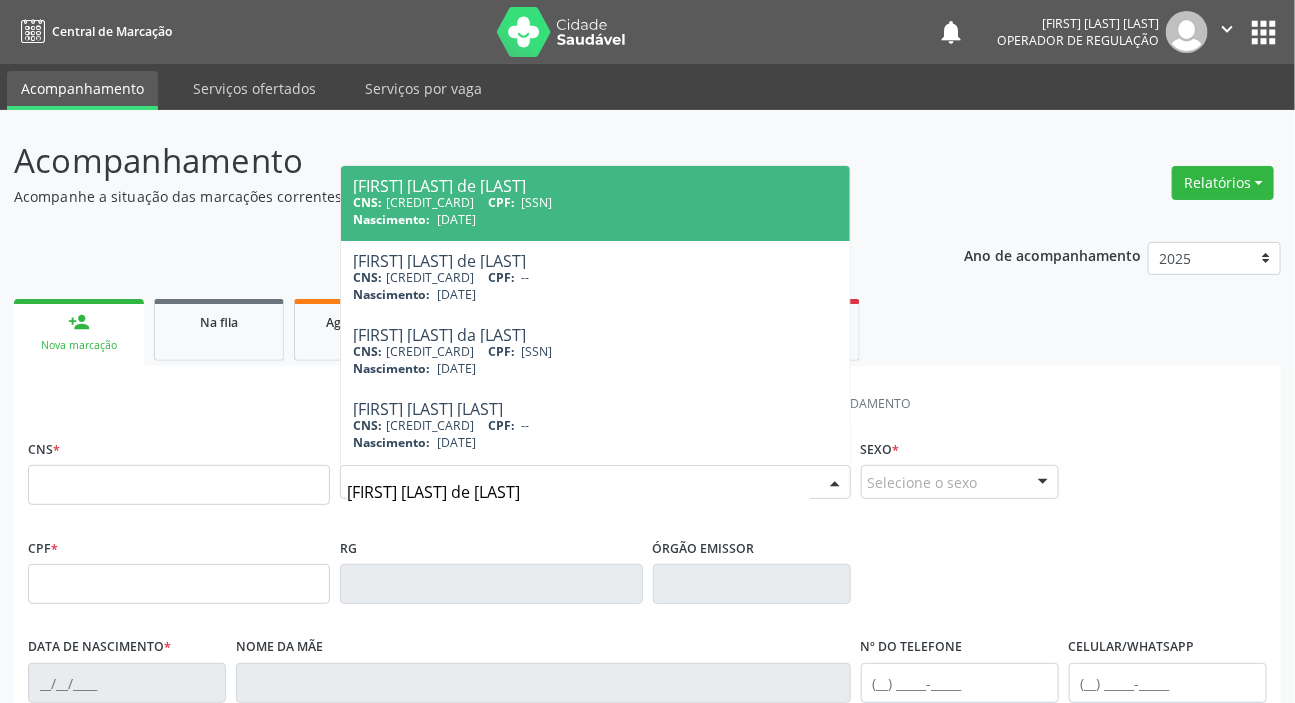 type on "[FIRST] [LAST] de [LAST]" 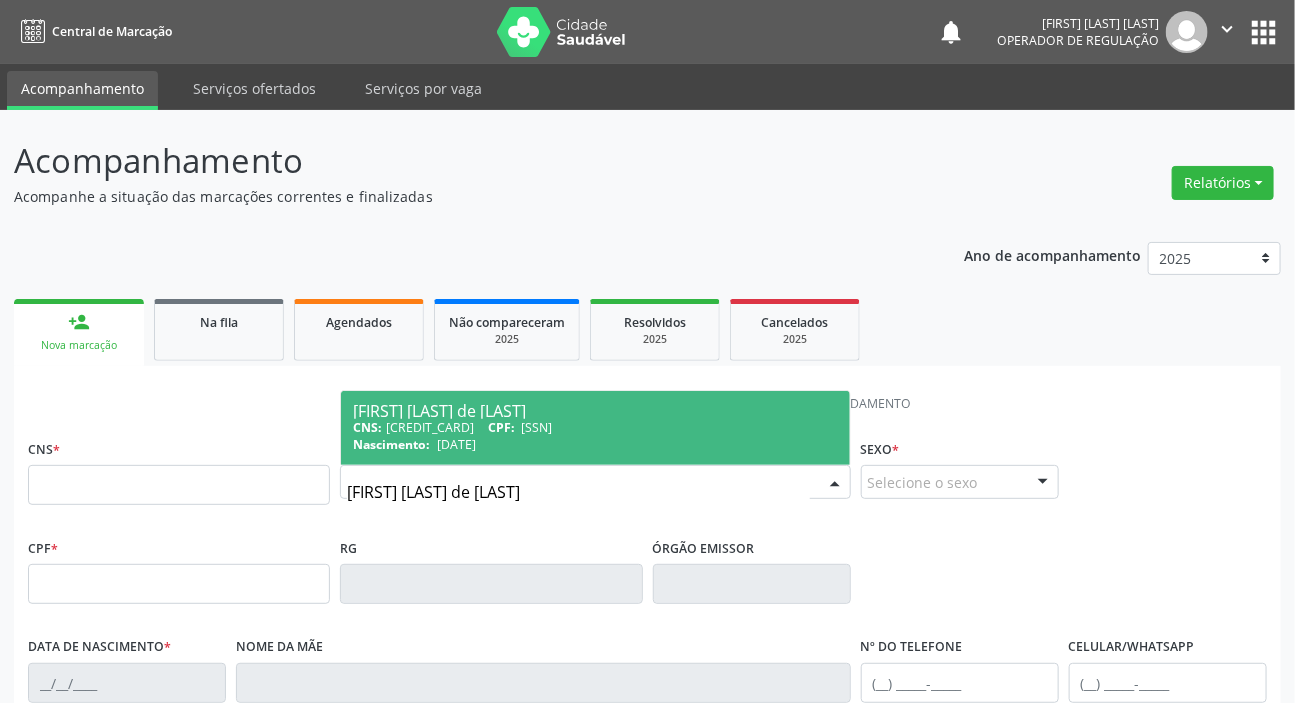 click on "[SSN]" at bounding box center (536, 427) 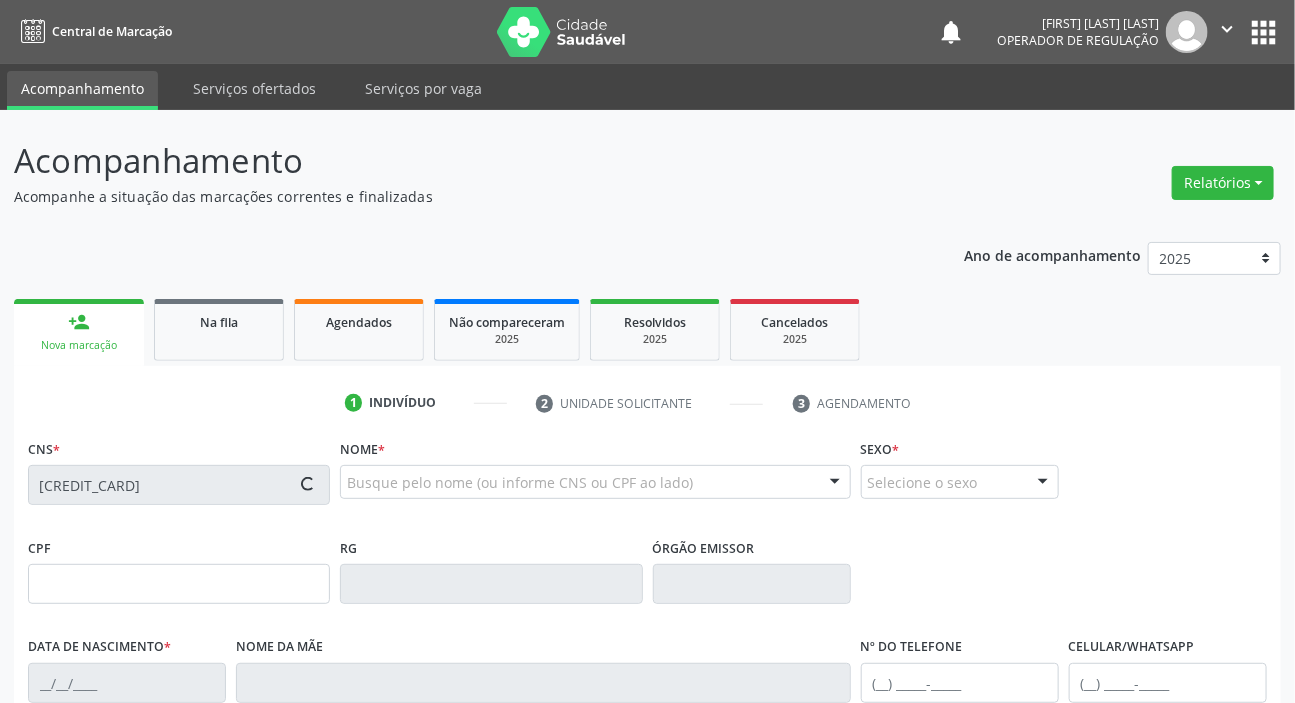 type on "[SSN]" 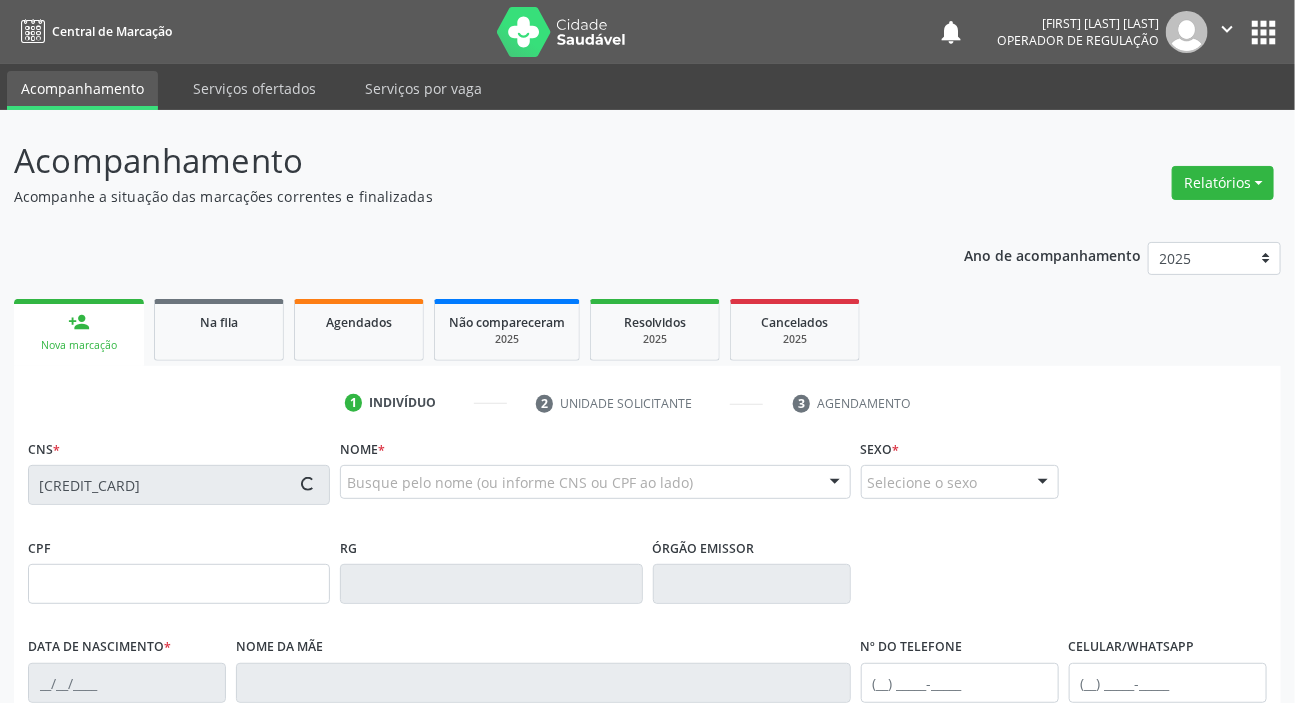 type on "[DATE]" 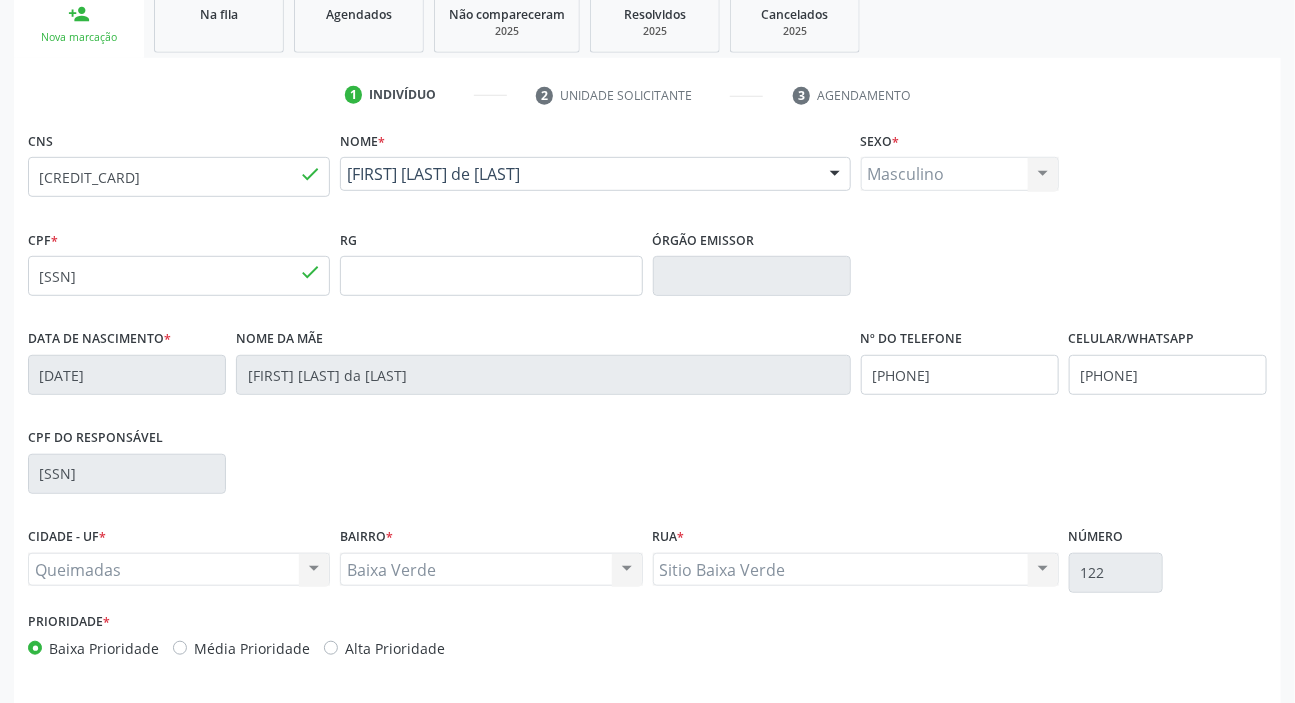 scroll, scrollTop: 380, scrollLeft: 0, axis: vertical 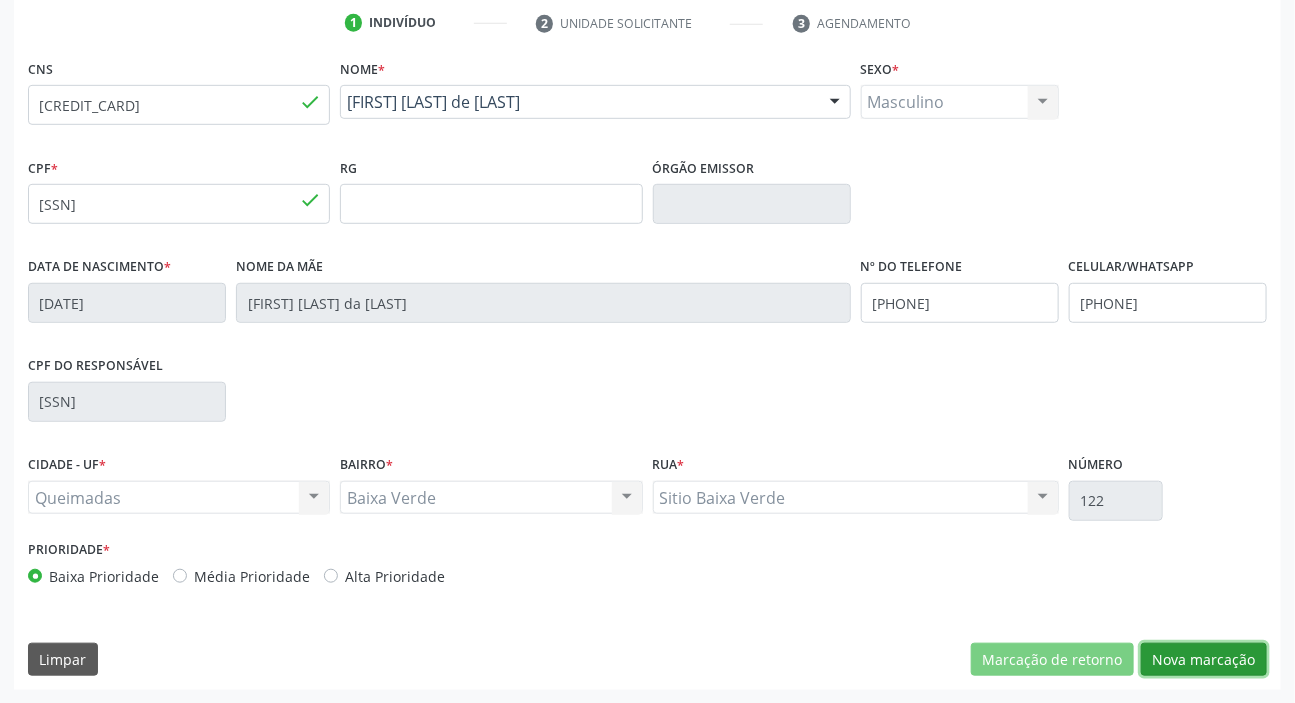 click on "Nova marcação" at bounding box center (1204, 660) 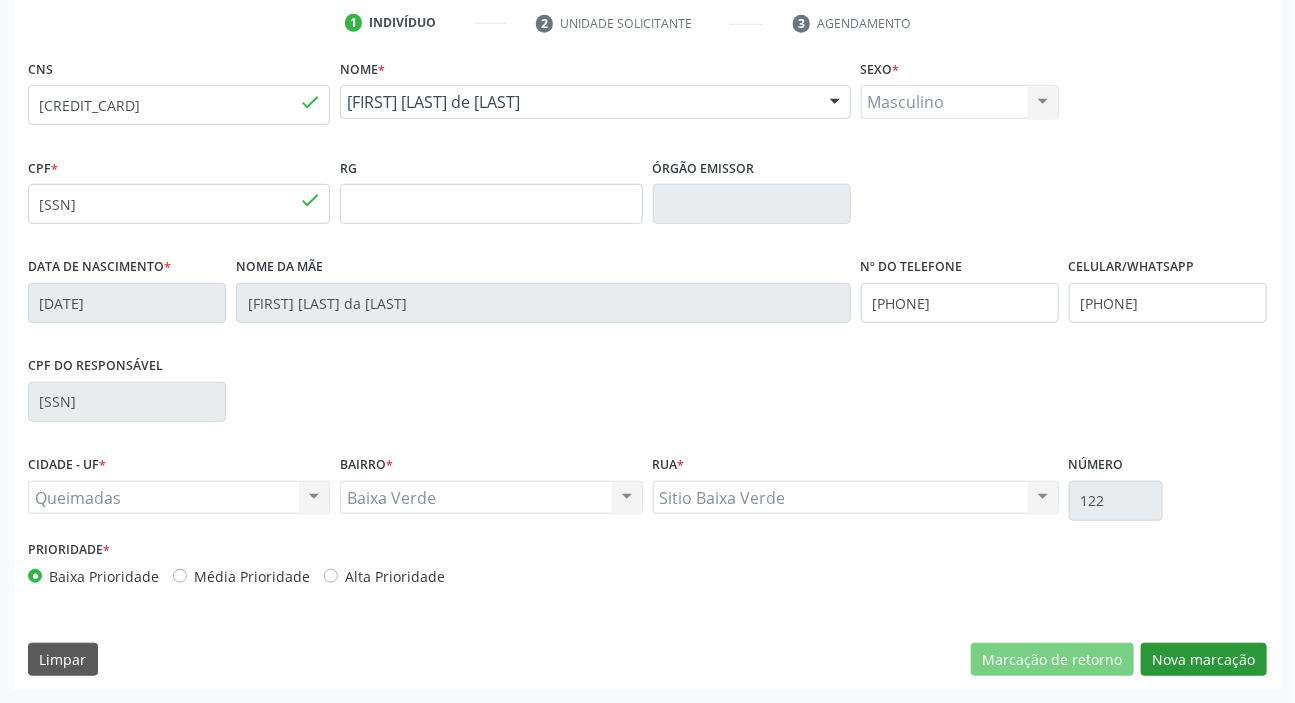 scroll, scrollTop: 201, scrollLeft: 0, axis: vertical 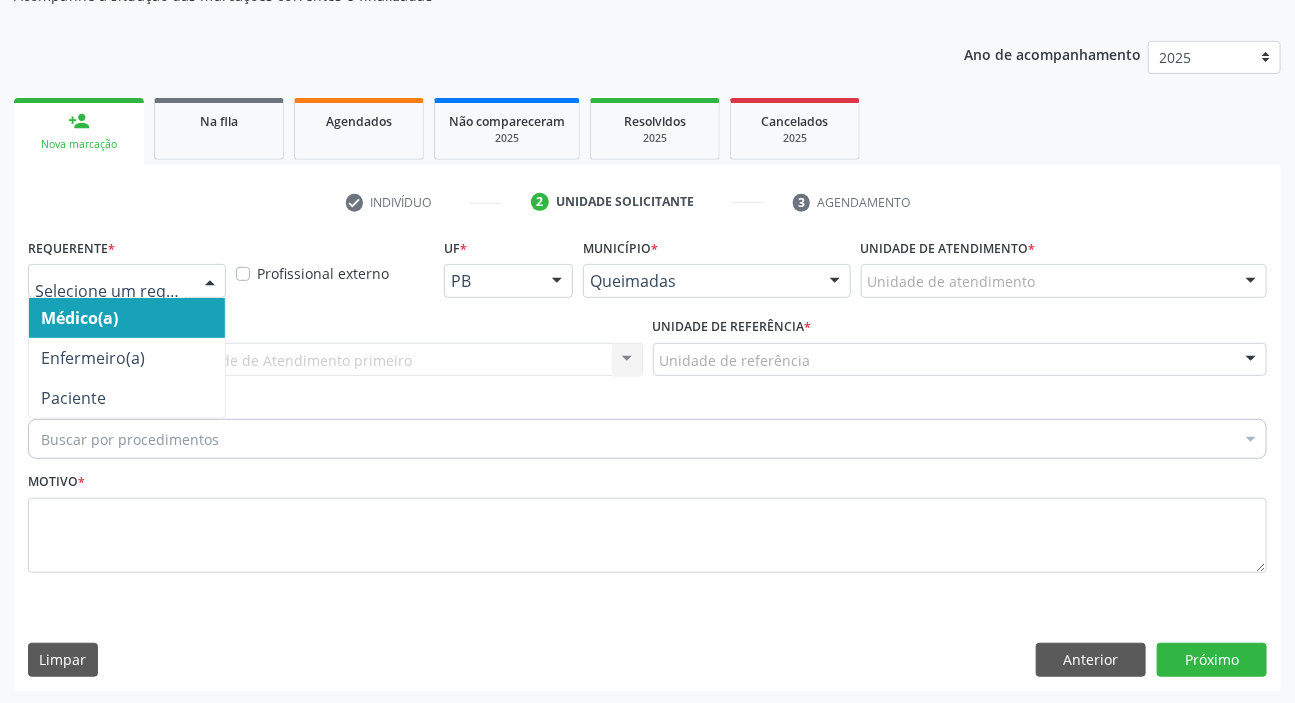 drag, startPoint x: 173, startPoint y: 283, endPoint x: 170, endPoint y: 320, distance: 37.12142 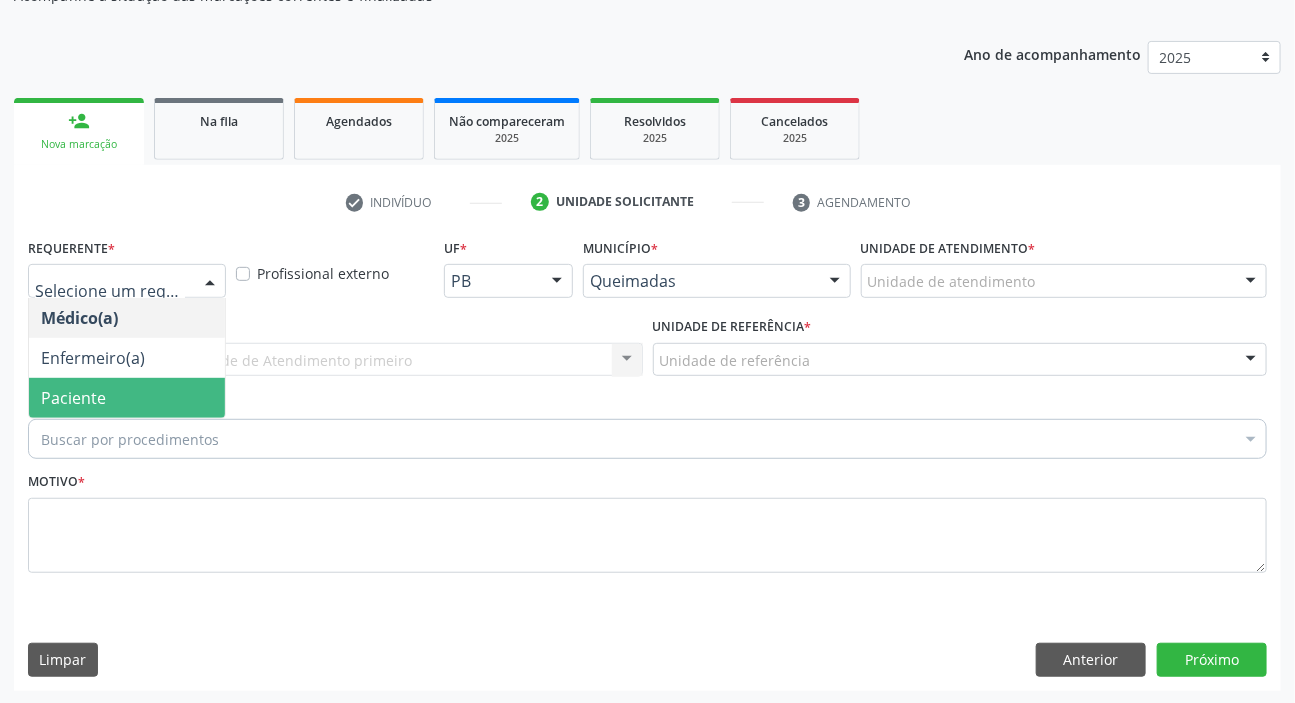 click on "Paciente" at bounding box center (127, 398) 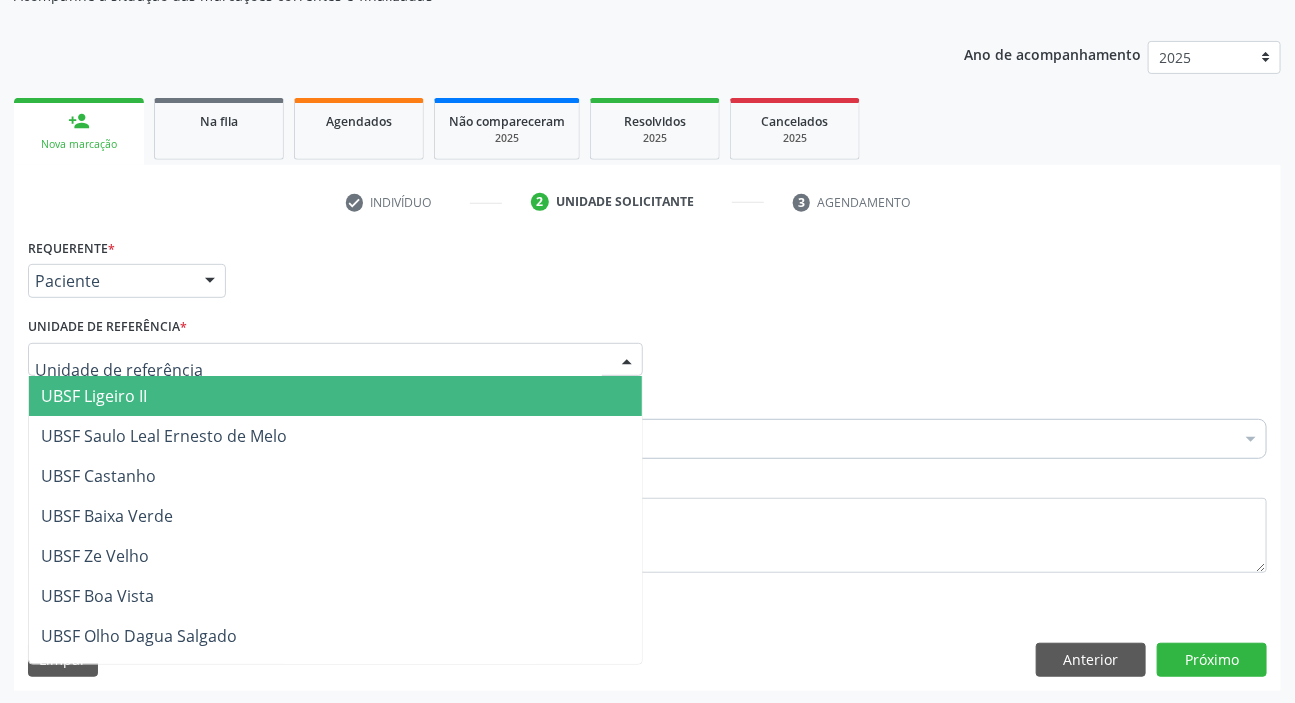 click at bounding box center (335, 360) 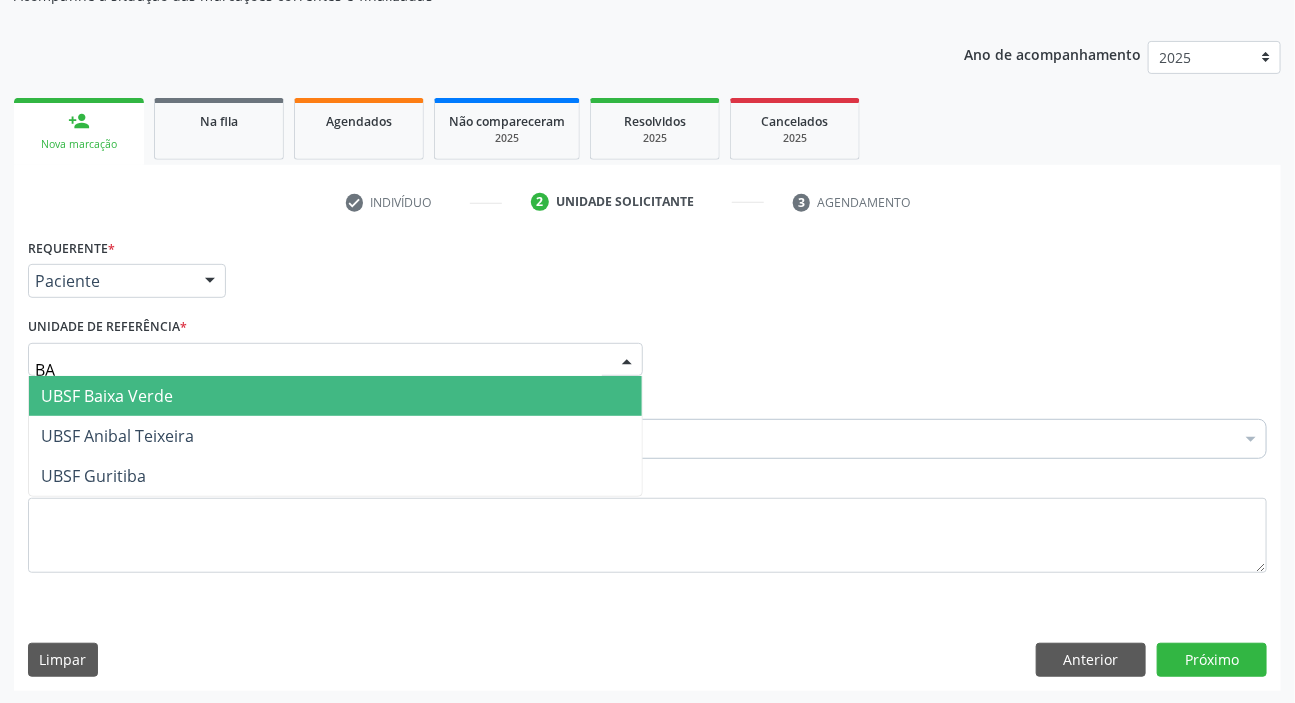 type on "BAI" 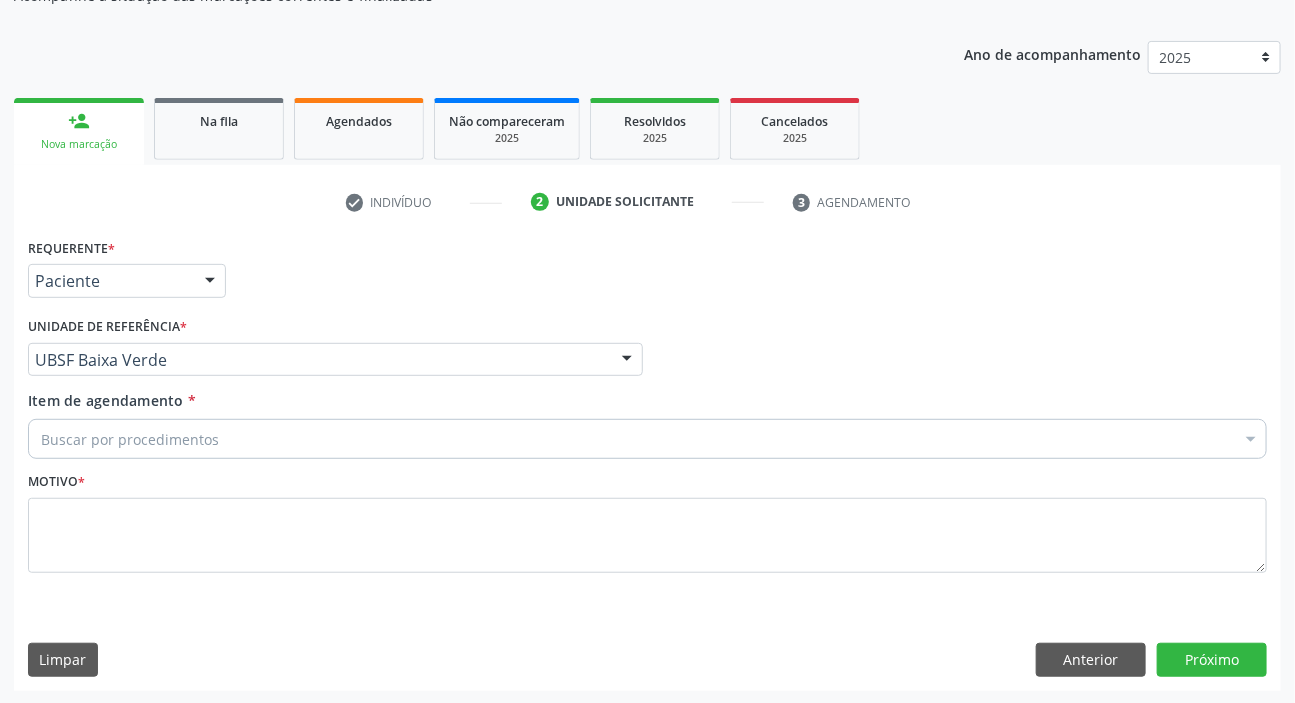 click on "Item de agendamento
*
Buscar por procedimentos
Selecionar todos
0604320140 - Abatacepte 125 Mg Injetável (Por Seringa Preenchida)
0604320124 - Abatacepte 250 Mg Injetável (Por Frasco Ampola).
0603050018 - Abciximabe
0406010013 - Abertura de Comunicacao Inter-Atrial
0406010021 - Abertura de Estenose Aortica Valvar
0406011265 - Abertura de Estenose Aortica Valvar (Criança e Adolescente)
0406010030 - Abertura de Estenose Pulmonar Valvar
0406011273 - Abertura de Estenose Pulmonar Valvar (Criança e Adolescente)
0301080011 - Abordagem Cognitiva Comportamental do Fumante (Por Atendimento / Paciente)
0307020010 - Acesso A Polpa Dentaria e Medicacao (Por Dente)
0604660030 - Acetazolamida 250 Mg (Por Comprimido)
0202010783 - Acidez Titulável no Leite Humano (Dornic)" at bounding box center [647, 421] 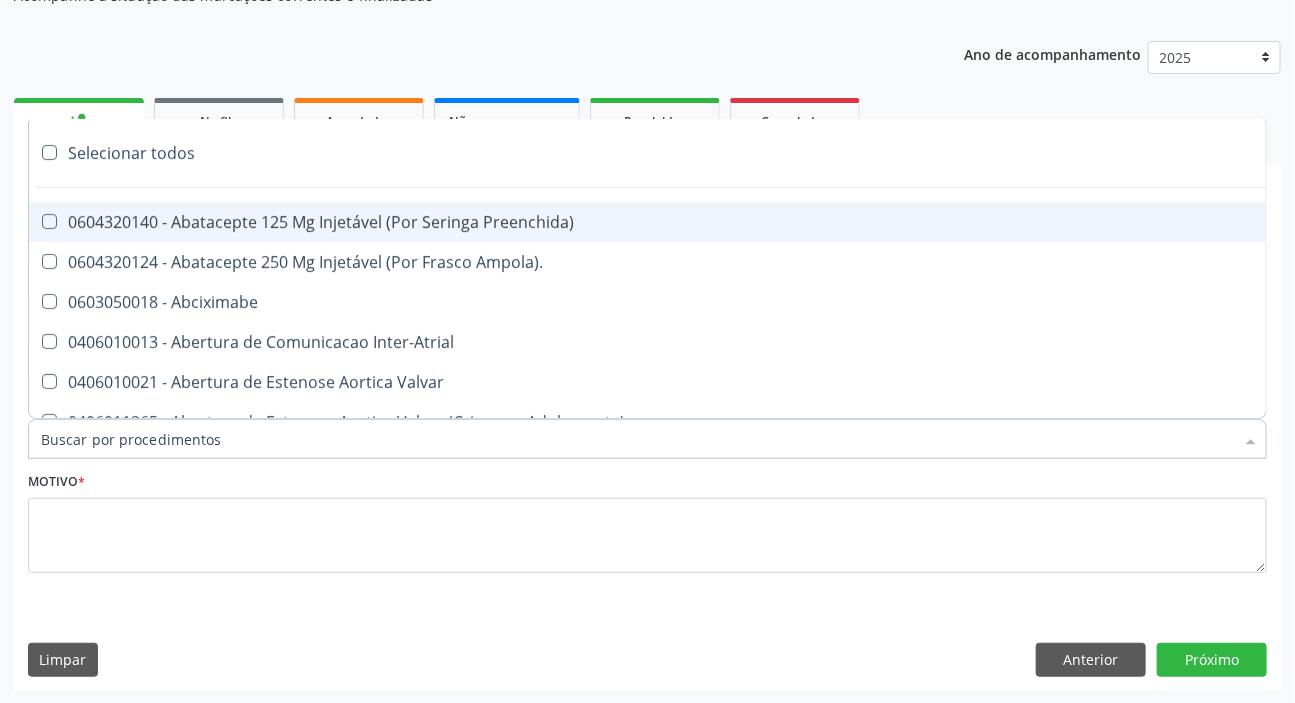 paste on "NEUROCIRURGIÃO" 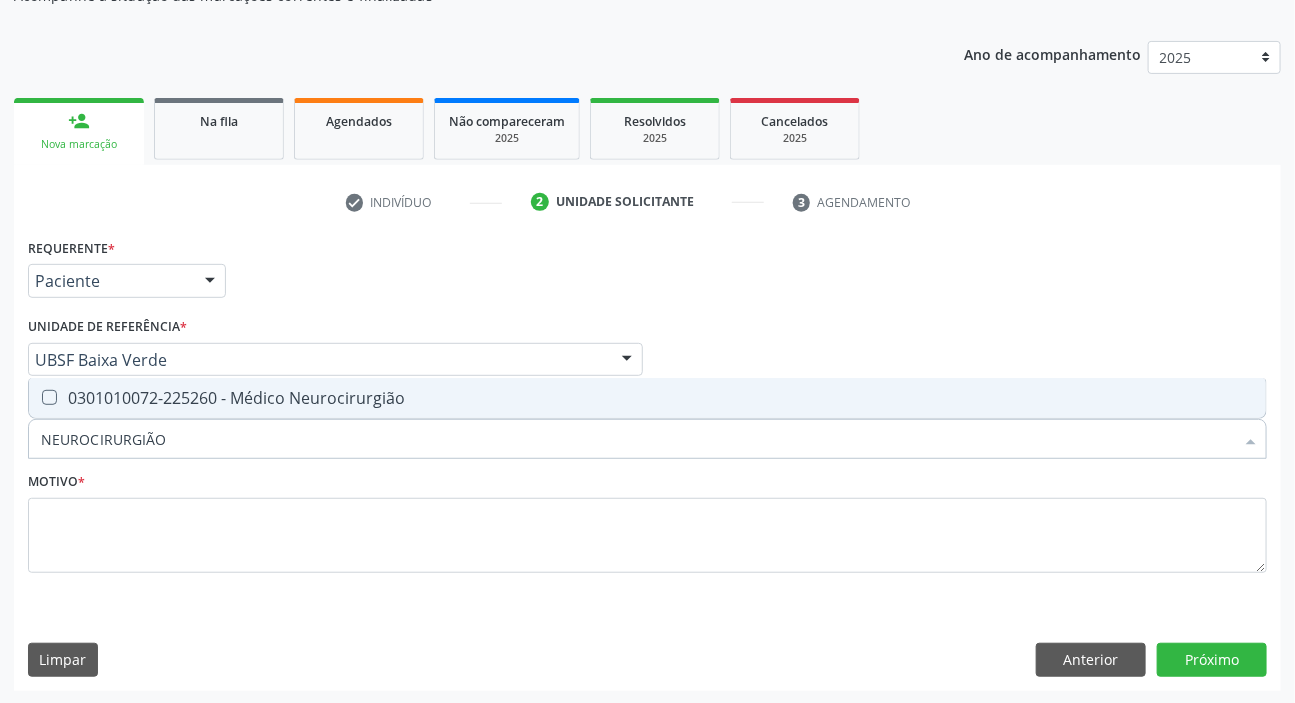 click on "0301010072-225260 - Médico Neurocirurgião" at bounding box center (647, 398) 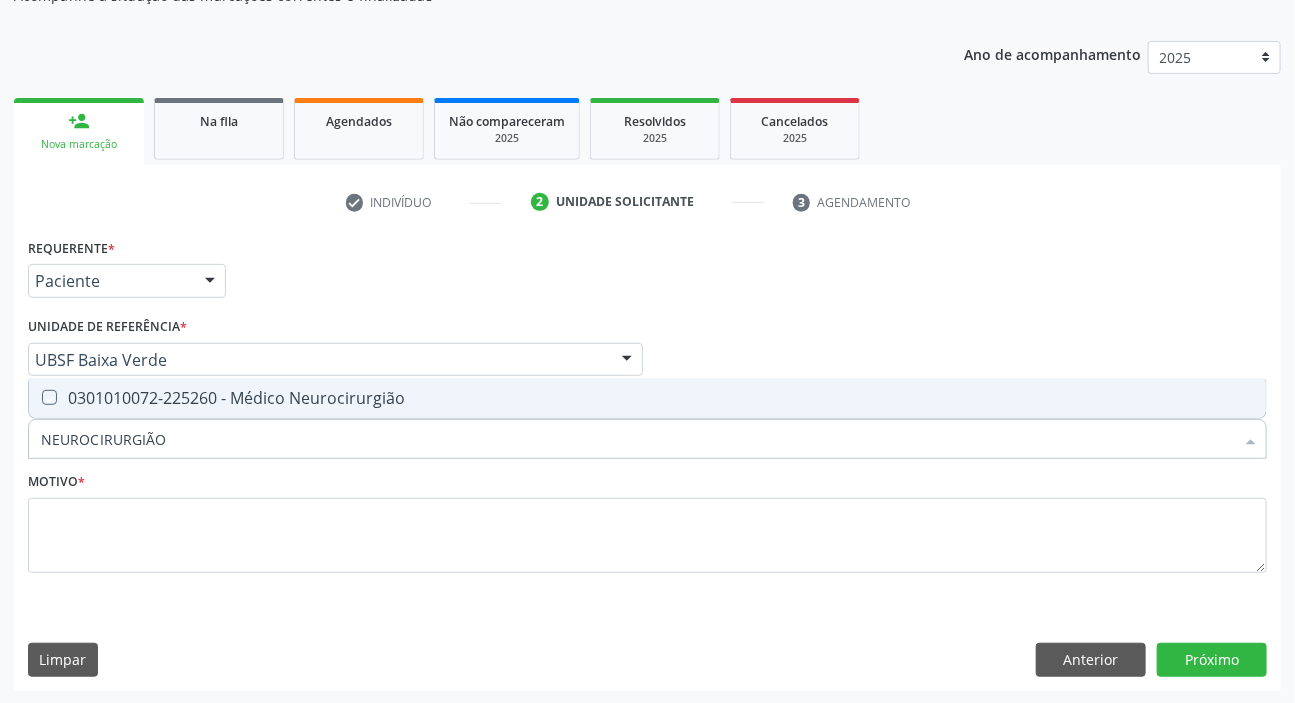 checkbox on "true" 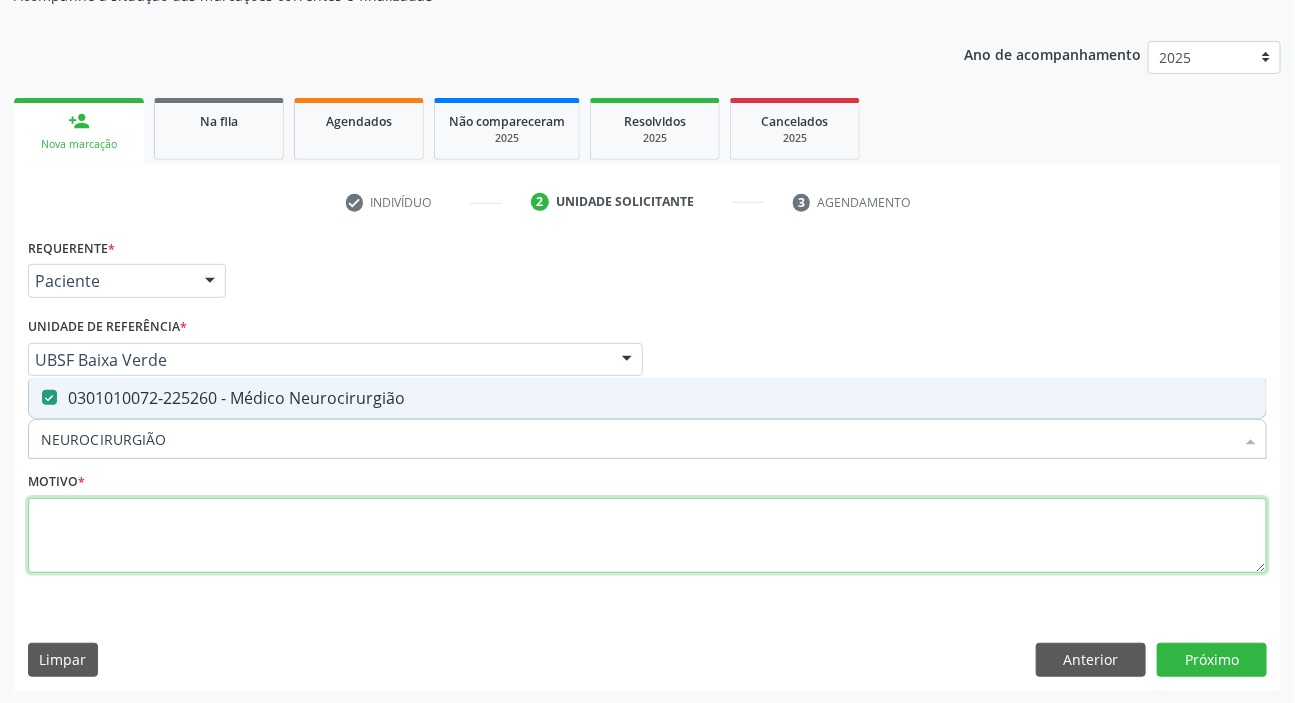 click at bounding box center (647, 536) 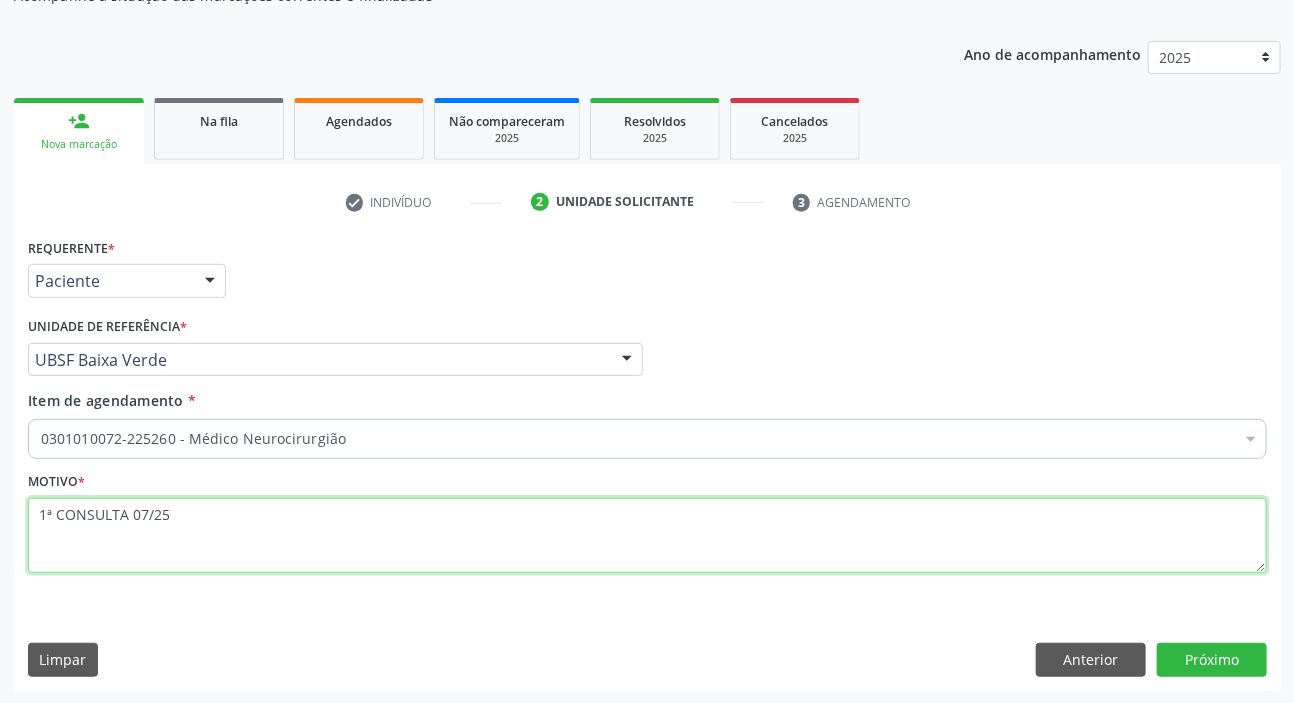 click on "1ª CONSULTA 07/25" at bounding box center (647, 536) 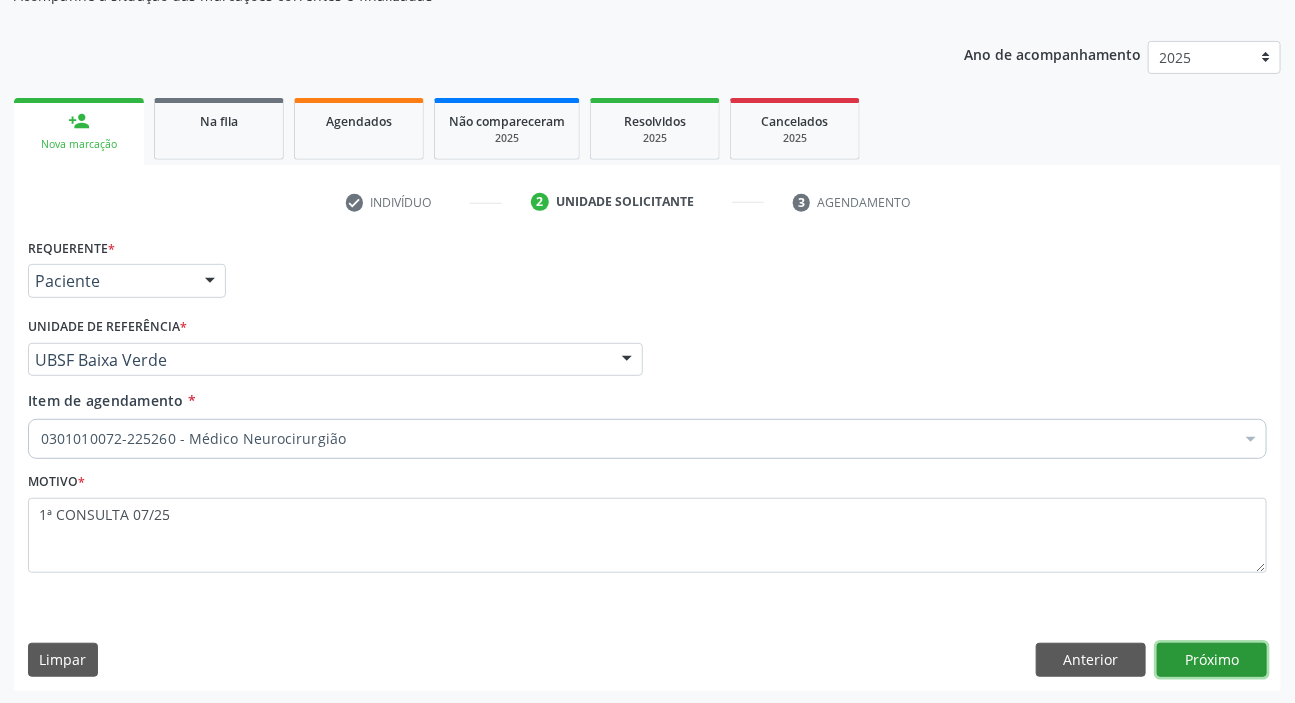 drag, startPoint x: 1164, startPoint y: 650, endPoint x: 1032, endPoint y: 701, distance: 141.50972 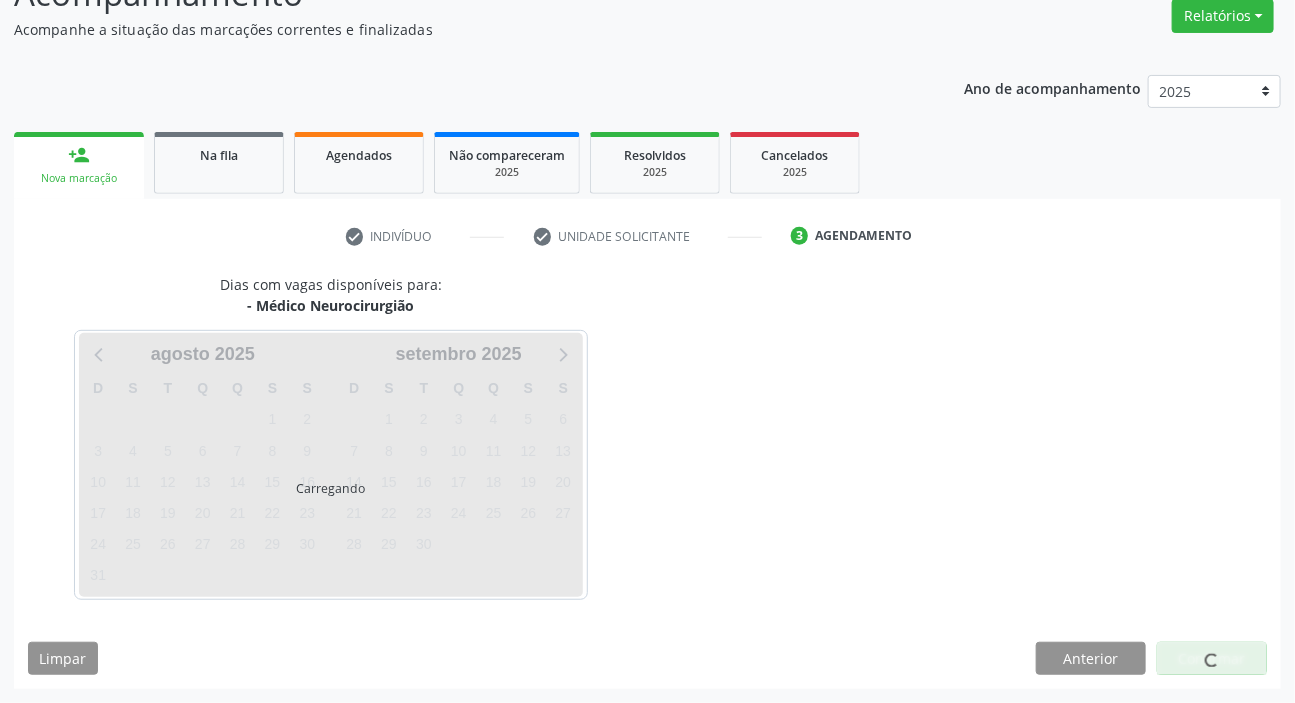 scroll, scrollTop: 166, scrollLeft: 0, axis: vertical 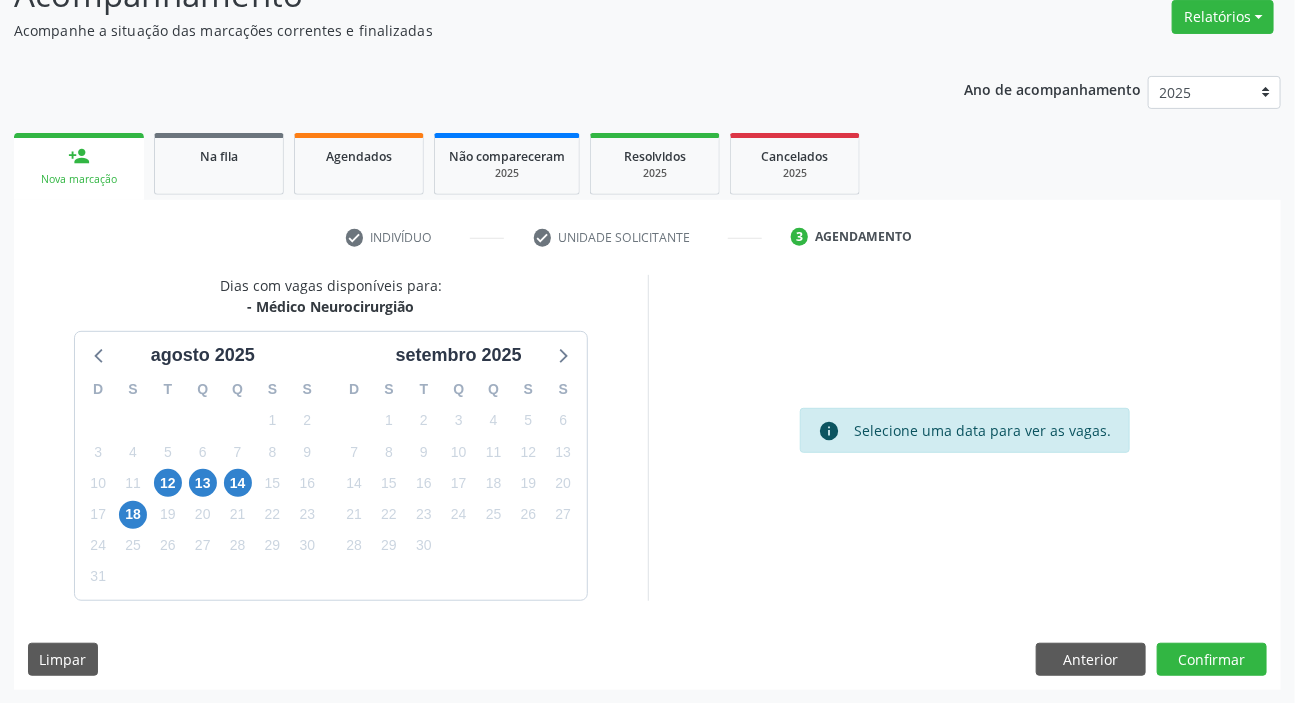 click on "29" at bounding box center (389, 545) 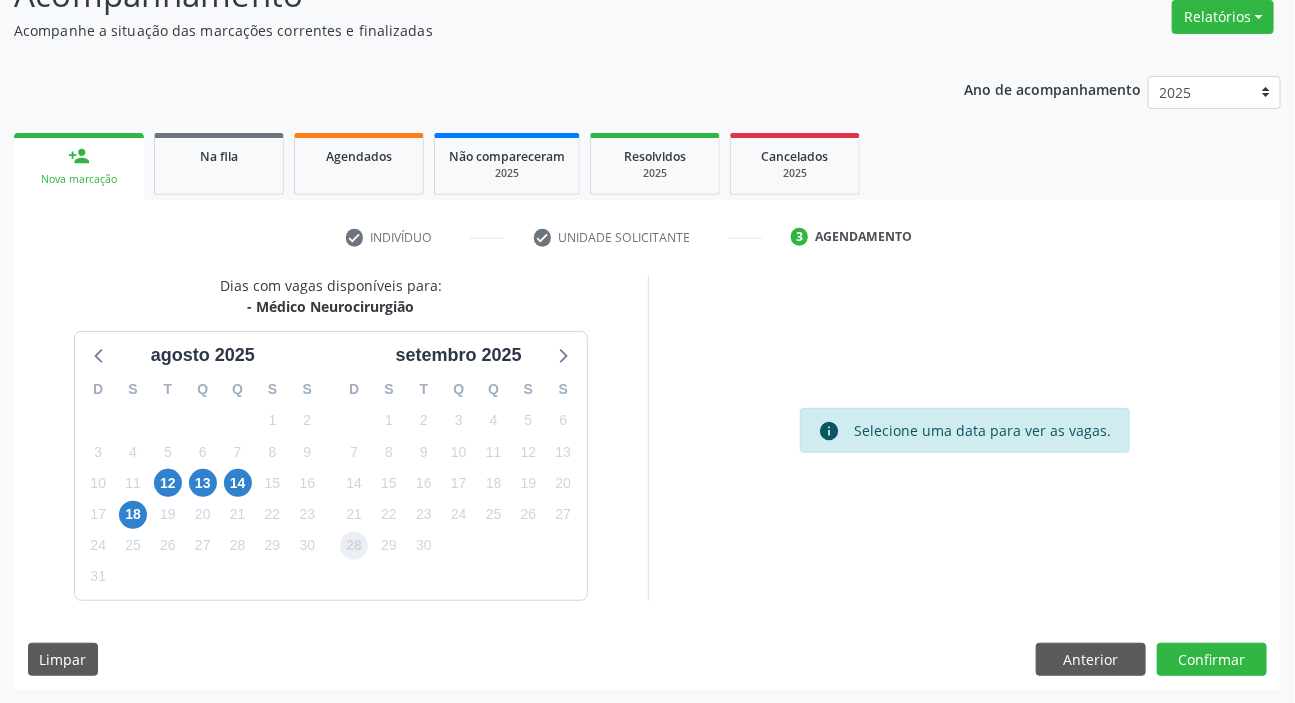 click on "28" at bounding box center (354, 546) 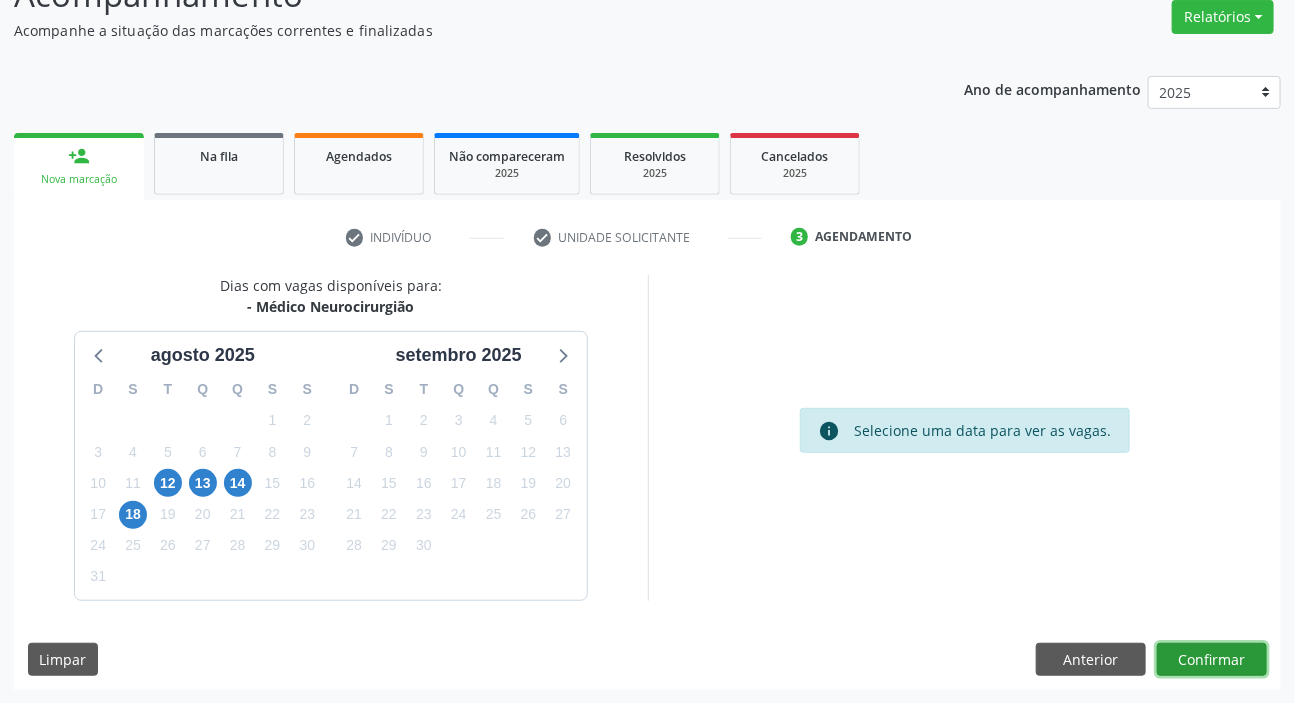 click on "Confirmar" at bounding box center [1212, 660] 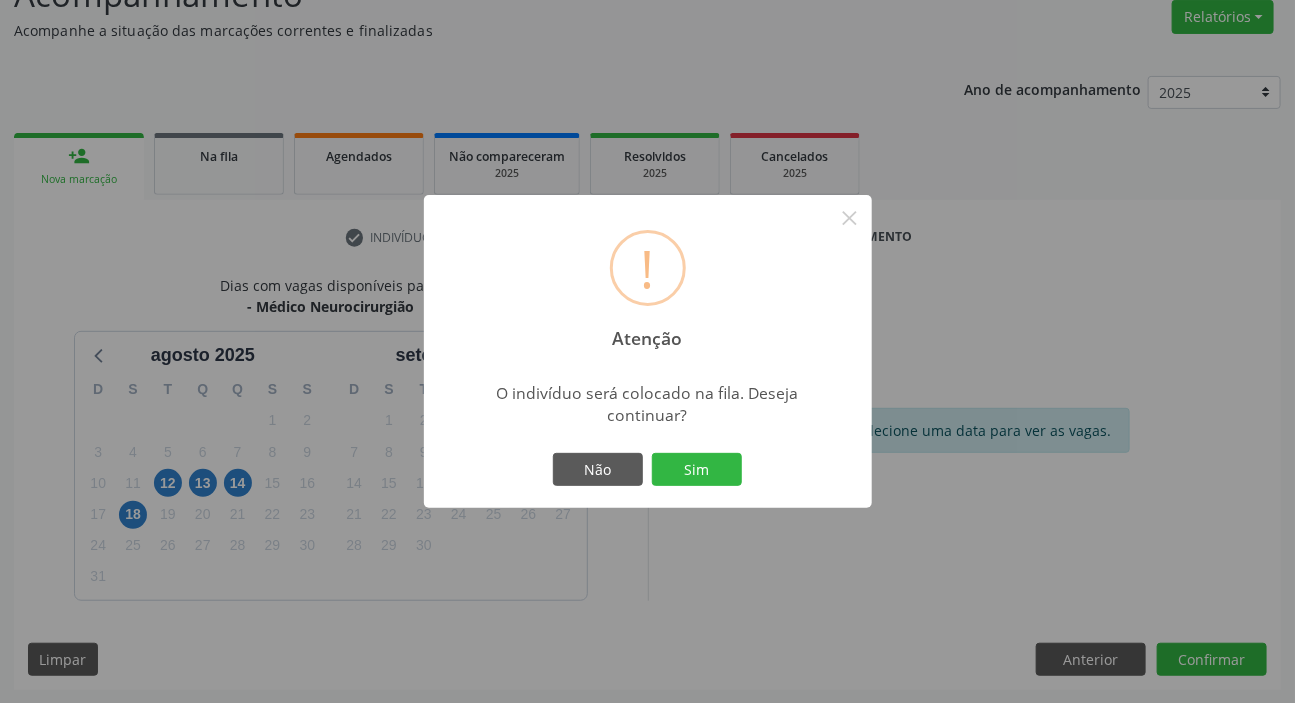 type 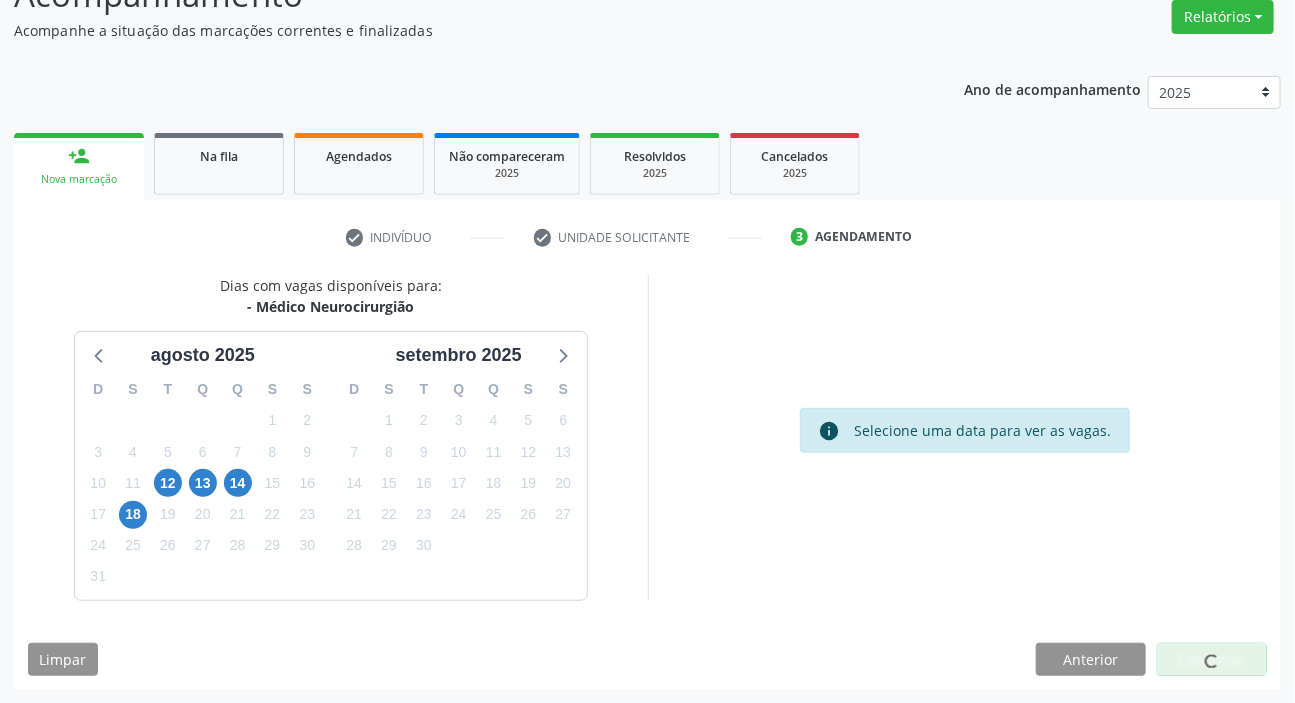 scroll, scrollTop: 0, scrollLeft: 0, axis: both 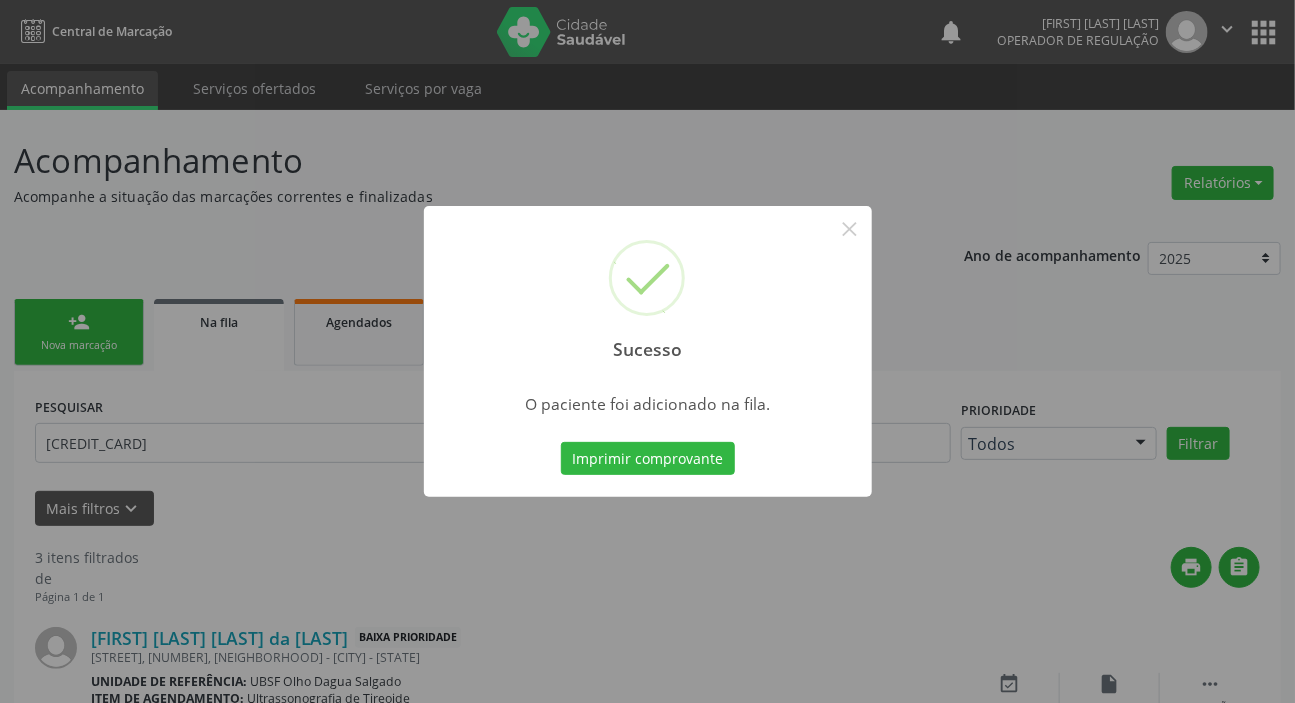 type 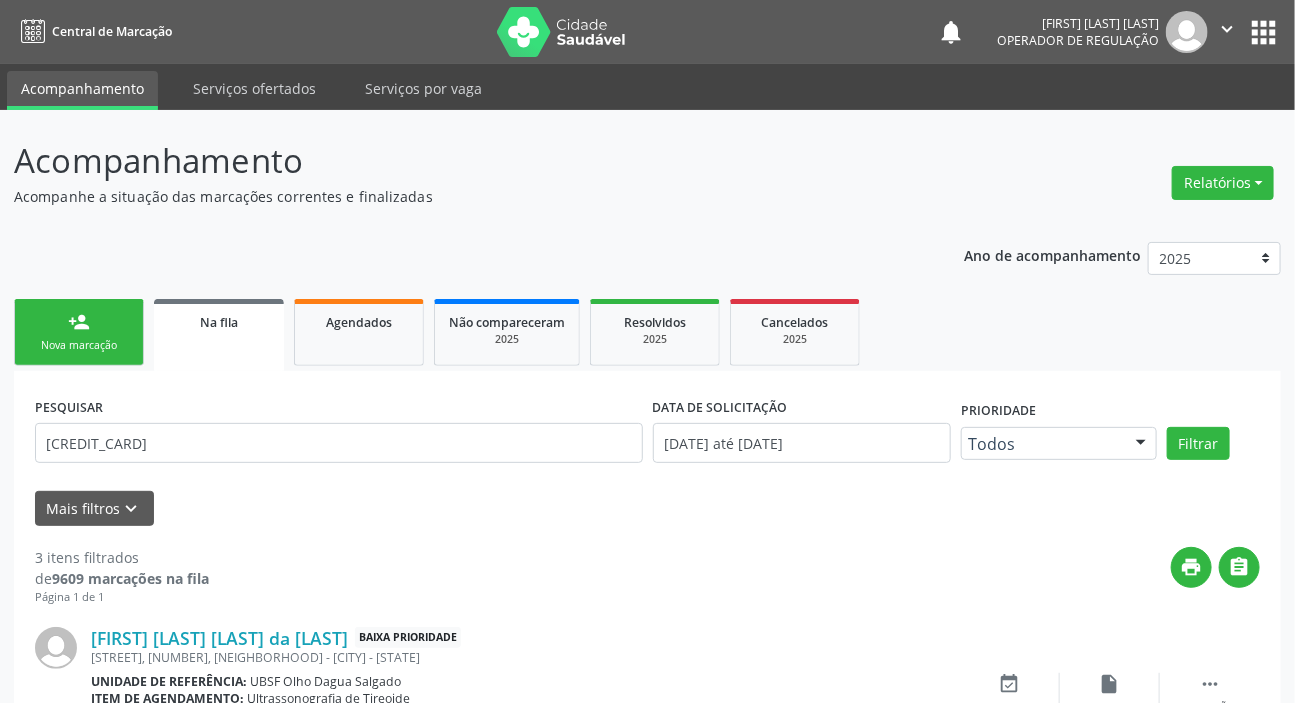 click on "Nova marcação" at bounding box center [79, 345] 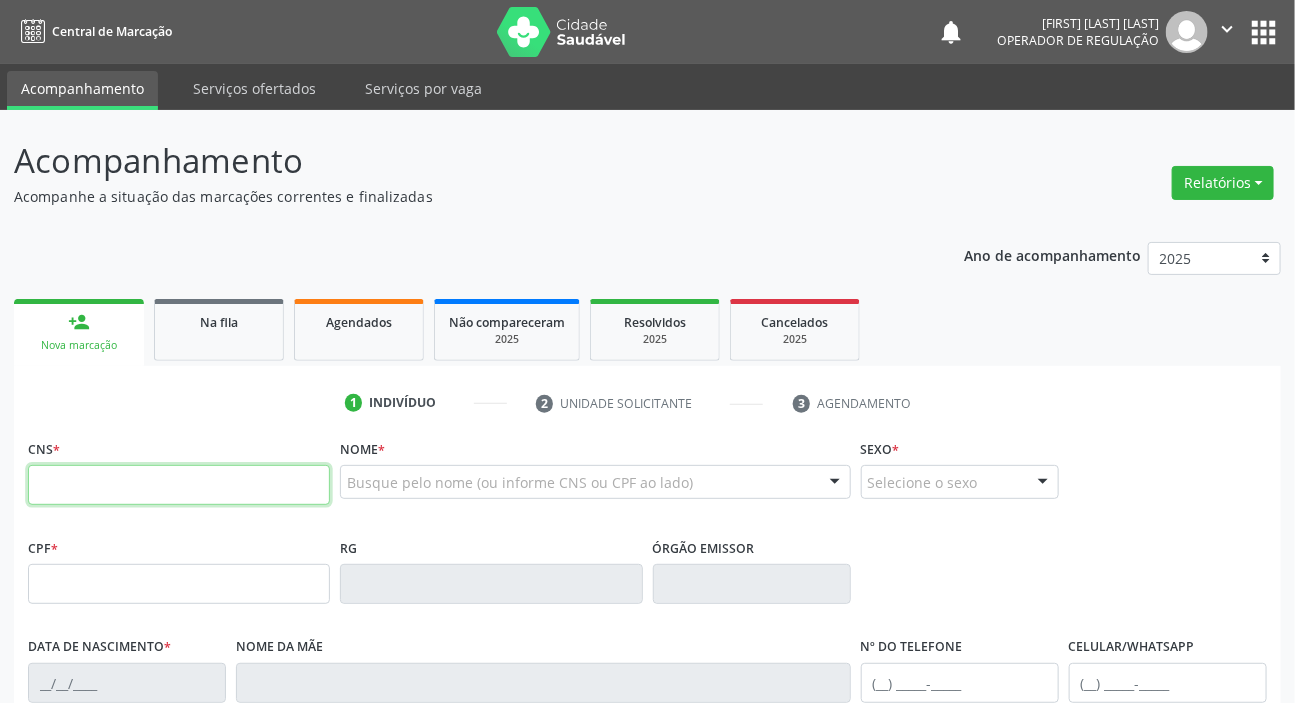 click at bounding box center [179, 485] 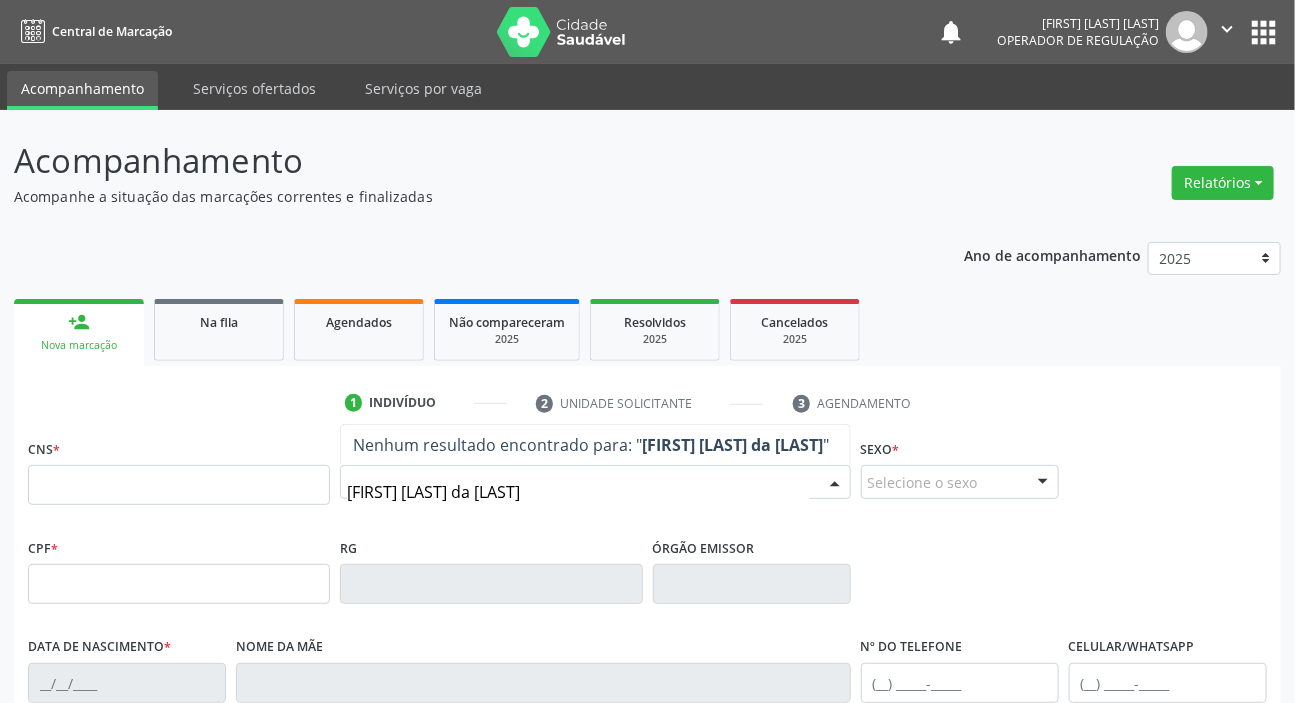 type on "[FIRST] [LAST] da [LAST]" 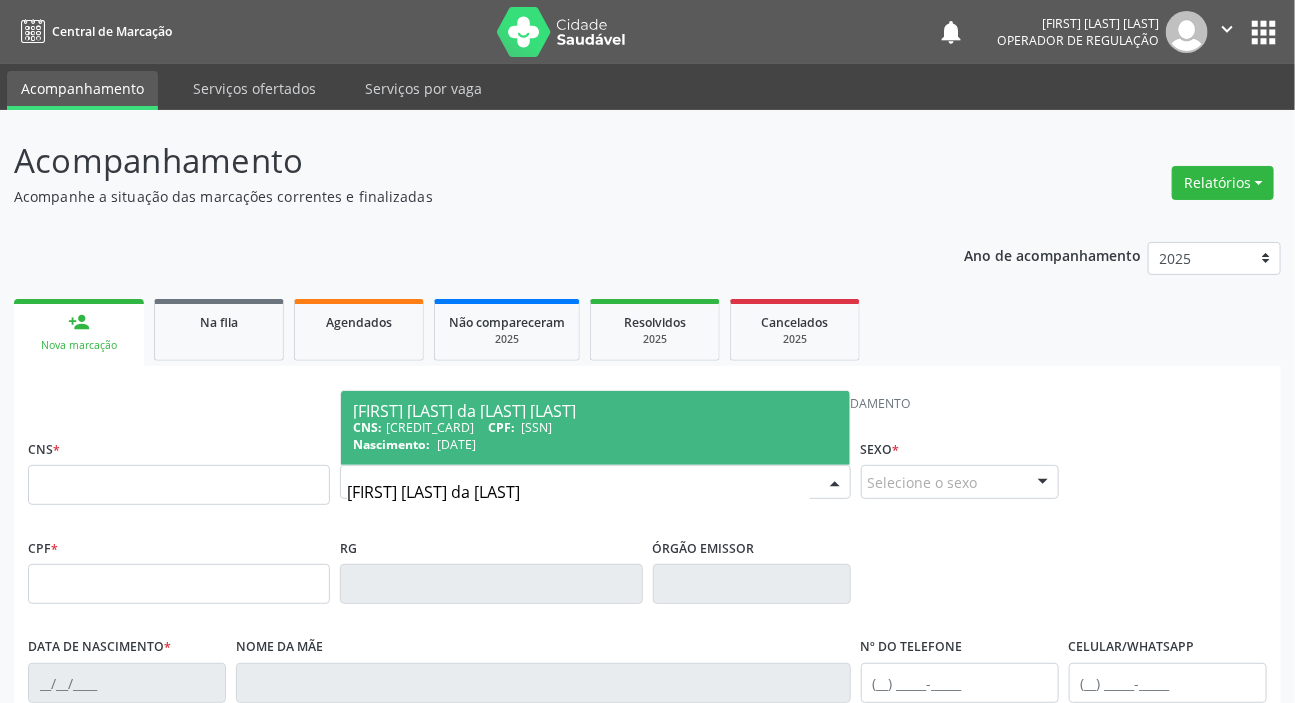 click on "CNS:
[CREDIT_CARD]
CPF:
[SSN]" at bounding box center (595, 427) 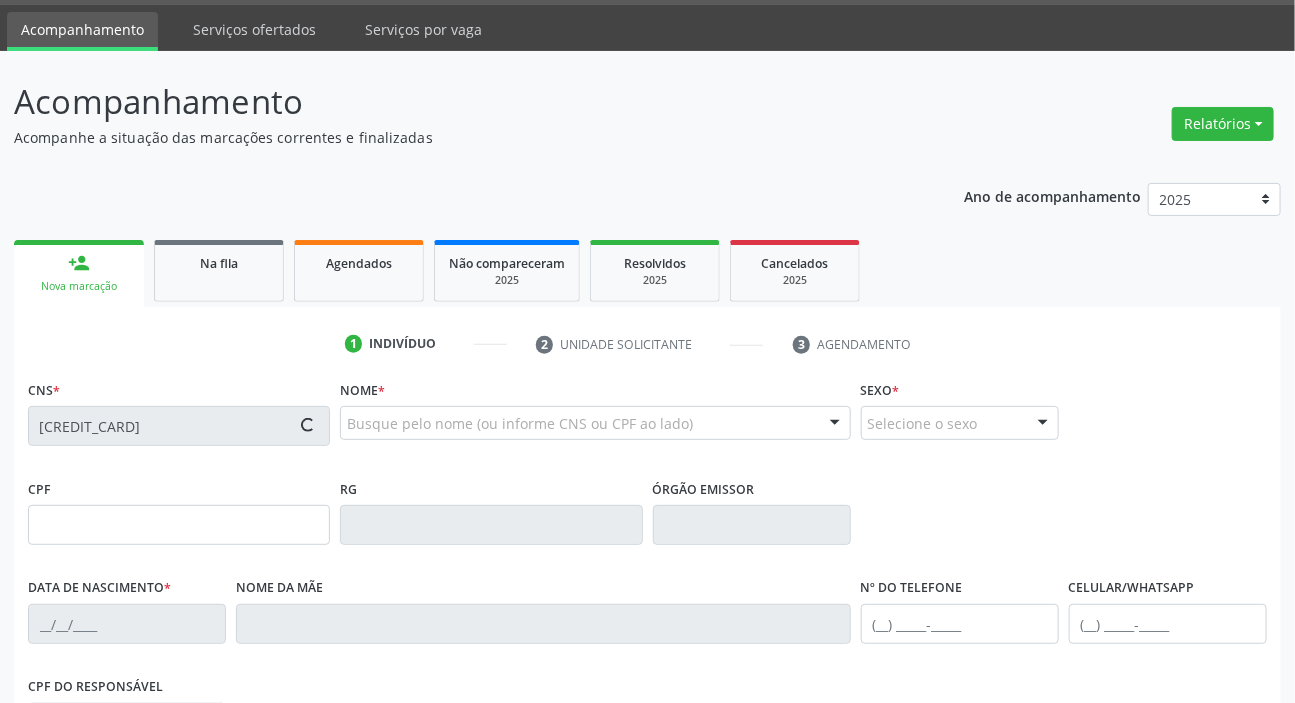 scroll, scrollTop: 90, scrollLeft: 0, axis: vertical 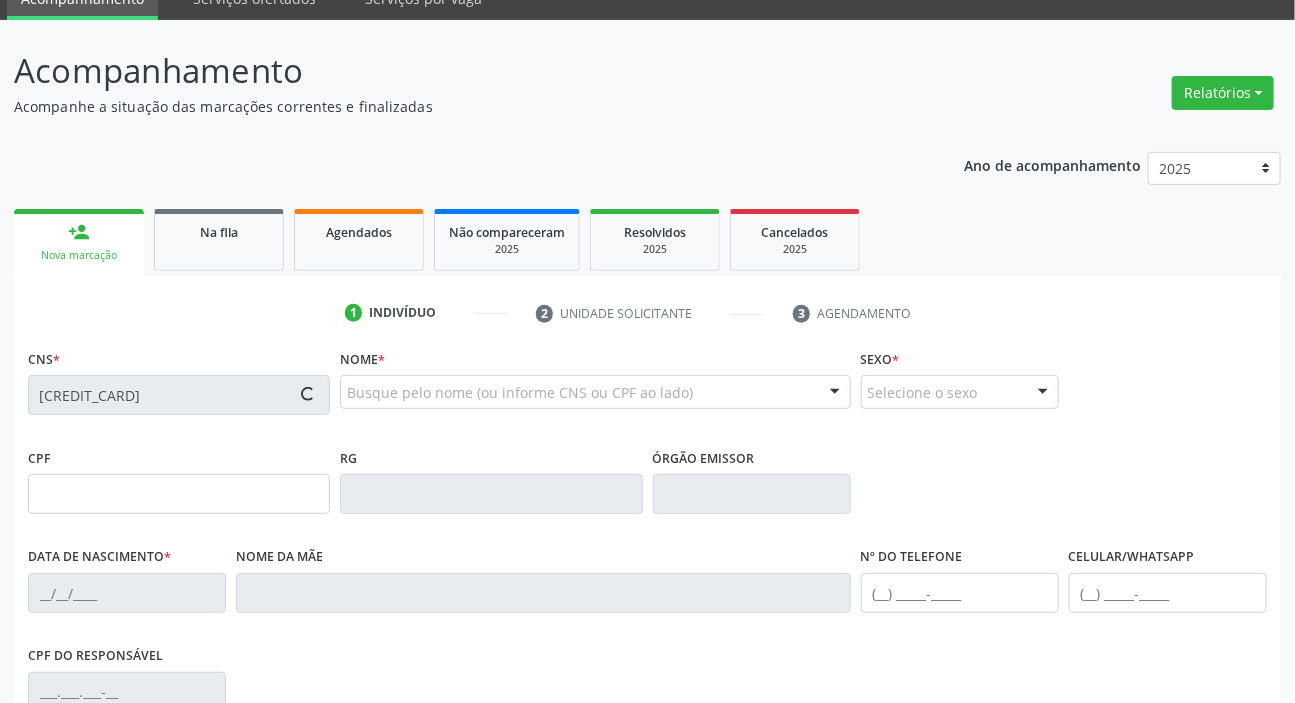 type on "[SSN]" 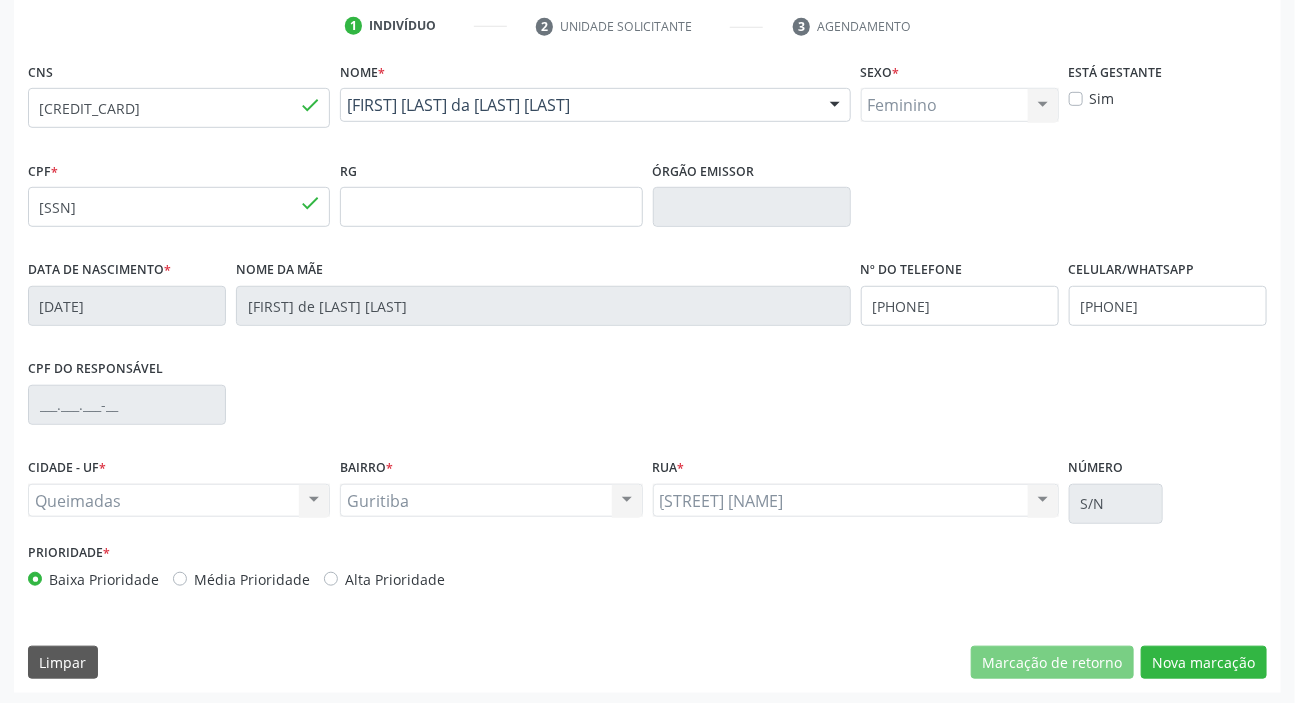 scroll, scrollTop: 380, scrollLeft: 0, axis: vertical 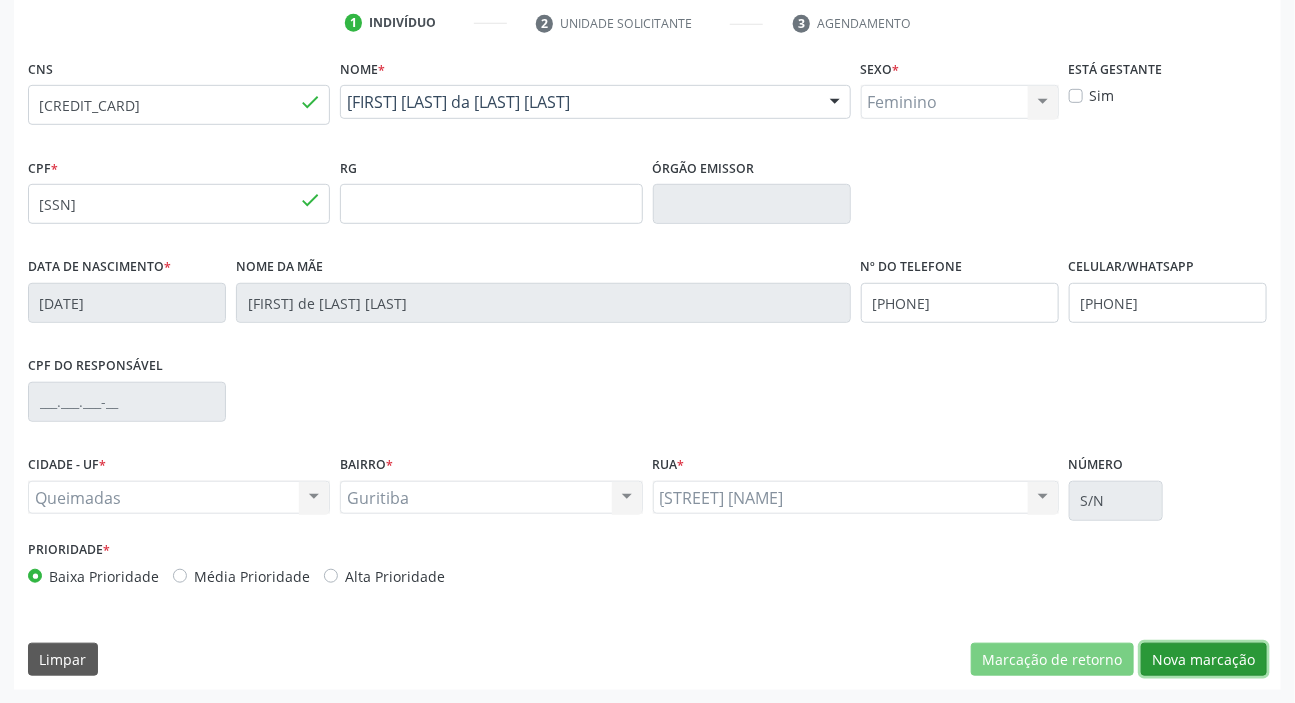 click on "Nova marcação" at bounding box center [1204, 660] 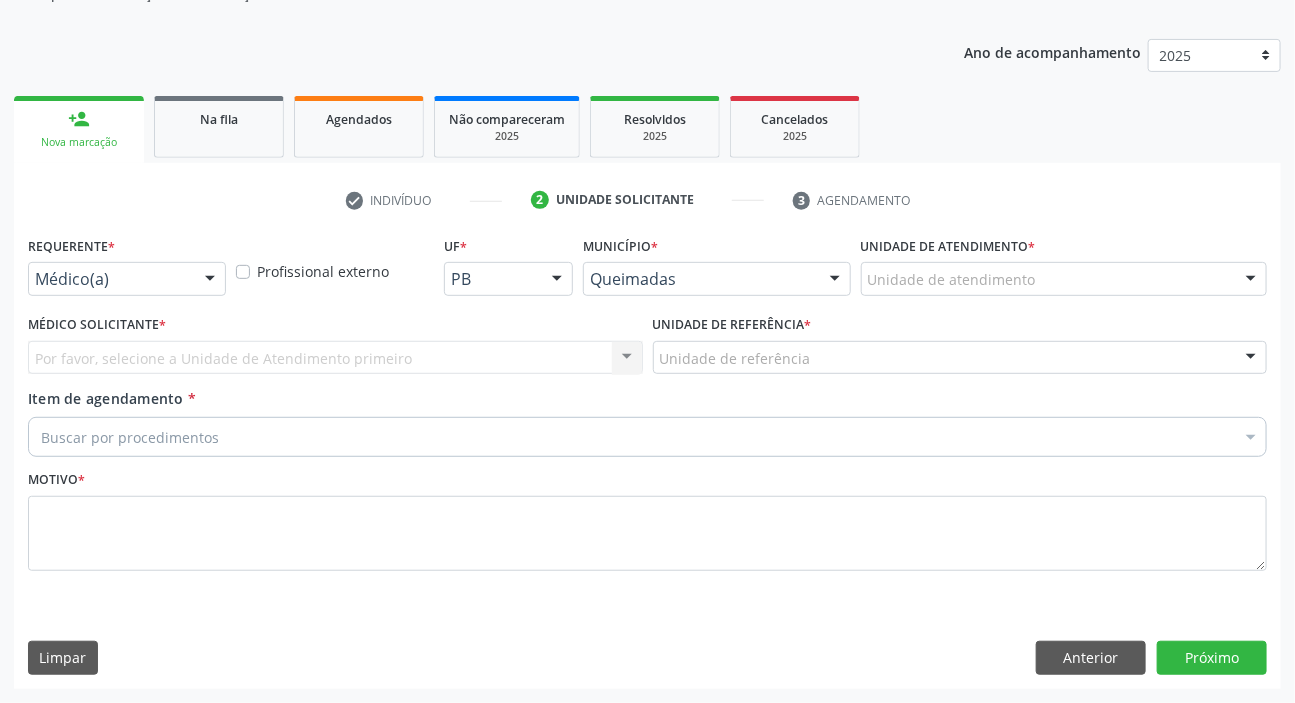 scroll, scrollTop: 201, scrollLeft: 0, axis: vertical 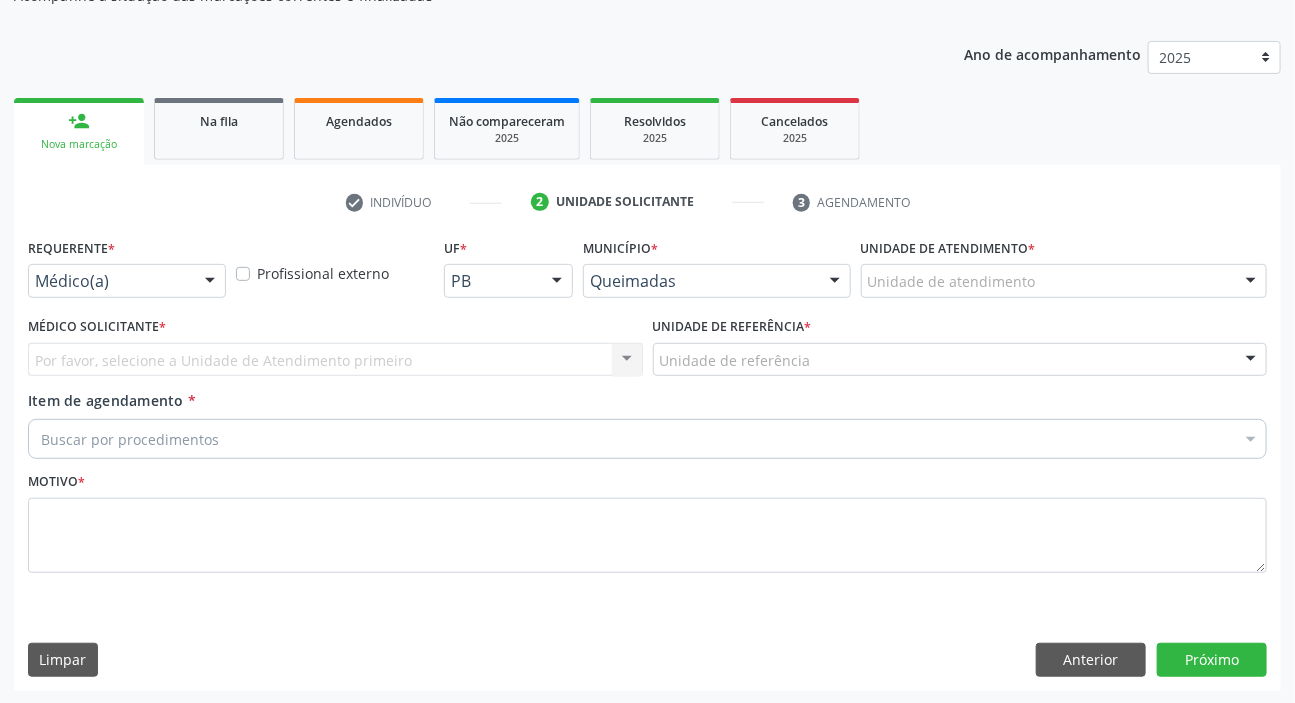 drag, startPoint x: 68, startPoint y: 278, endPoint x: 88, endPoint y: 348, distance: 72.8011 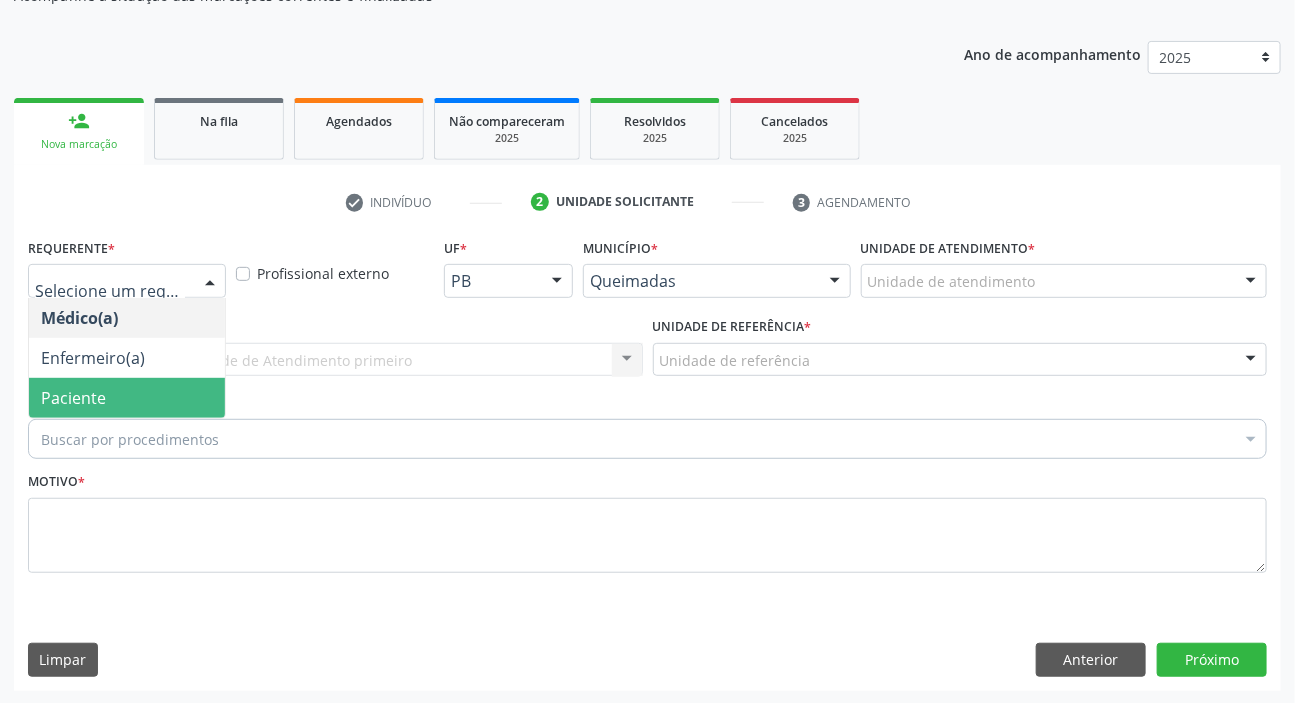 click on "Paciente" at bounding box center [127, 398] 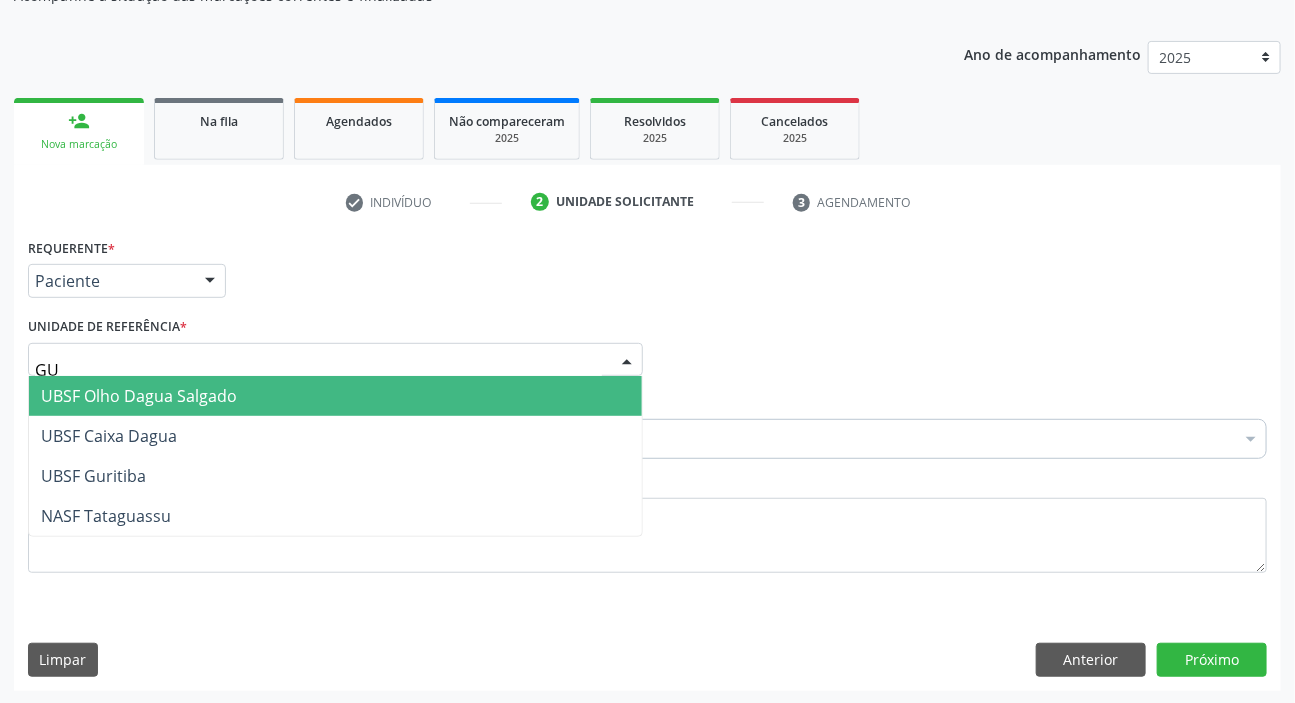type on "GUR" 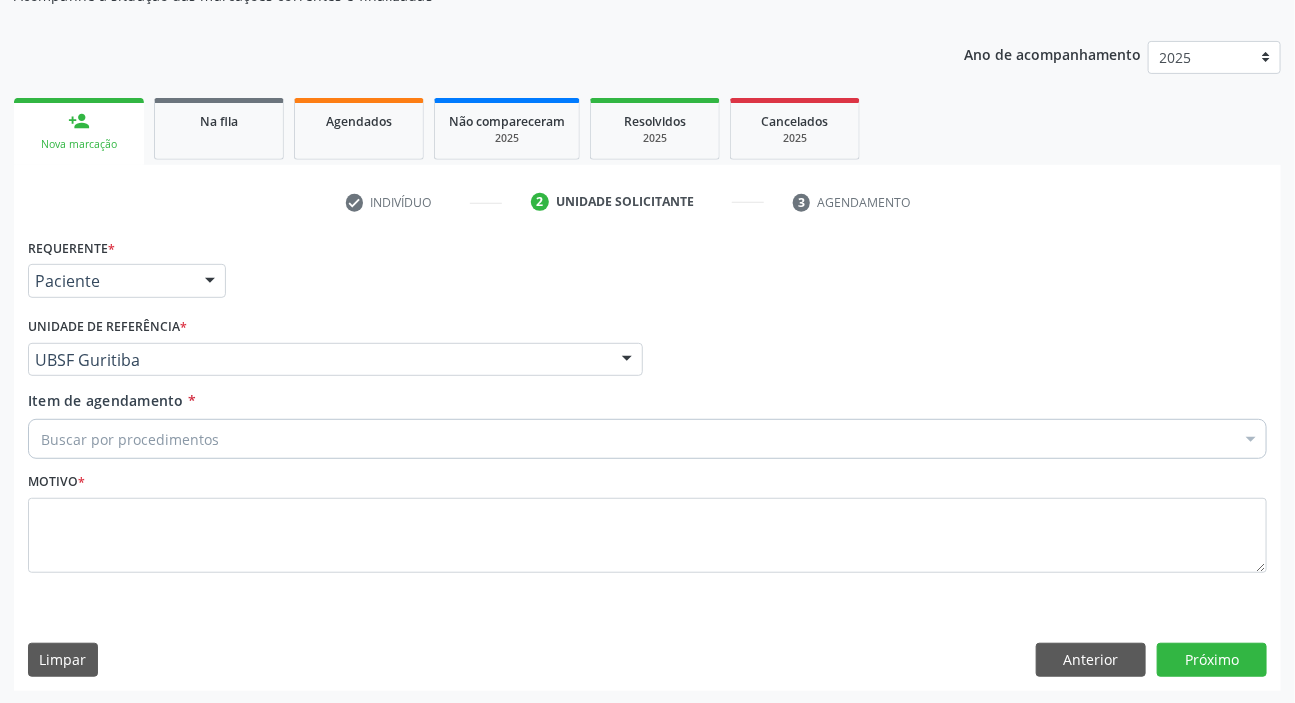 click on "Buscar por procedimentos" at bounding box center (647, 439) 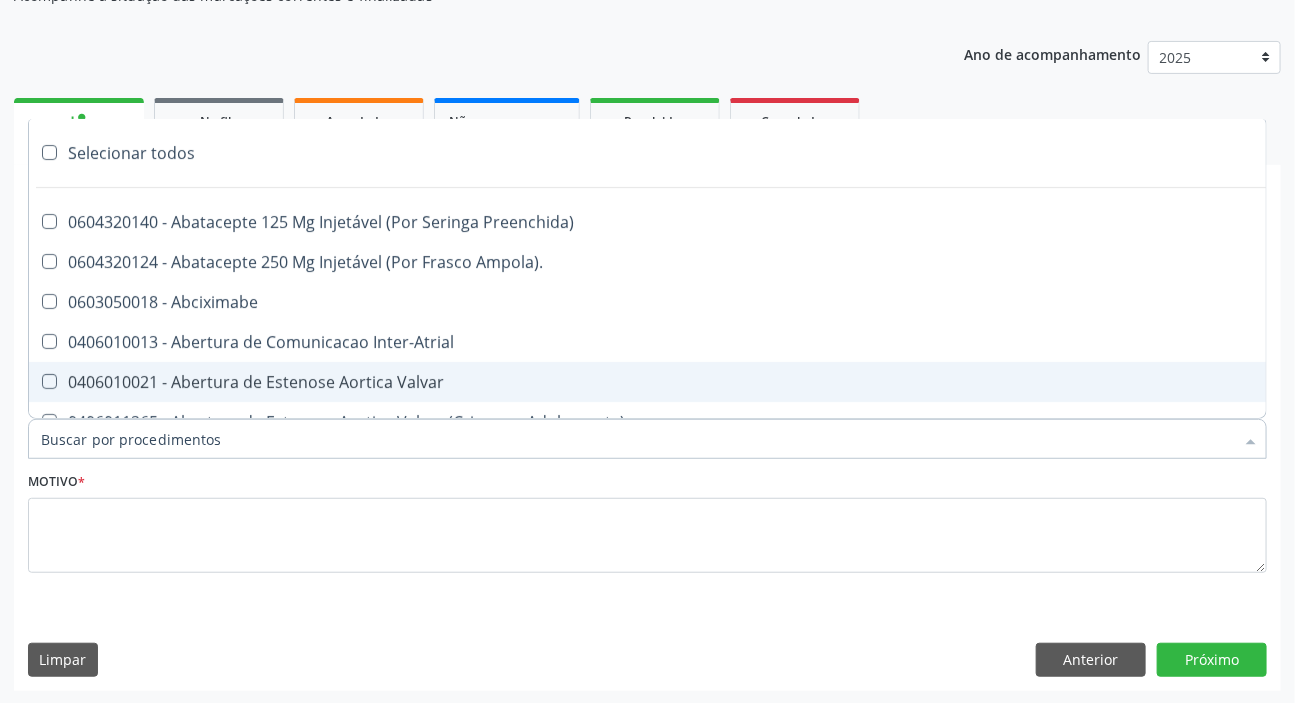 paste on "NEUROCIRURGIÃO" 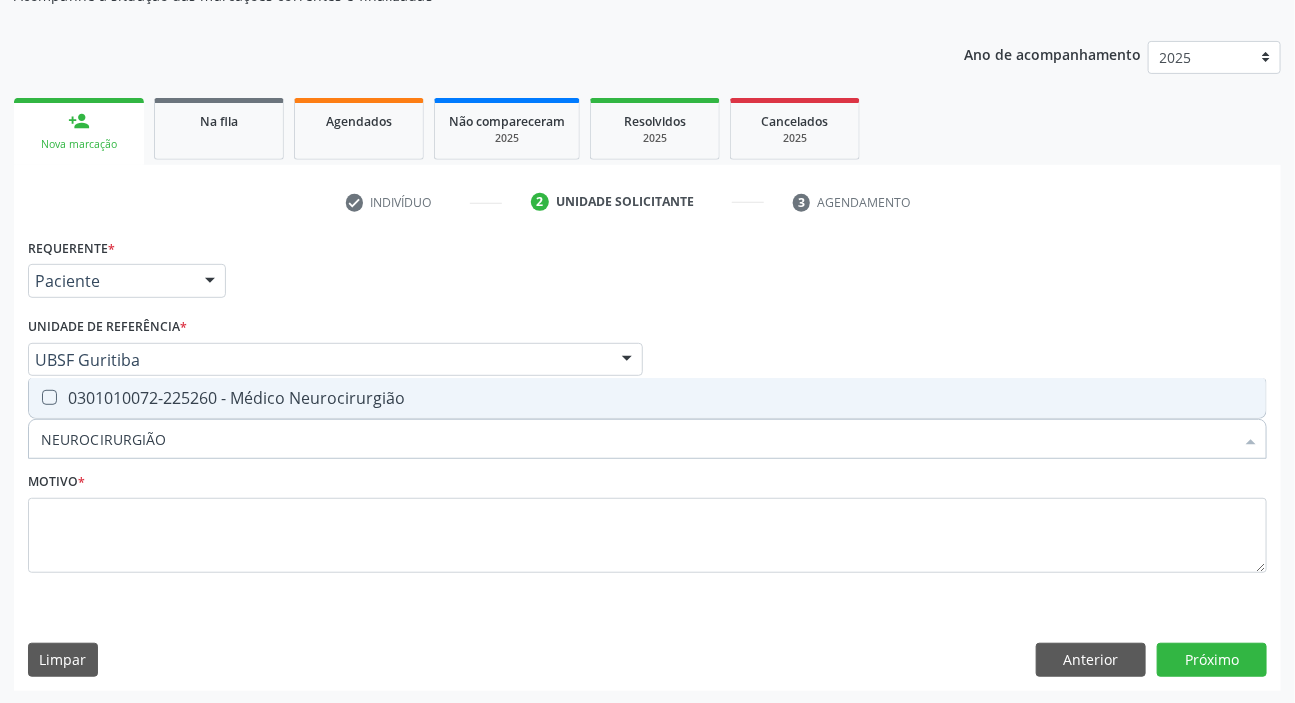 click on "0301010072-225260 - Médico Neurocirurgião" at bounding box center (647, 398) 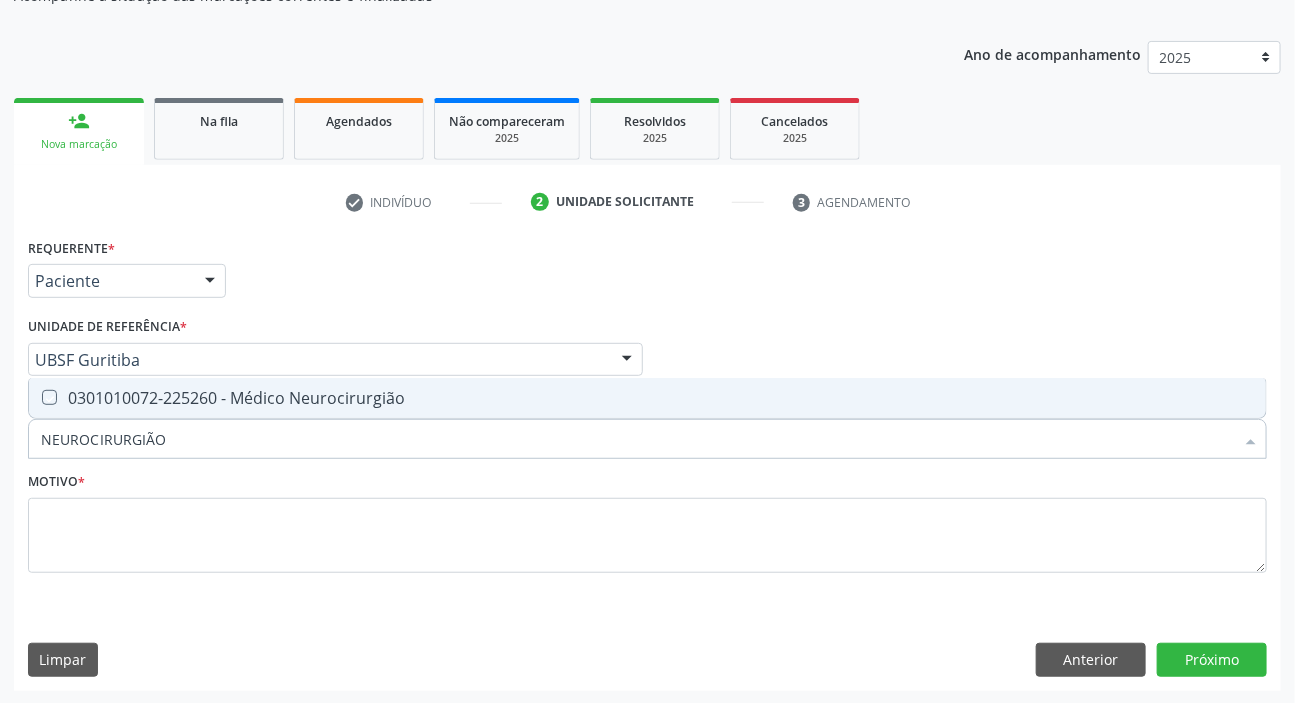 checkbox on "true" 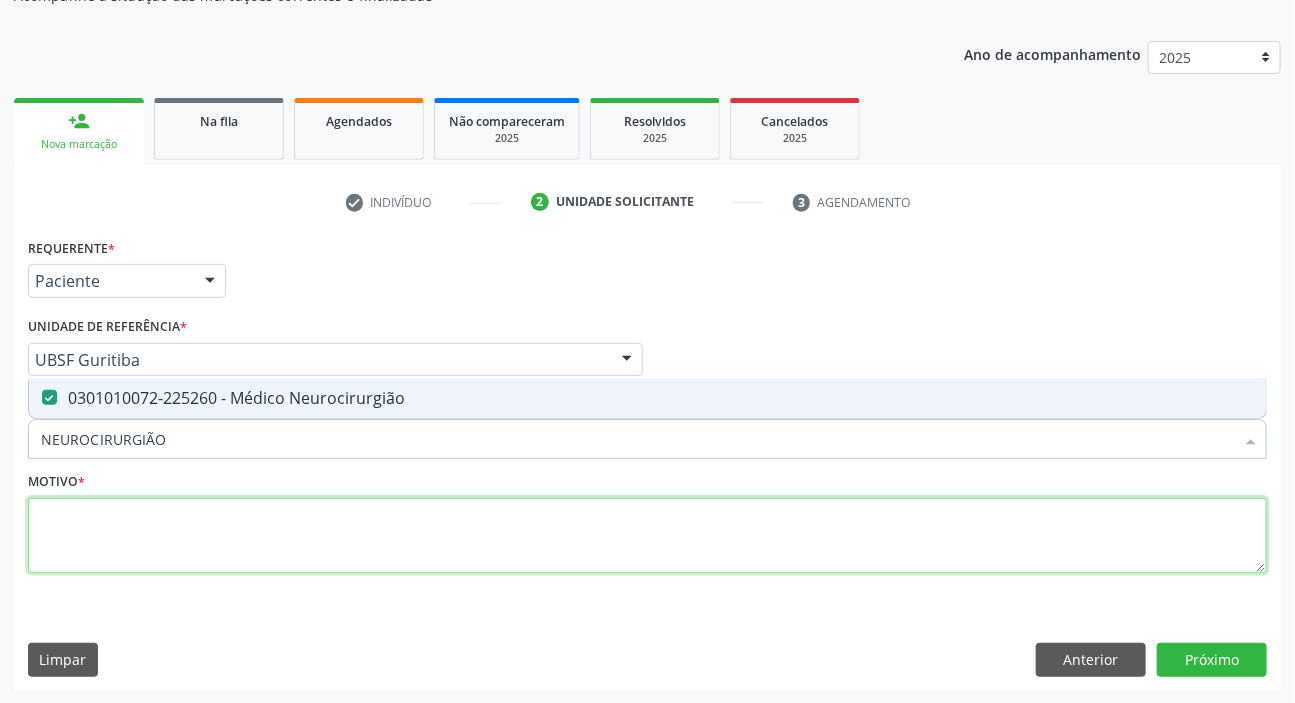 drag, startPoint x: 356, startPoint y: 515, endPoint x: 713, endPoint y: 634, distance: 376.31104 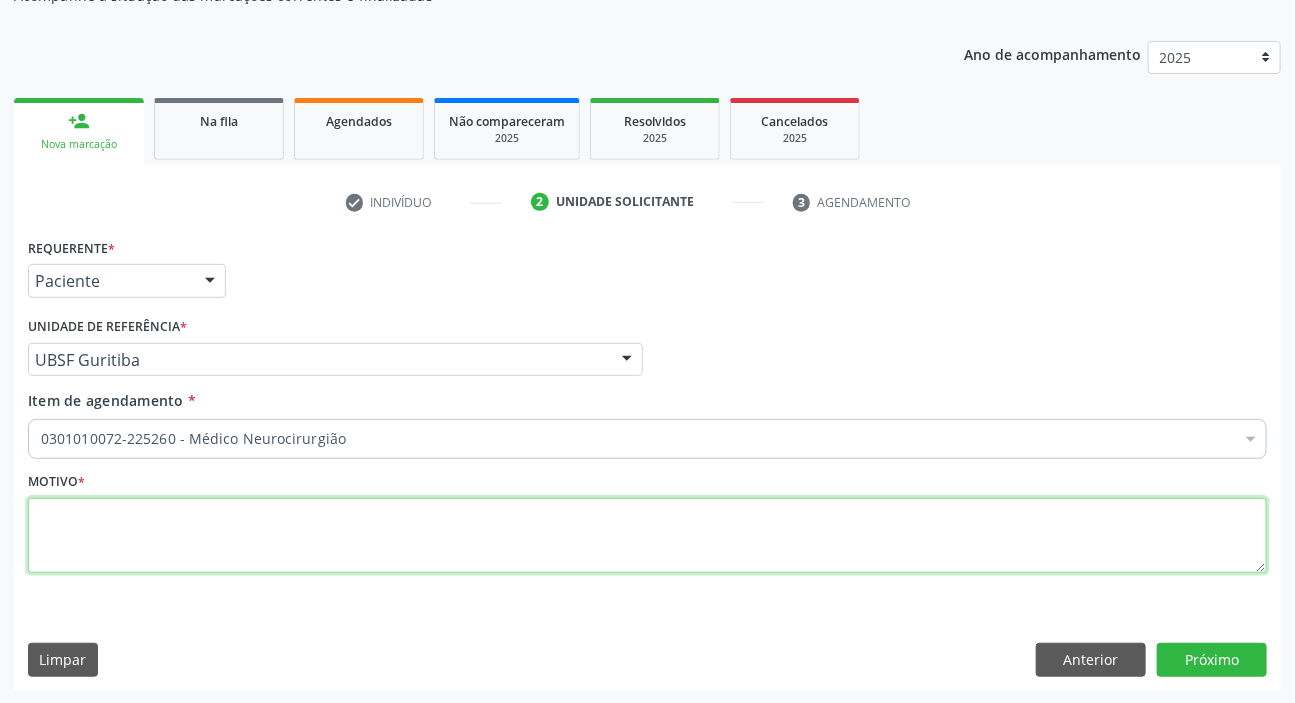 click at bounding box center [647, 536] 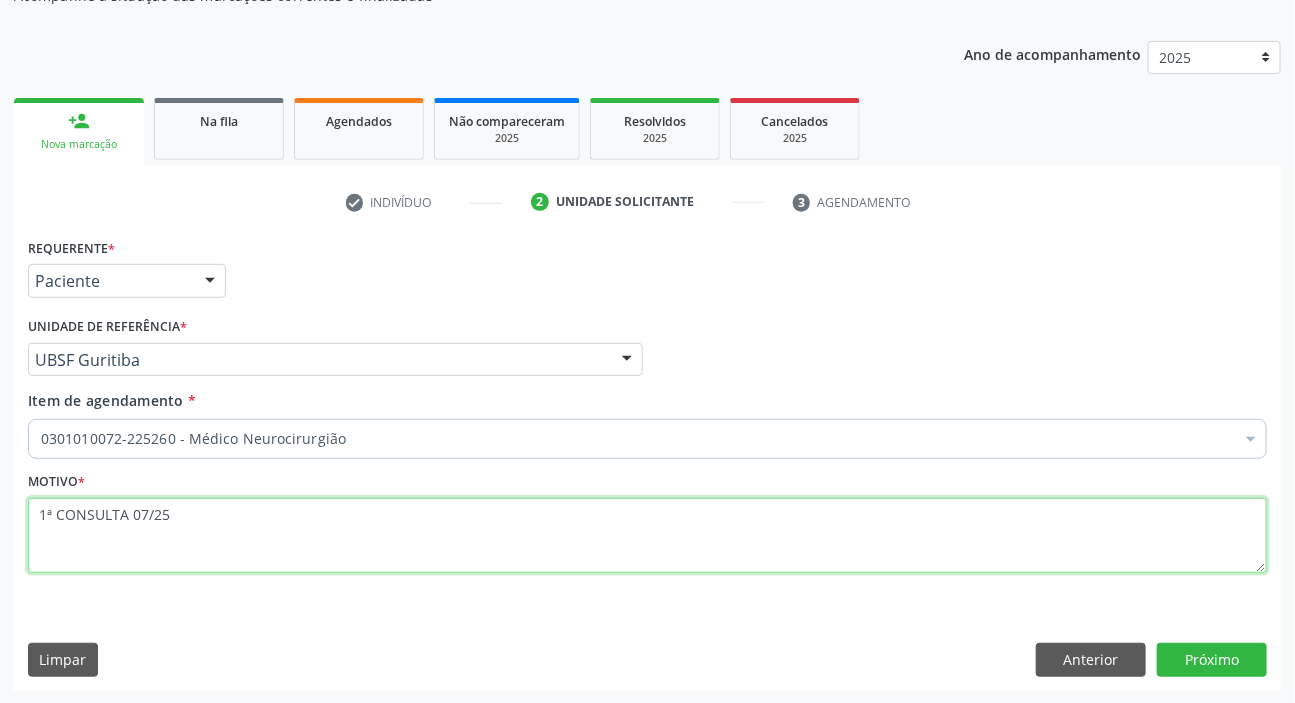 click on "1ª CONSULTA 07/25" at bounding box center [647, 536] 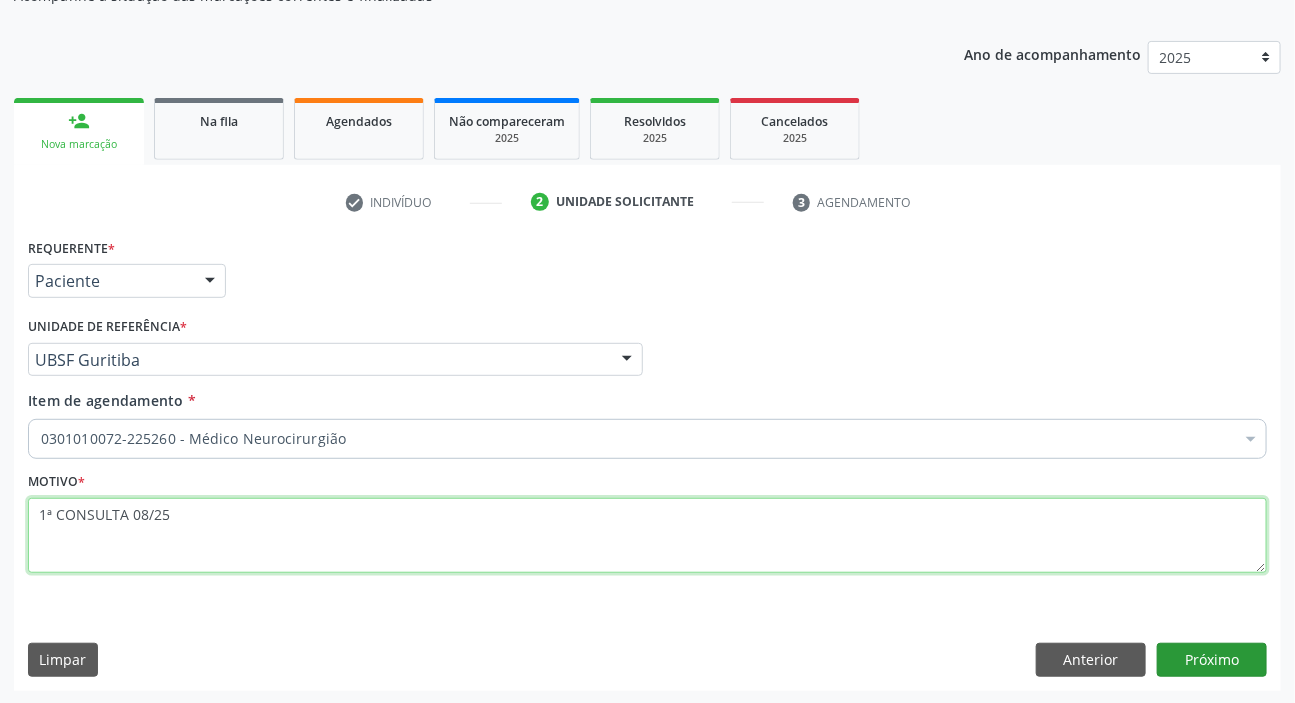 type on "1ª CONSULTA 08/25" 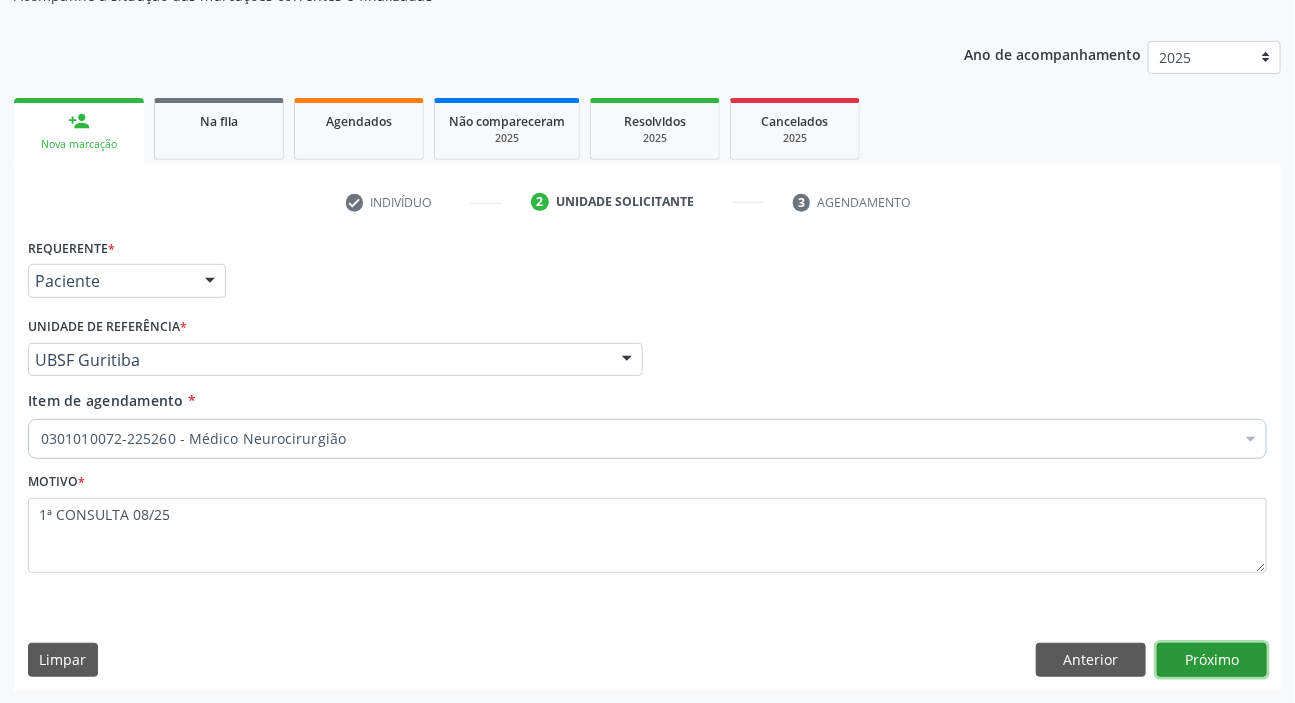 click on "Próximo" at bounding box center (1212, 660) 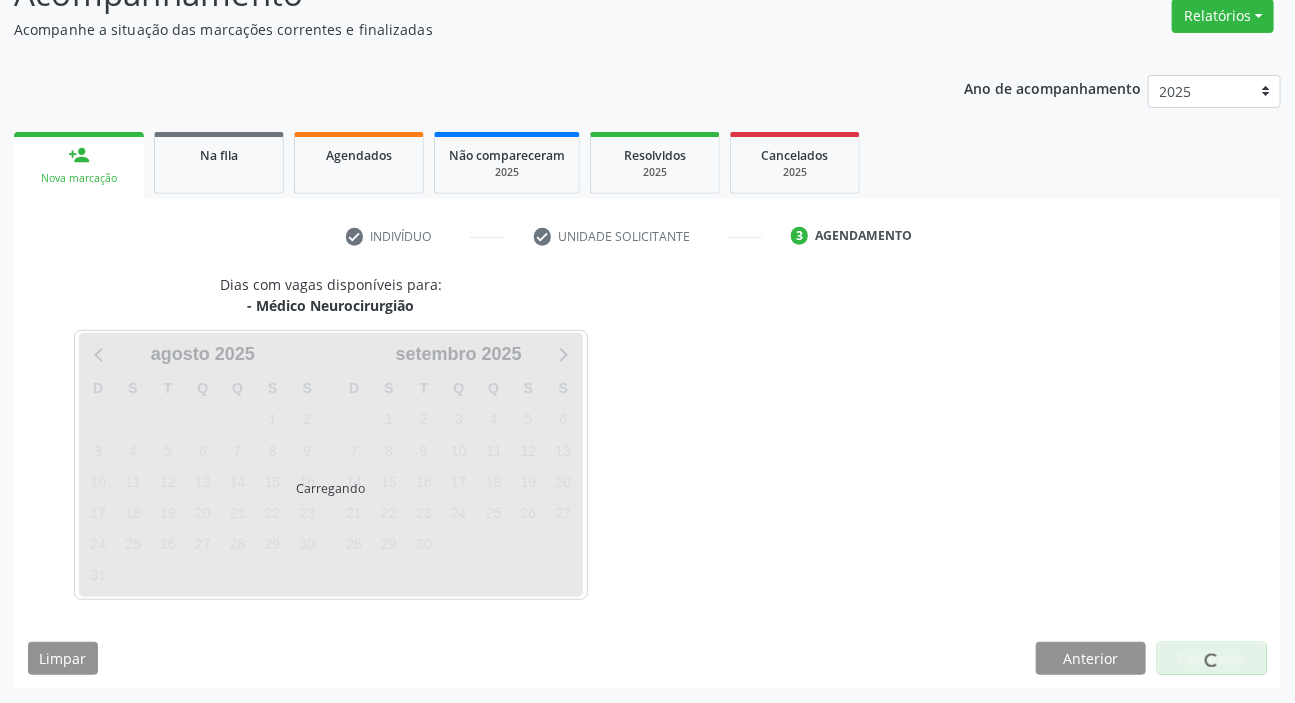 scroll, scrollTop: 166, scrollLeft: 0, axis: vertical 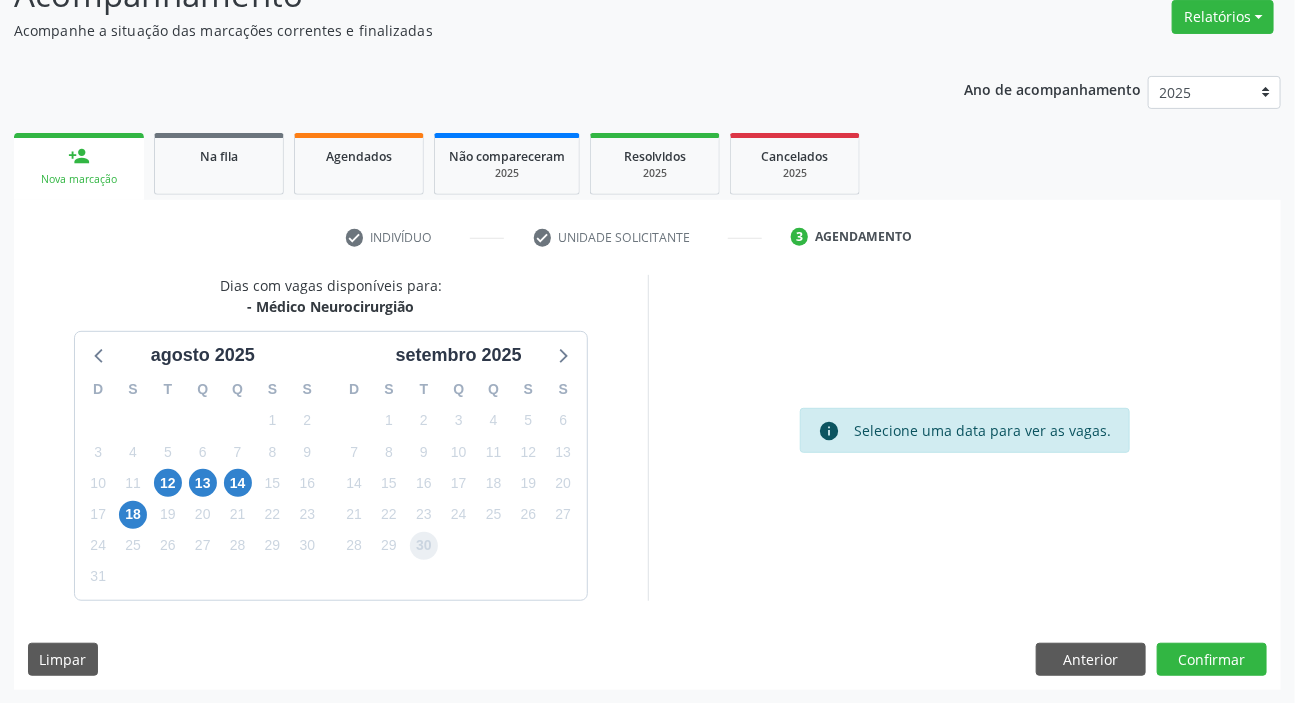click on "30" at bounding box center [424, 546] 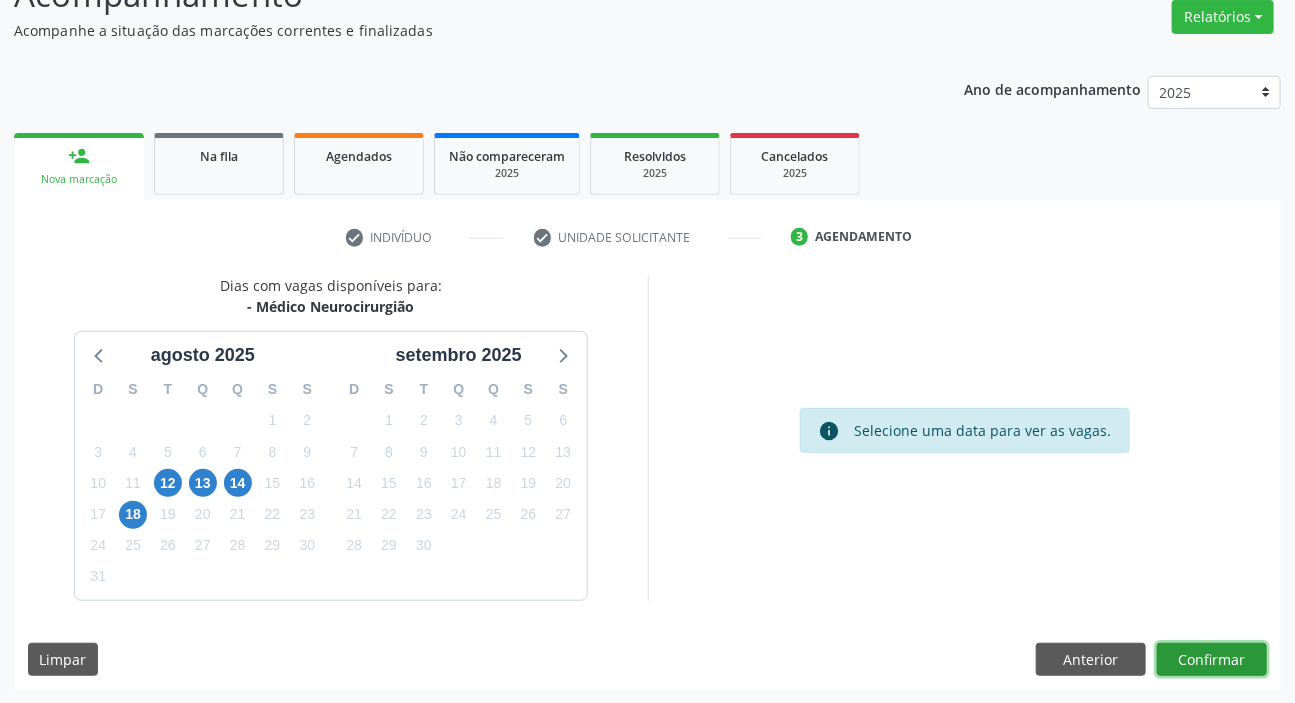 click on "Confirmar" at bounding box center [1212, 660] 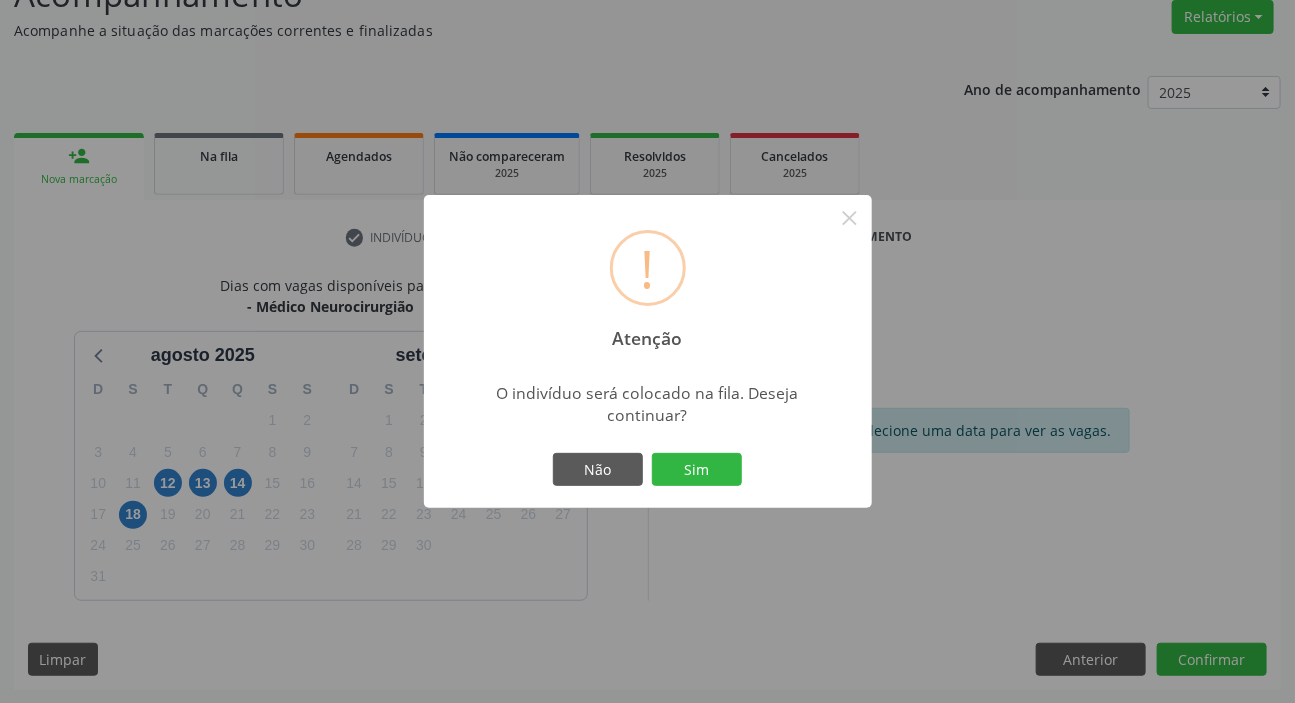 type 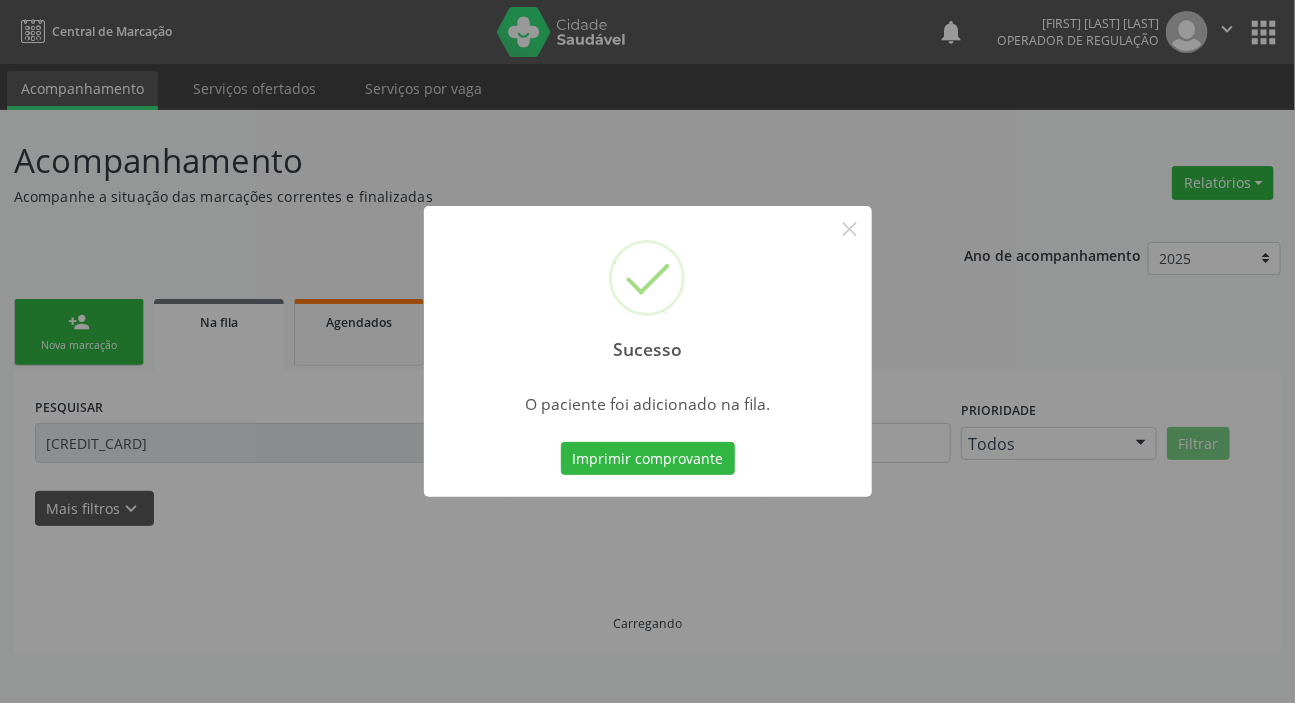 scroll, scrollTop: 0, scrollLeft: 0, axis: both 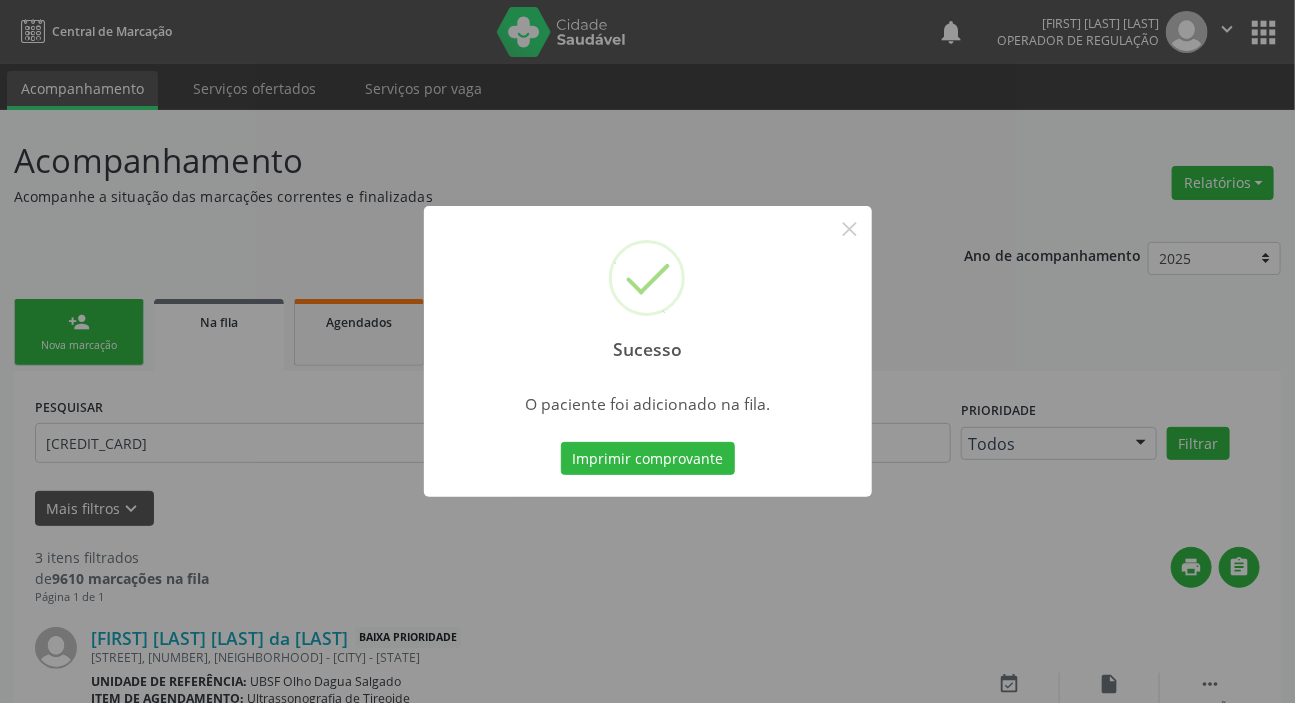click on "Sucesso" at bounding box center [648, 342] 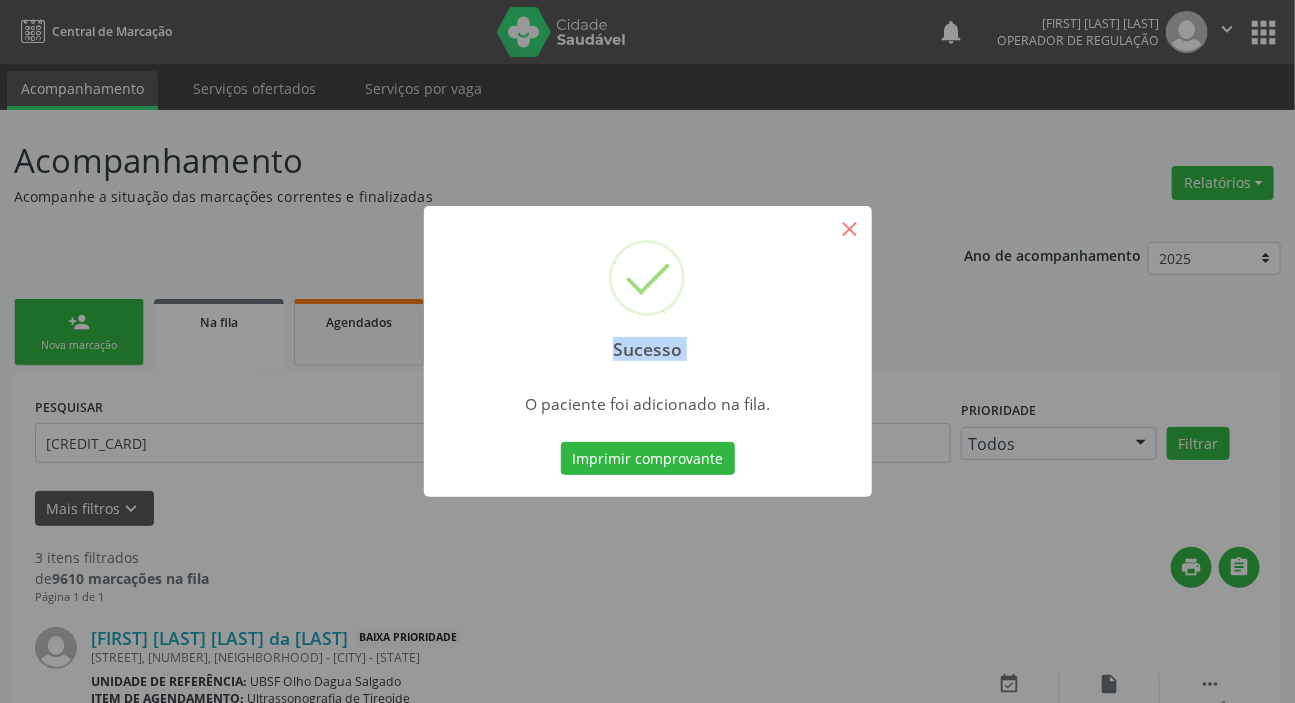 click on "Sucesso ×" at bounding box center (648, 292) 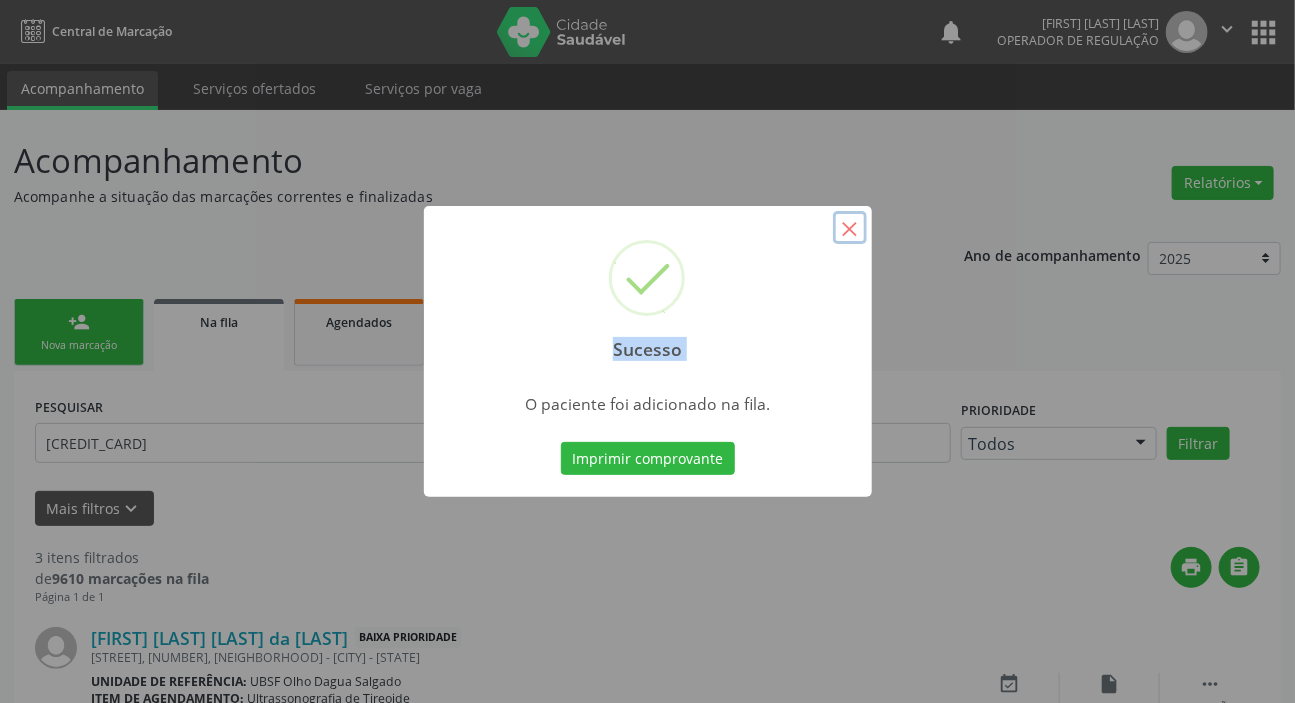 click on "×" at bounding box center (850, 228) 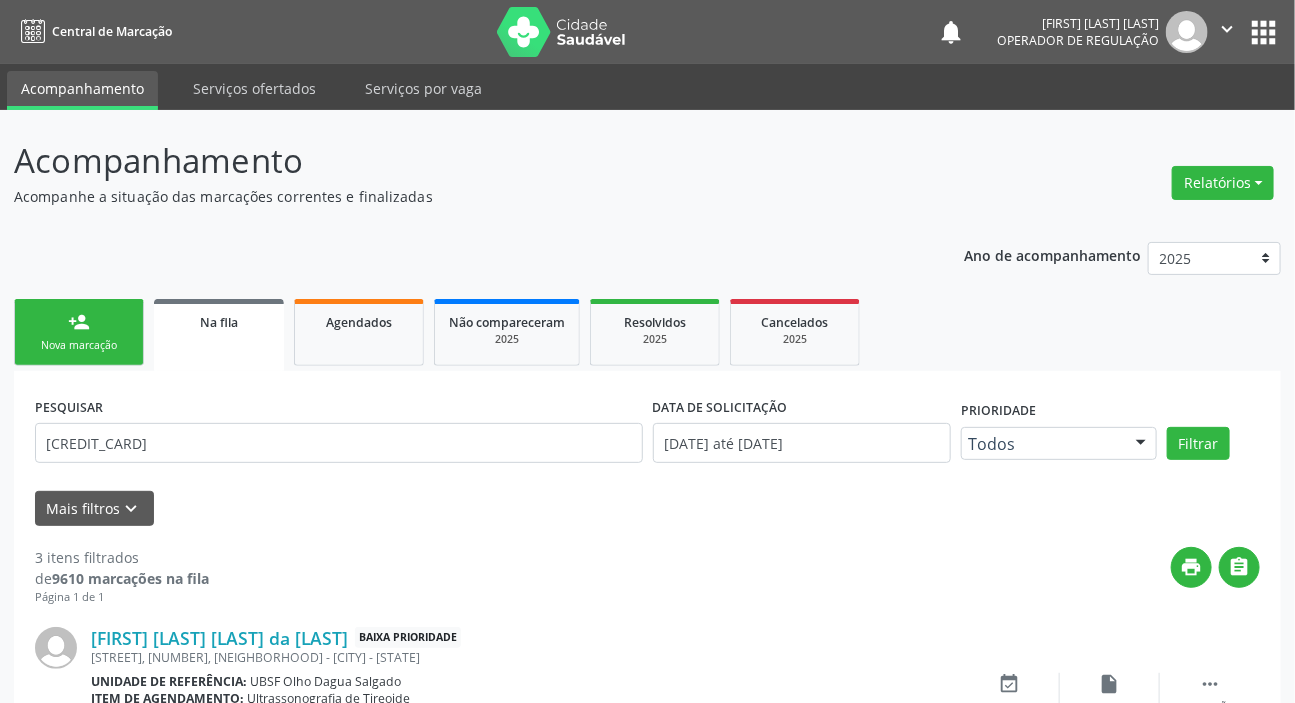 click on "person_add
Nova marcação" at bounding box center (79, 332) 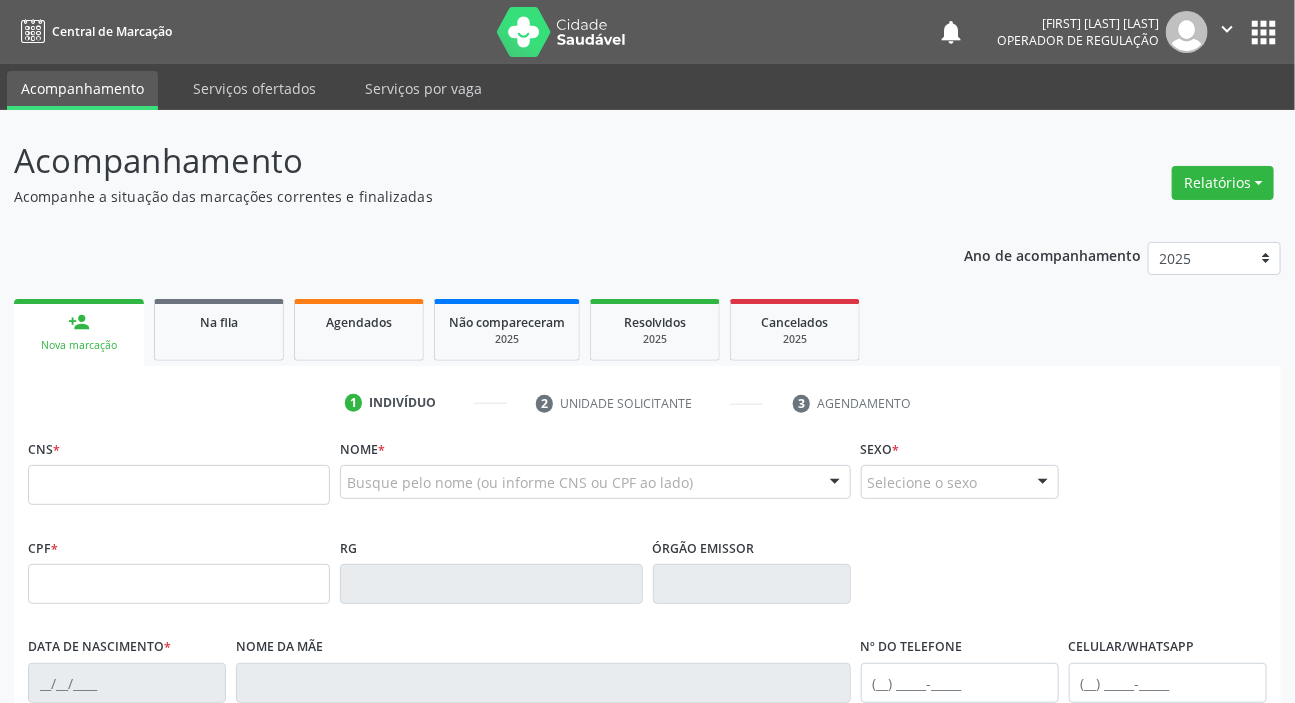 click on "Busque pelo nome (ou informe CNS ou CPF ao lado)" at bounding box center [595, 482] 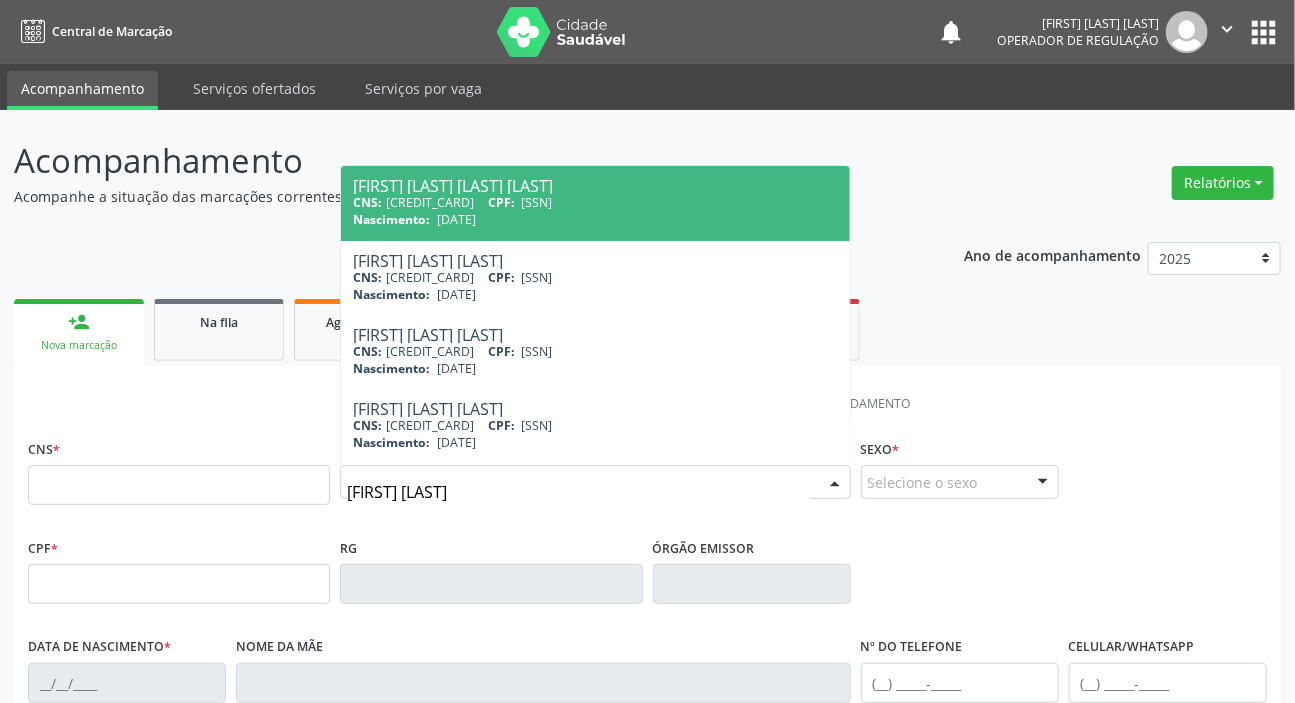 type on "[FIRST] [LAST]" 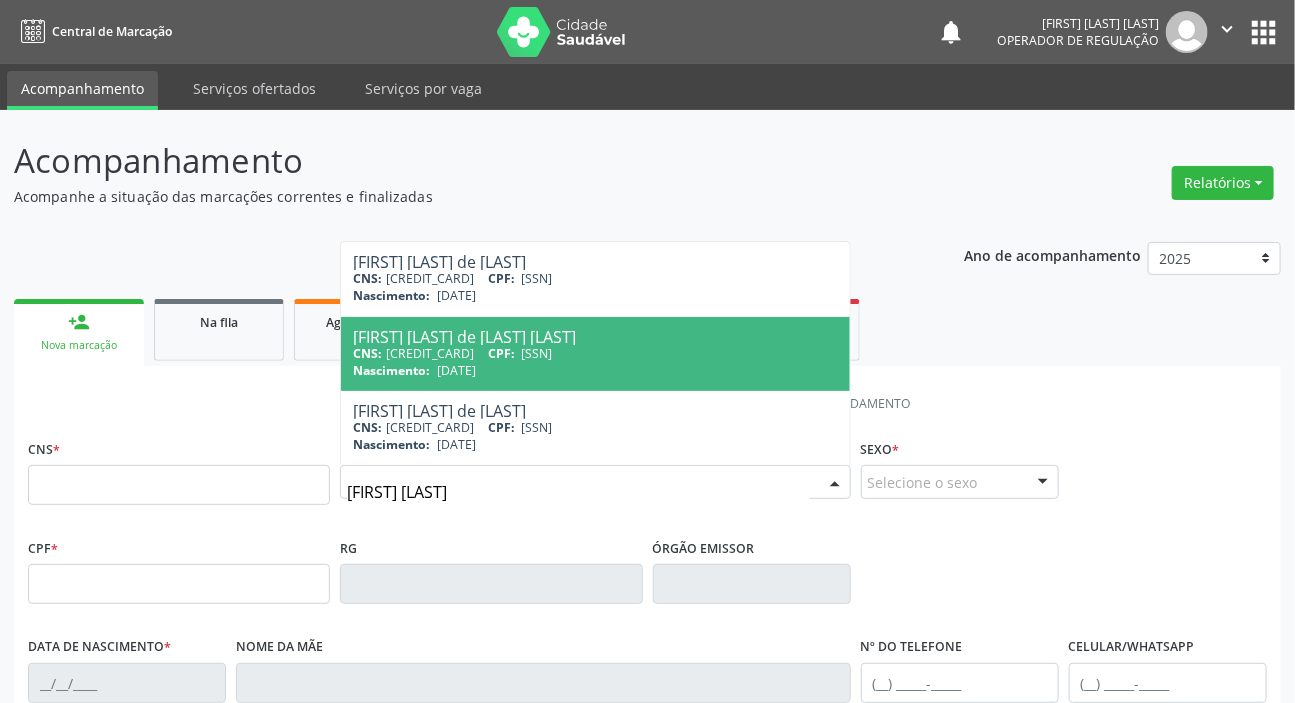 click on "[SSN]" at bounding box center (536, 353) 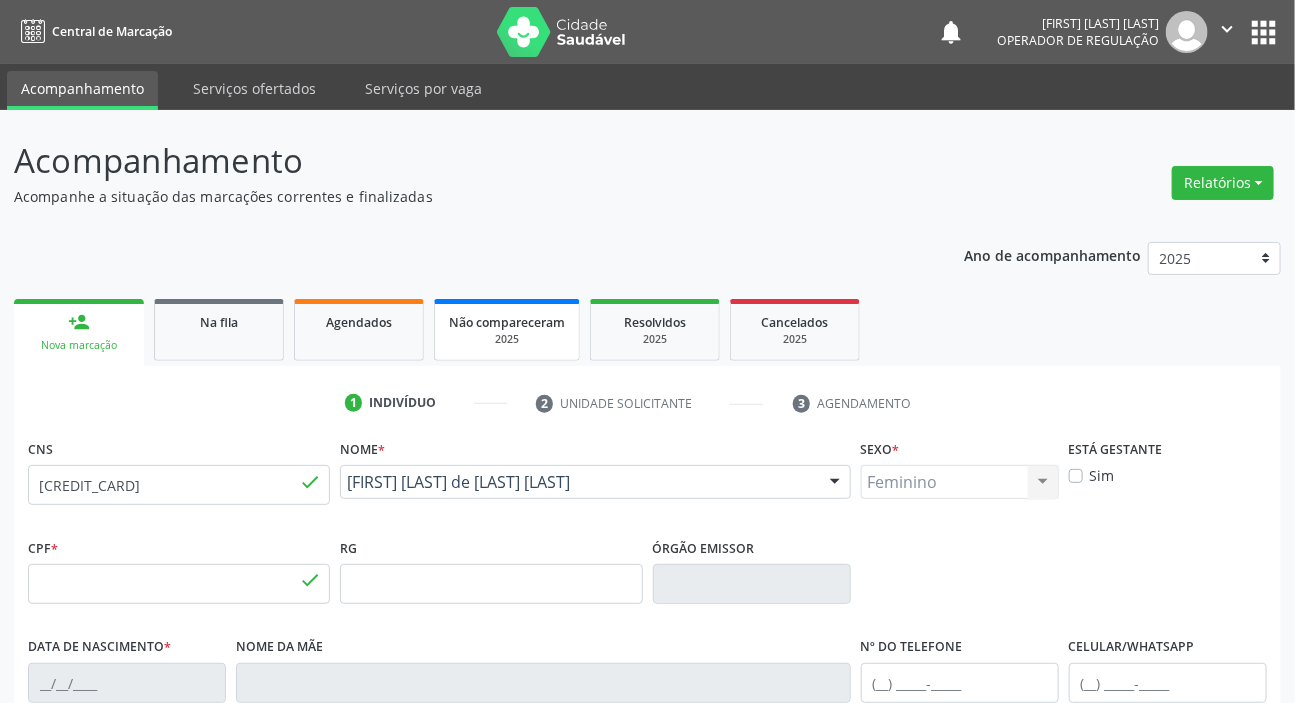 type on "[SSN]" 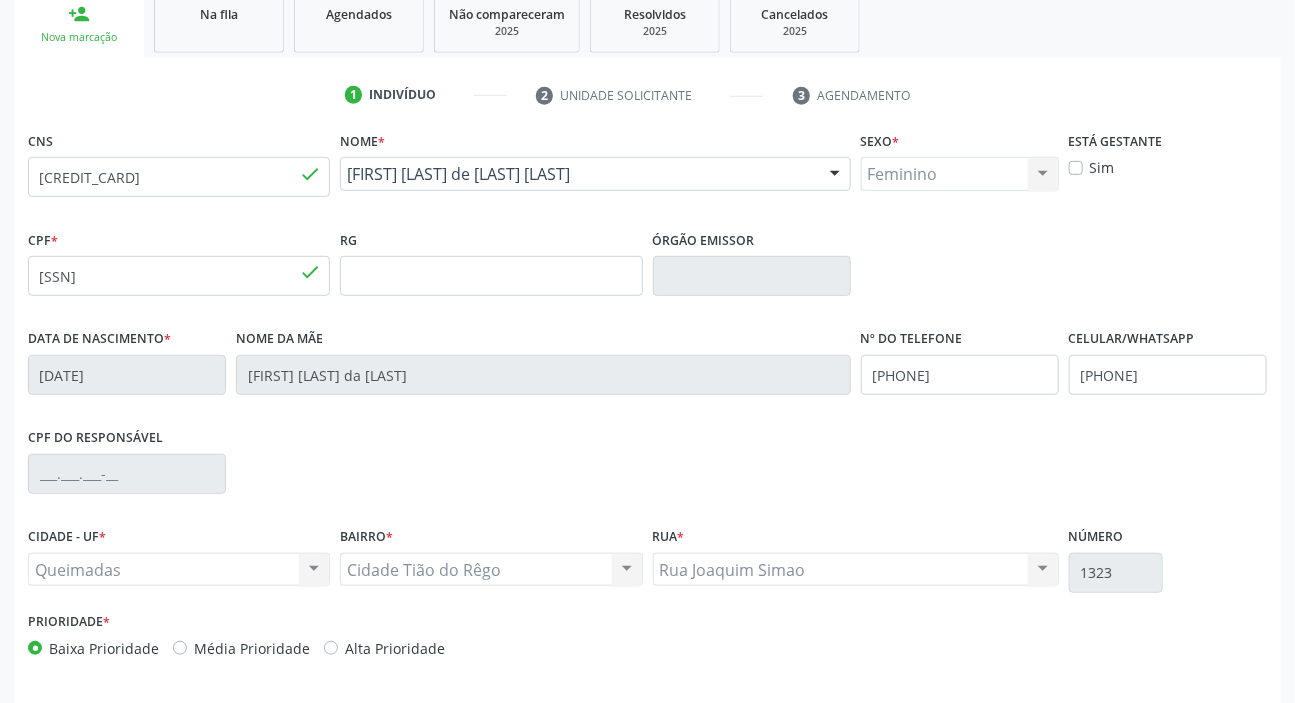 scroll, scrollTop: 380, scrollLeft: 0, axis: vertical 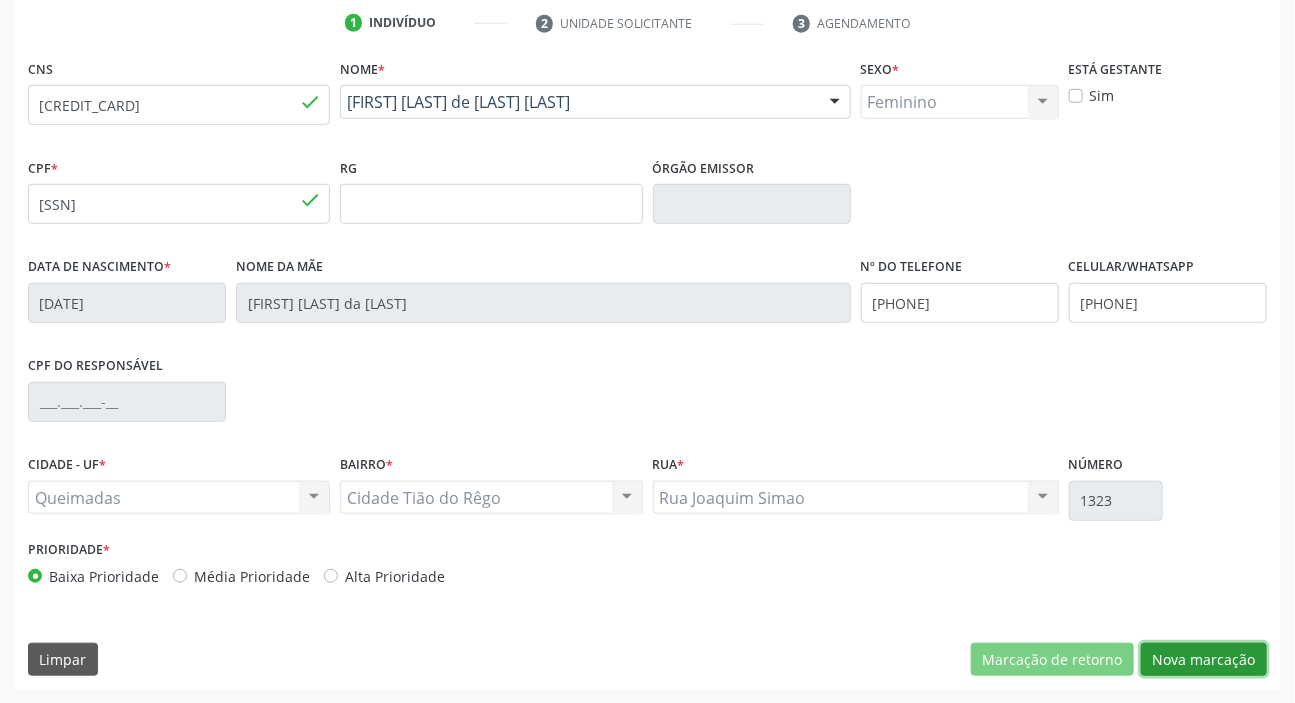 click on "Nova marcação" at bounding box center [1204, 660] 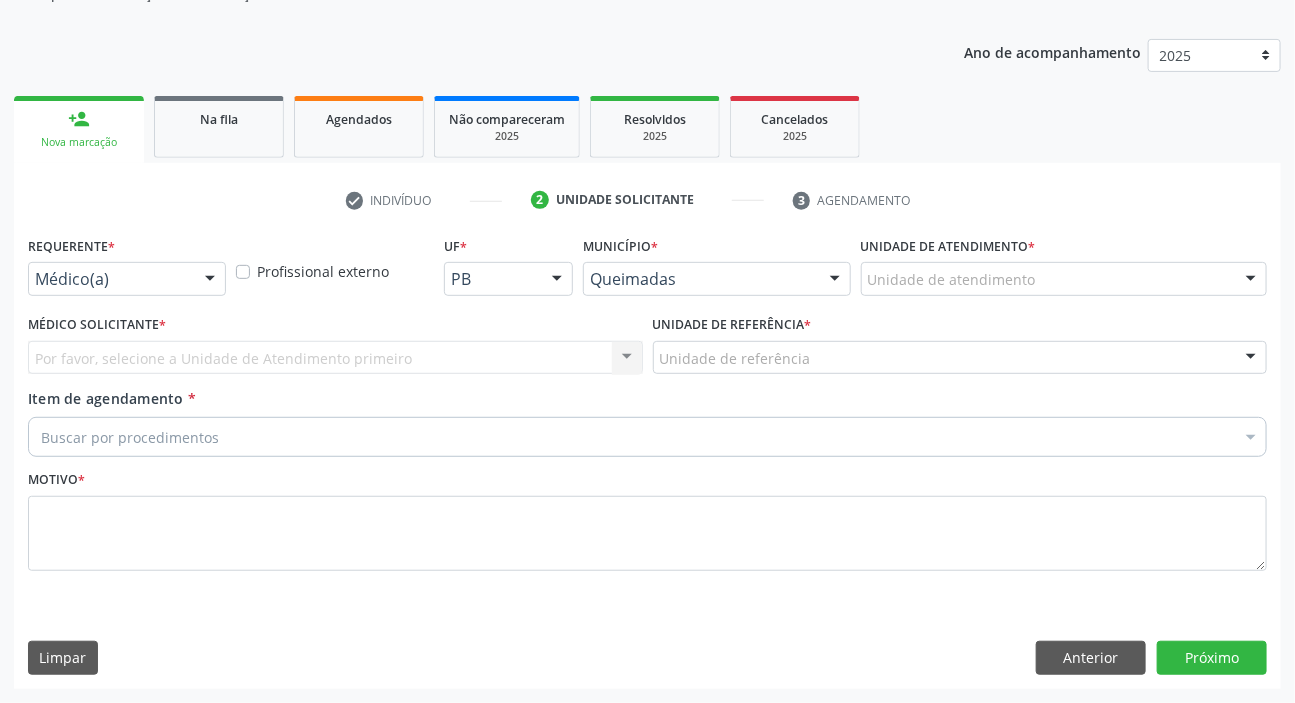scroll, scrollTop: 201, scrollLeft: 0, axis: vertical 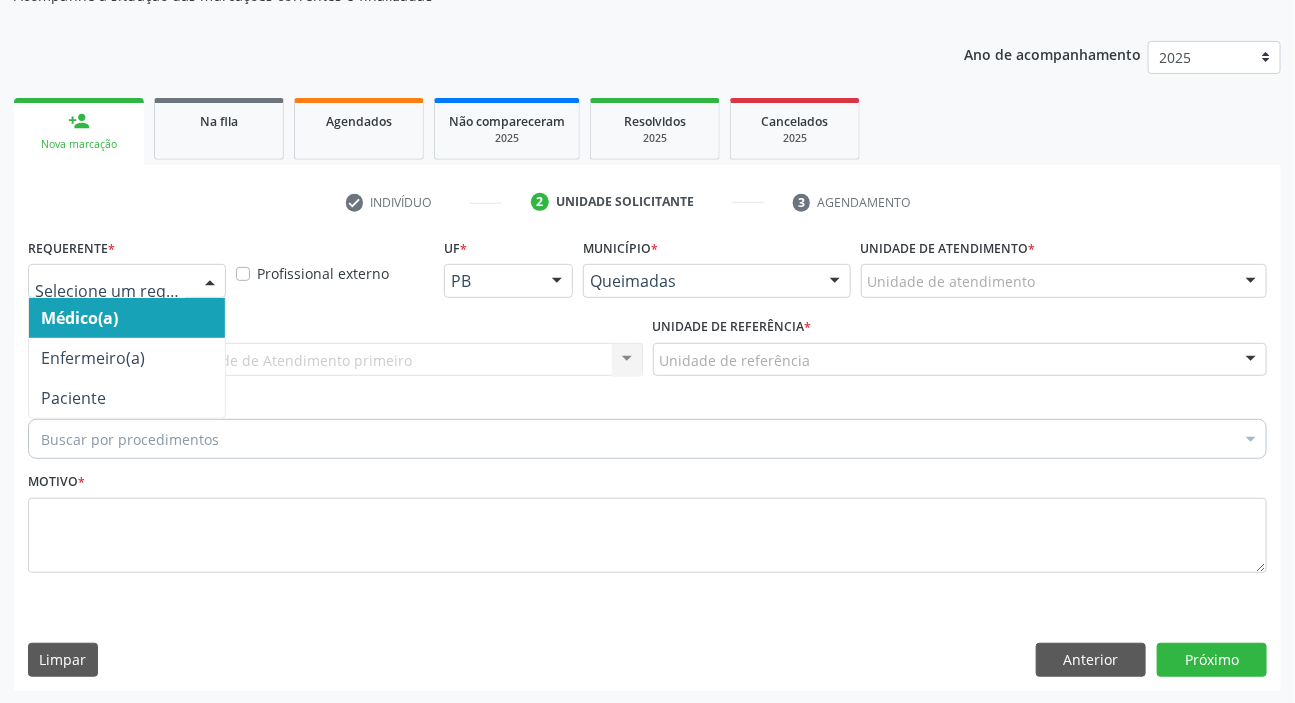 drag, startPoint x: 109, startPoint y: 282, endPoint x: 109, endPoint y: 352, distance: 70 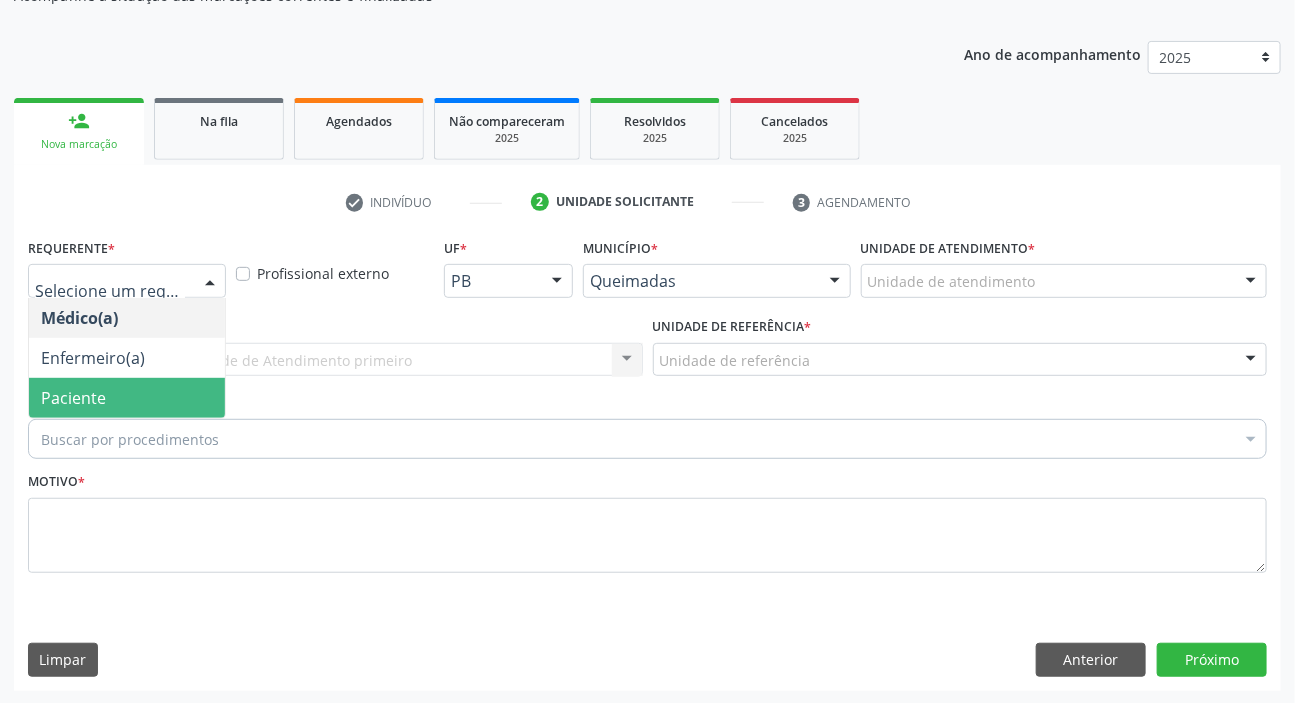 click on "Paciente" at bounding box center [127, 398] 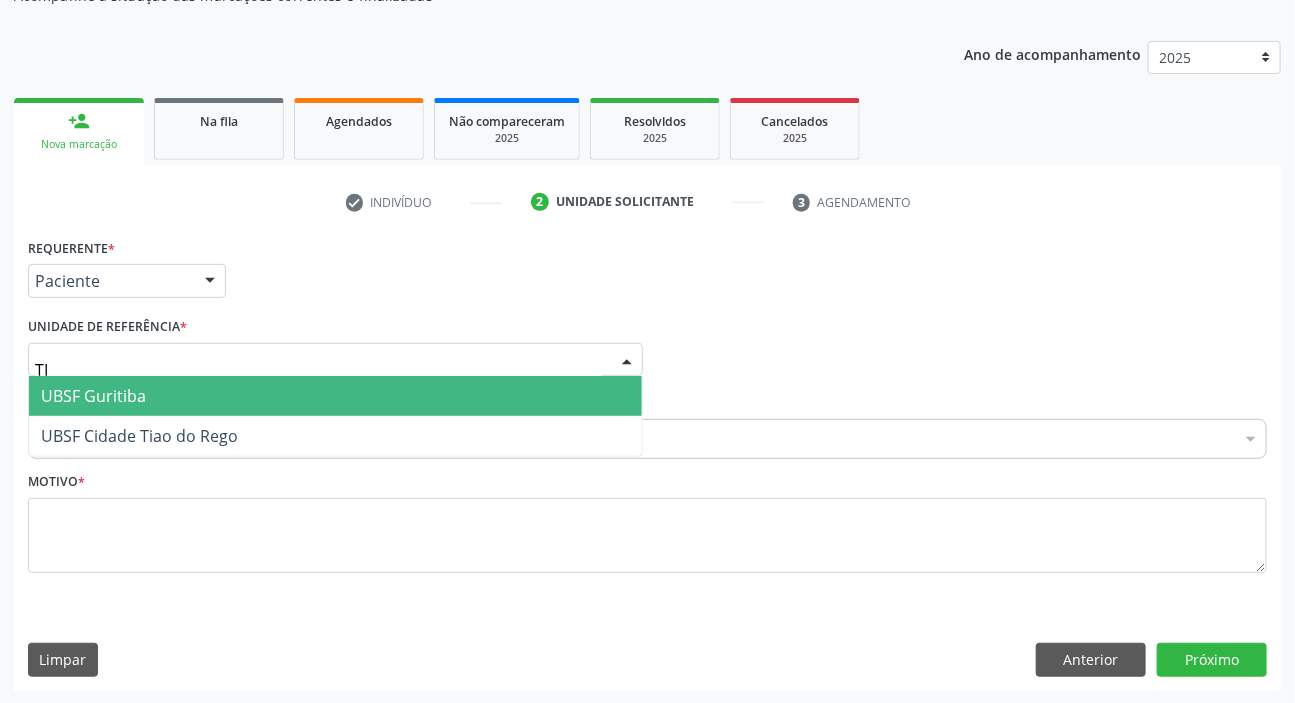 type on "TIA" 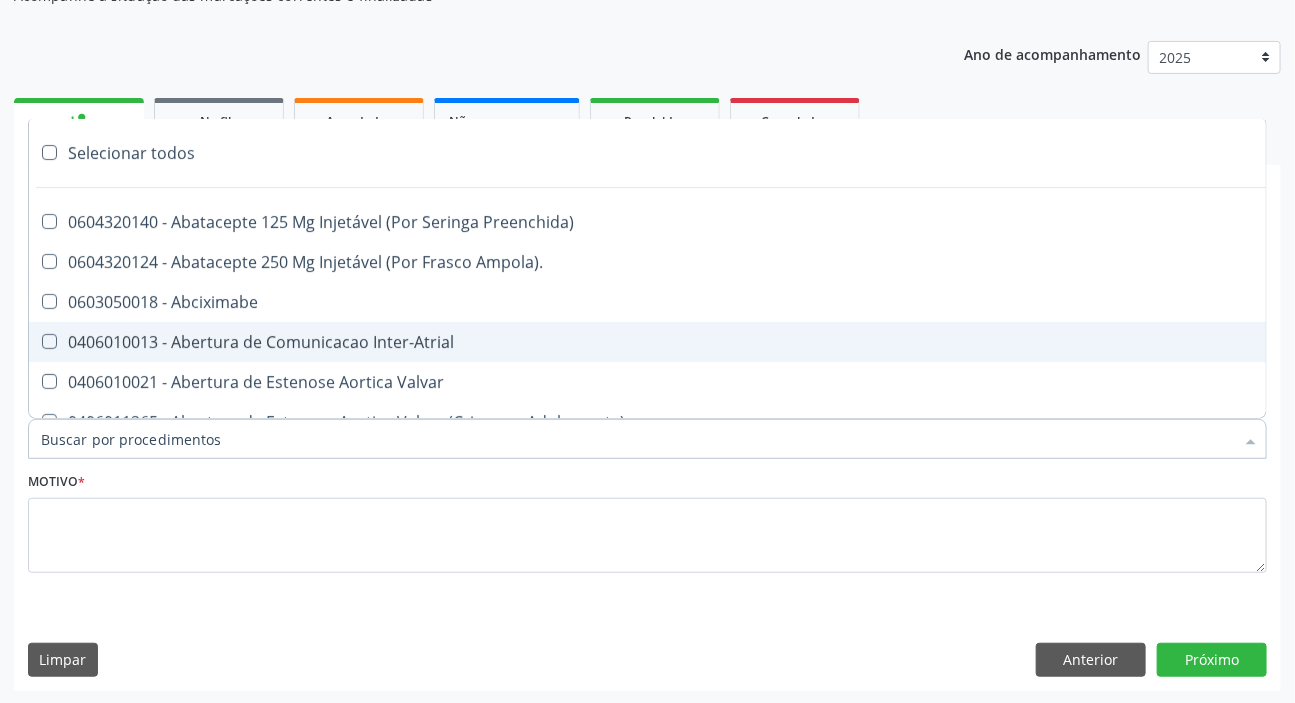 paste on "NEUROCIRURGIÃO" 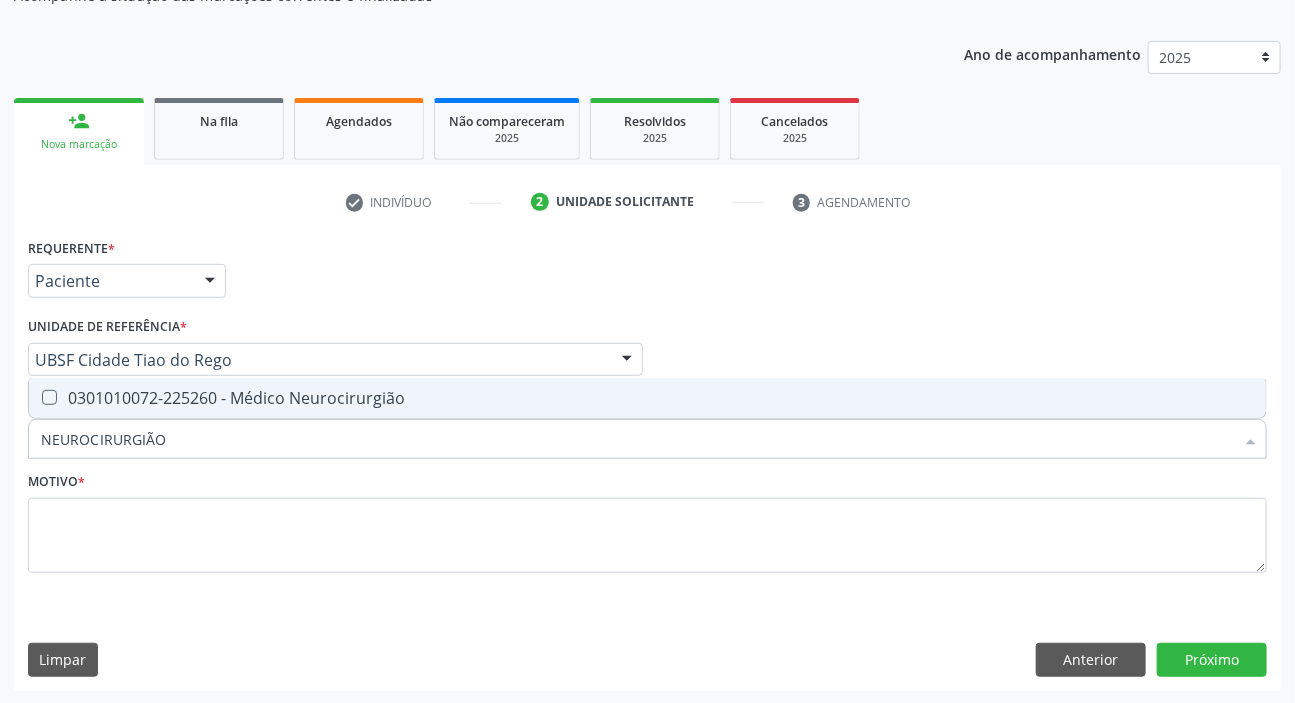 click on "0301010072-225260 - Médico Neurocirurgião" at bounding box center [647, 398] 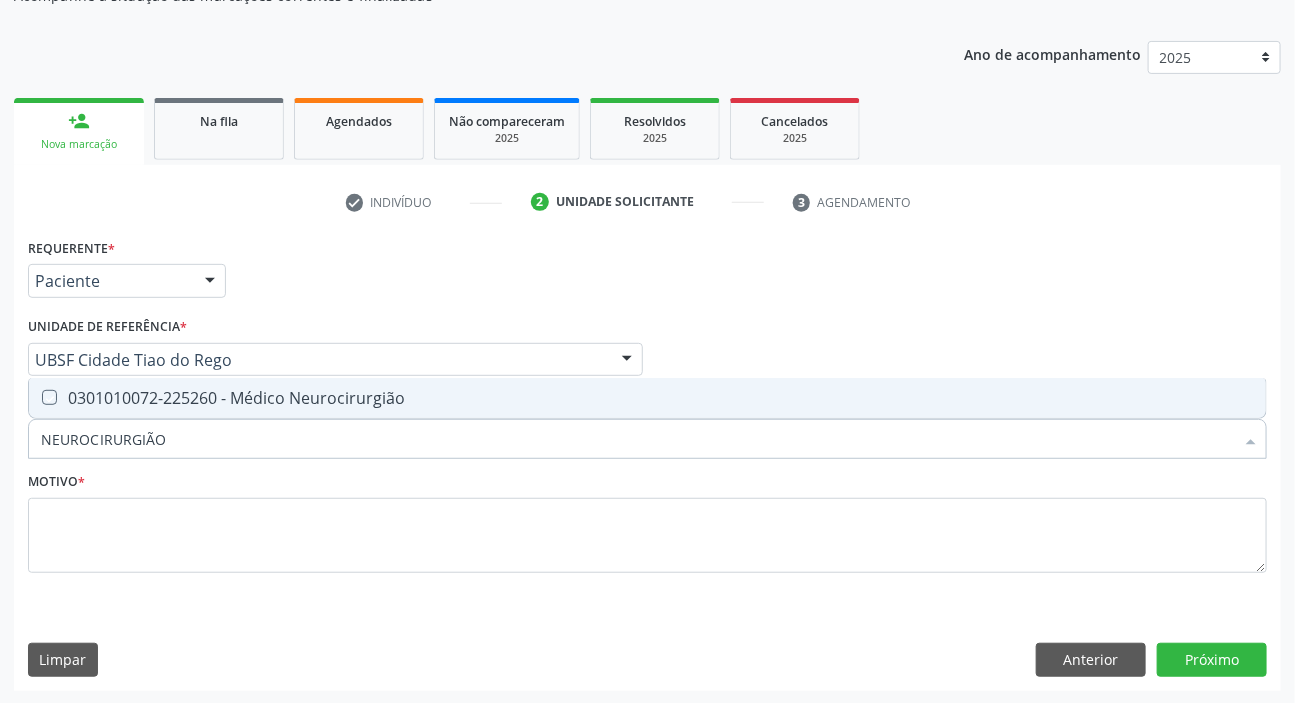 checkbox on "true" 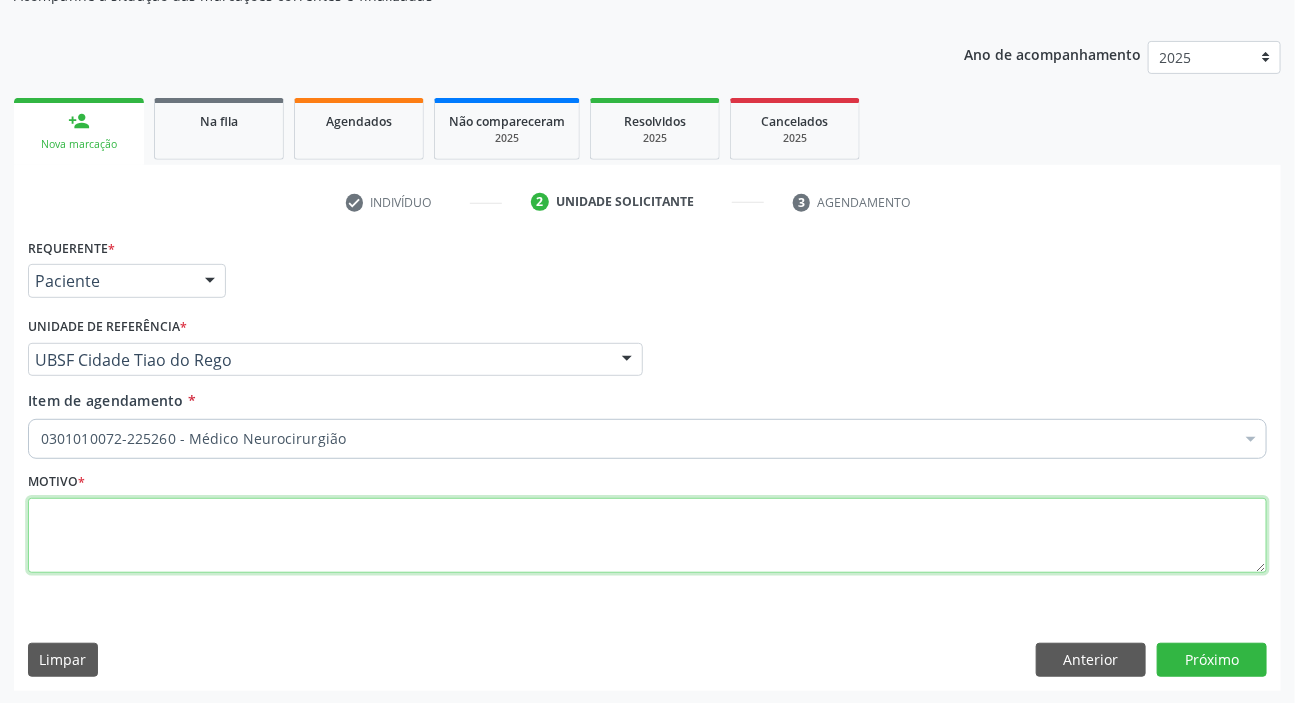 click at bounding box center [647, 536] 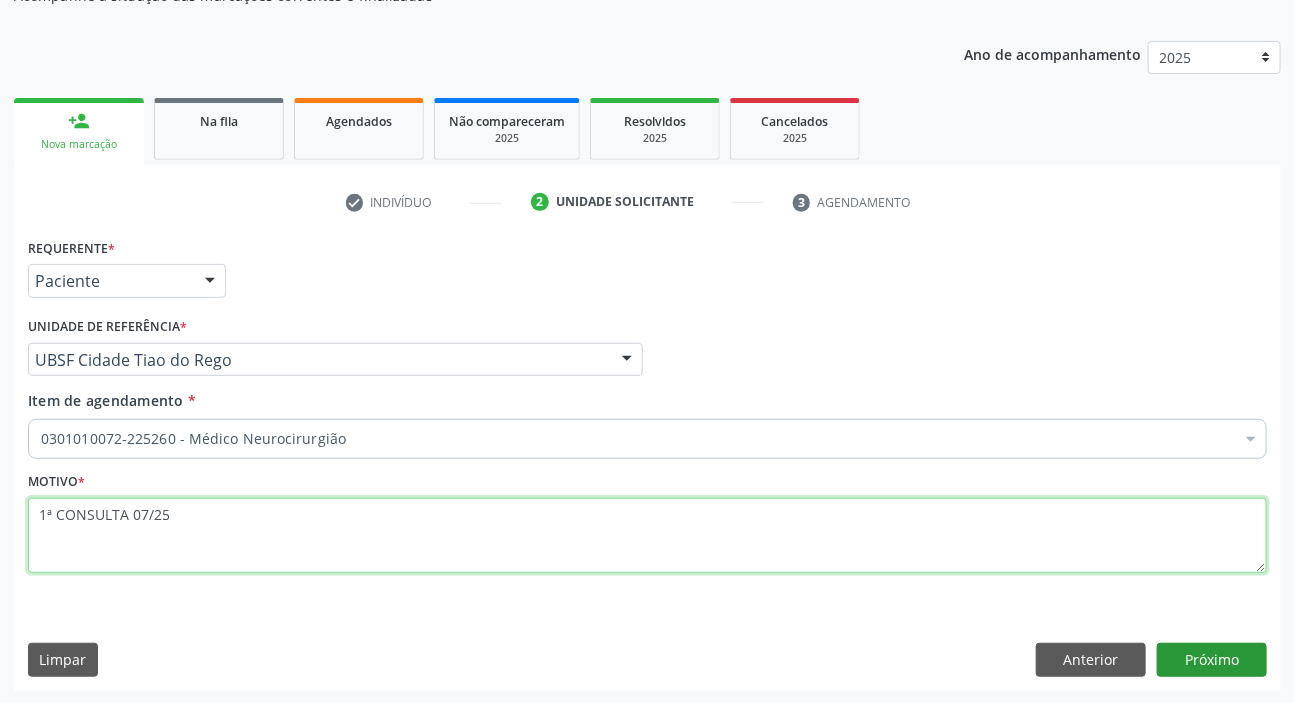 type on "1ª CONSULTA 07/25" 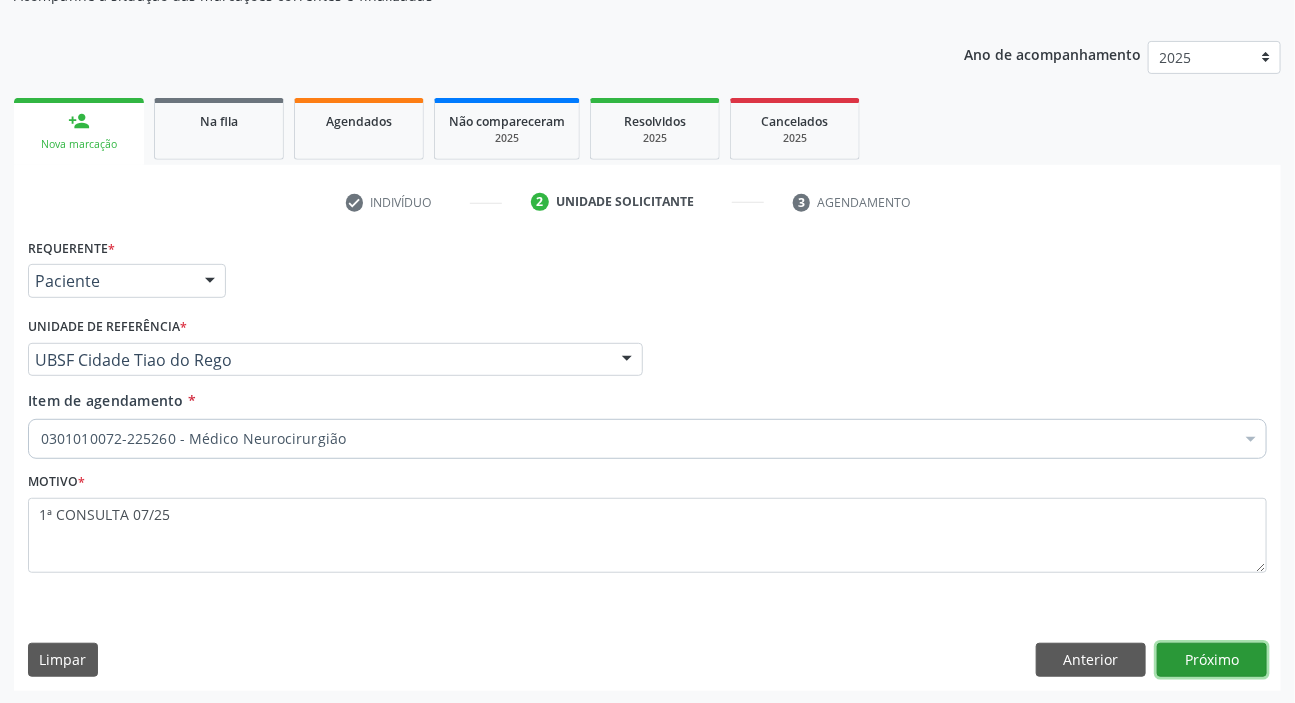 click on "Próximo" at bounding box center [1212, 660] 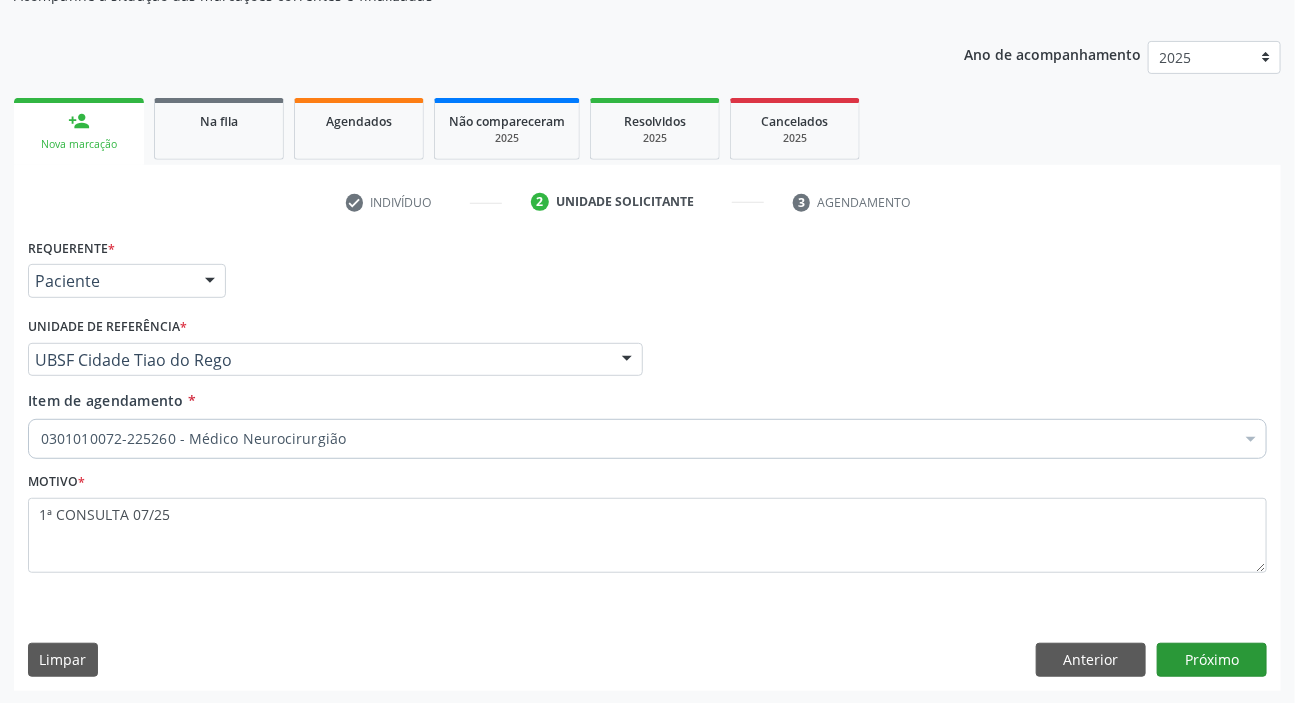 scroll, scrollTop: 166, scrollLeft: 0, axis: vertical 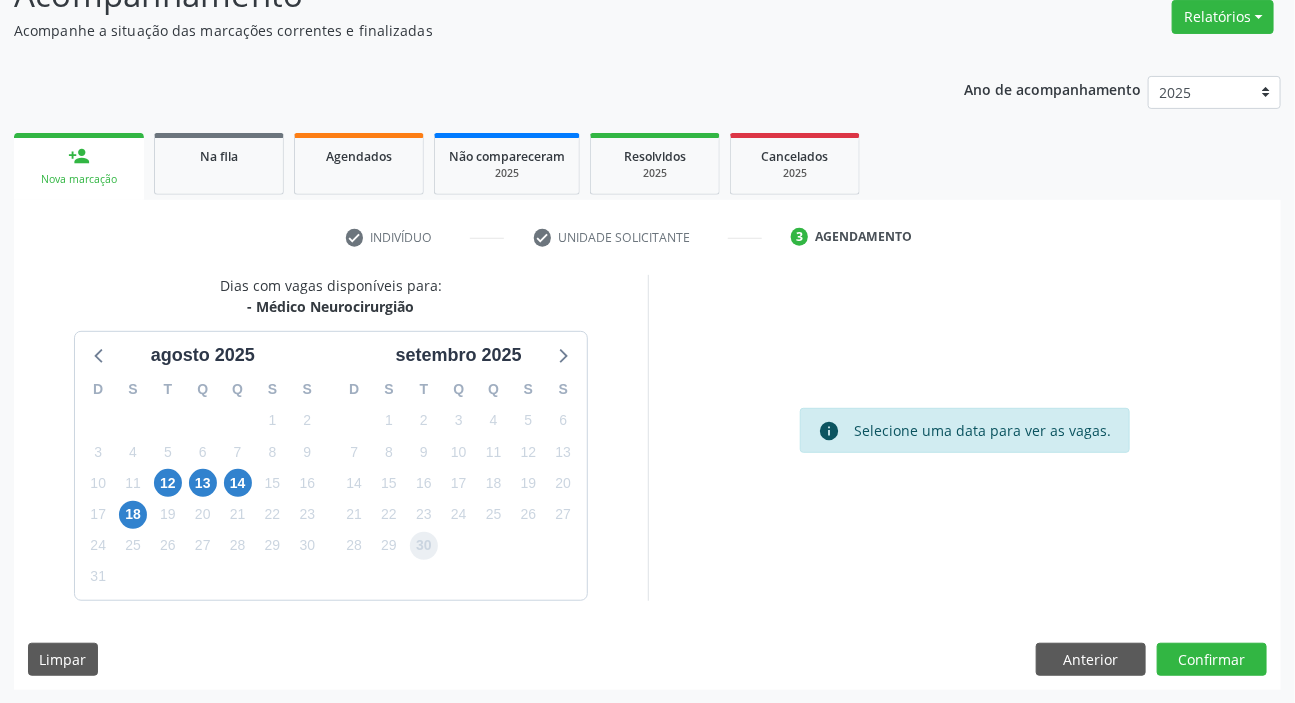 click on "30" at bounding box center (424, 546) 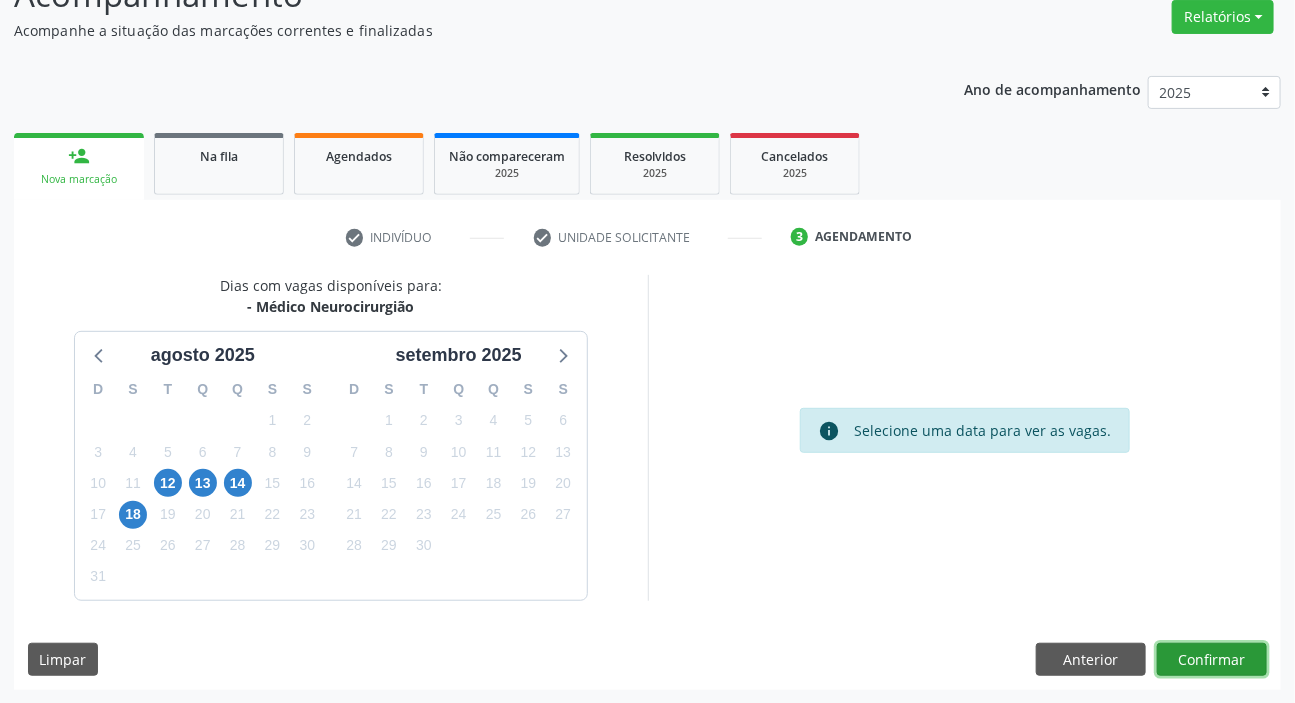 click on "Confirmar" at bounding box center (1212, 660) 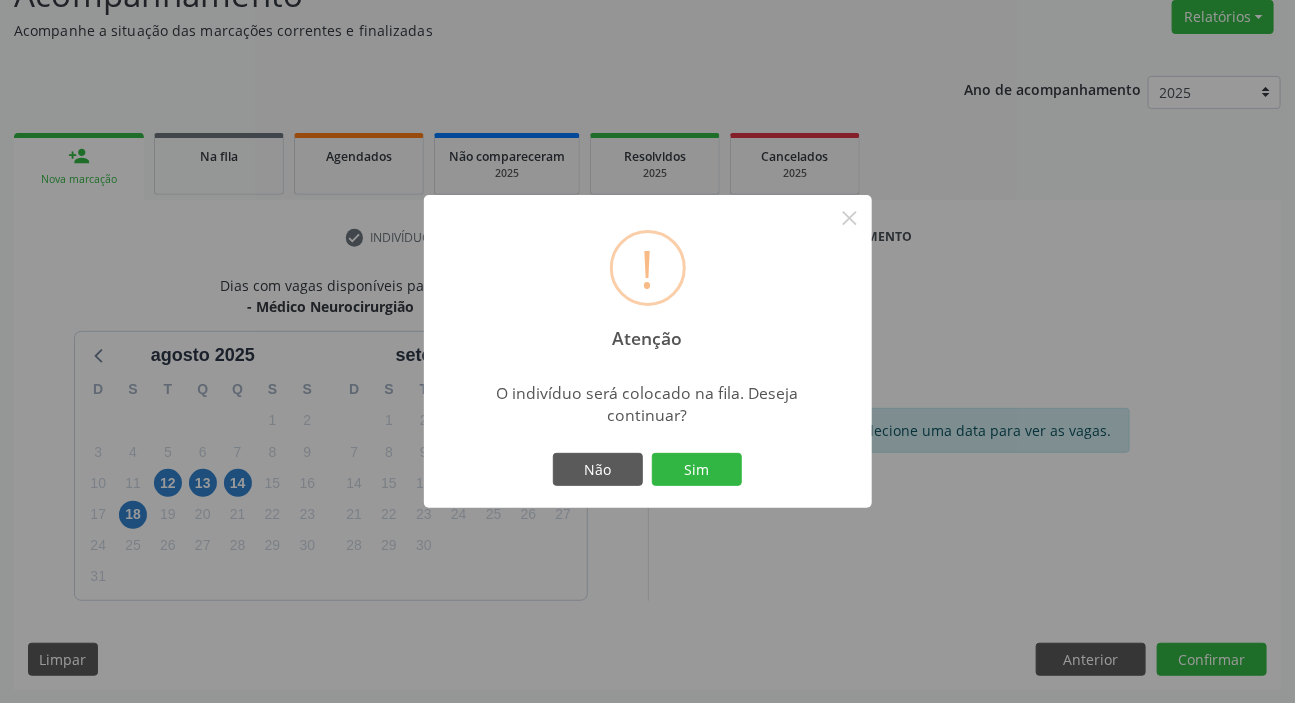 type 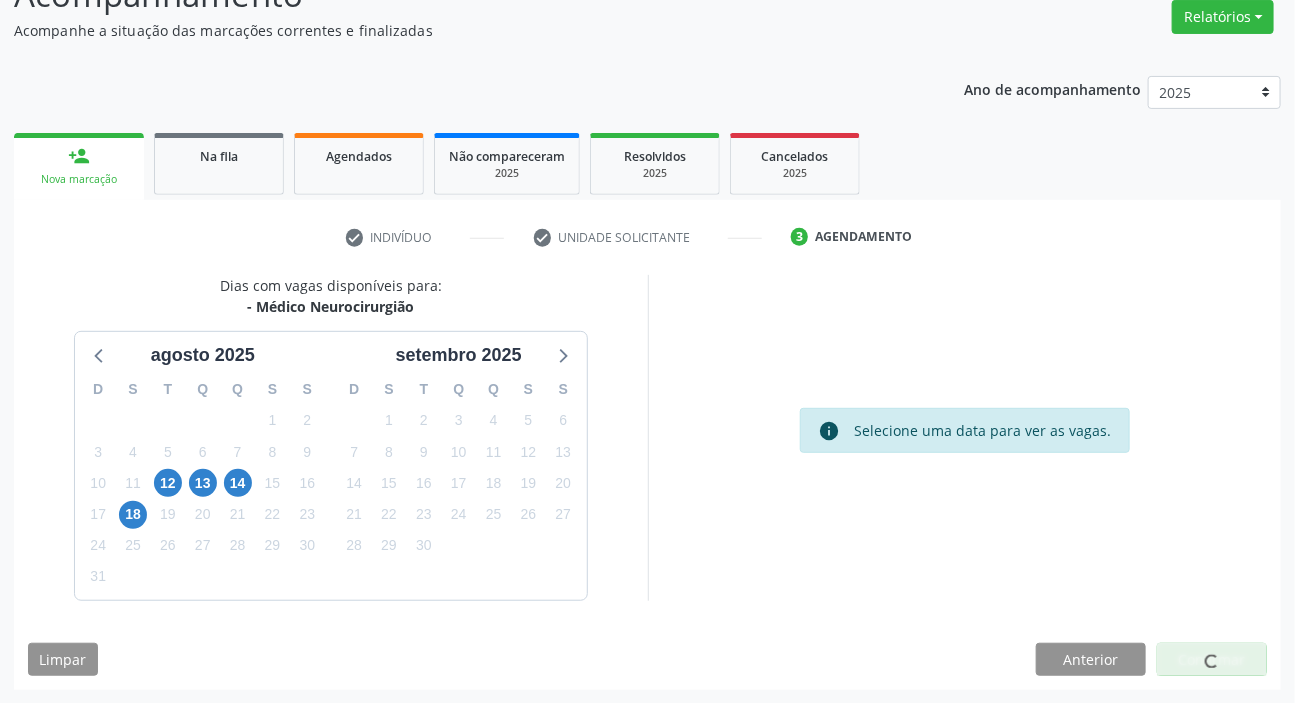 scroll, scrollTop: 0, scrollLeft: 0, axis: both 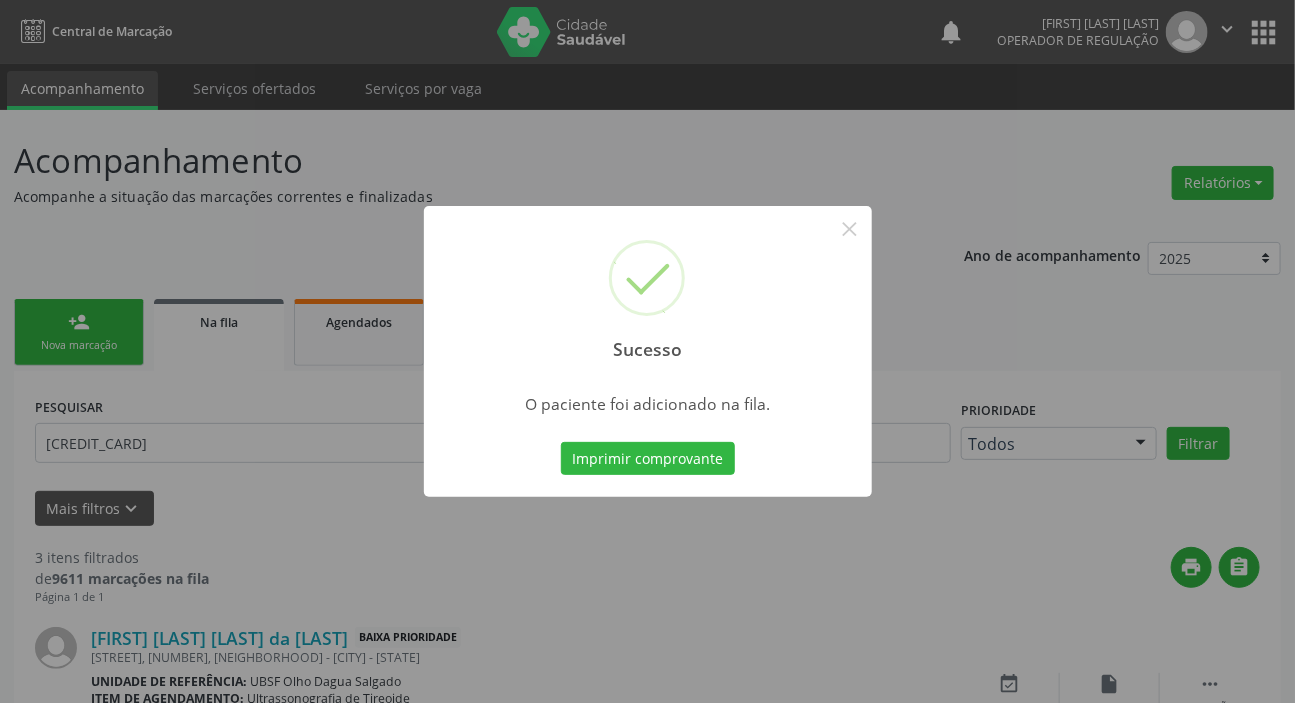 type 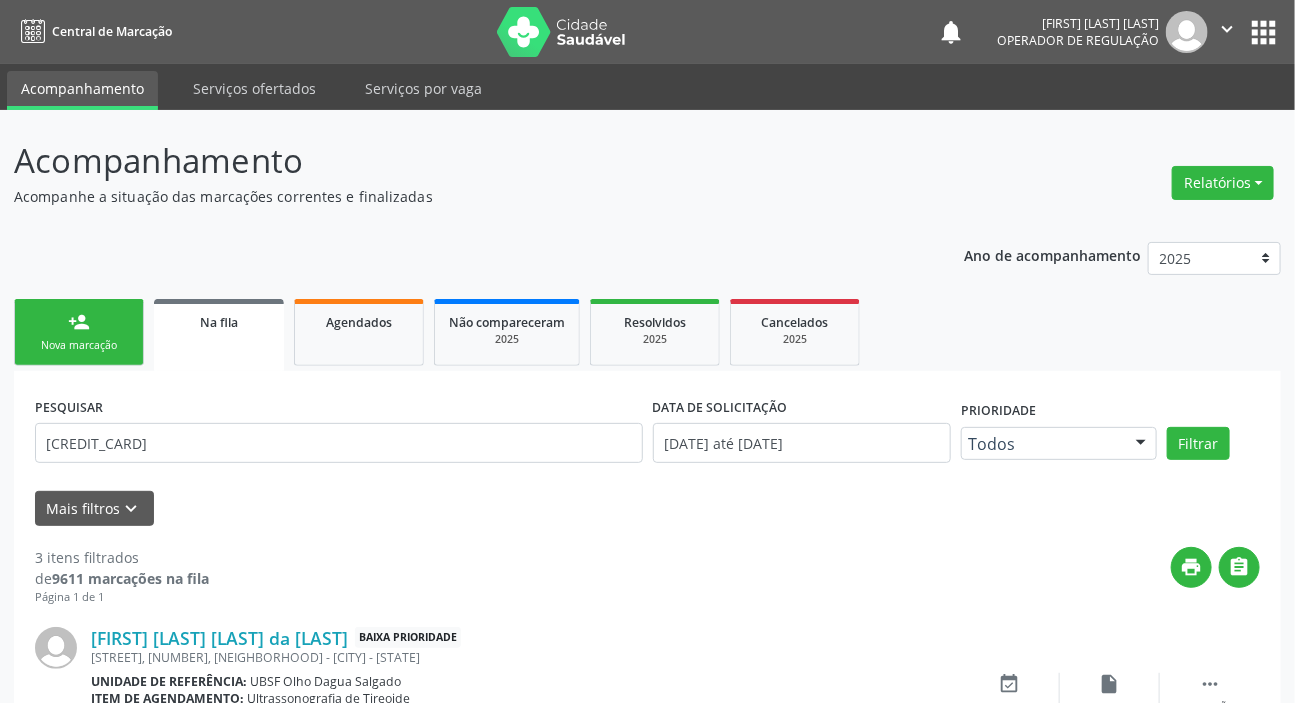 click on "person_add
Nova marcação" at bounding box center [79, 332] 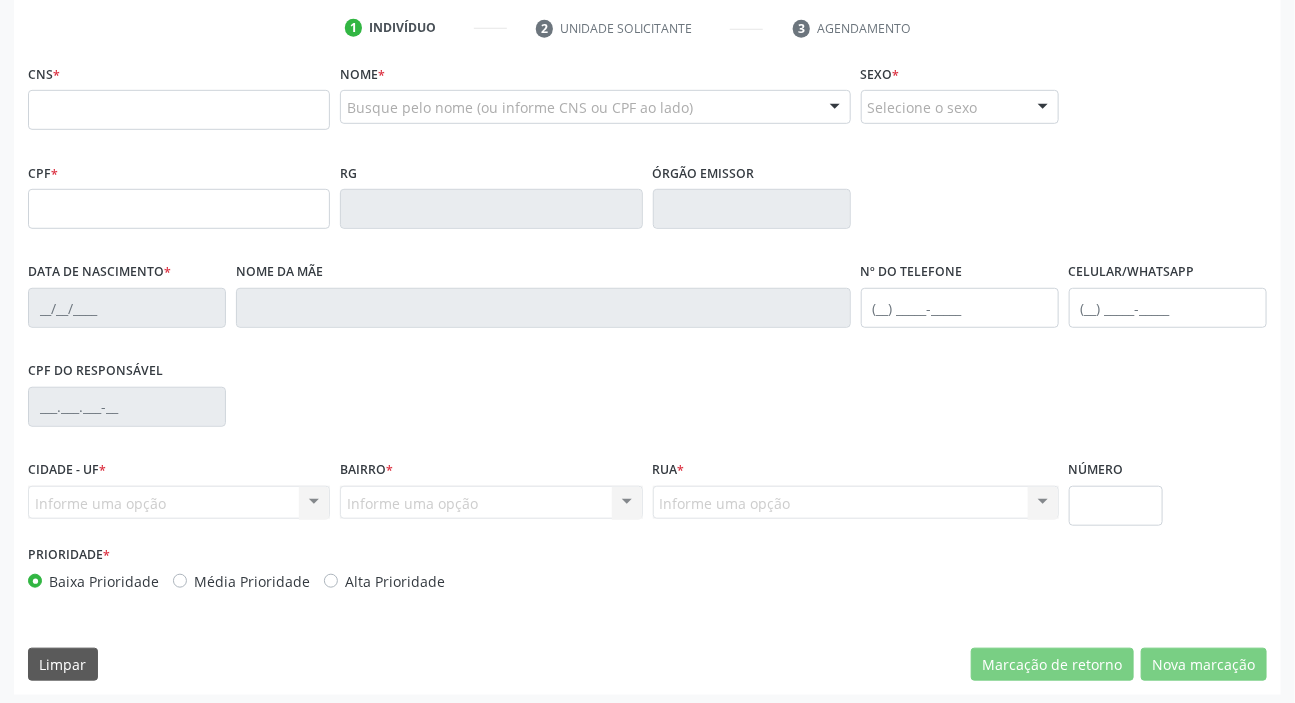 scroll, scrollTop: 380, scrollLeft: 0, axis: vertical 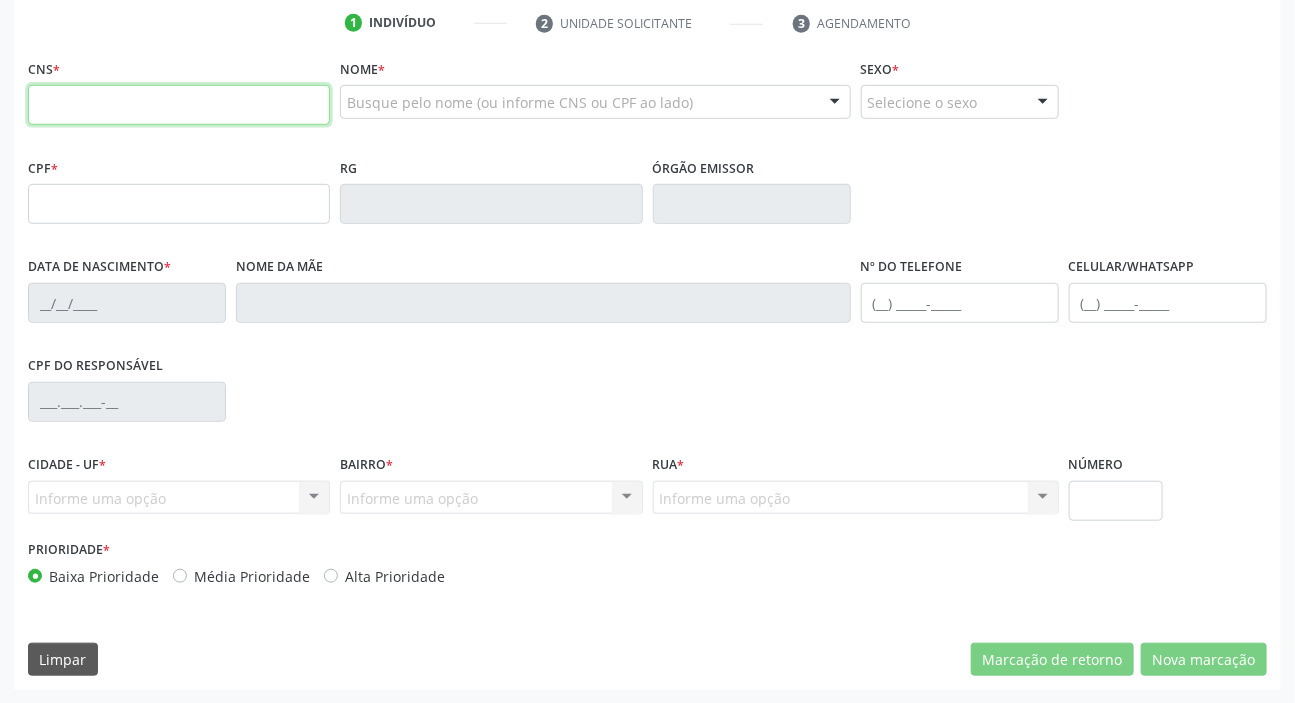 click at bounding box center (179, 105) 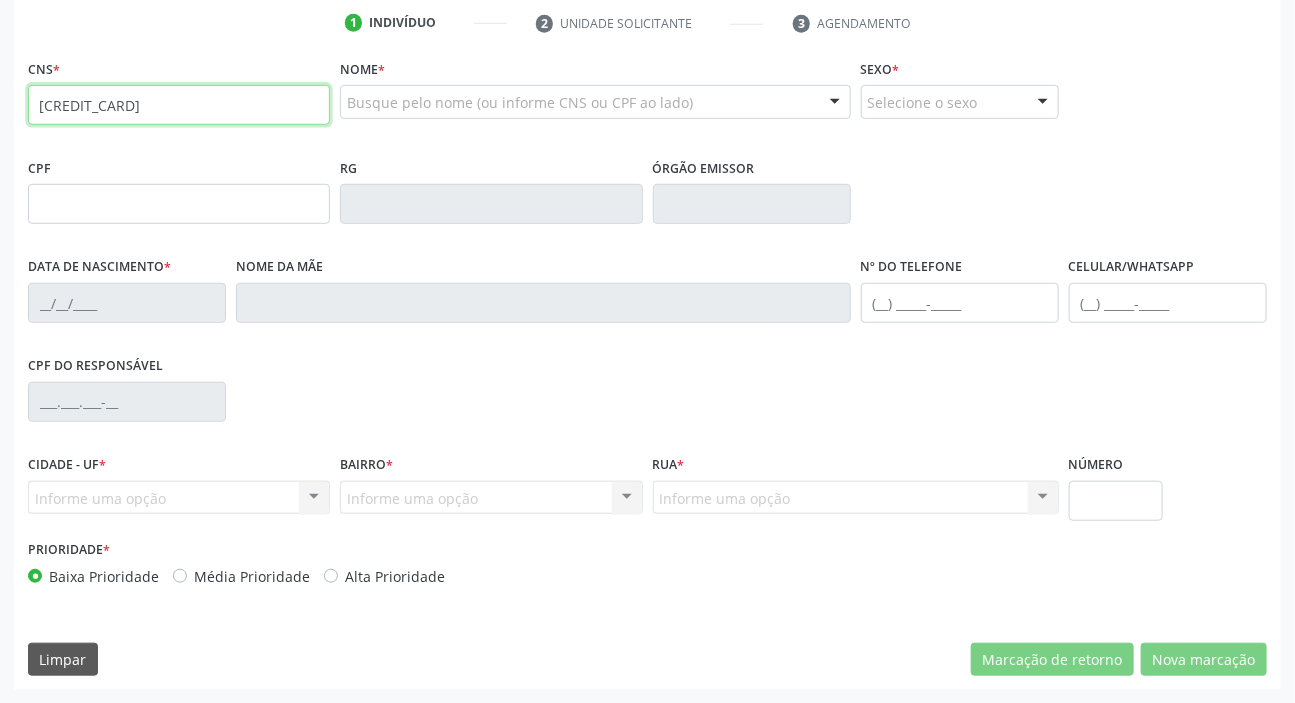 type on "[CREDIT_CARD]" 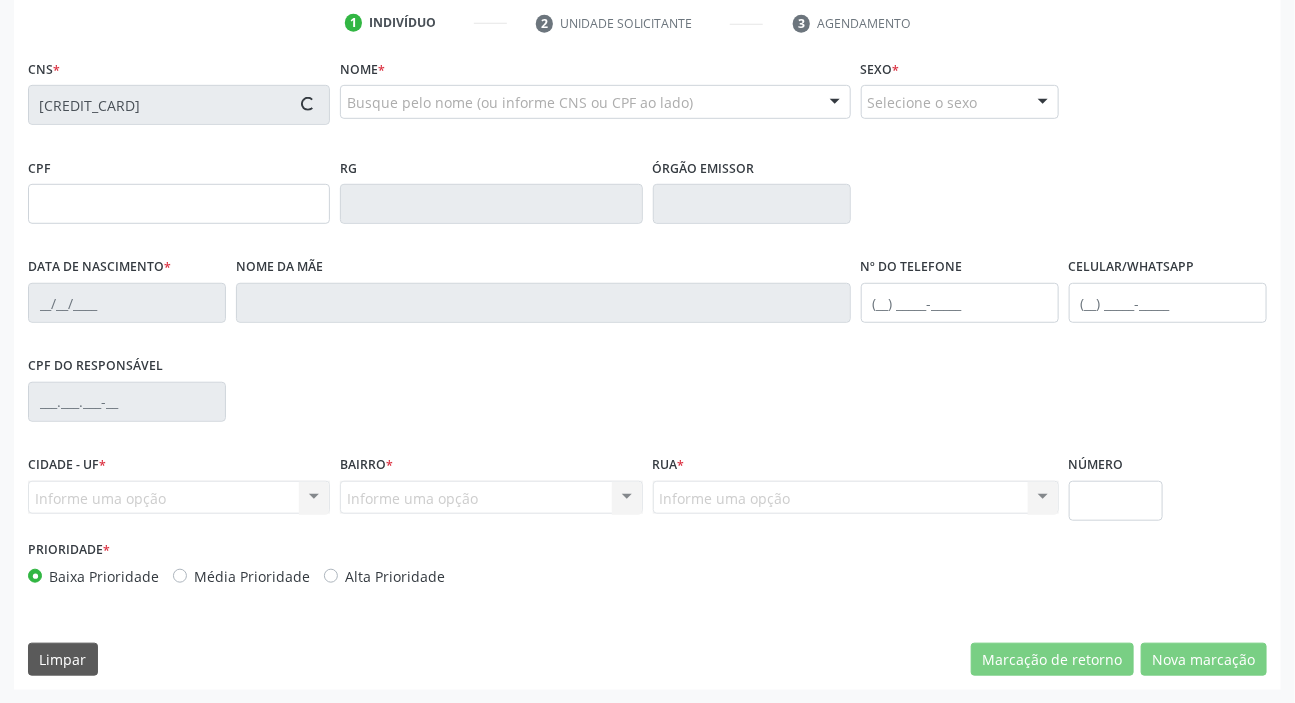 type on "[SSN]" 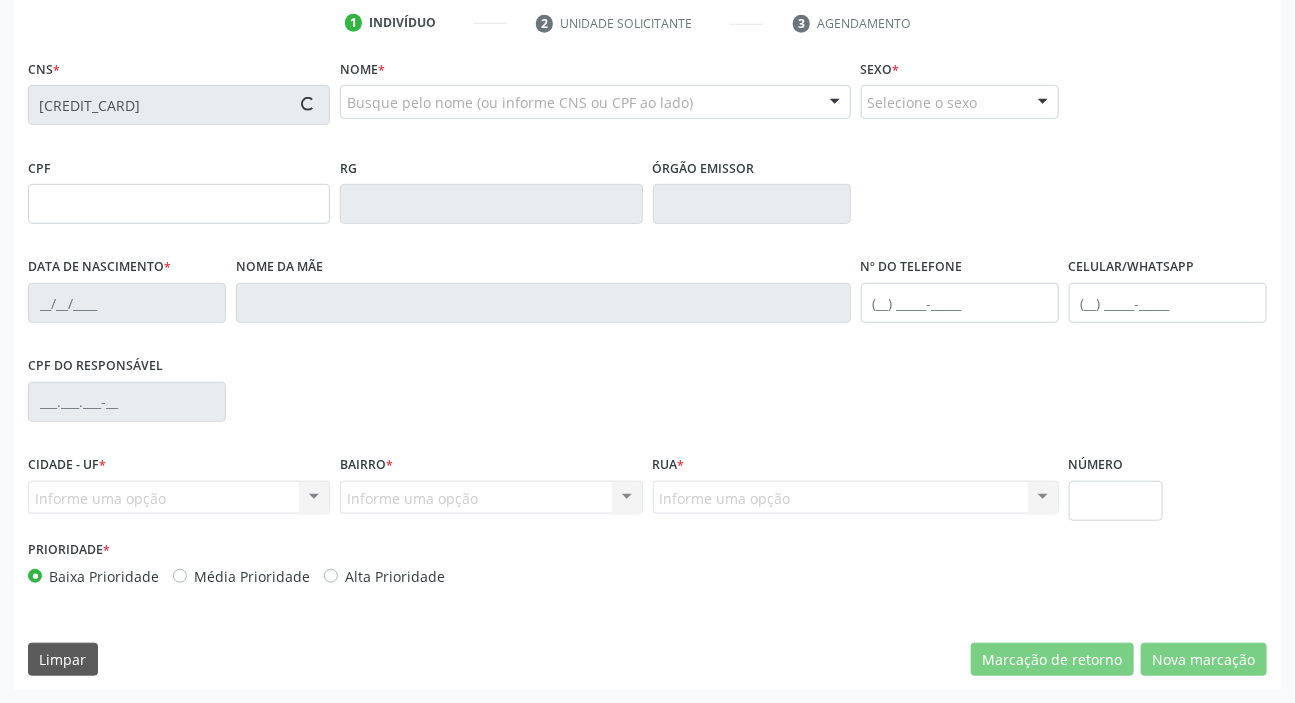 type on "[DATE]" 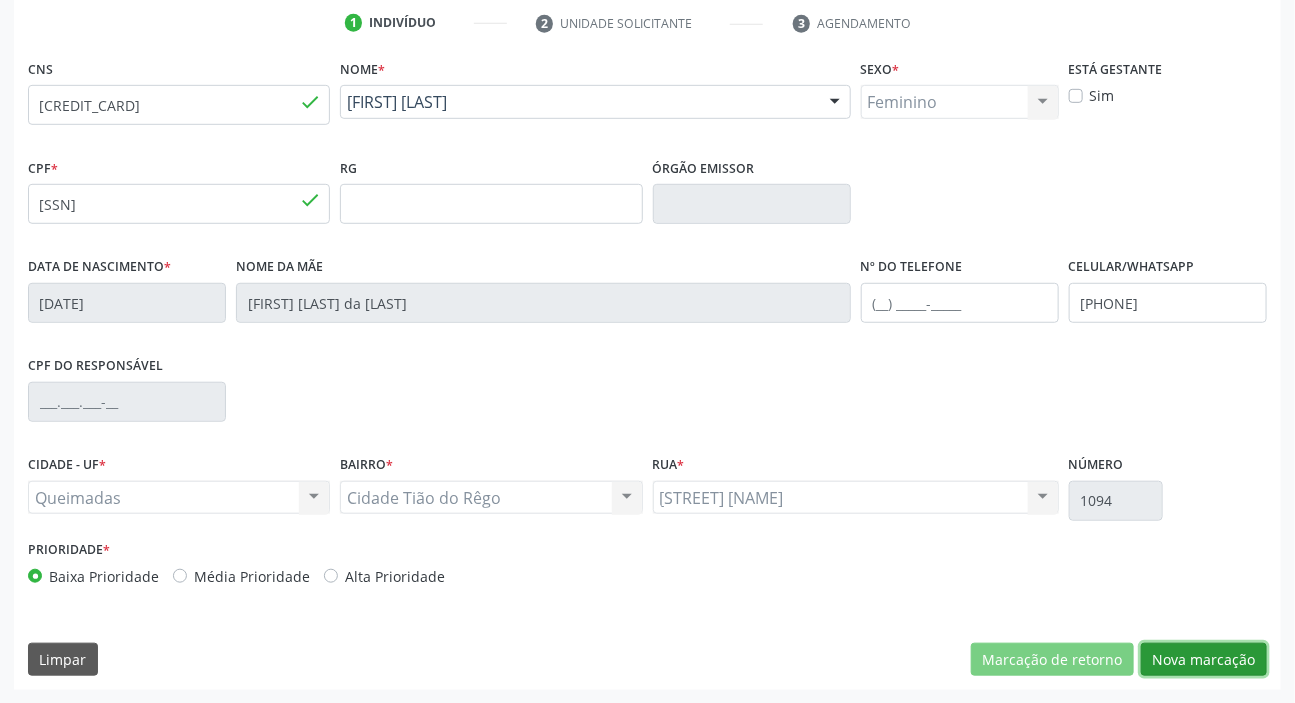 click on "Nova marcação" at bounding box center [1204, 660] 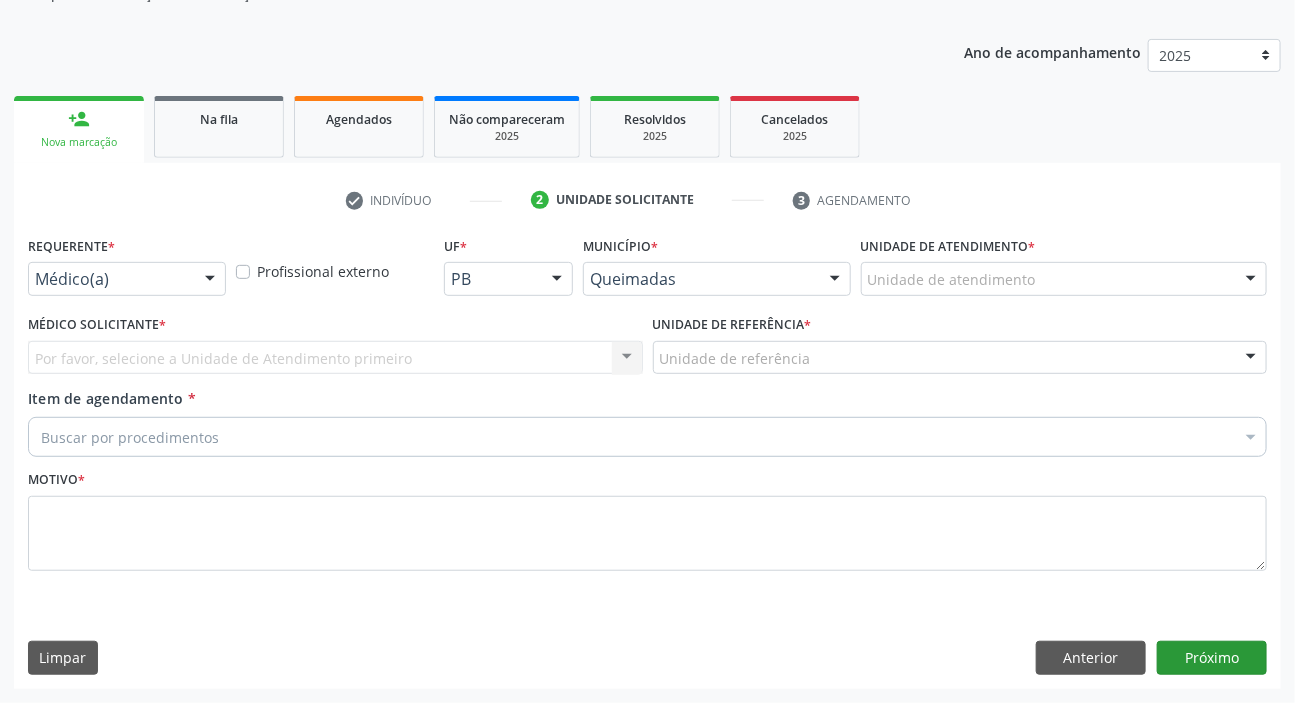scroll, scrollTop: 201, scrollLeft: 0, axis: vertical 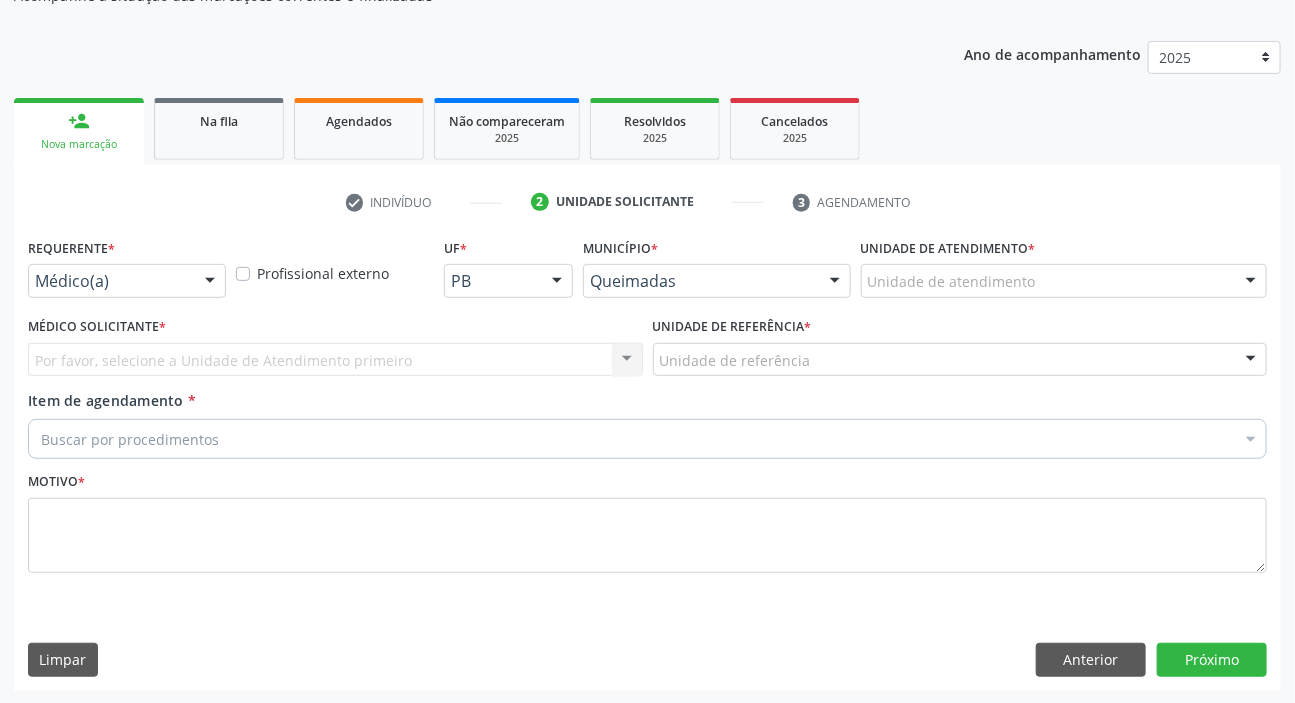 click on "Médico(a)" at bounding box center [127, 281] 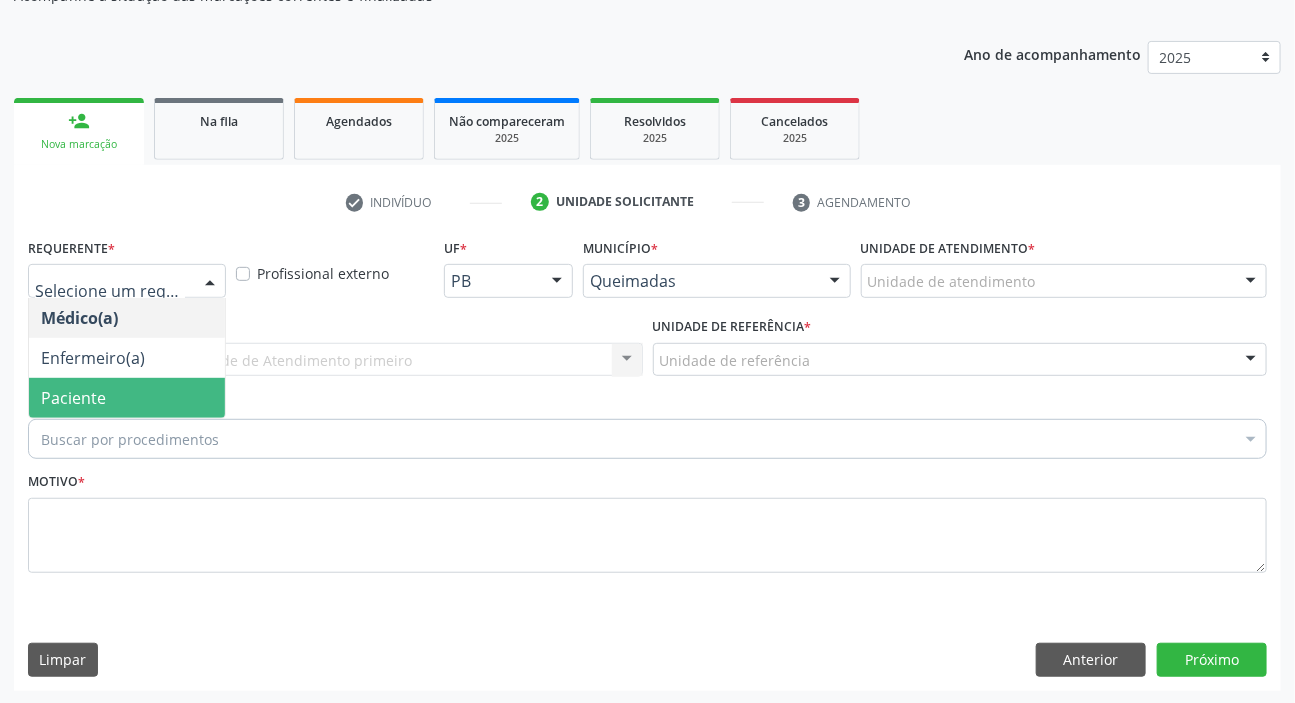 click on "Paciente" at bounding box center (127, 398) 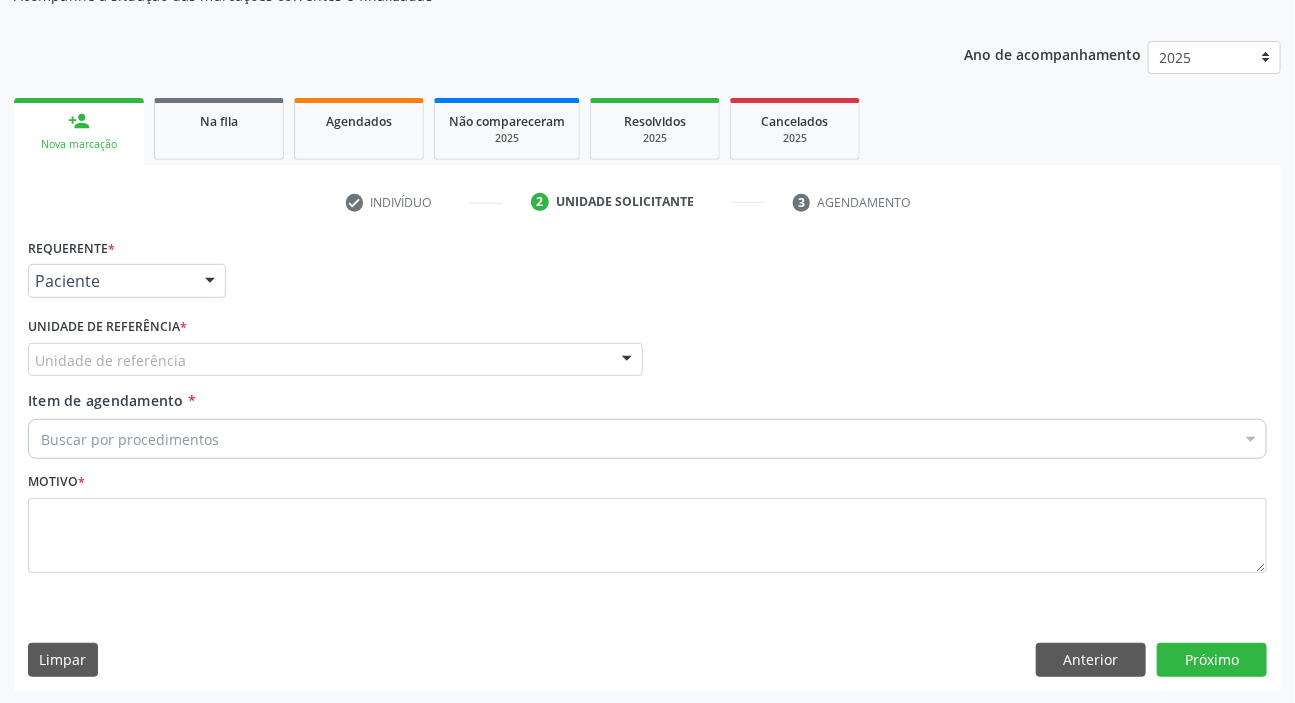 click on "Unidade de referência" at bounding box center [335, 360] 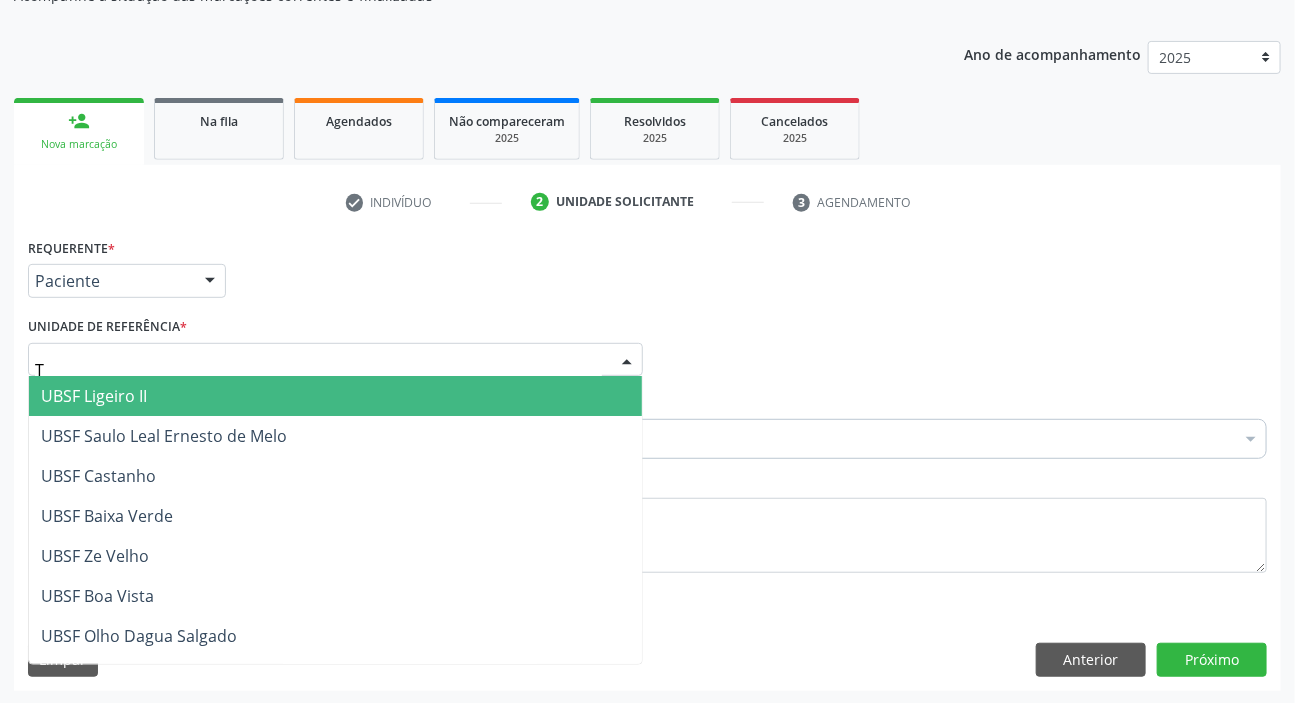 type on "TI" 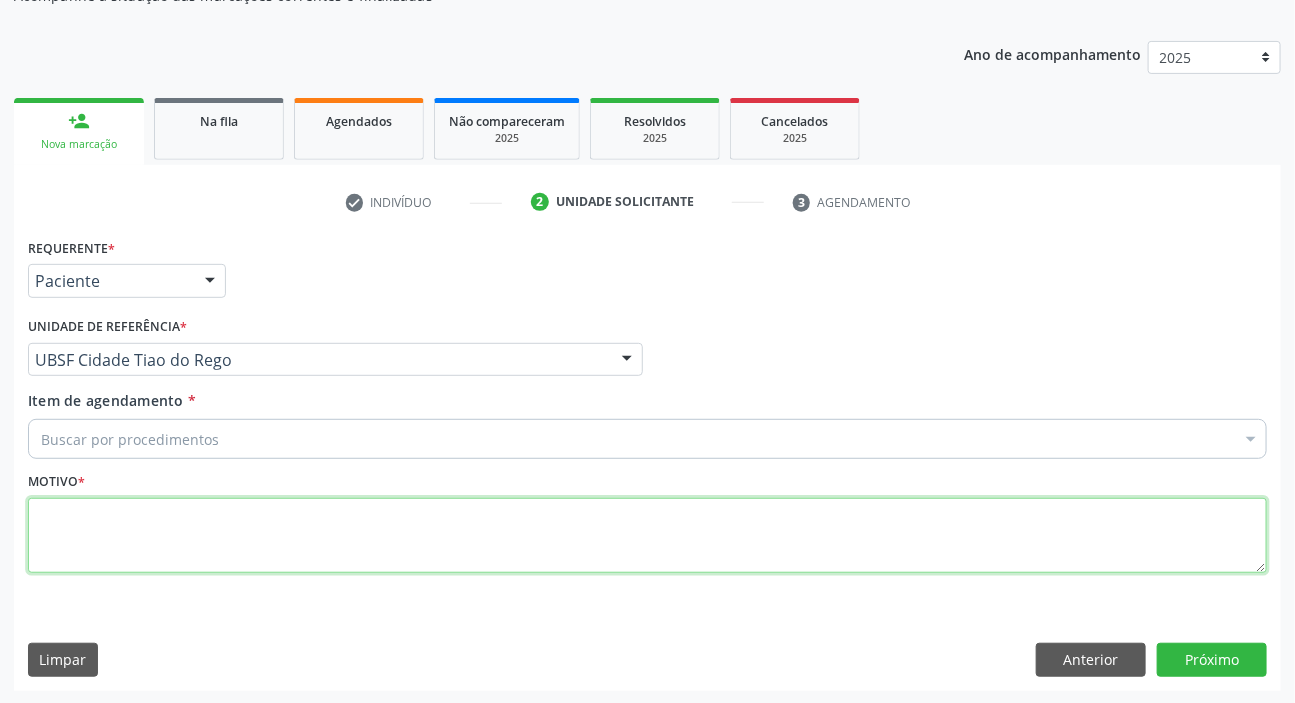 click at bounding box center (647, 536) 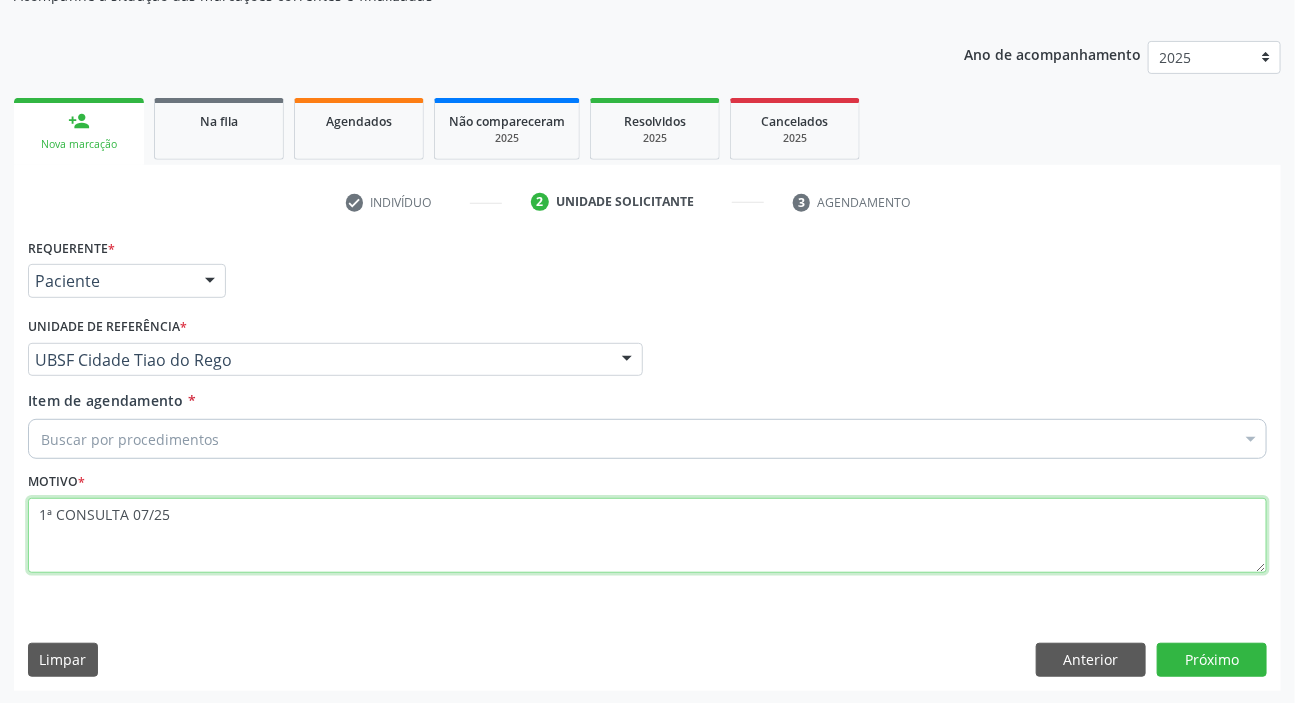 type on "1ª CONSULTA 07/25" 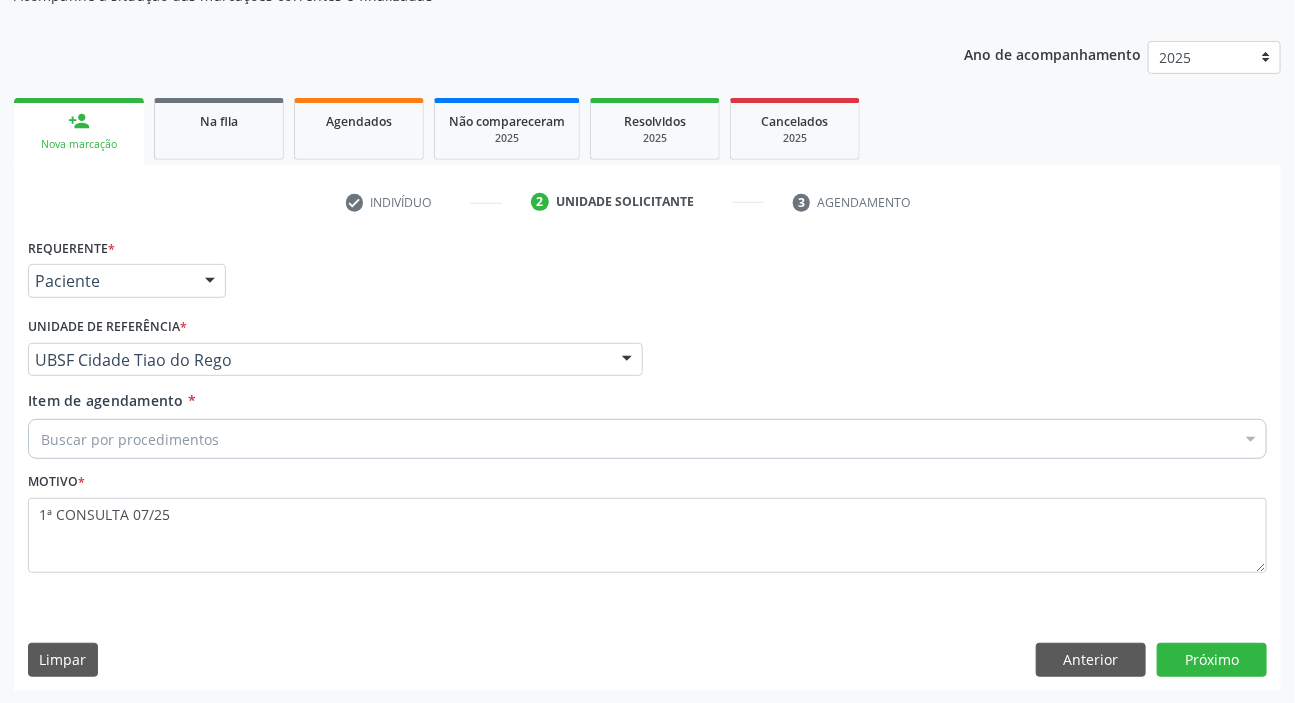 click on "Buscar por procedimentos" at bounding box center [647, 439] 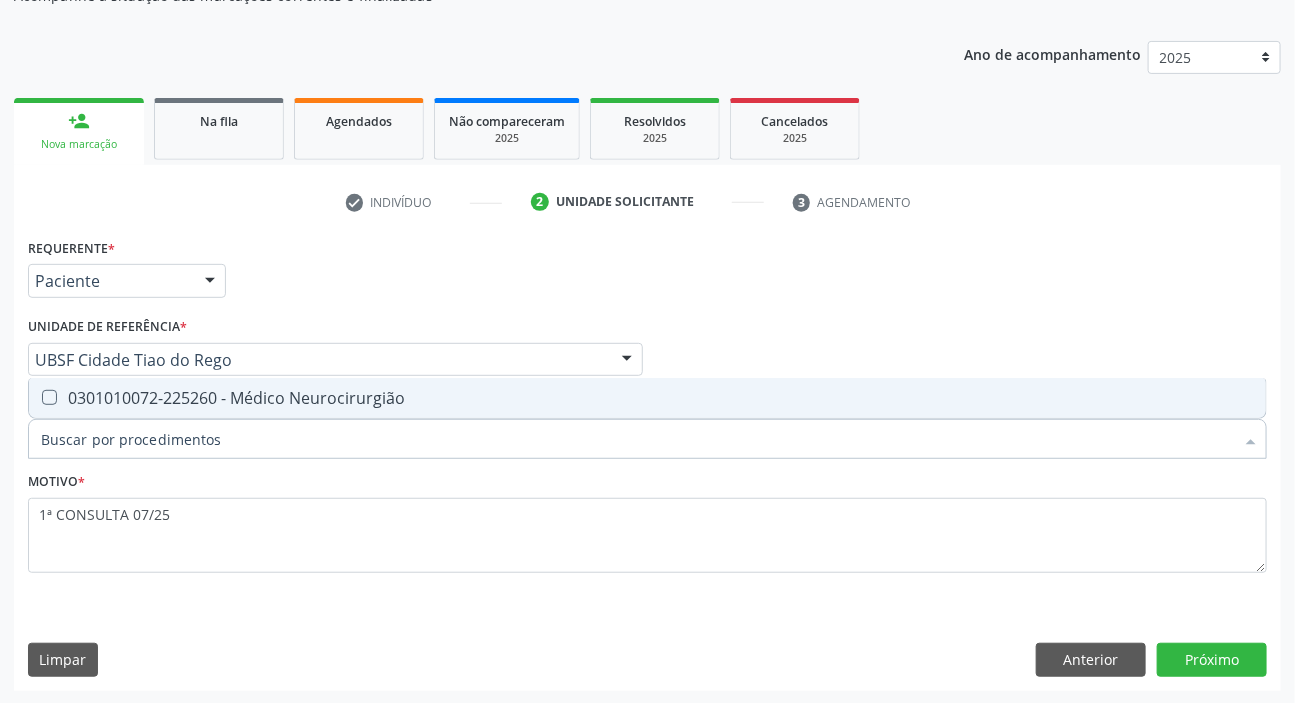 type on "NEUROCIRURGIÃO" 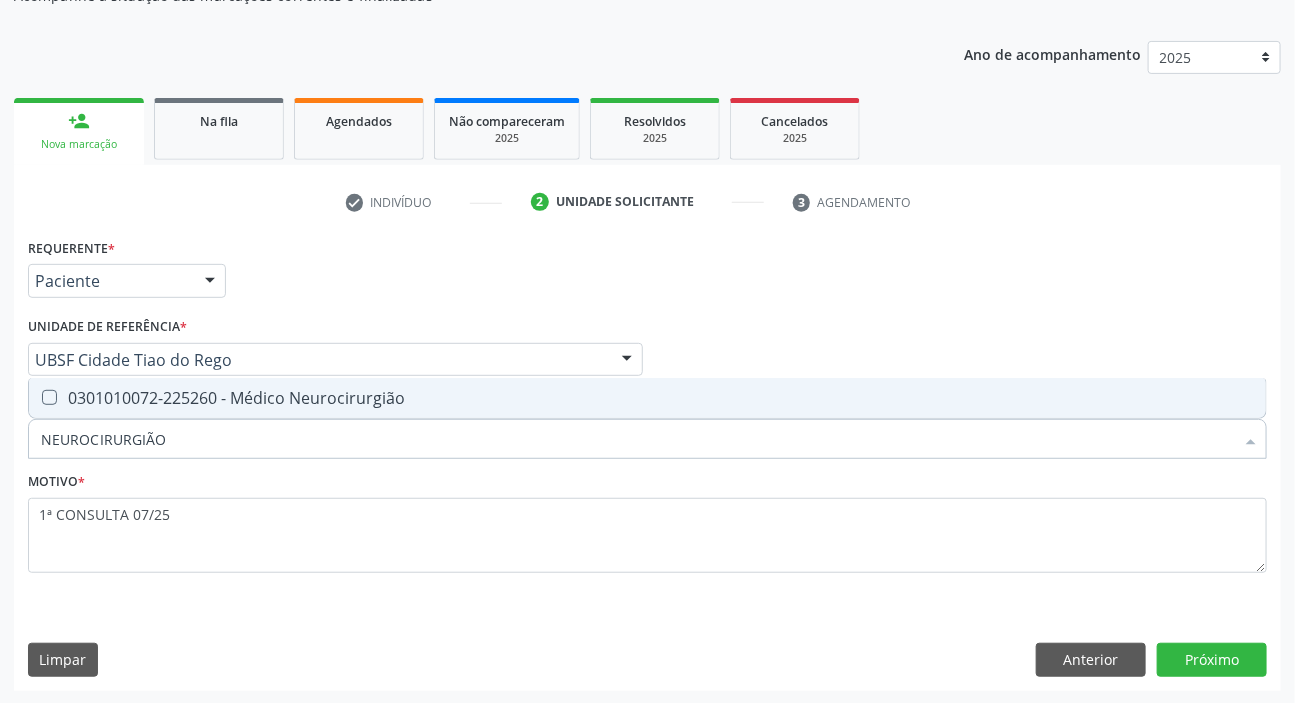 click on "0301010072-225260 - Médico Neurocirurgião" at bounding box center (647, 398) 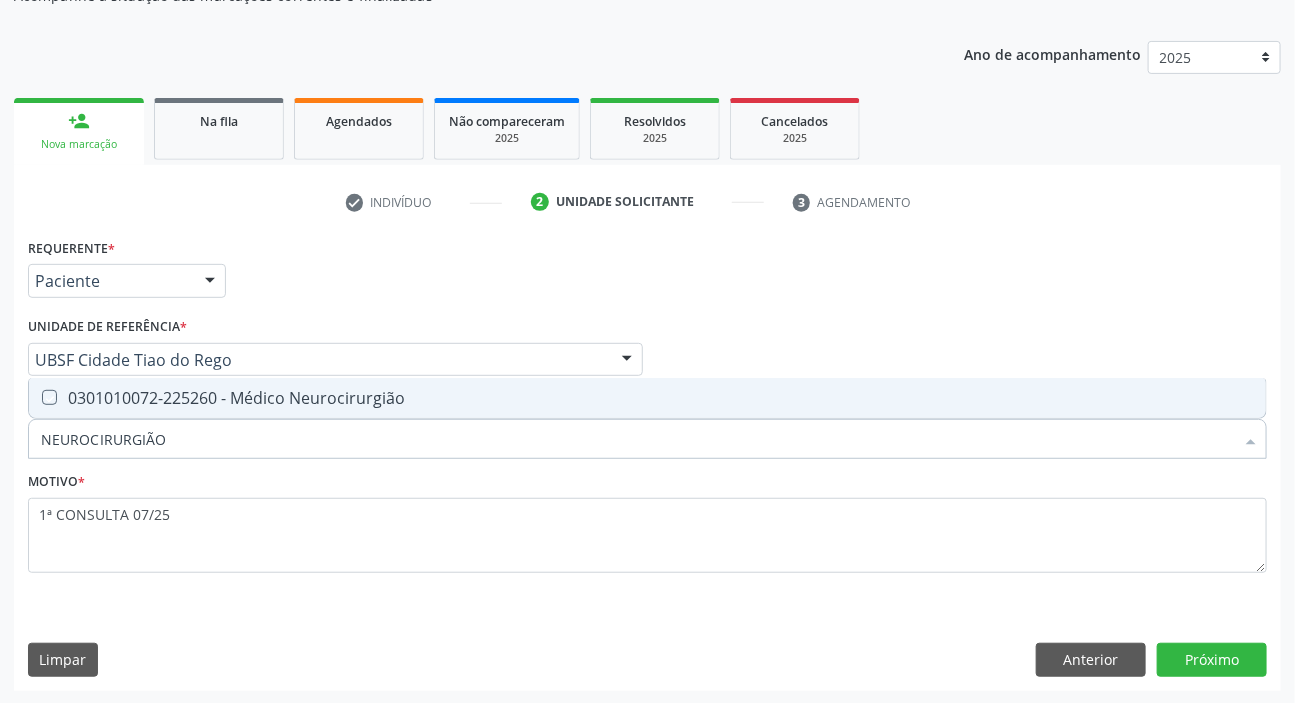 checkbox on "true" 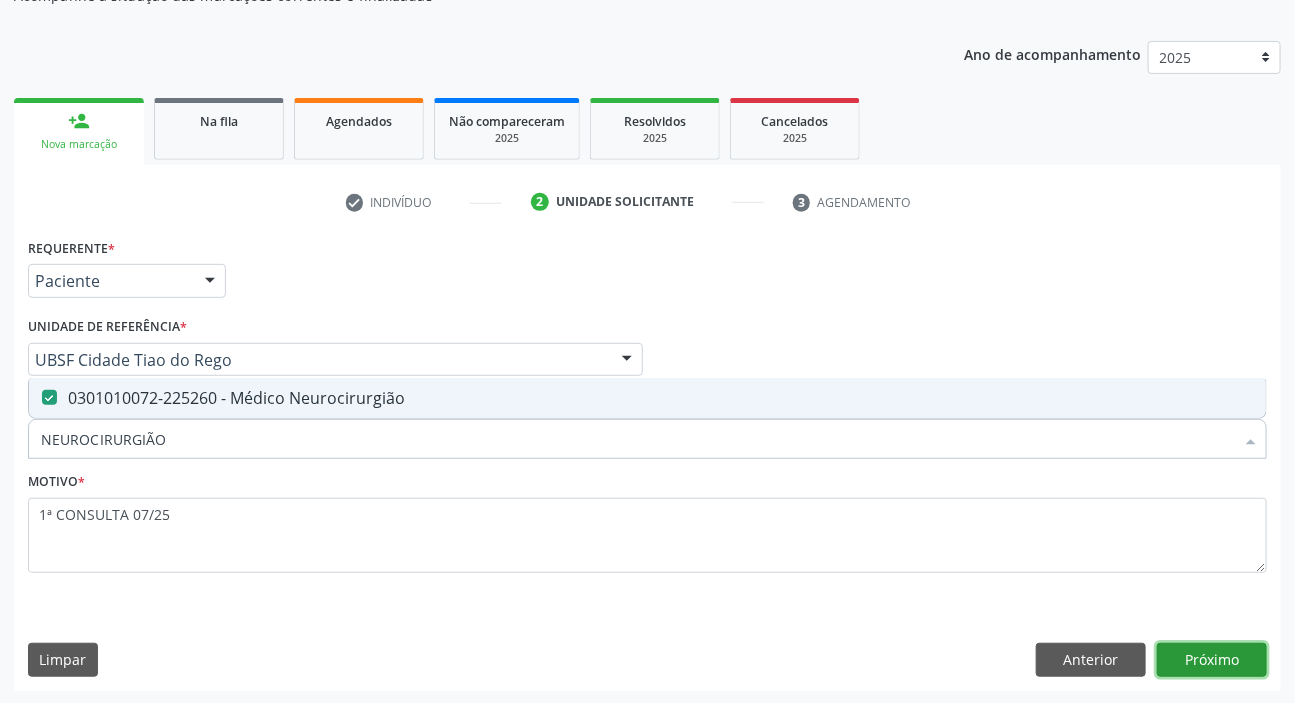 click on "Próximo" at bounding box center (1212, 660) 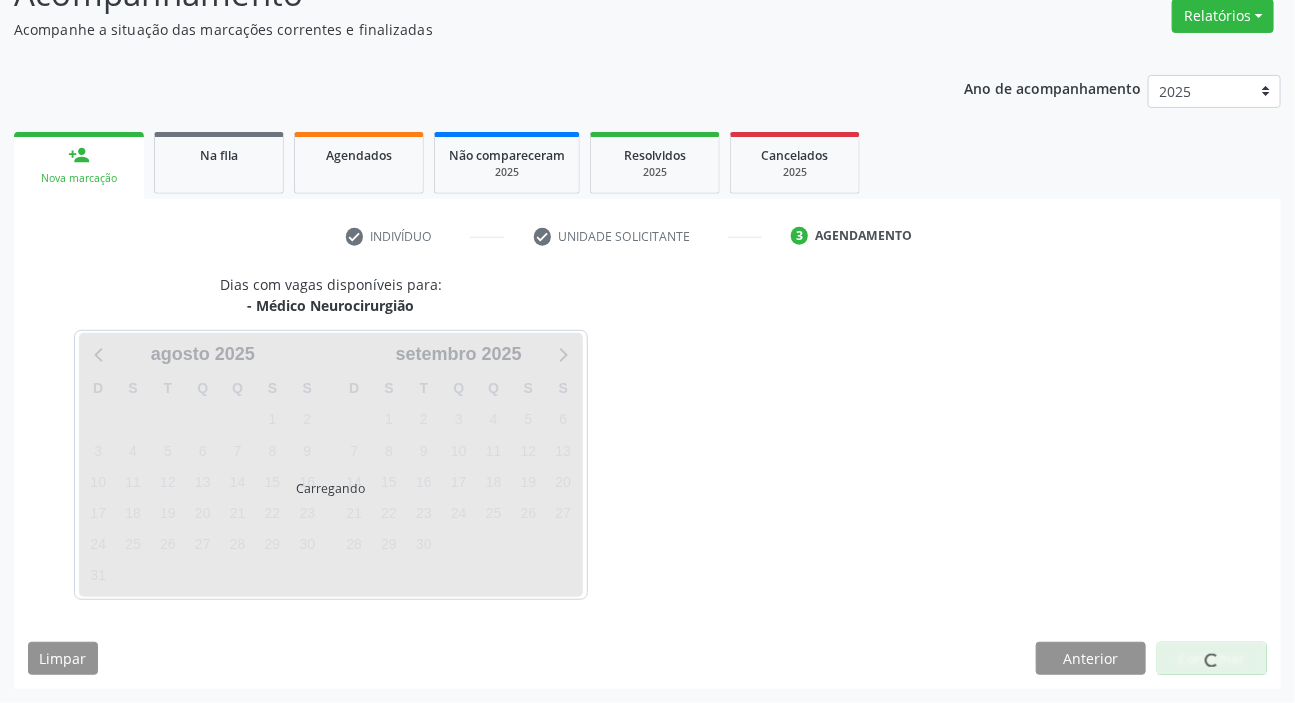 scroll, scrollTop: 166, scrollLeft: 0, axis: vertical 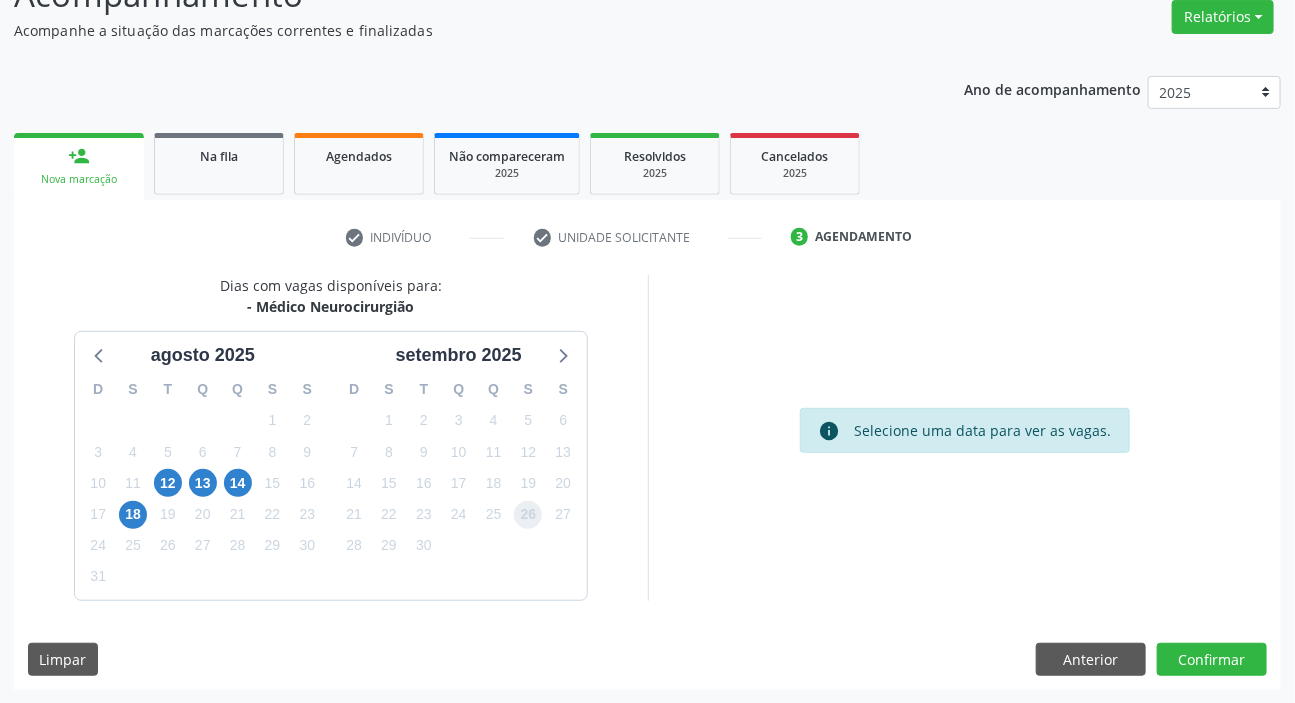 click on "26" at bounding box center (528, 515) 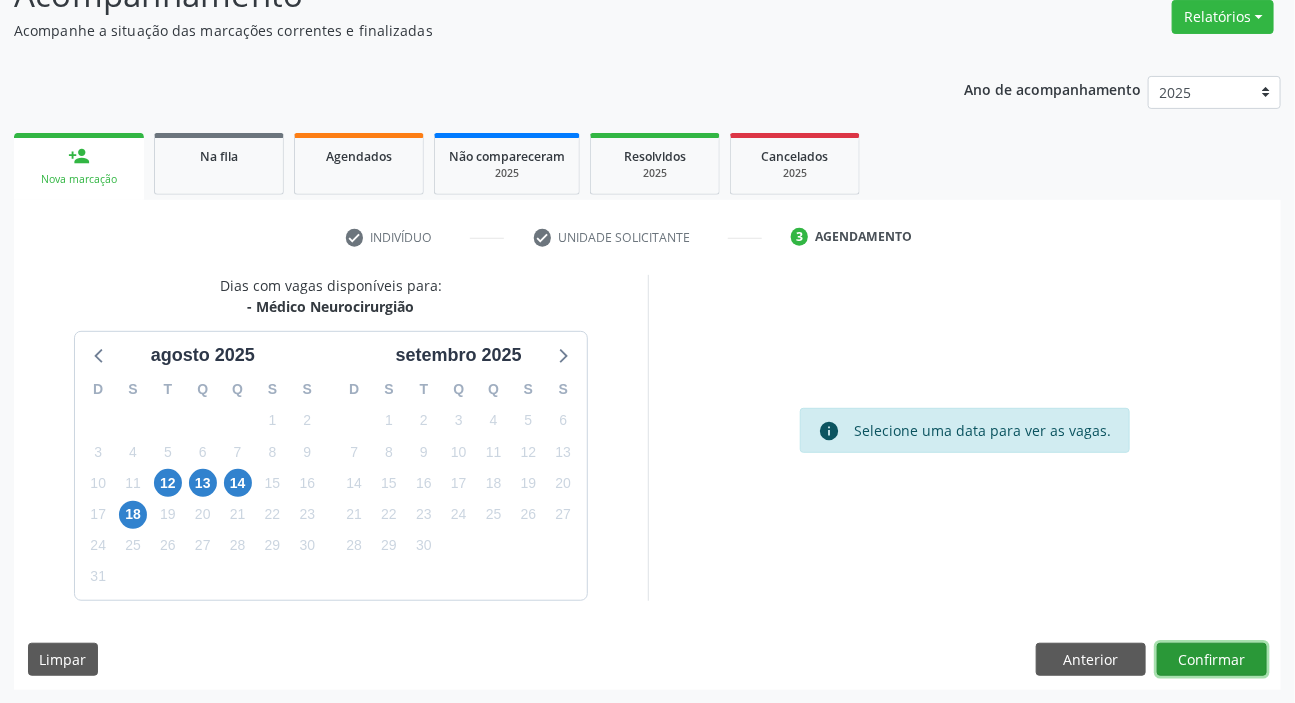 click on "Confirmar" at bounding box center (1212, 660) 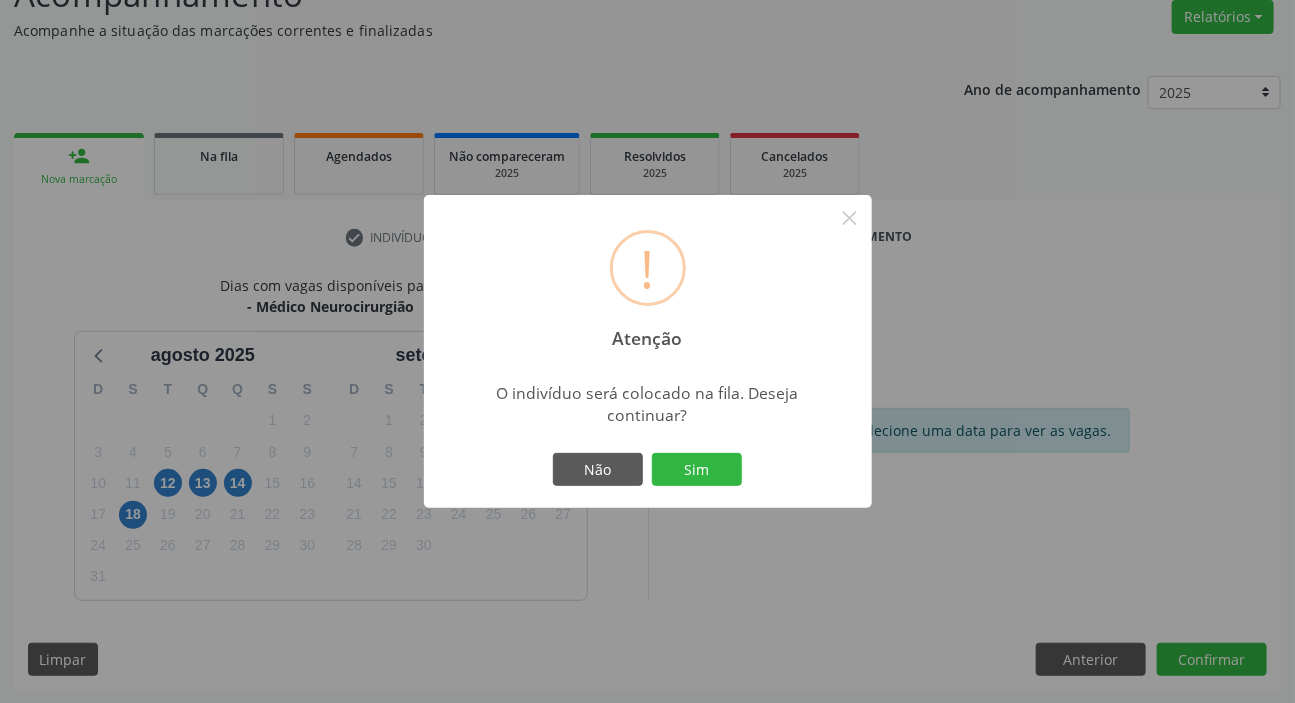 type 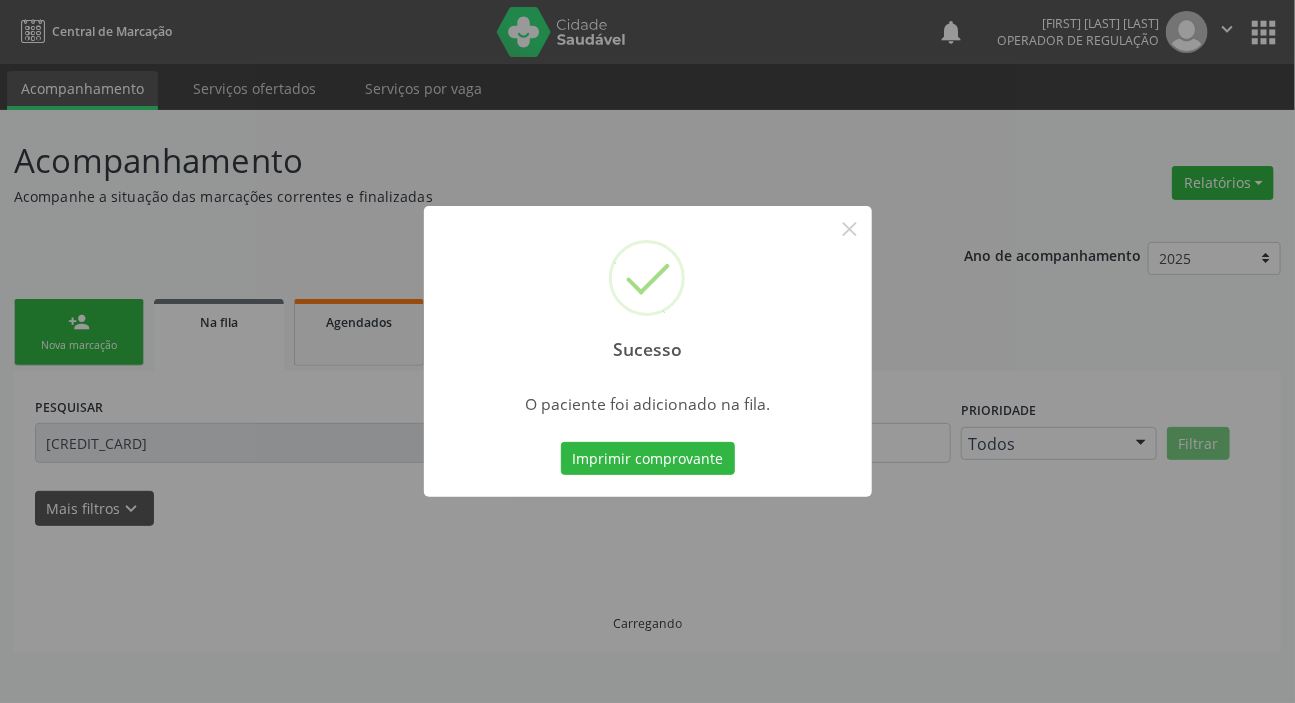 scroll, scrollTop: 0, scrollLeft: 0, axis: both 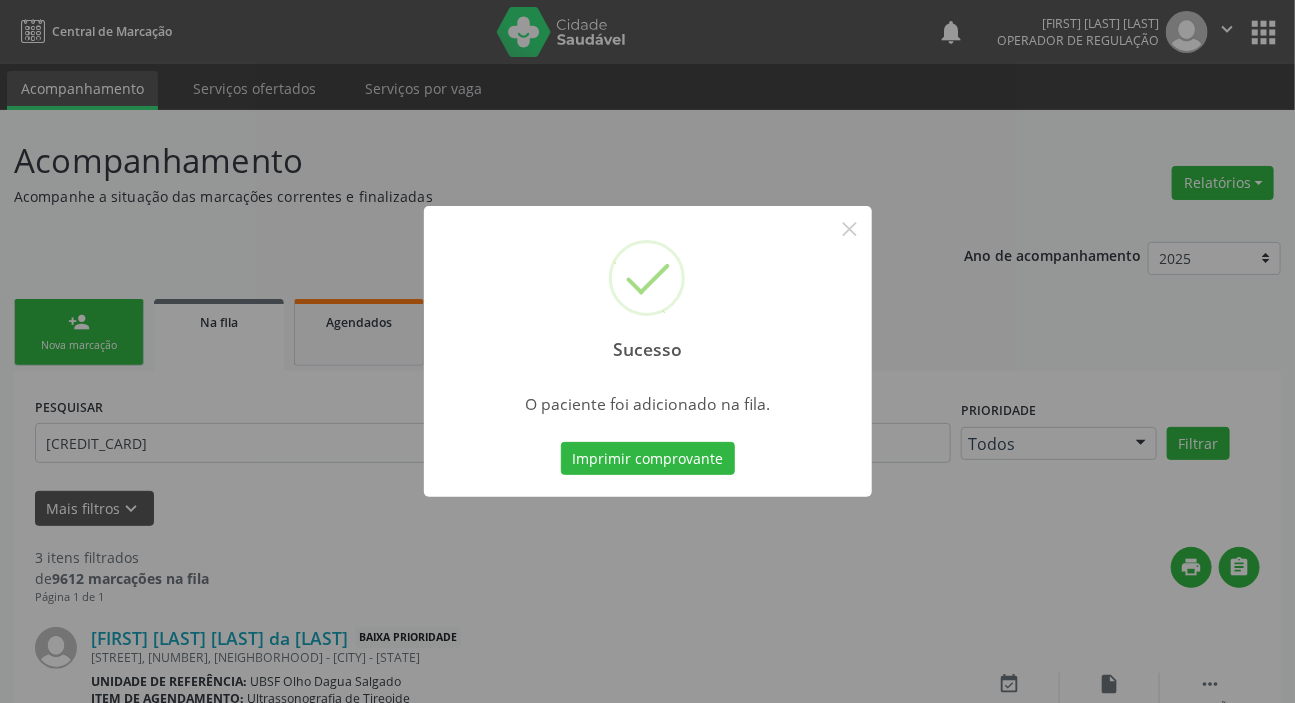 type 